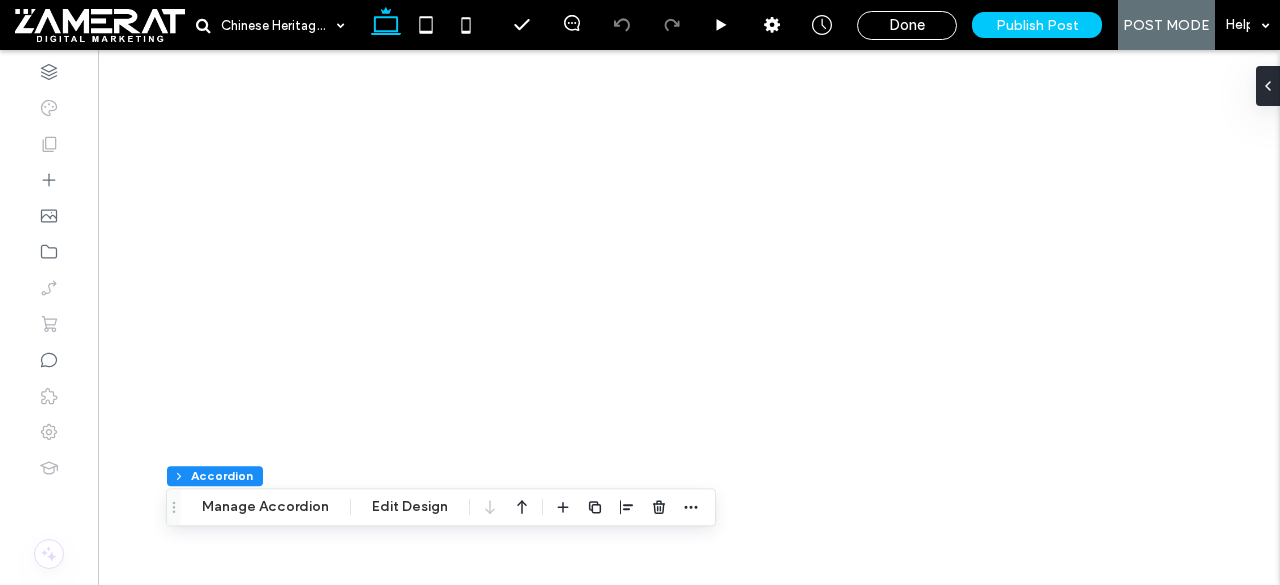 scroll, scrollTop: 0, scrollLeft: 0, axis: both 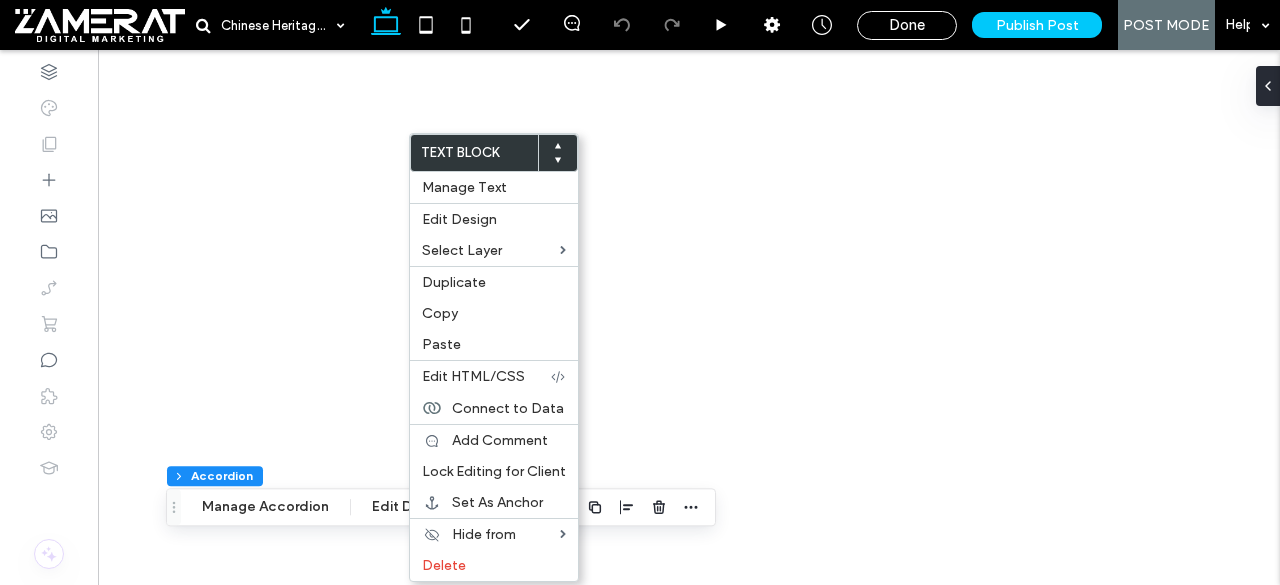 click on "Copy" at bounding box center [494, 313] 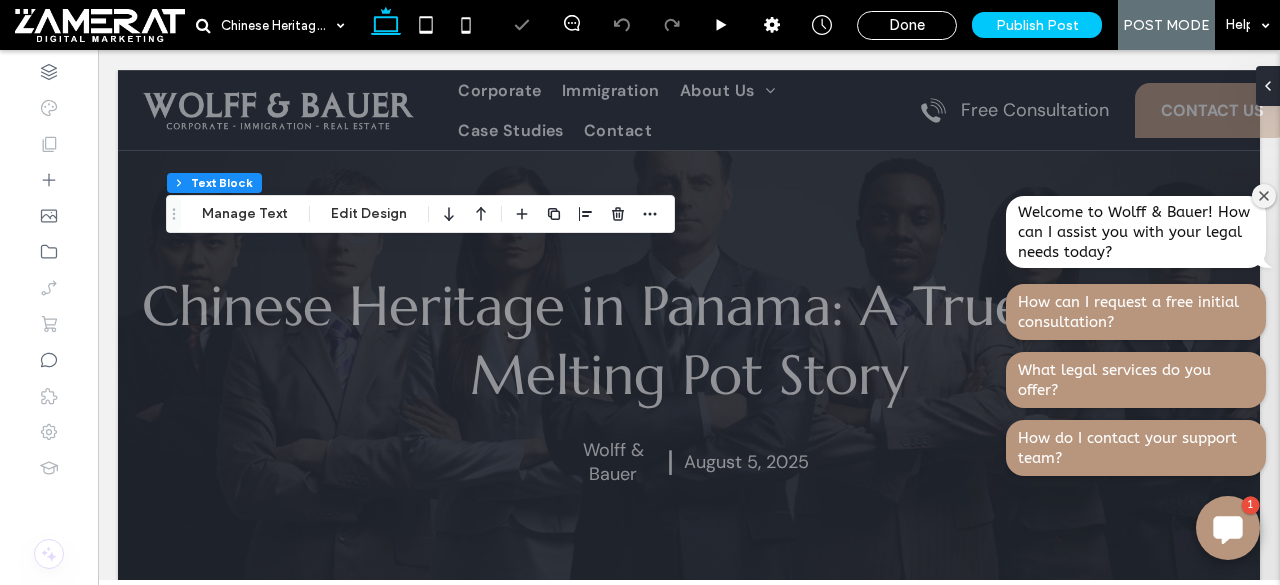 scroll, scrollTop: 0, scrollLeft: 0, axis: both 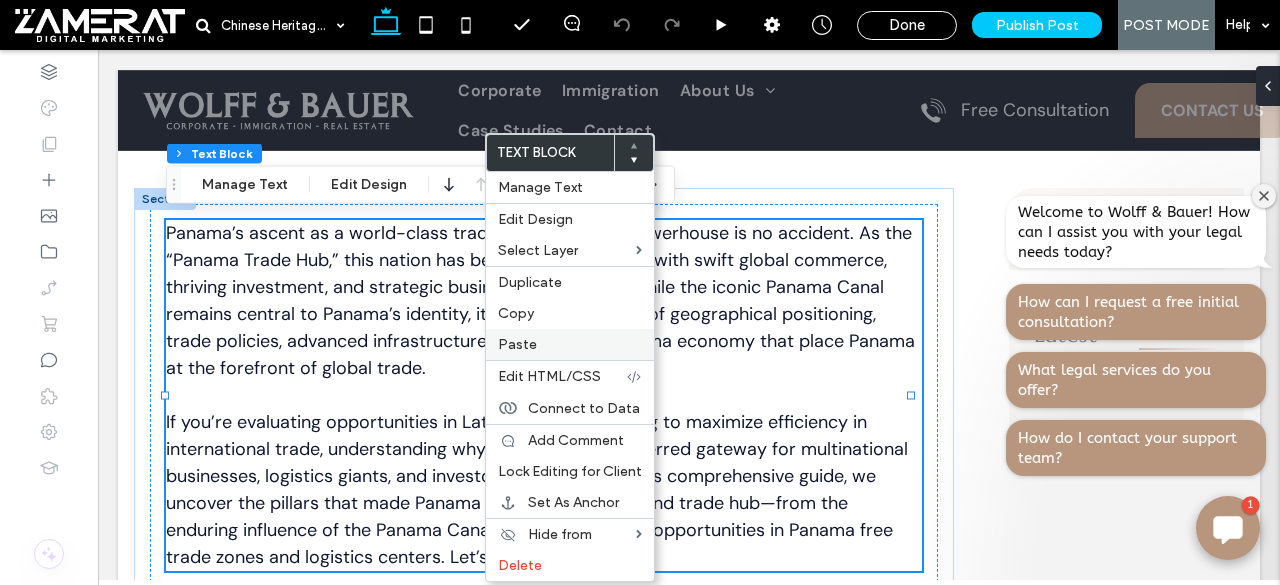 click on "Paste" at bounding box center [570, 344] 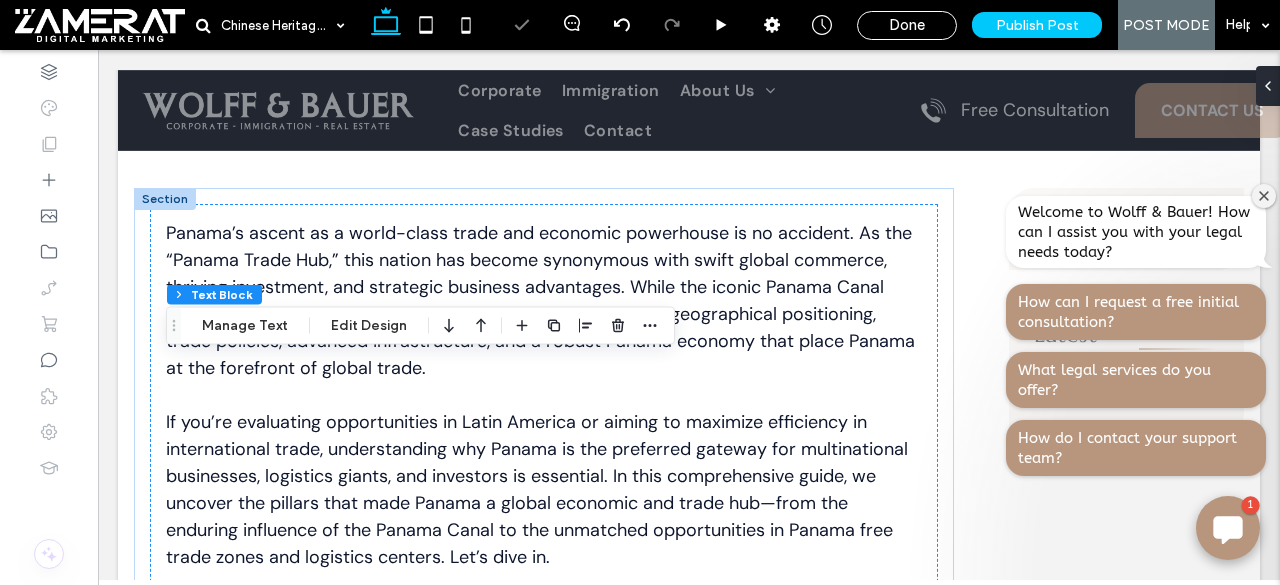 scroll, scrollTop: 814, scrollLeft: 0, axis: vertical 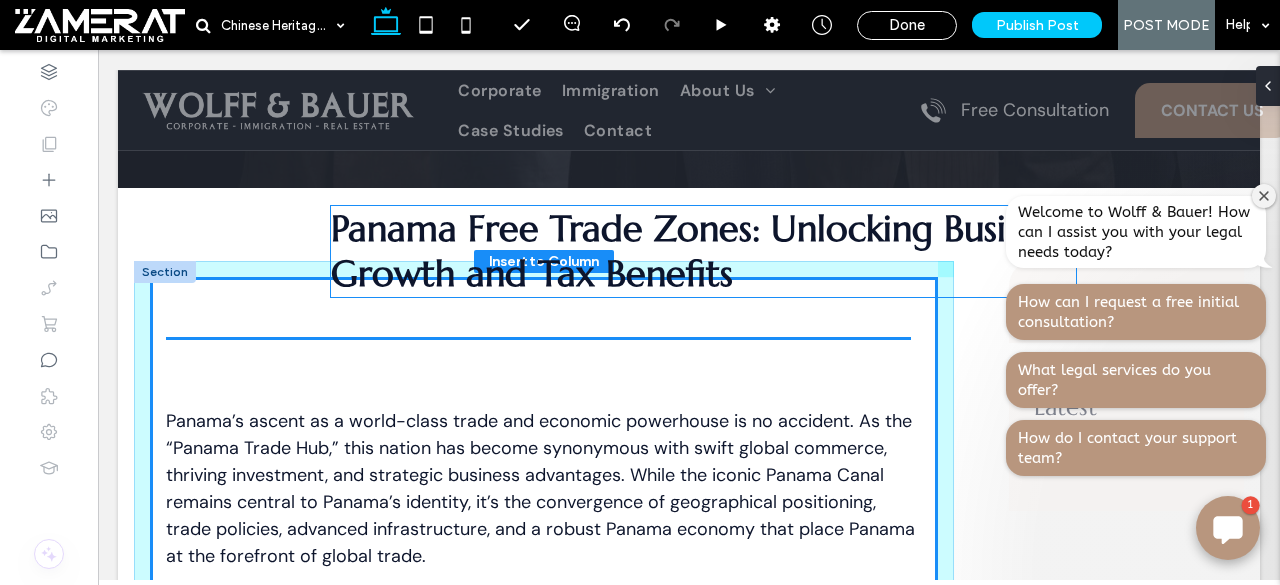 drag, startPoint x: 434, startPoint y: 353, endPoint x: 599, endPoint y: 297, distance: 174.24408 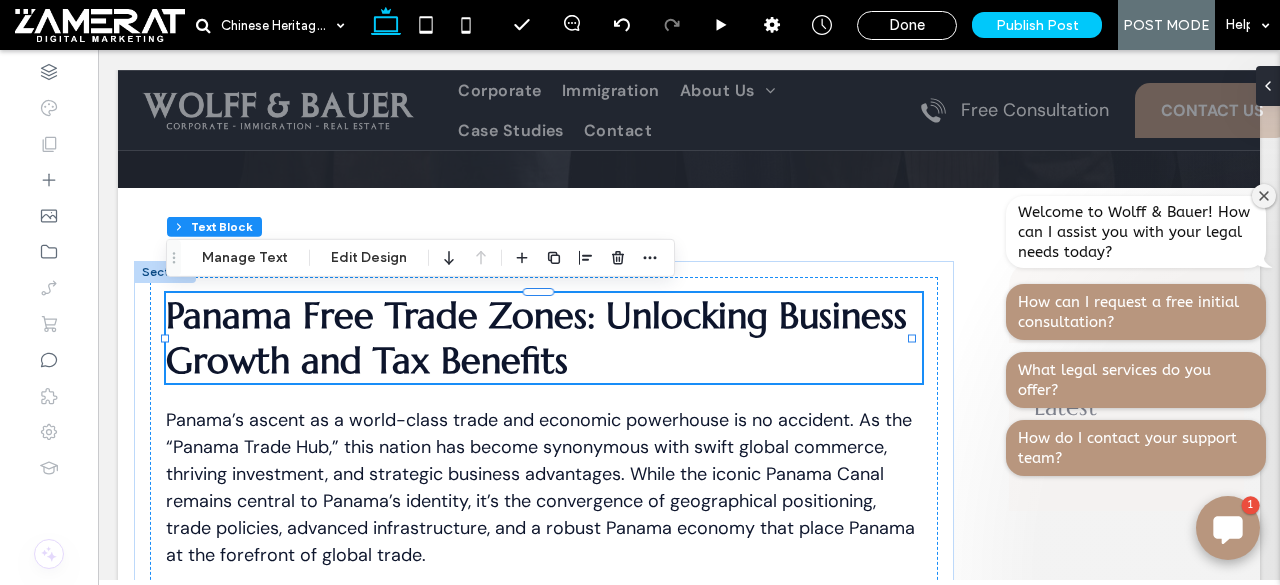 click on "Panama Free Trade Zones: Unlocking Business Growth and Tax Benefits" at bounding box center [544, 338] 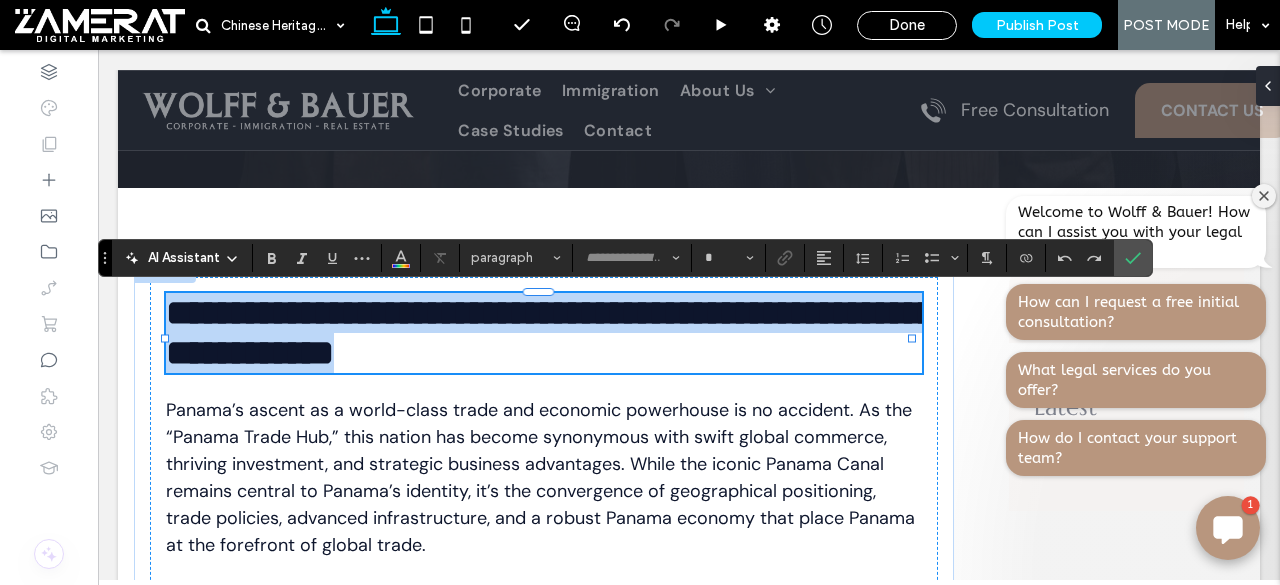 type on "*********" 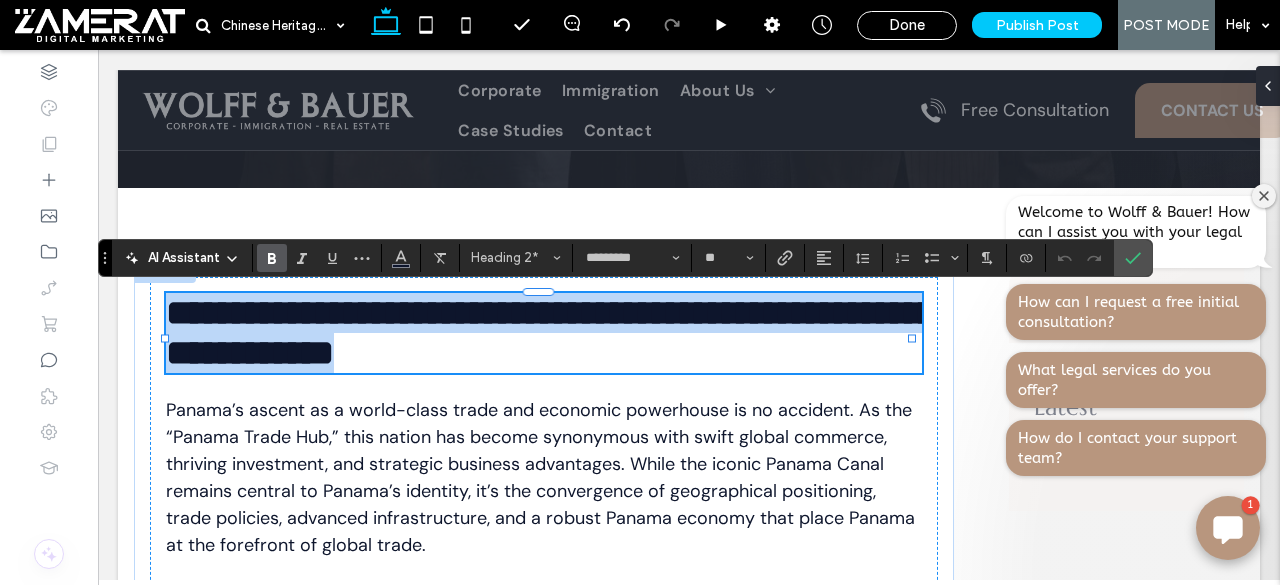 click on "**********" at bounding box center [544, 333] 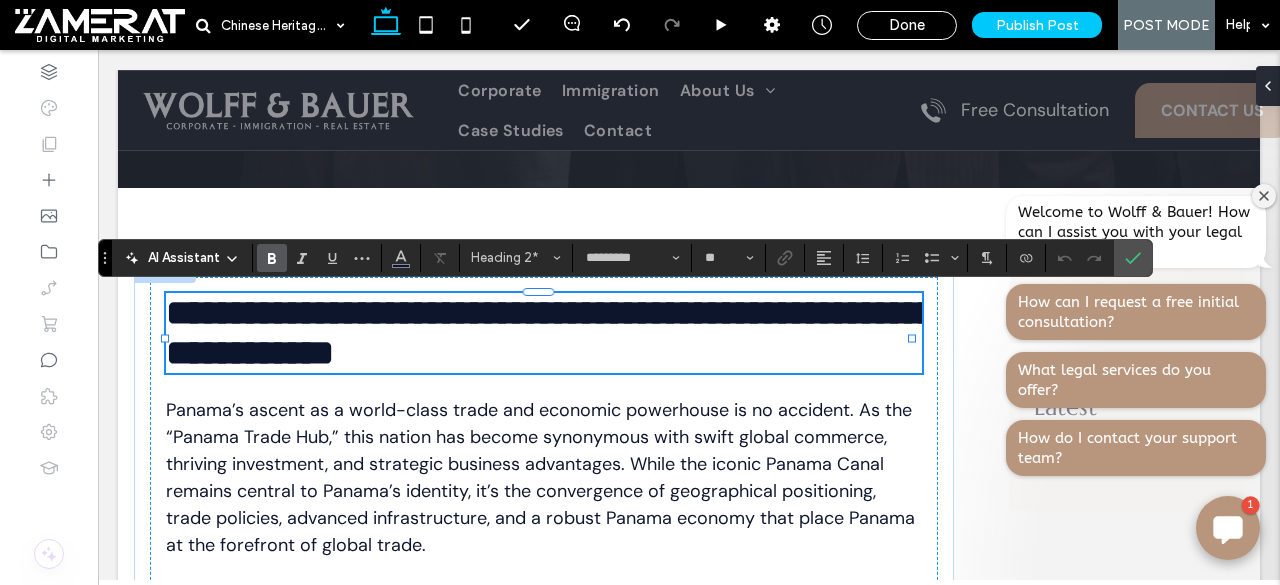 paste 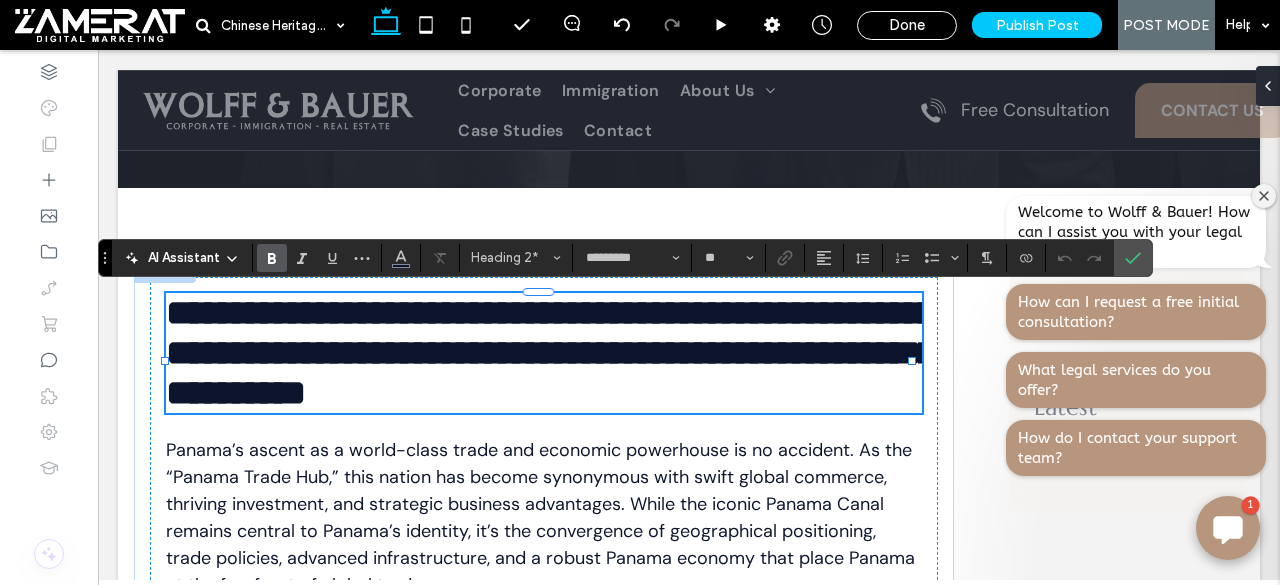 type on "*******" 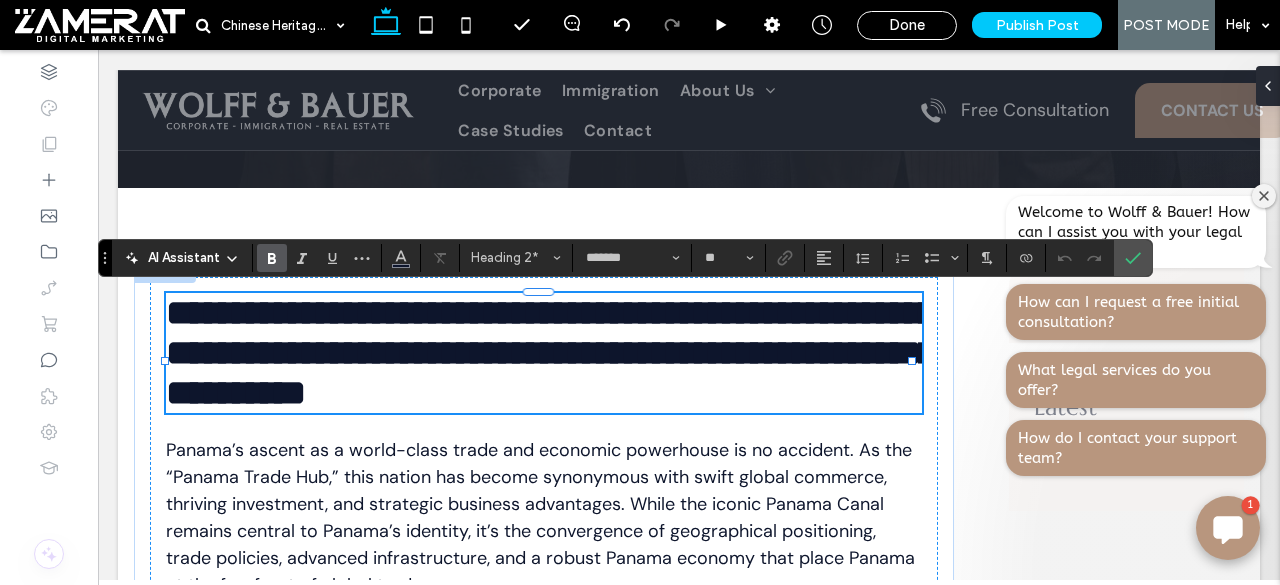 scroll, scrollTop: 0, scrollLeft: 0, axis: both 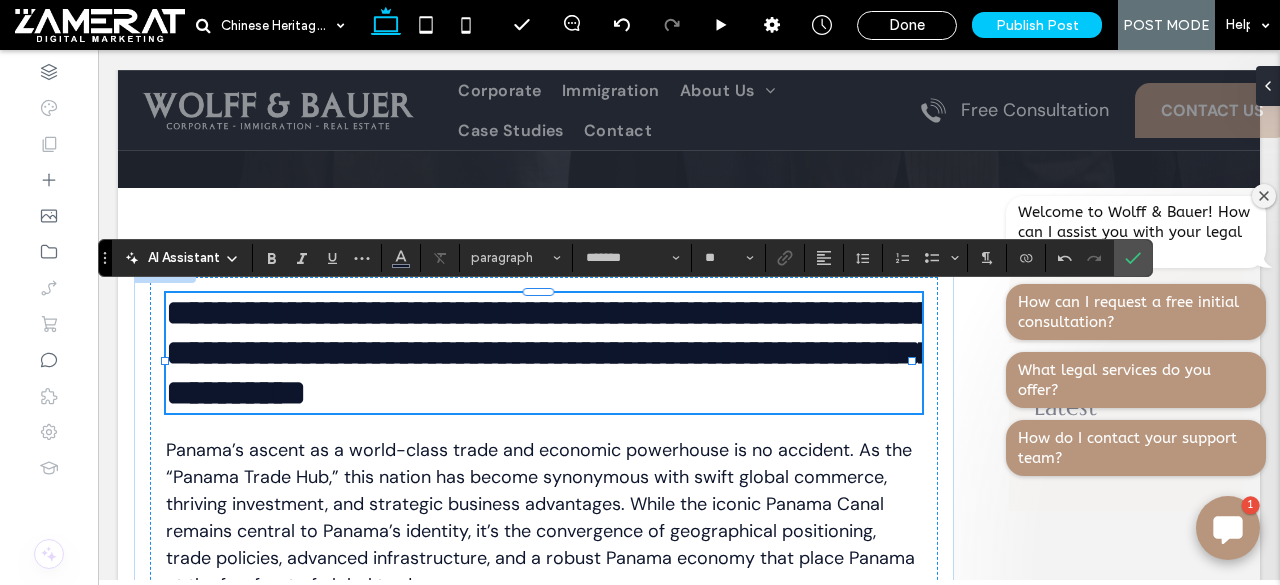 type on "*********" 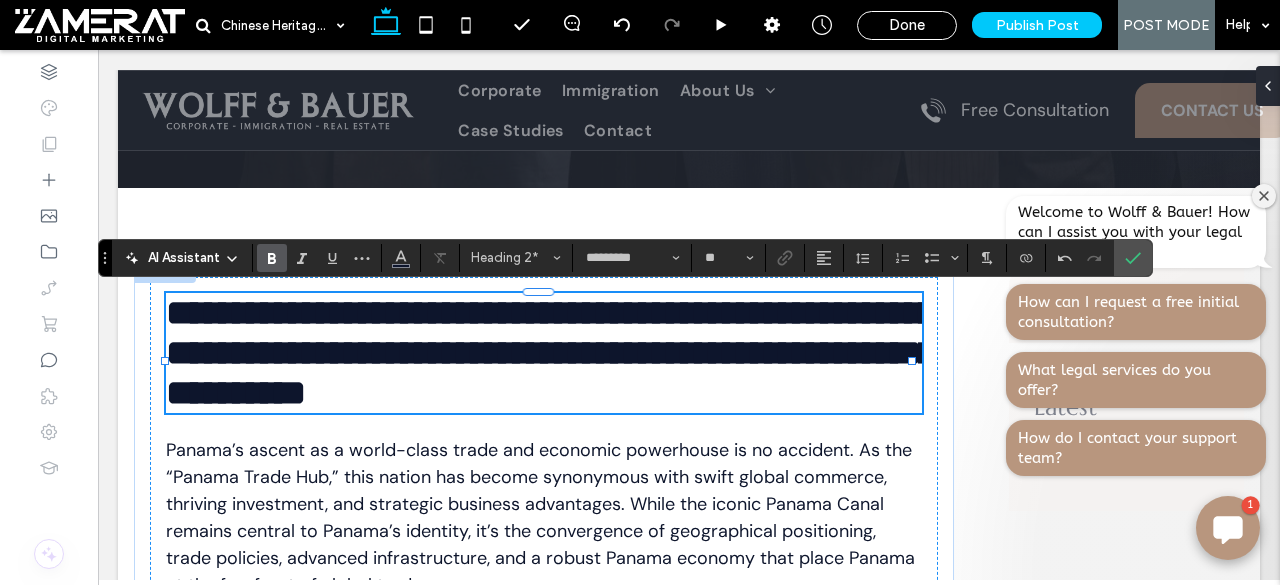 click on "**********" at bounding box center [551, 353] 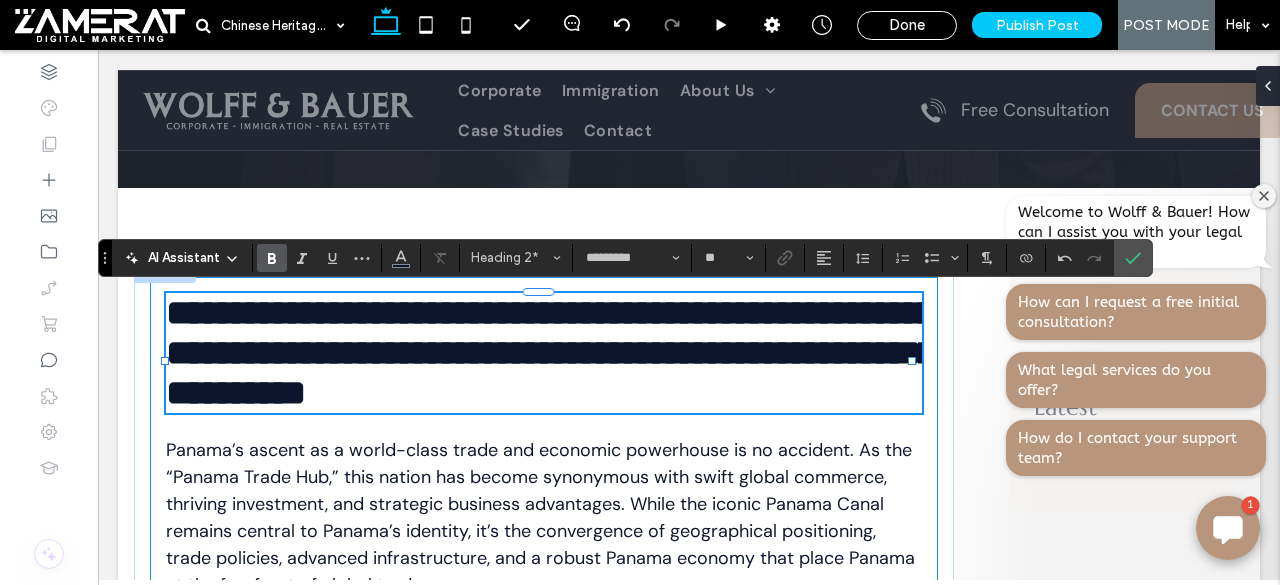 drag, startPoint x: 608, startPoint y: 358, endPoint x: 170, endPoint y: 290, distance: 443.2471 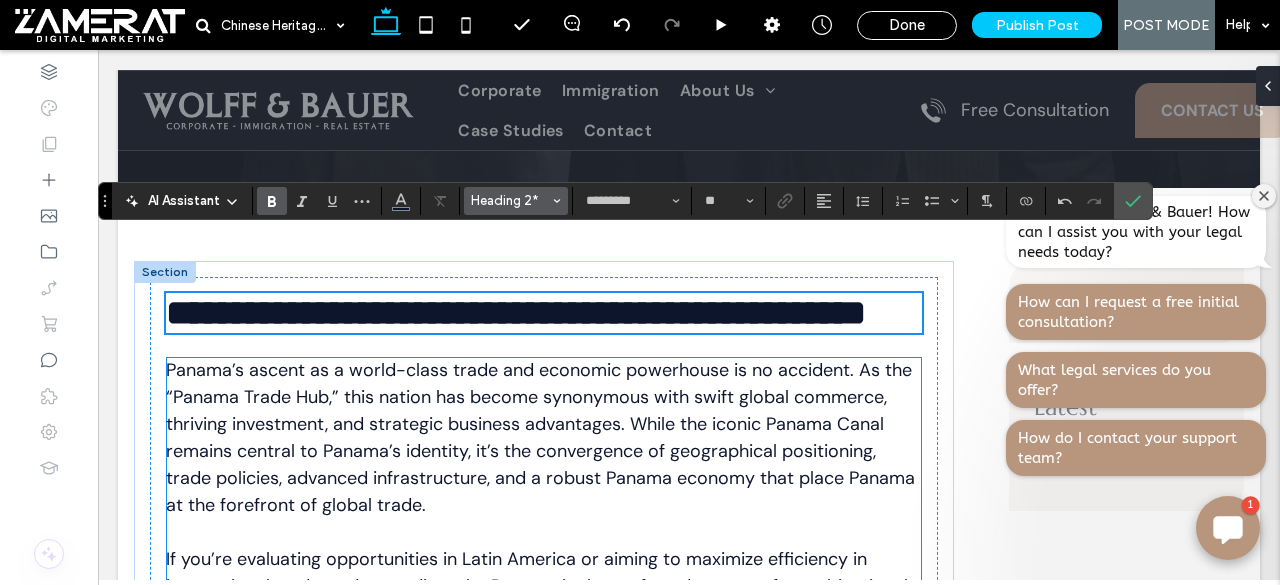 scroll, scrollTop: 599, scrollLeft: 0, axis: vertical 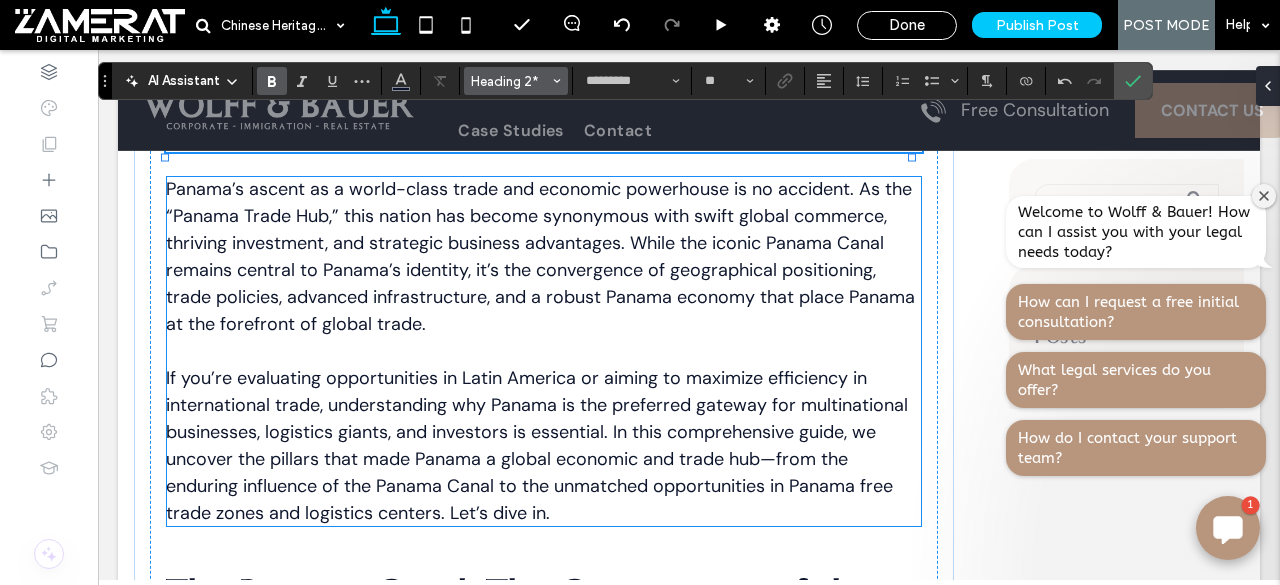 click on "Panama’s ascent as a world-class trade and economic powerhouse is no accident. As the “Panama Trade Hub,” this nation has become synonymous with swift global commerce, thriving investment, and strategic business advantages. While the iconic Panama Canal remains central to Panama’s identity, it’s the convergence of geographical positioning, trade policies, advanced infrastructure, and a robust Panama economy that place Panama at the forefront of global trade." at bounding box center [540, 256] 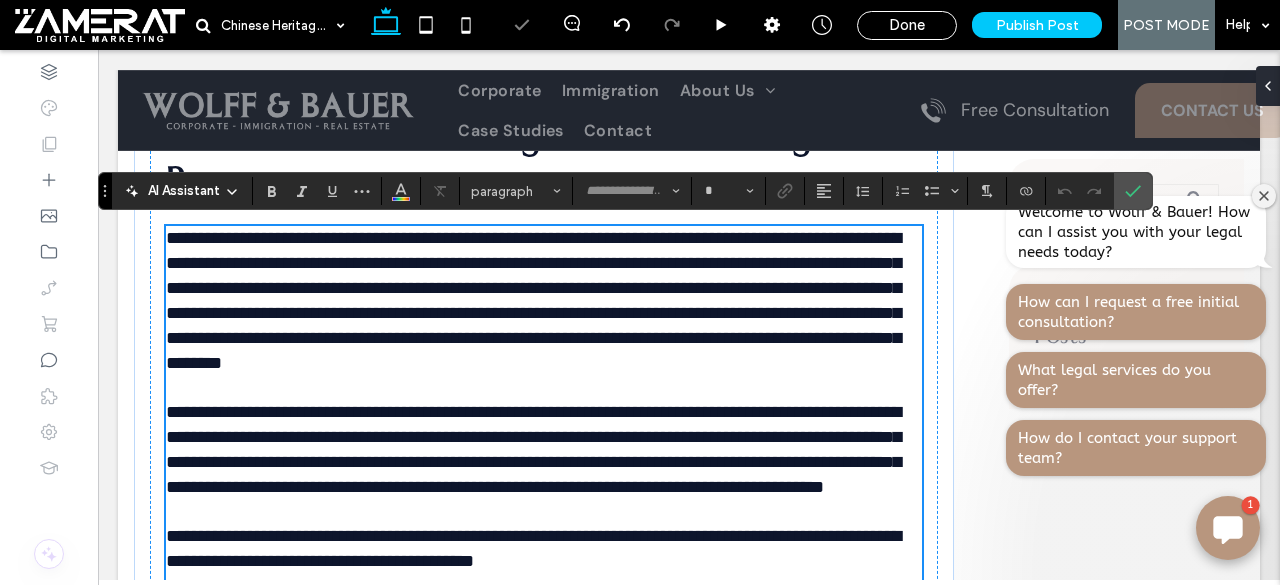 type on "*******" 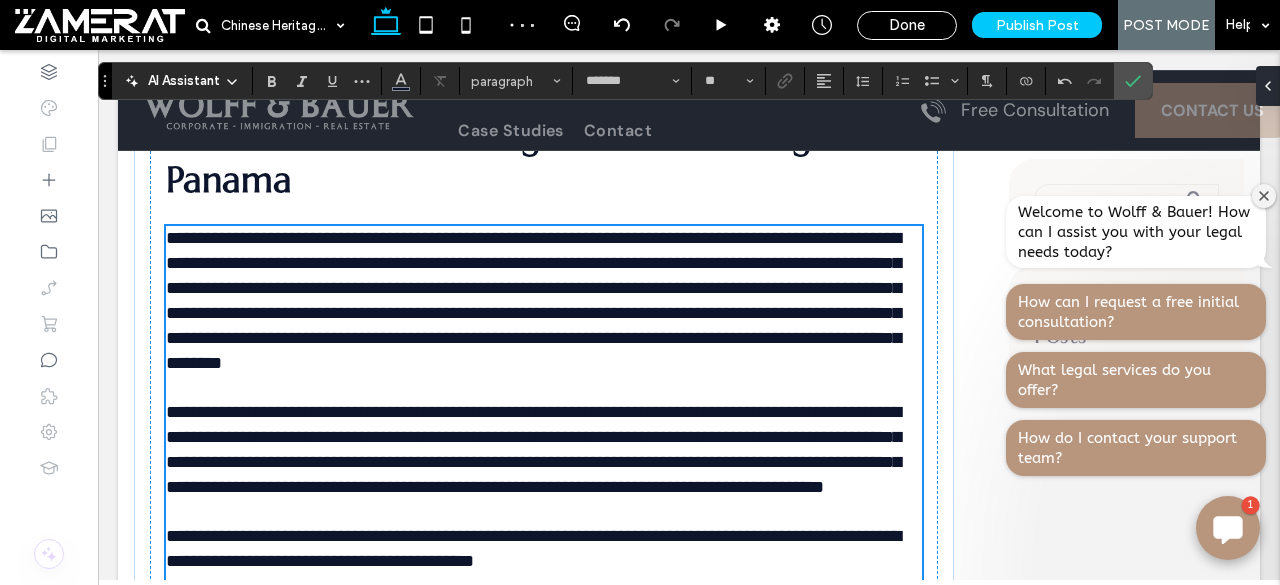 scroll, scrollTop: 919, scrollLeft: 0, axis: vertical 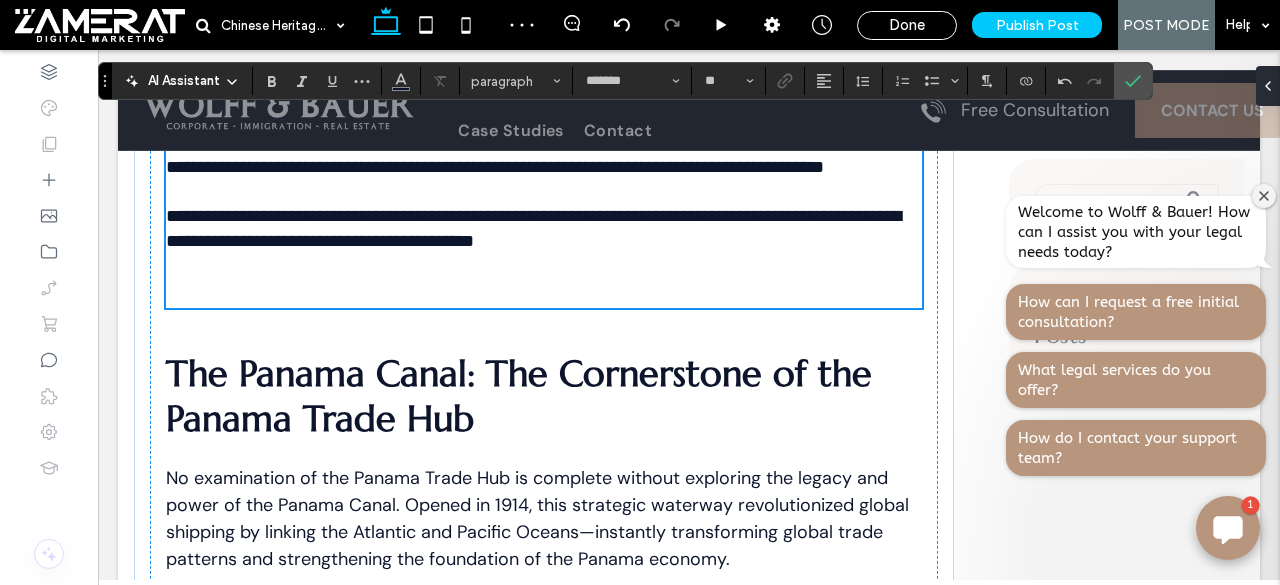 click at bounding box center (544, 281) 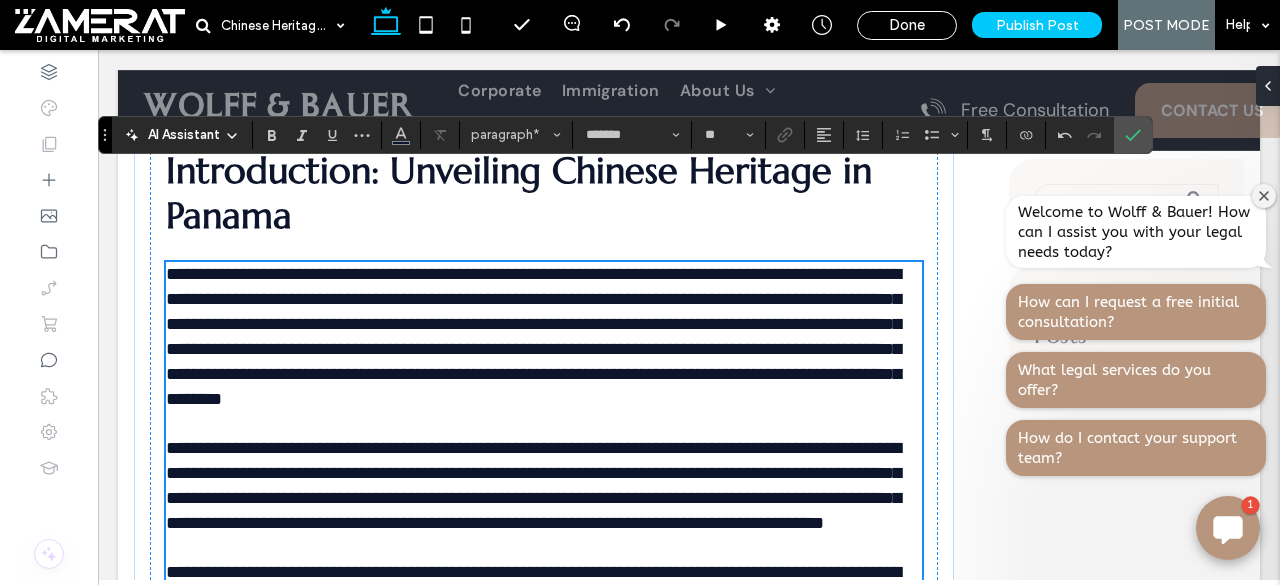 scroll, scrollTop: 667, scrollLeft: 0, axis: vertical 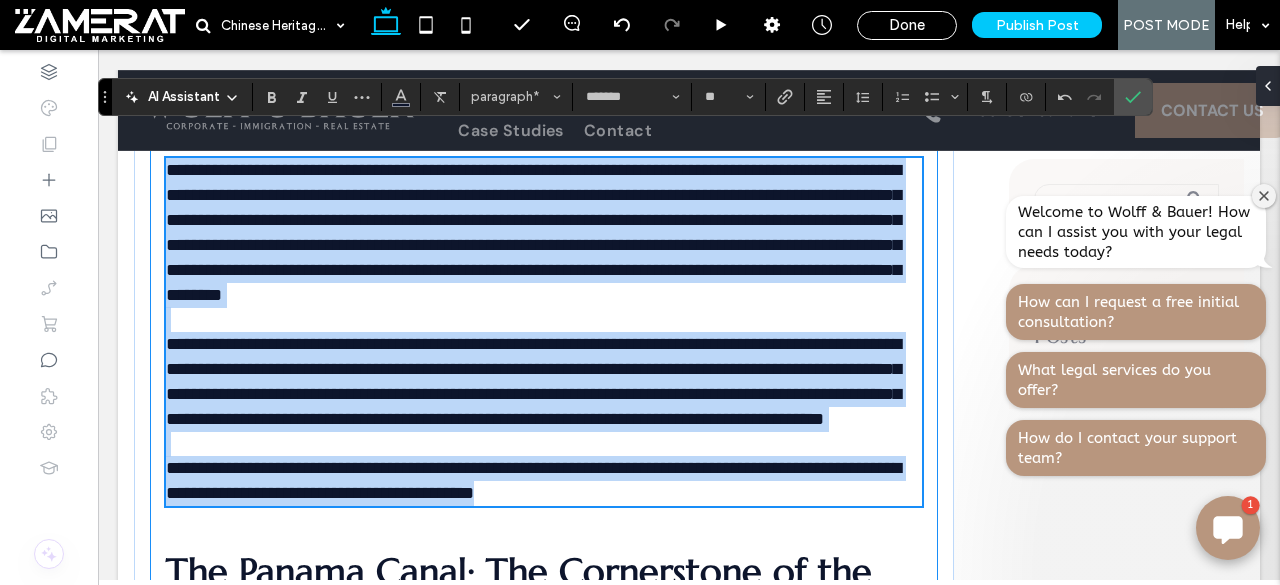 drag, startPoint x: 172, startPoint y: 169, endPoint x: 844, endPoint y: 571, distance: 783.06323 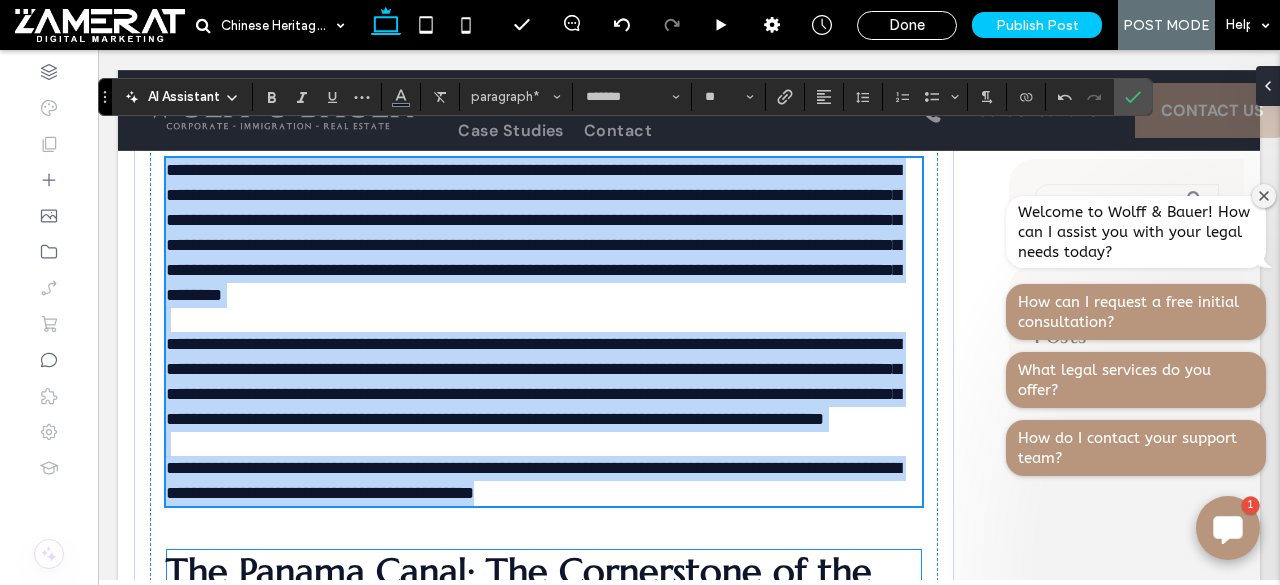 scroll, scrollTop: 698, scrollLeft: 0, axis: vertical 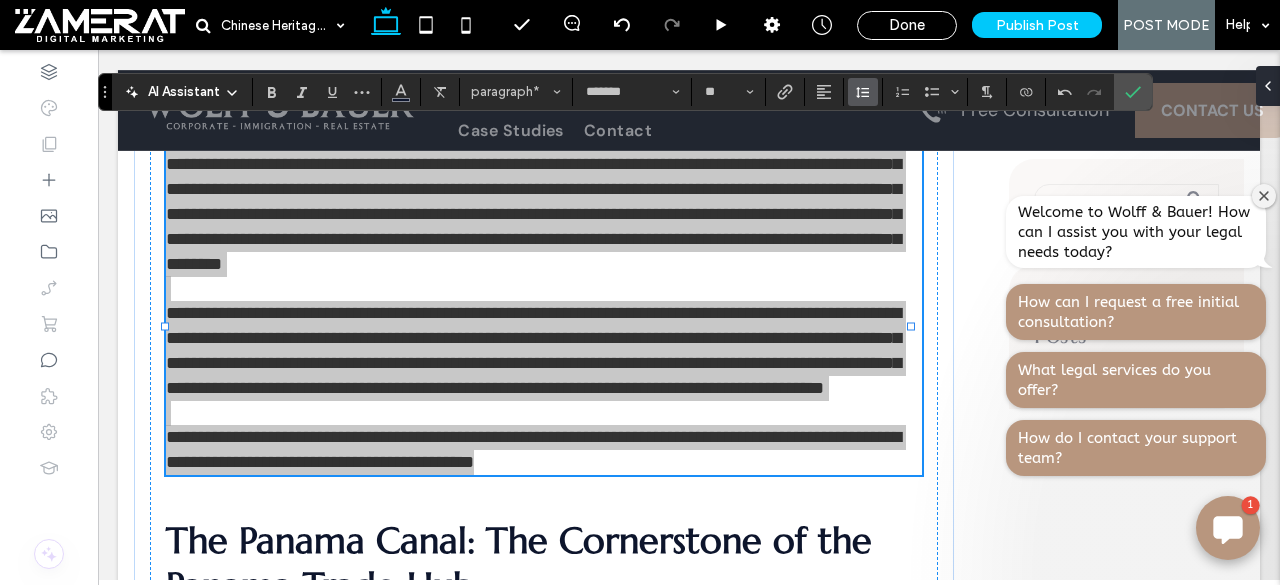 click 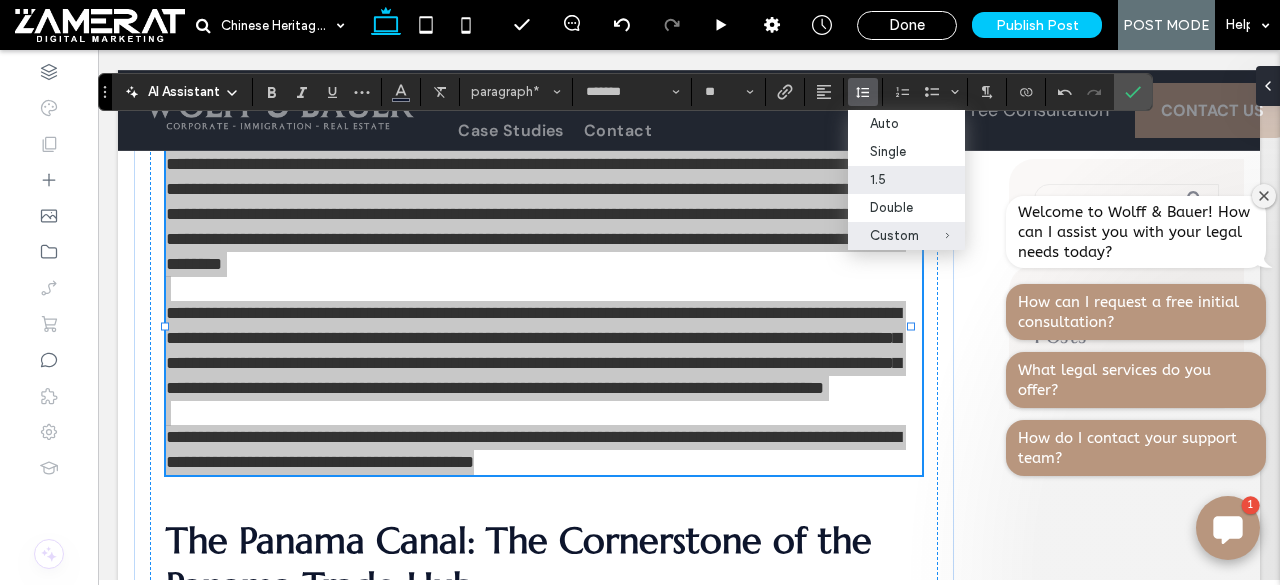 click on "1.5" at bounding box center [894, 179] 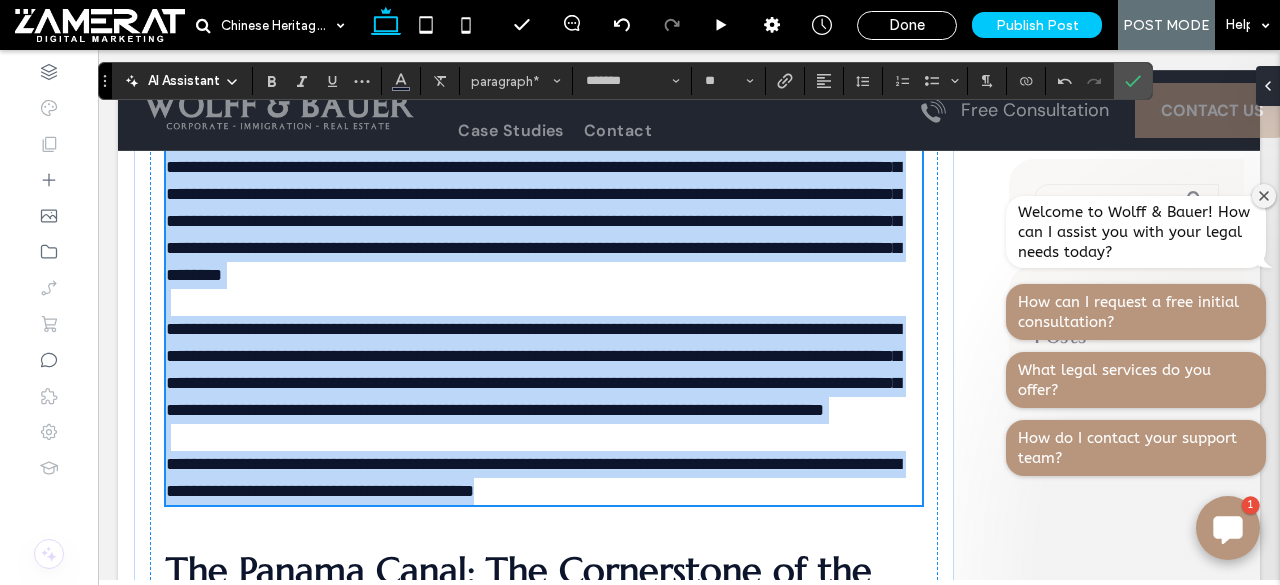 scroll, scrollTop: 856, scrollLeft: 0, axis: vertical 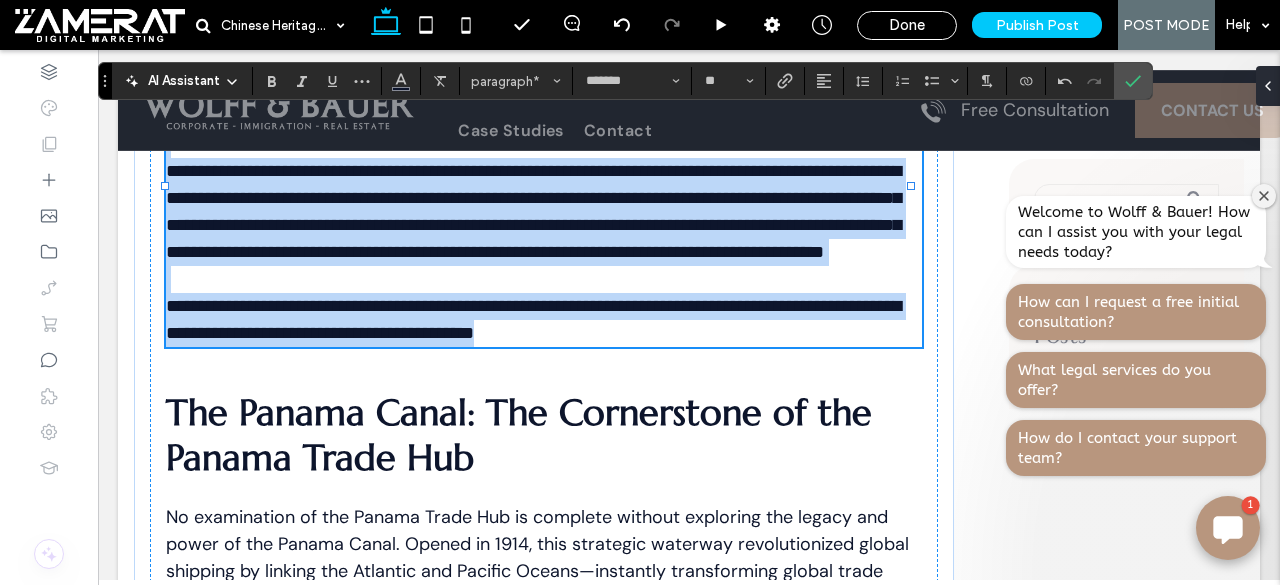 click on "**********" at bounding box center [544, 306] 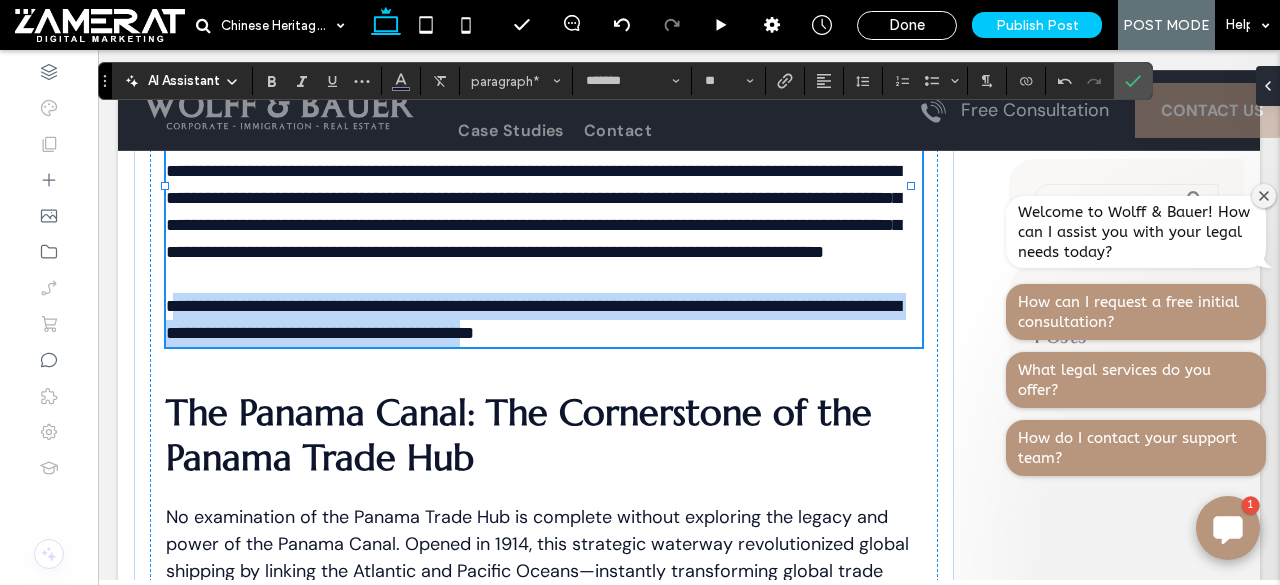 drag, startPoint x: 176, startPoint y: 353, endPoint x: 756, endPoint y: 381, distance: 580.6755 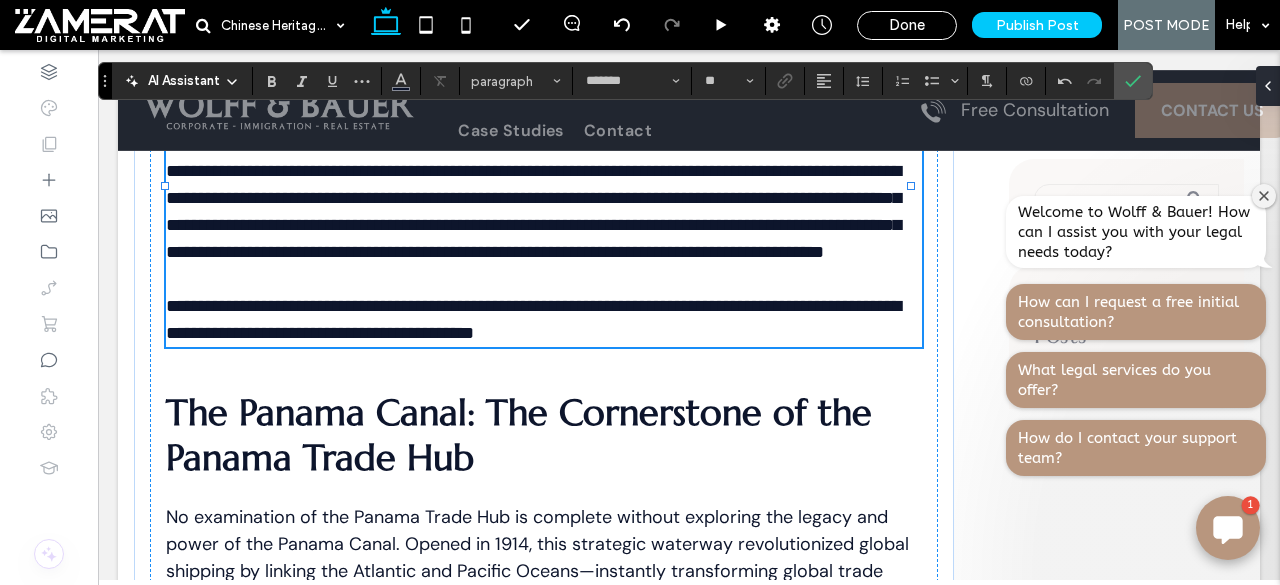 drag, startPoint x: 759, startPoint y: 386, endPoint x: 178, endPoint y: 353, distance: 581.9364 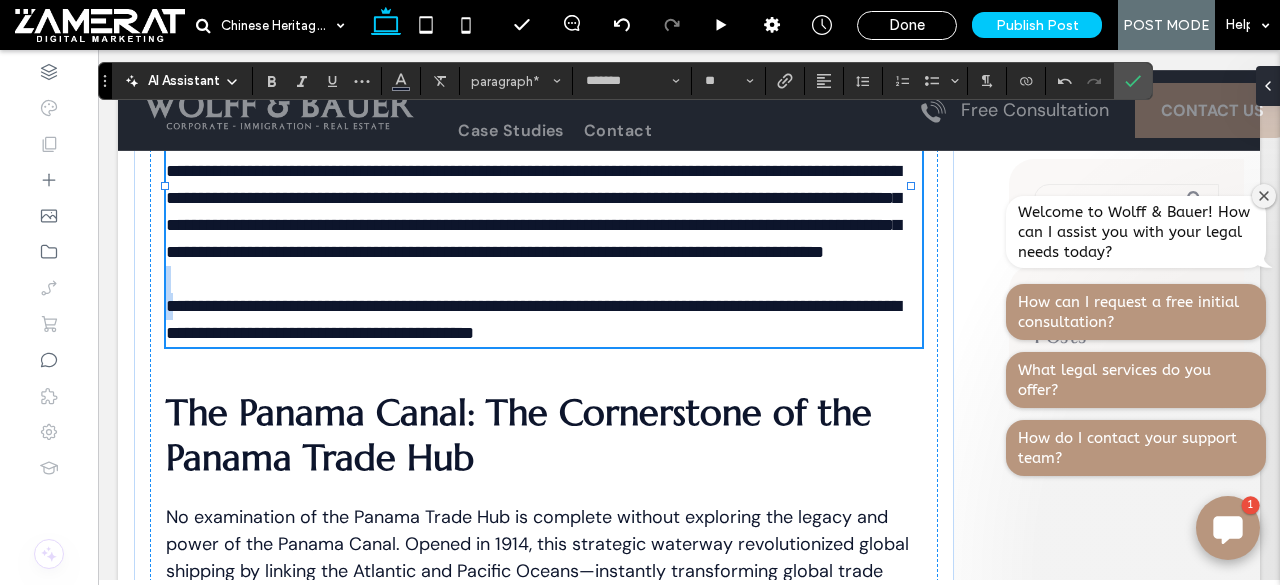 click on "**********" at bounding box center (533, 319) 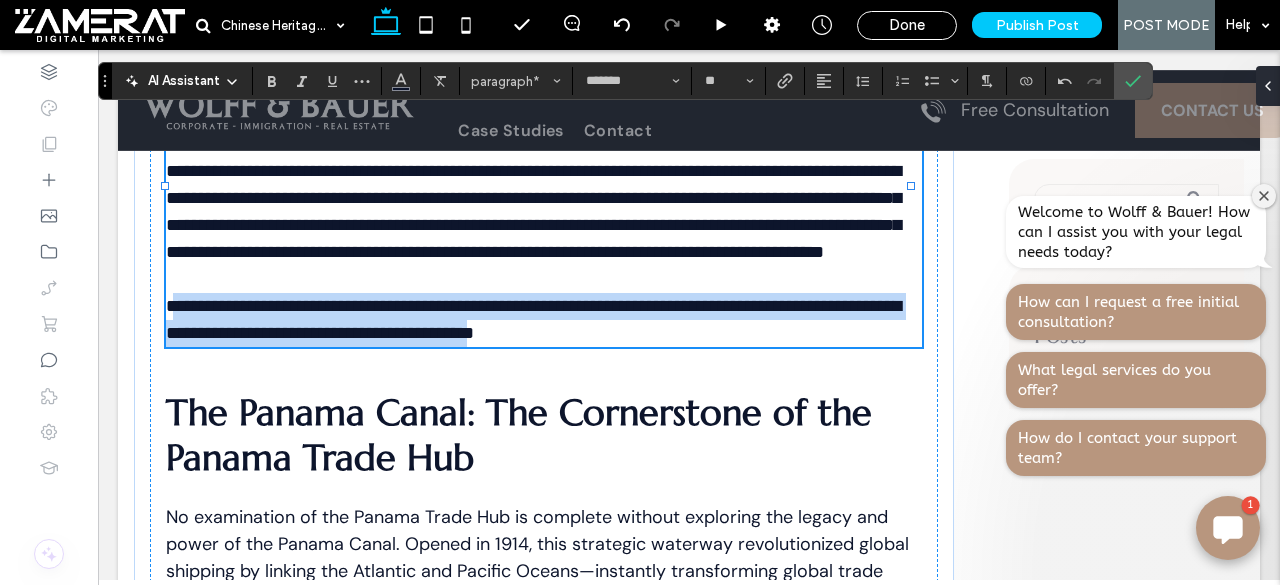 drag, startPoint x: 178, startPoint y: 357, endPoint x: 760, endPoint y: 388, distance: 582.825 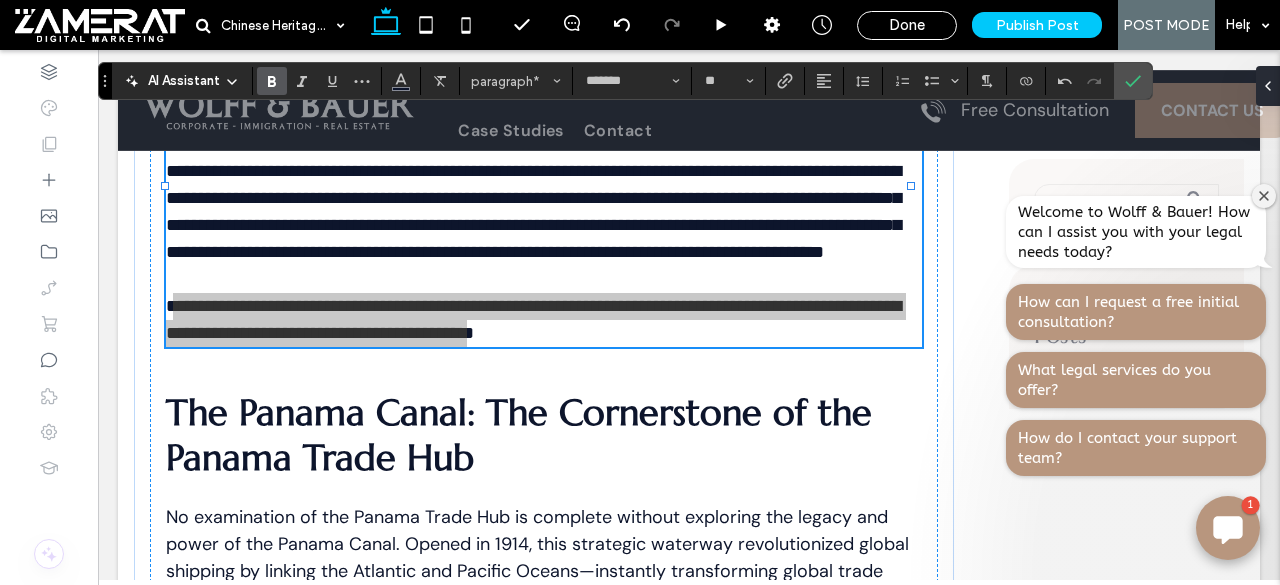 click 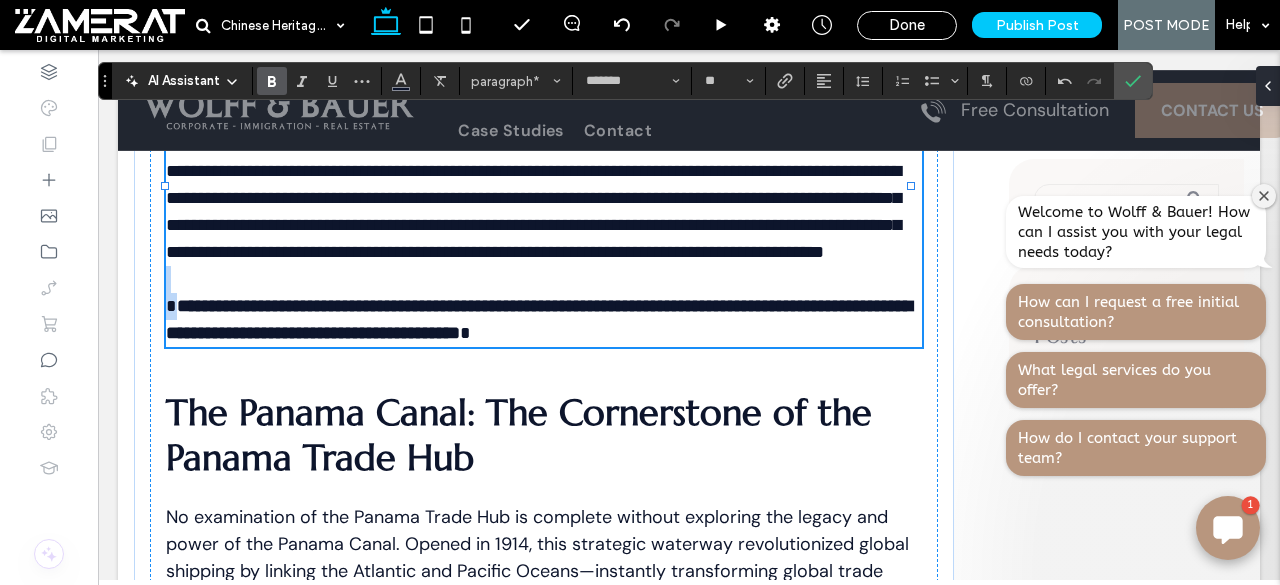click on "**********" at bounding box center [539, 319] 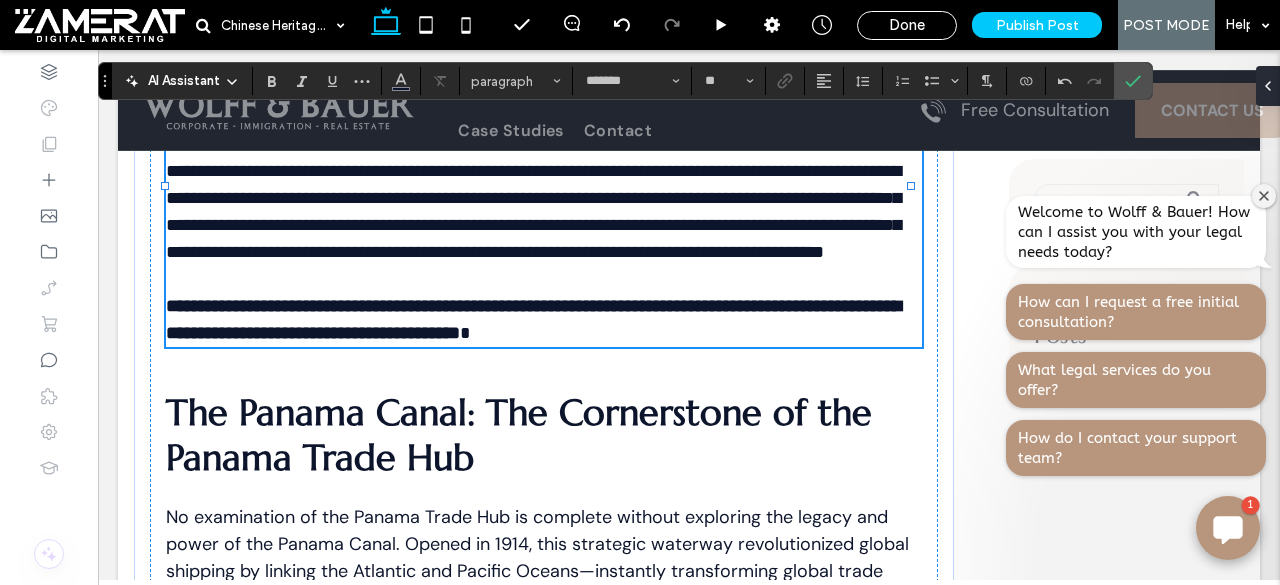 click on "**********" at bounding box center [544, 306] 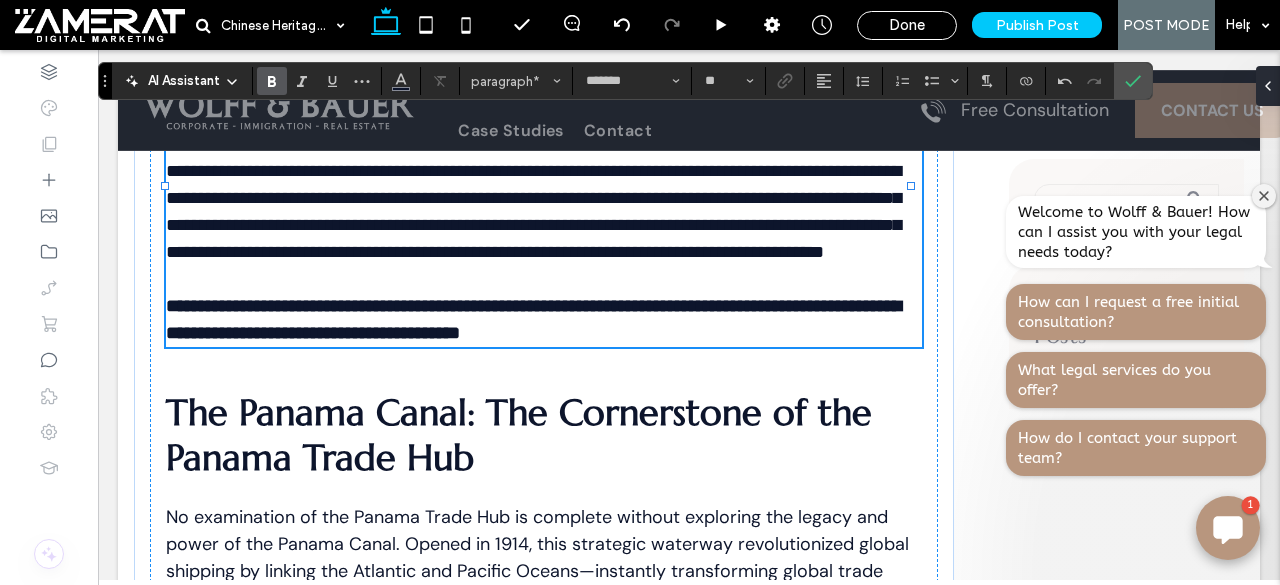 click on "**********" at bounding box center (533, 319) 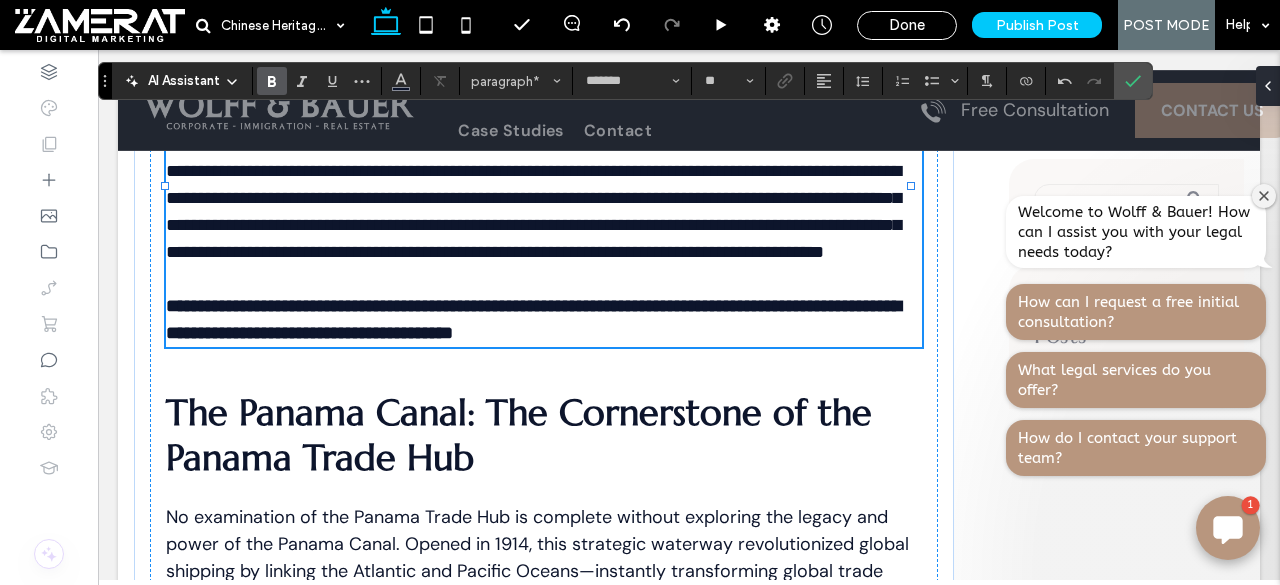 click on "**********" at bounding box center [533, 319] 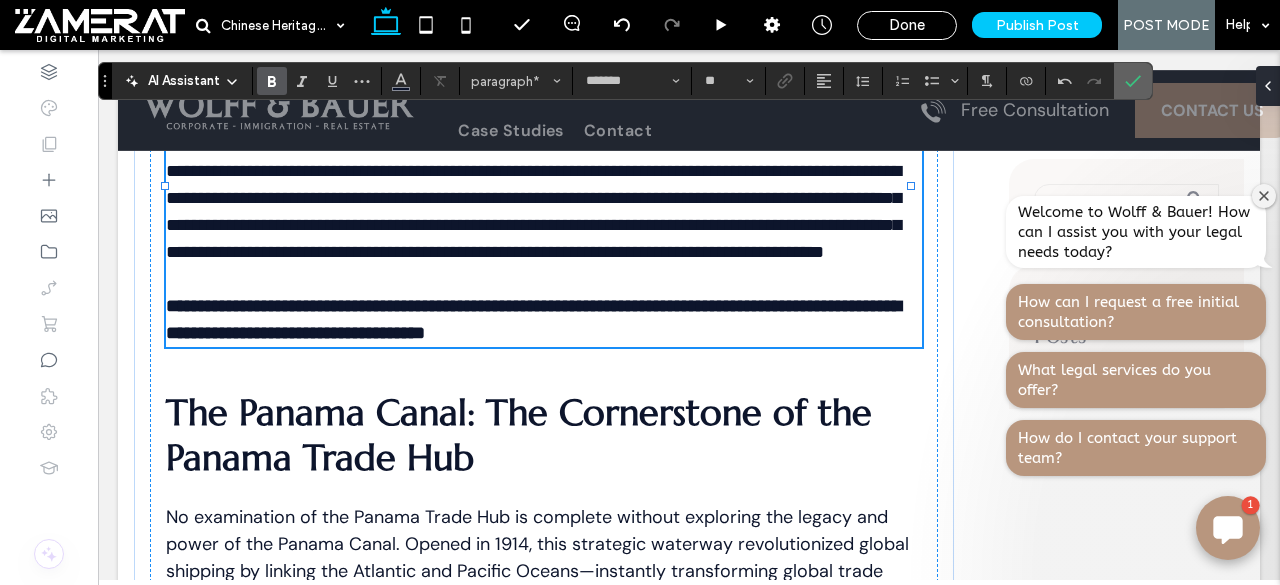 click 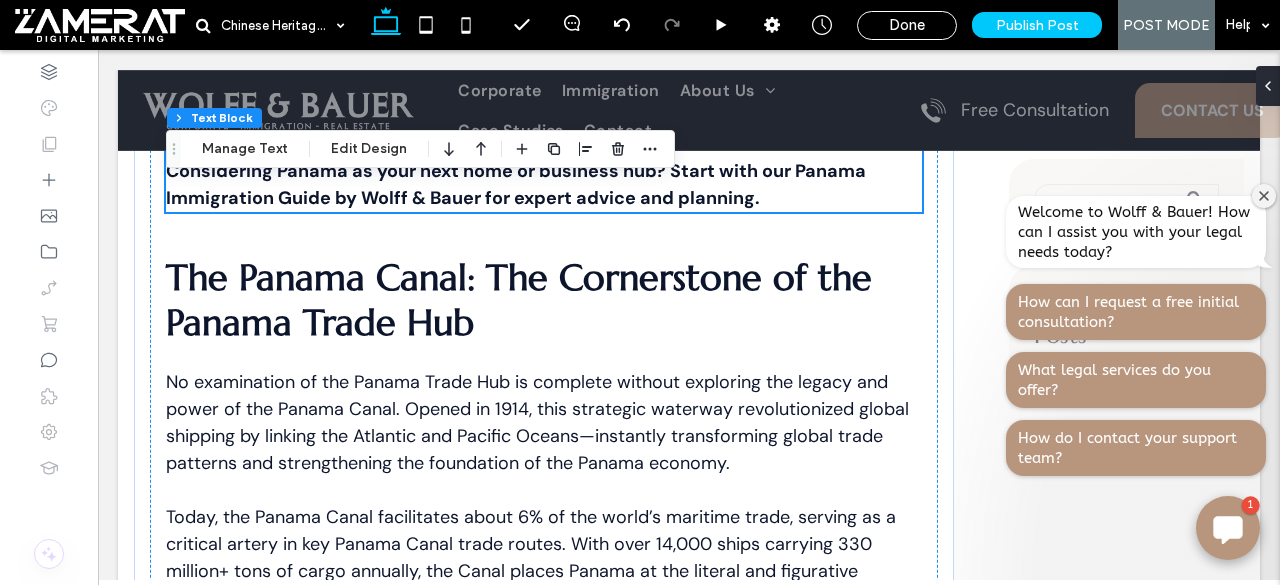 scroll, scrollTop: 1059, scrollLeft: 0, axis: vertical 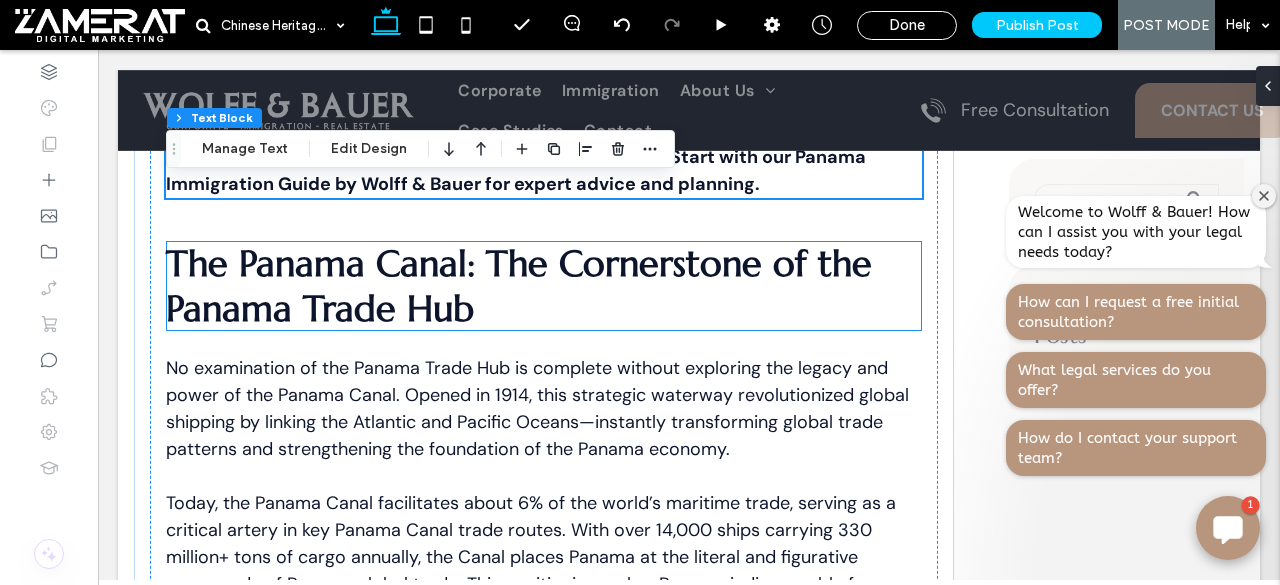 click on "The Panama Canal: The Cornerstone of the Panama Trade Hub" at bounding box center (544, 286) 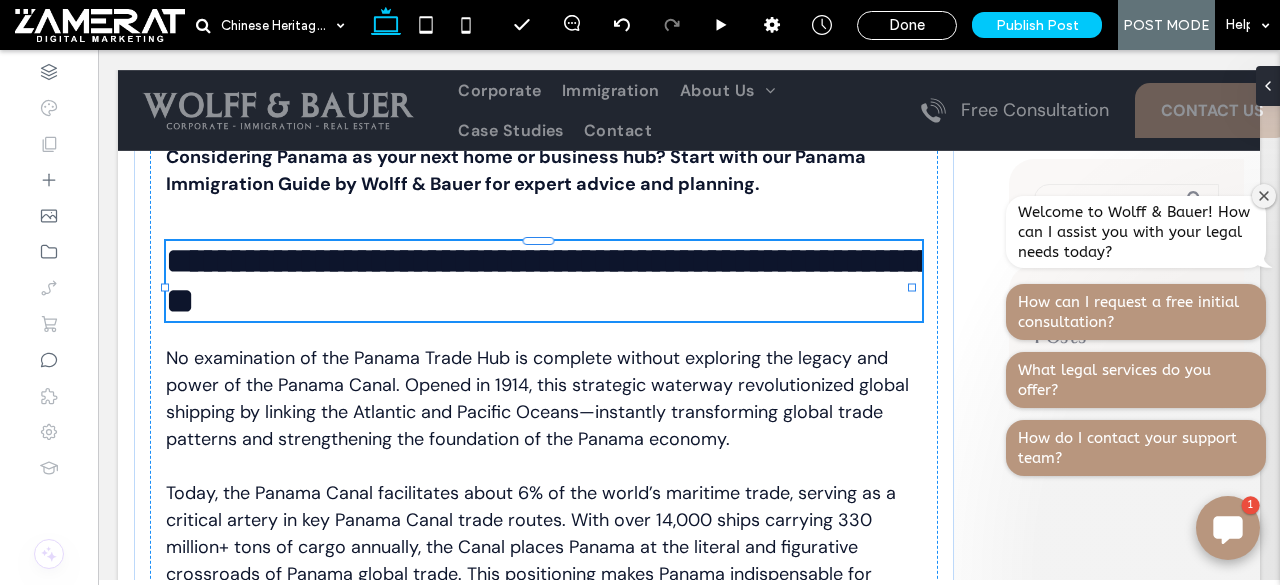 type on "*********" 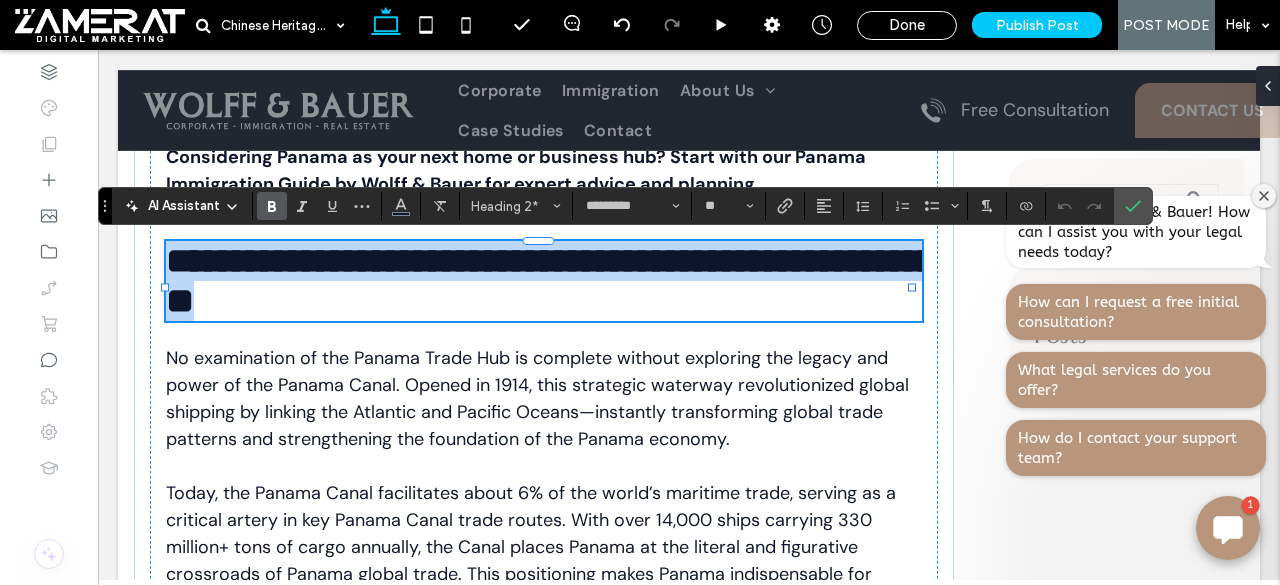 click on "**********" at bounding box center (544, 281) 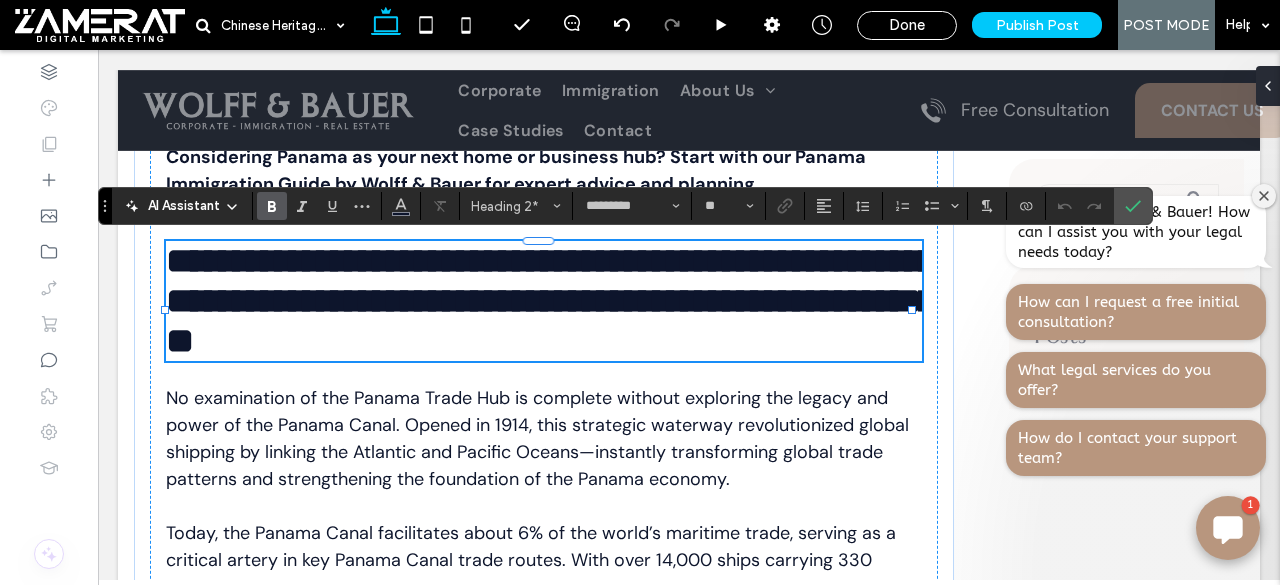 type on "*******" 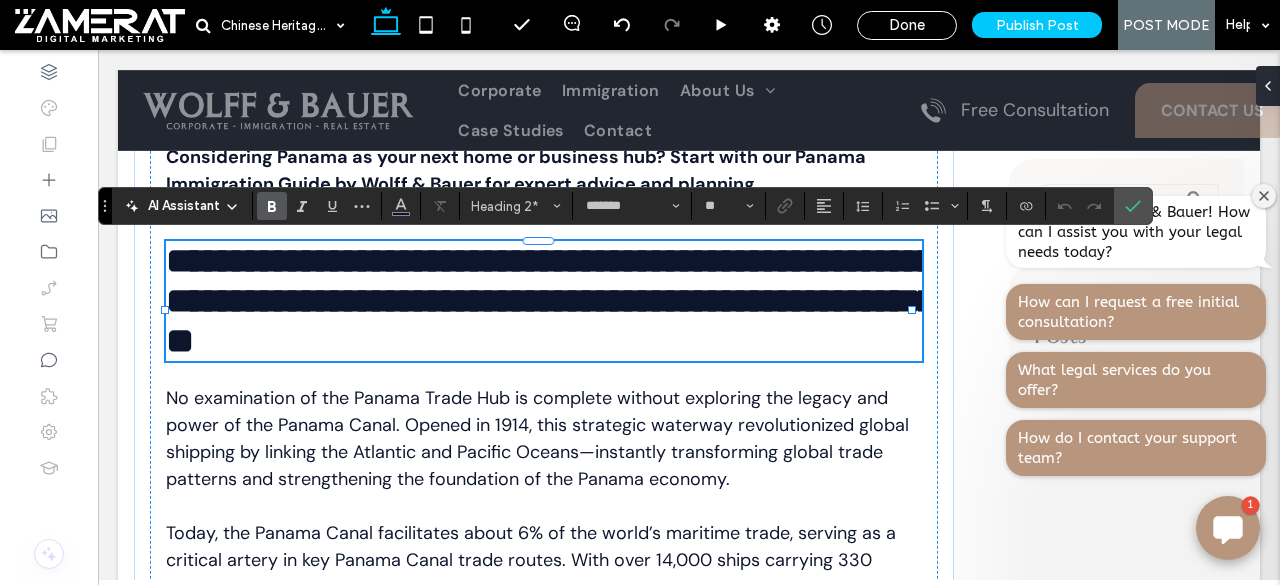 scroll, scrollTop: 0, scrollLeft: 0, axis: both 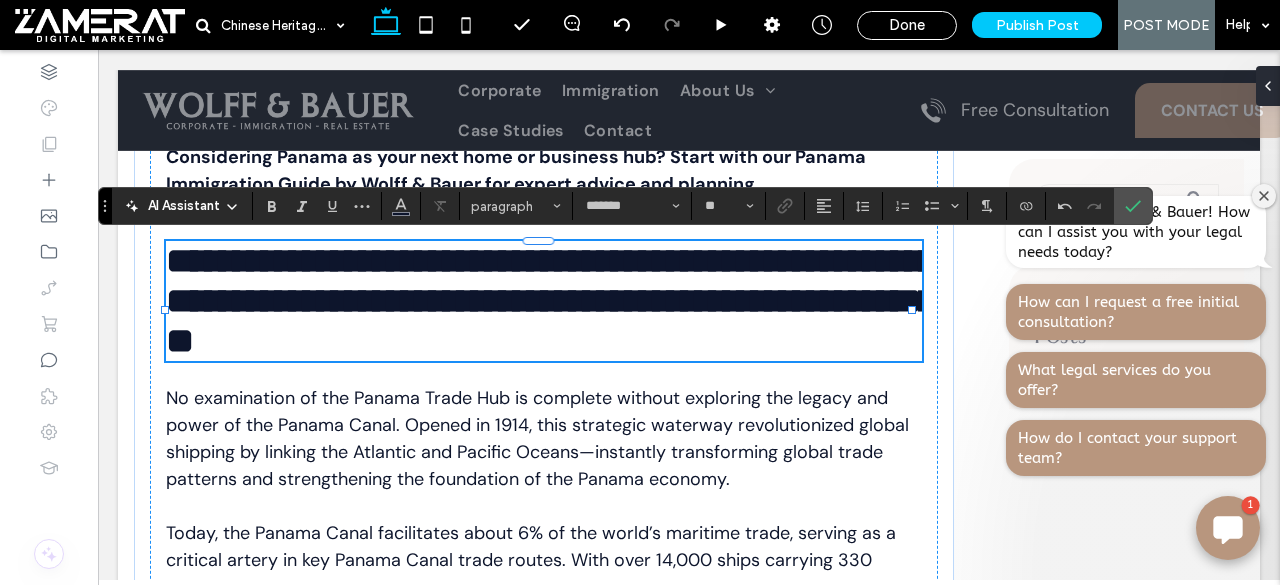 type on "*********" 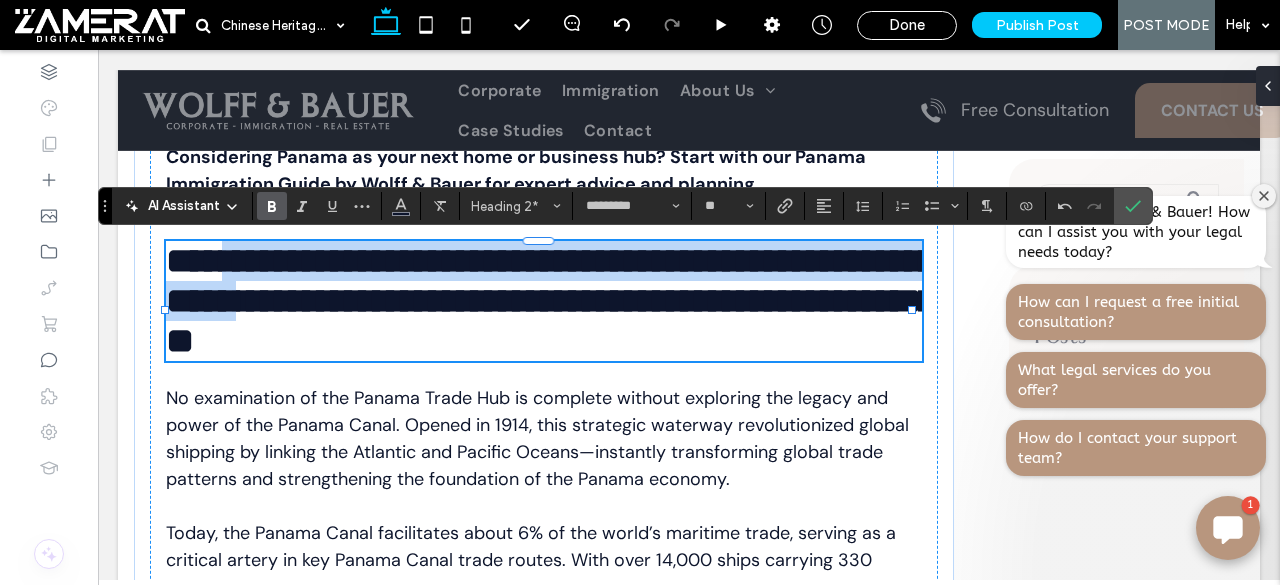 drag, startPoint x: 520, startPoint y: 309, endPoint x: 216, endPoint y: 271, distance: 306.36578 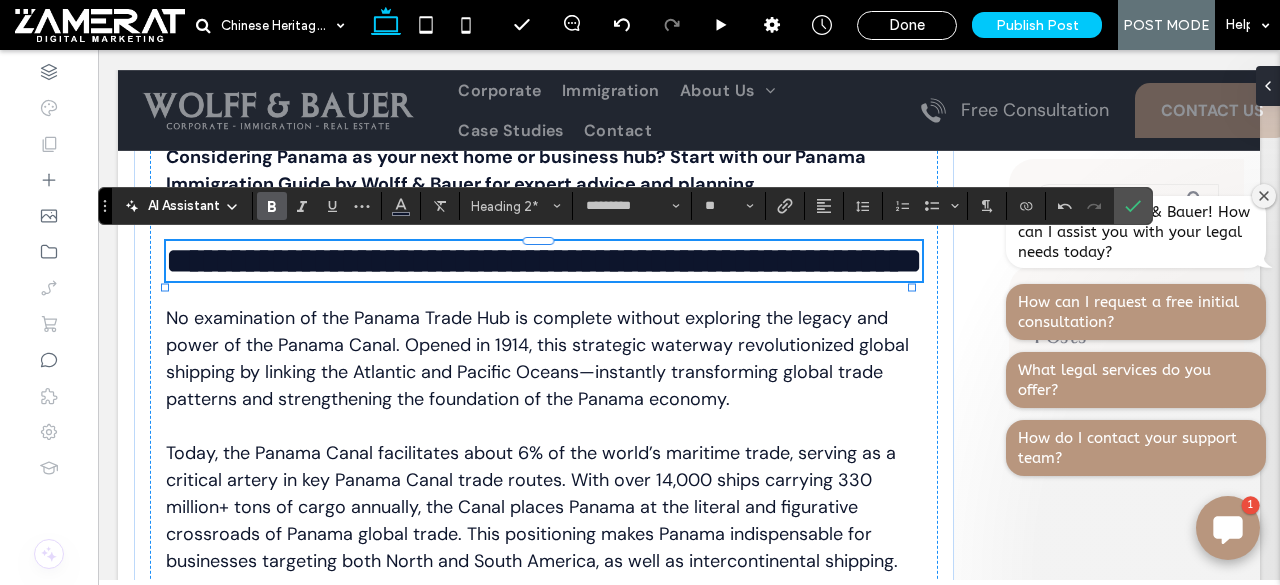 type 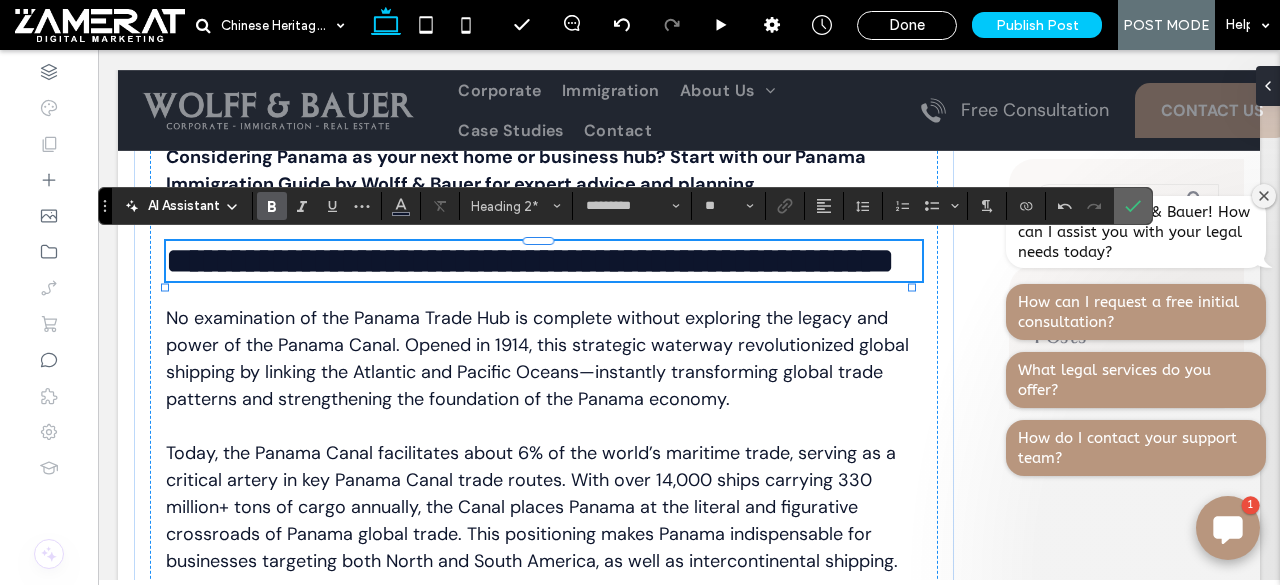 click 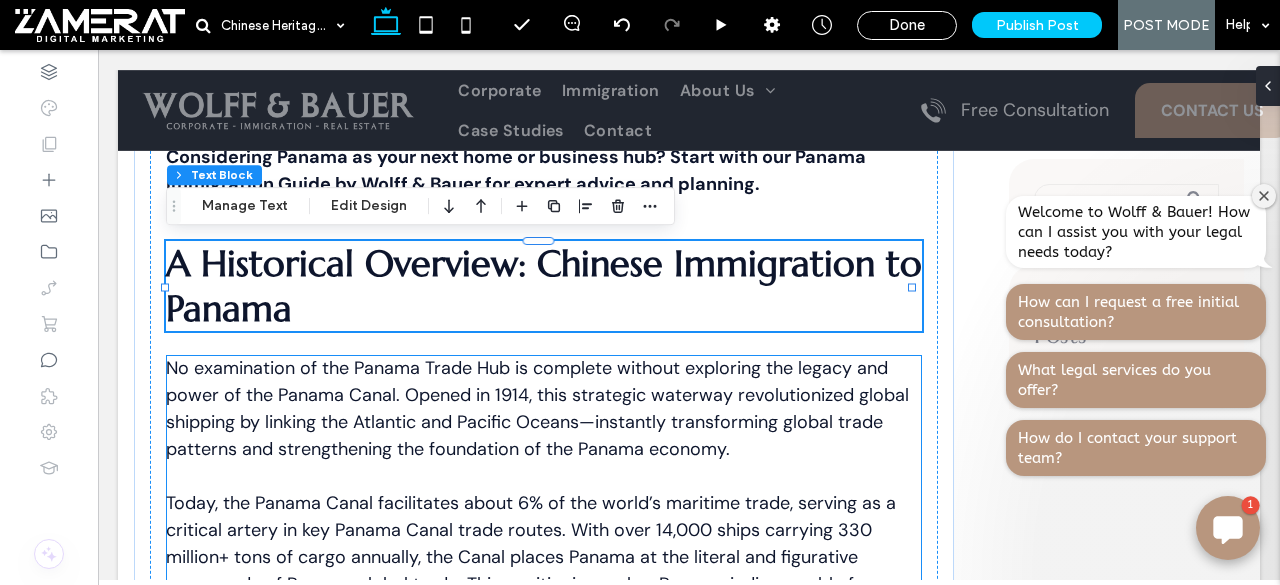 click on "No examination of the Panama Trade Hub is complete without exploring the legacy and power of the Panama Canal. Opened in 1914, this strategic waterway revolutionized global shipping by linking the Atlantic and Pacific Oceans—instantly transforming global trade patterns and strengthening the foundation of the Panama economy." at bounding box center [537, 408] 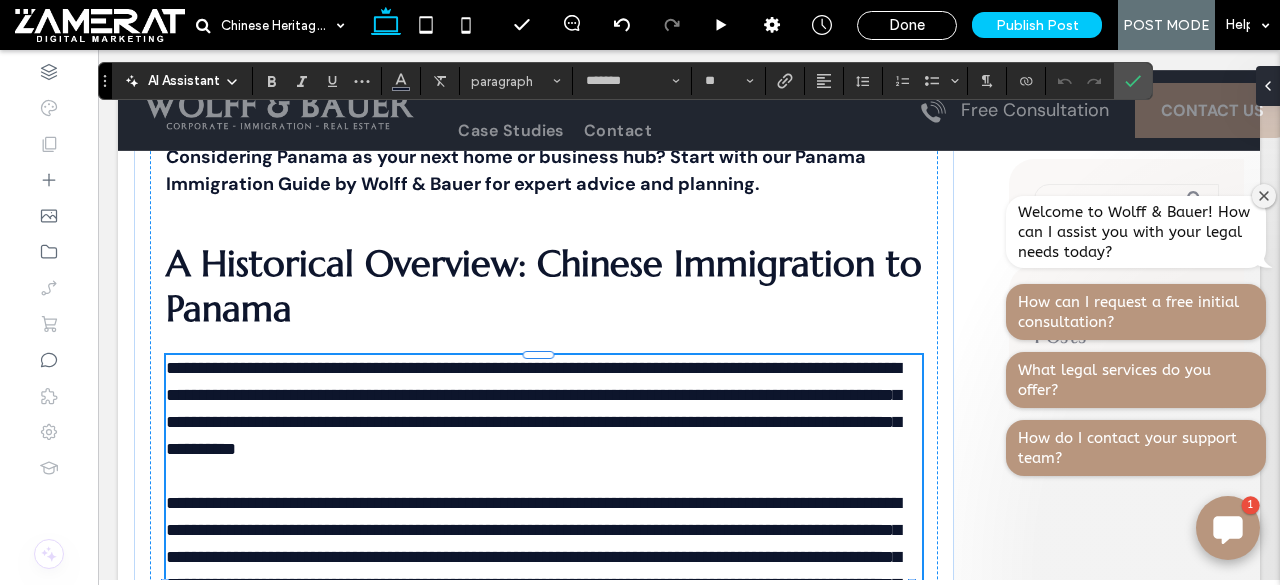 scroll, scrollTop: 1325, scrollLeft: 0, axis: vertical 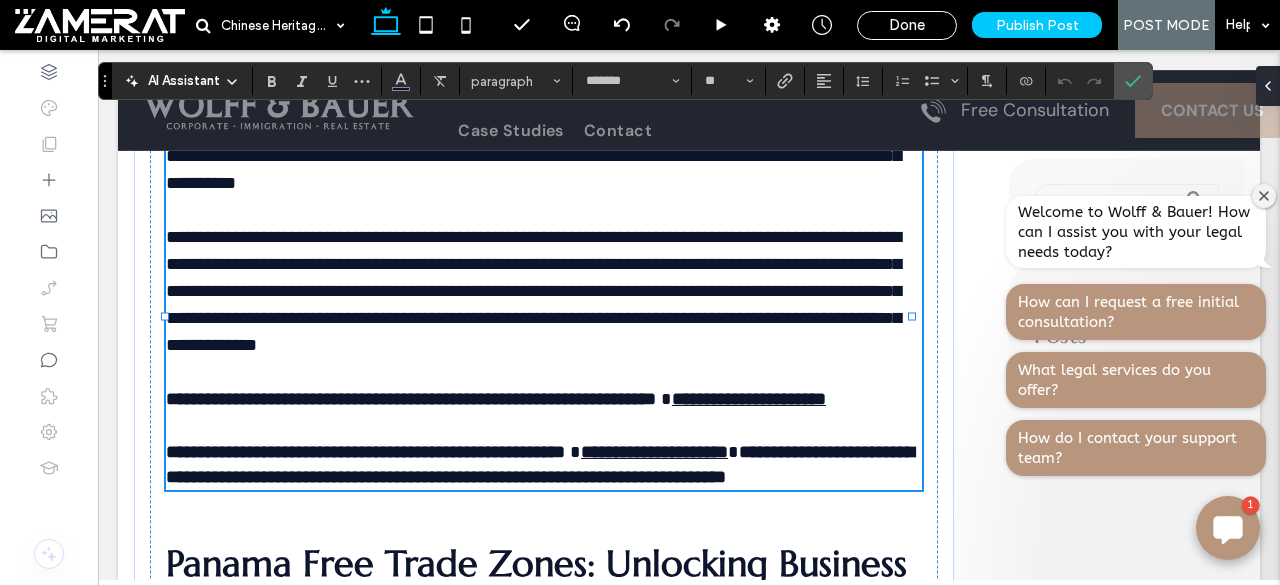type on "*******" 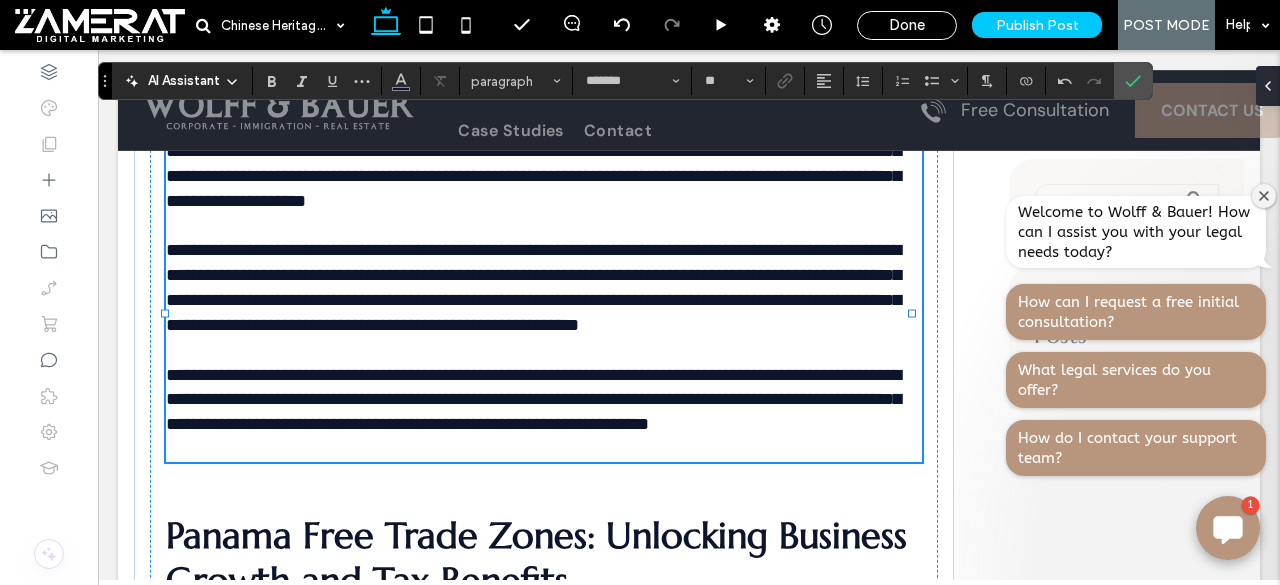 scroll, scrollTop: 0, scrollLeft: 0, axis: both 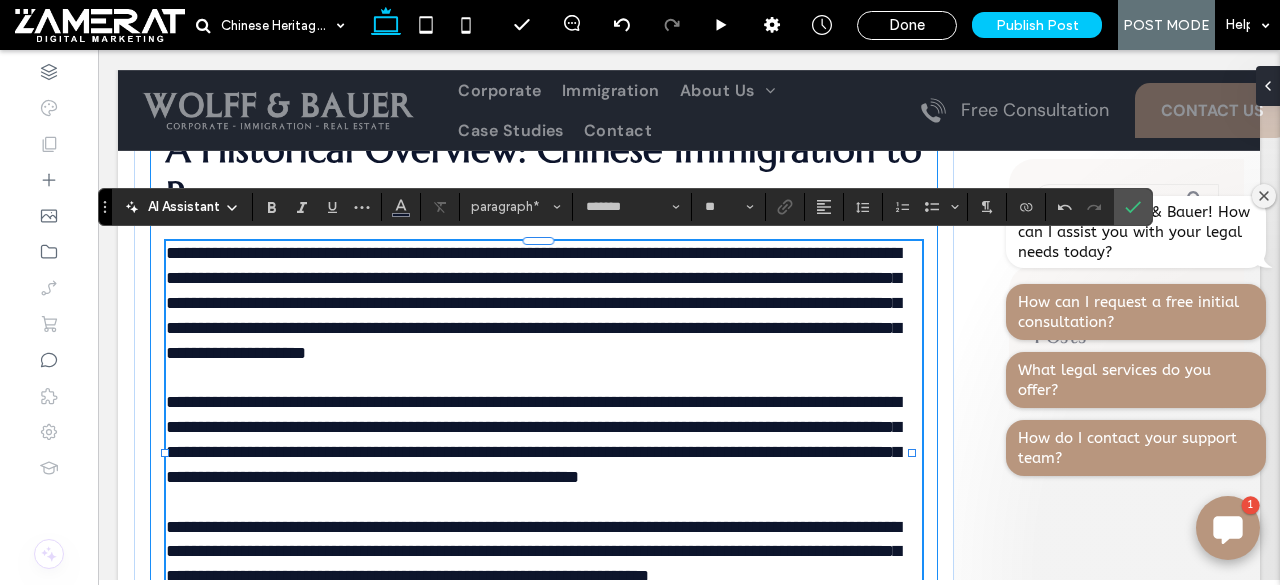 click at bounding box center (165, 453) 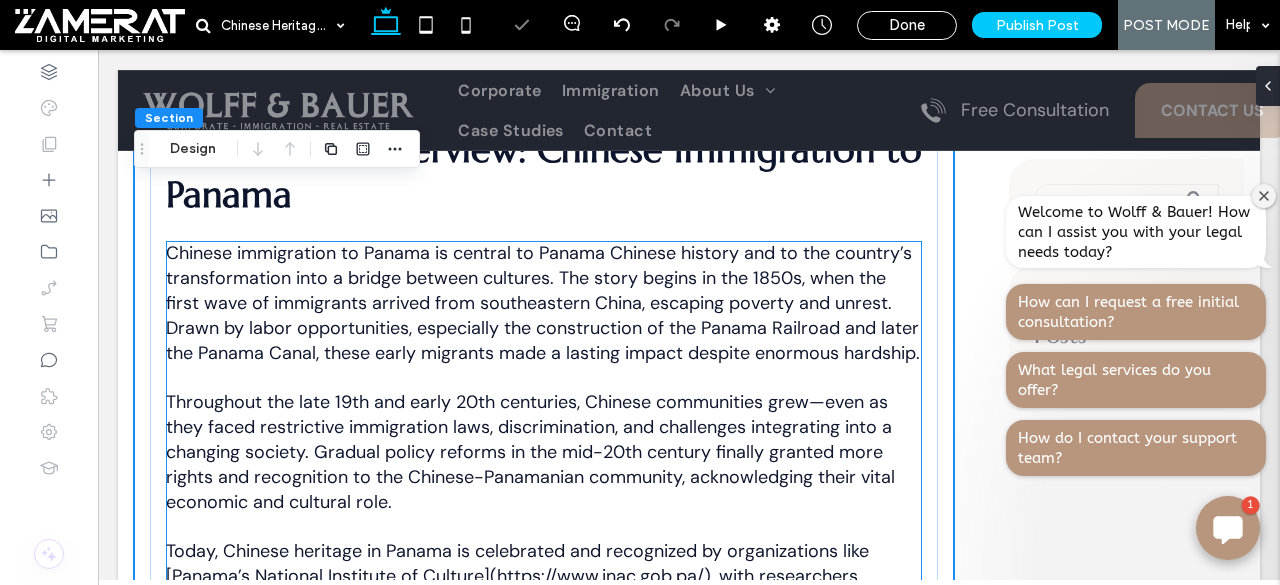 click on "Chinese immigration to Panama is central to Panama Chinese history and to the country’s transformation into a bridge between cultures. The story begins in the 1850s, when the first wave of immigrants arrived from southeastern China, escaping poverty and unrest. Drawn by labor opportunities, especially the construction of the Panama Railroad and later the Panama Canal, these early migrants made a lasting impact despite enormous hardship." at bounding box center (543, 302) 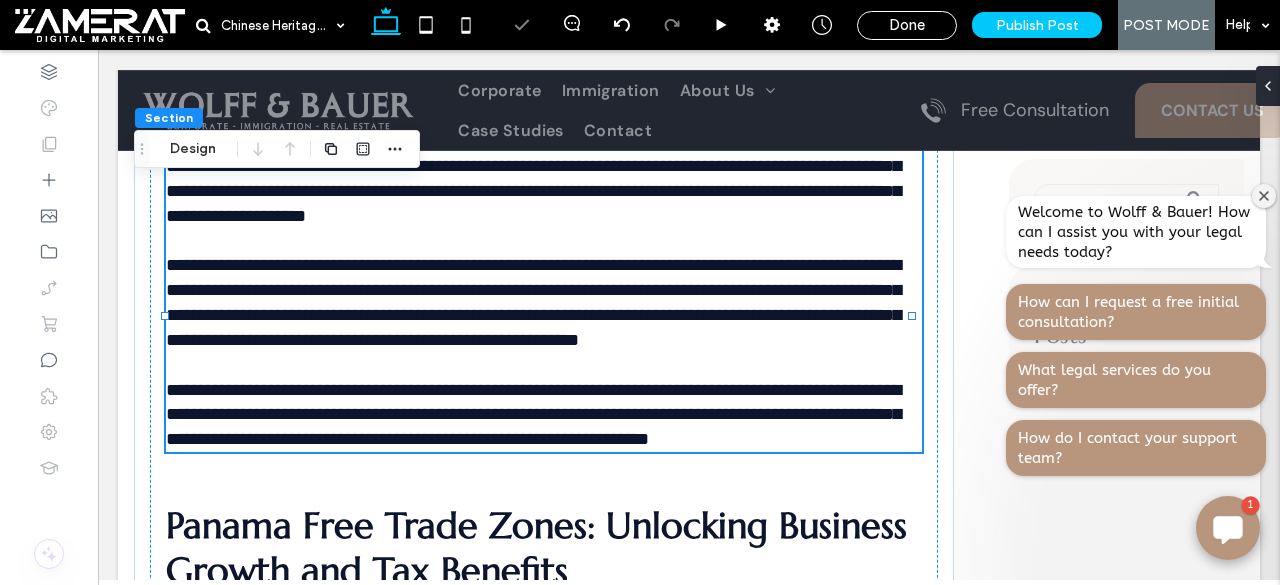 type on "*******" 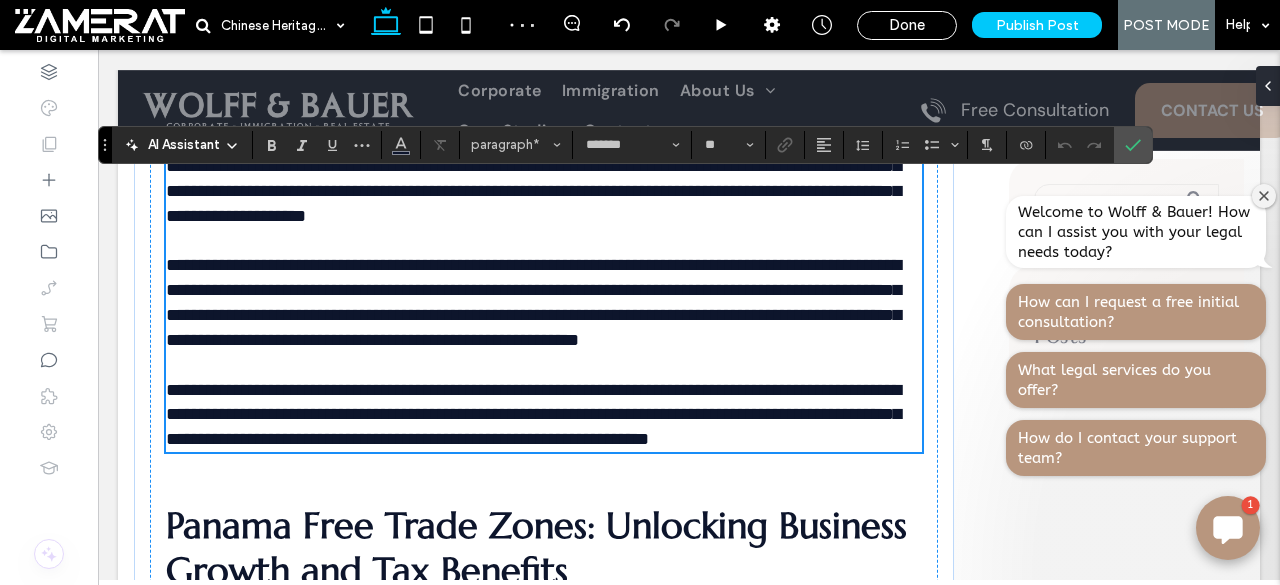 scroll, scrollTop: 1232, scrollLeft: 0, axis: vertical 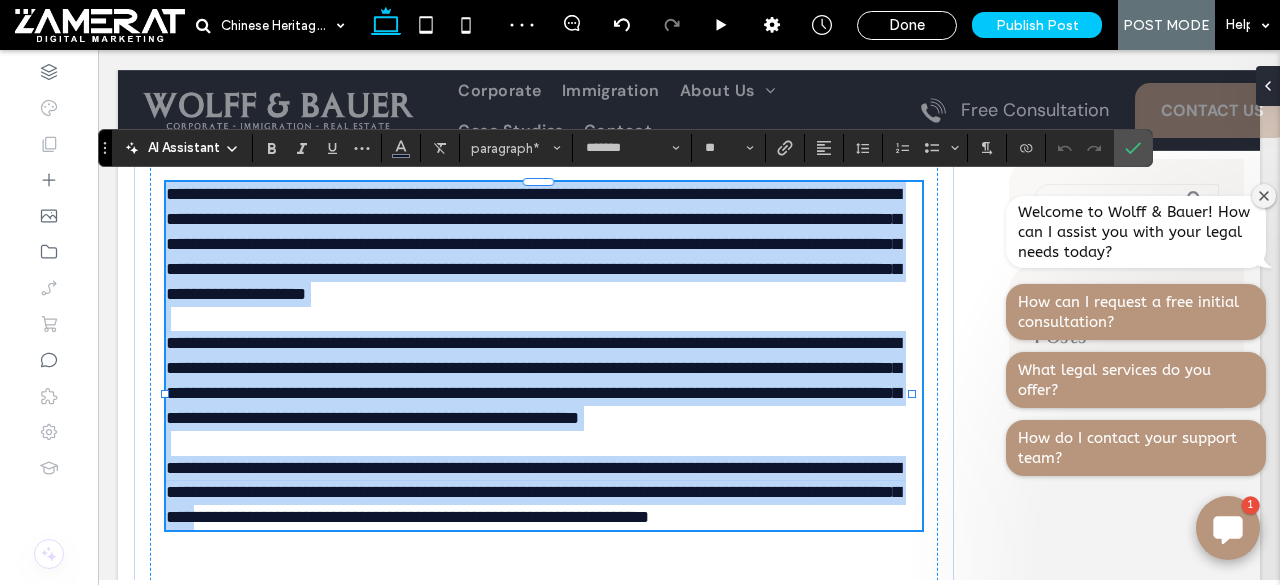 drag, startPoint x: 169, startPoint y: 197, endPoint x: 688, endPoint y: 531, distance: 617.18475 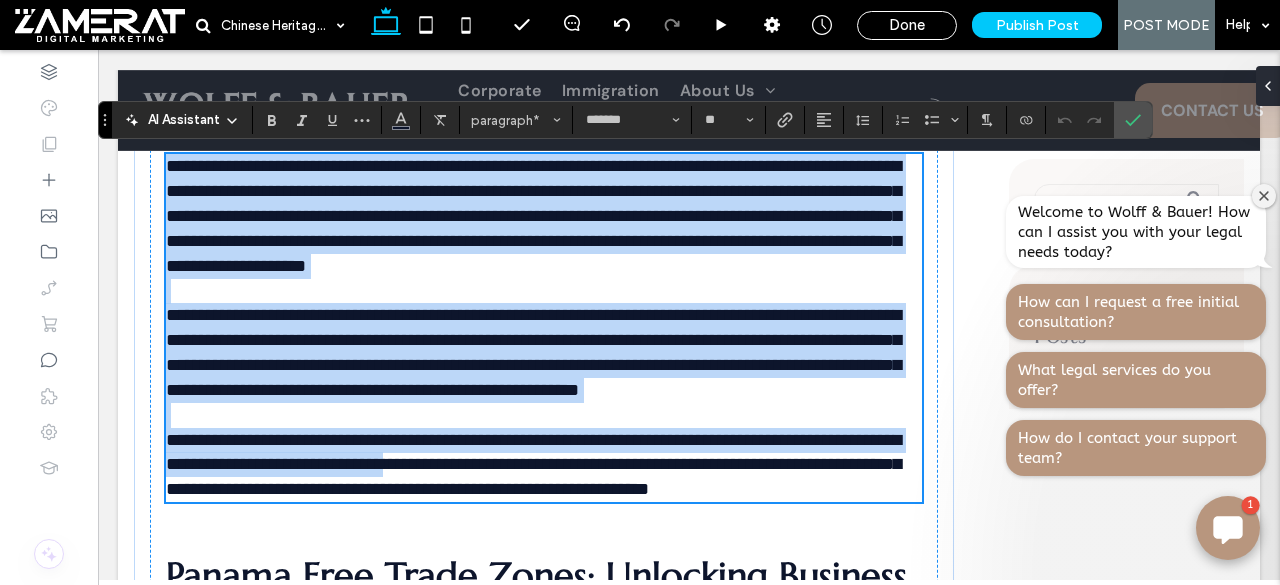 scroll, scrollTop: 1259, scrollLeft: 0, axis: vertical 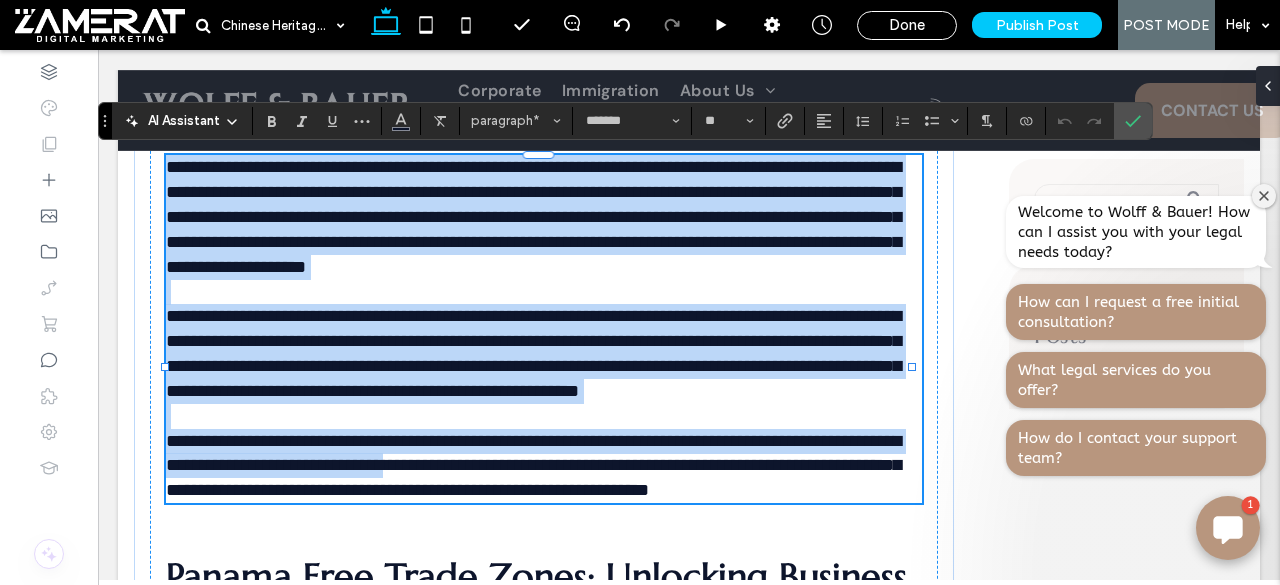click on "**********" at bounding box center [533, 216] 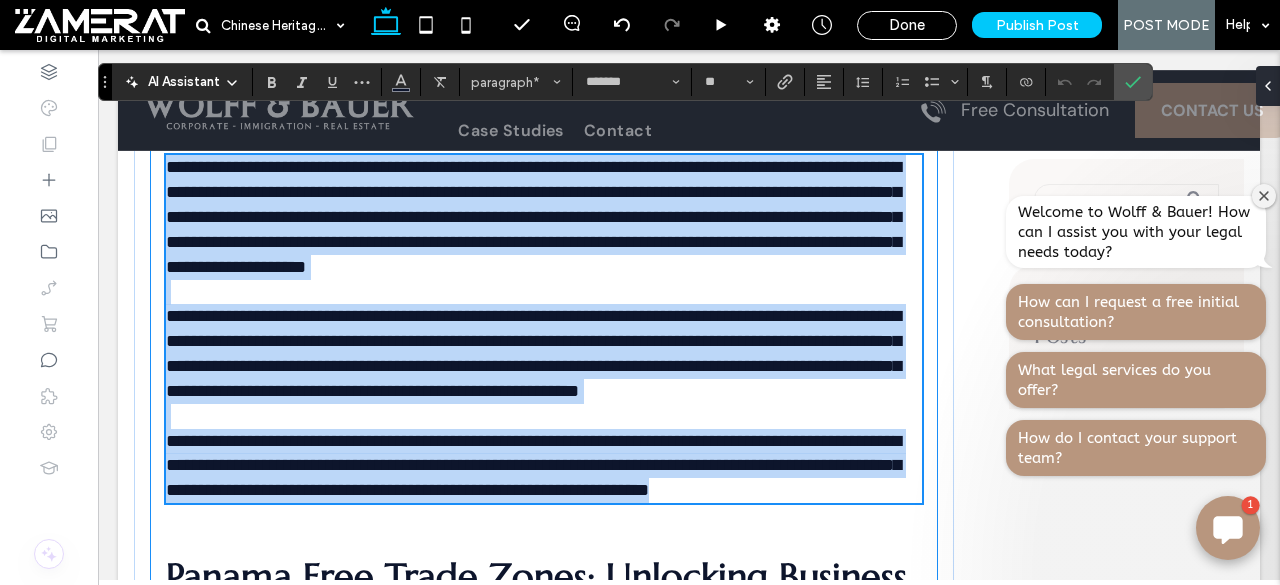 scroll, scrollTop: 1305, scrollLeft: 0, axis: vertical 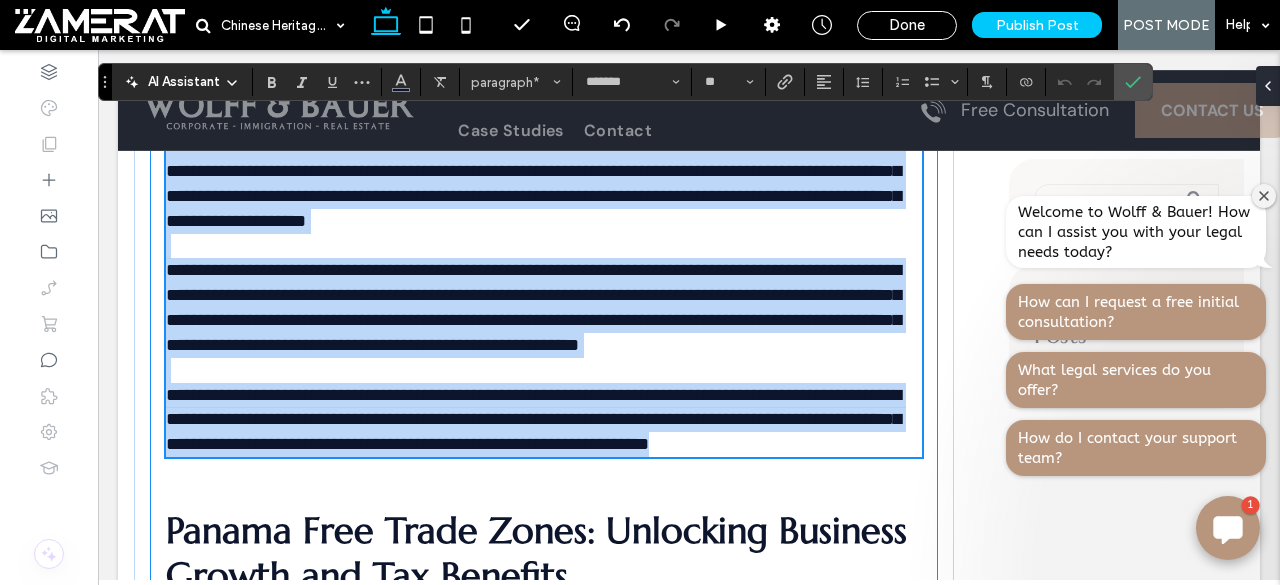 drag, startPoint x: 172, startPoint y: 165, endPoint x: 753, endPoint y: 573, distance: 709.9472 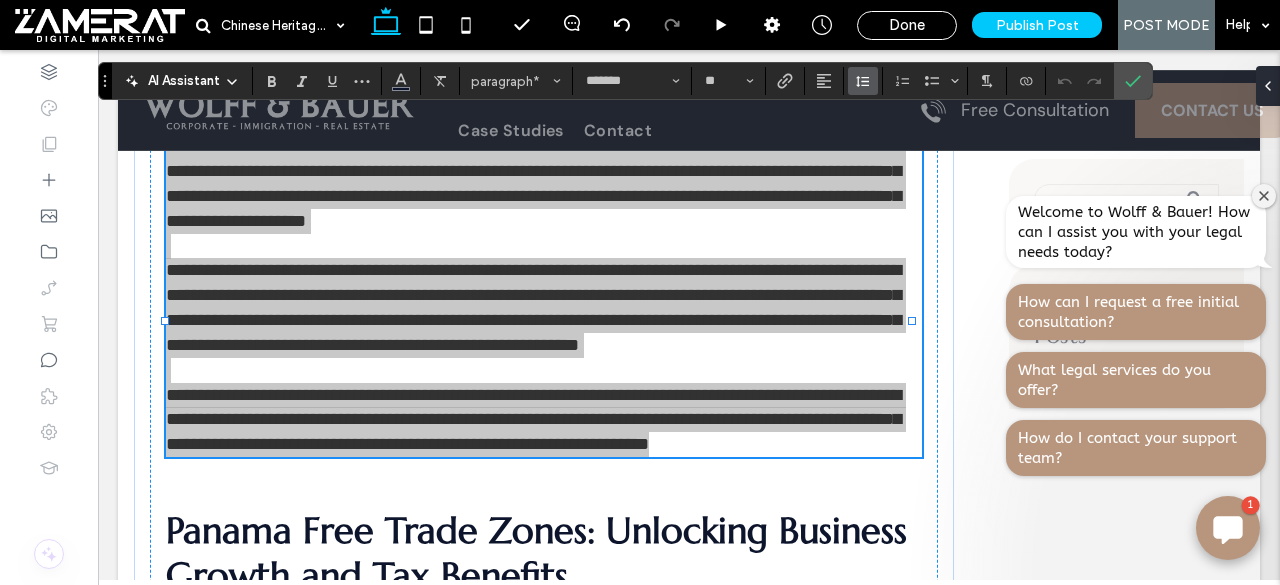 click 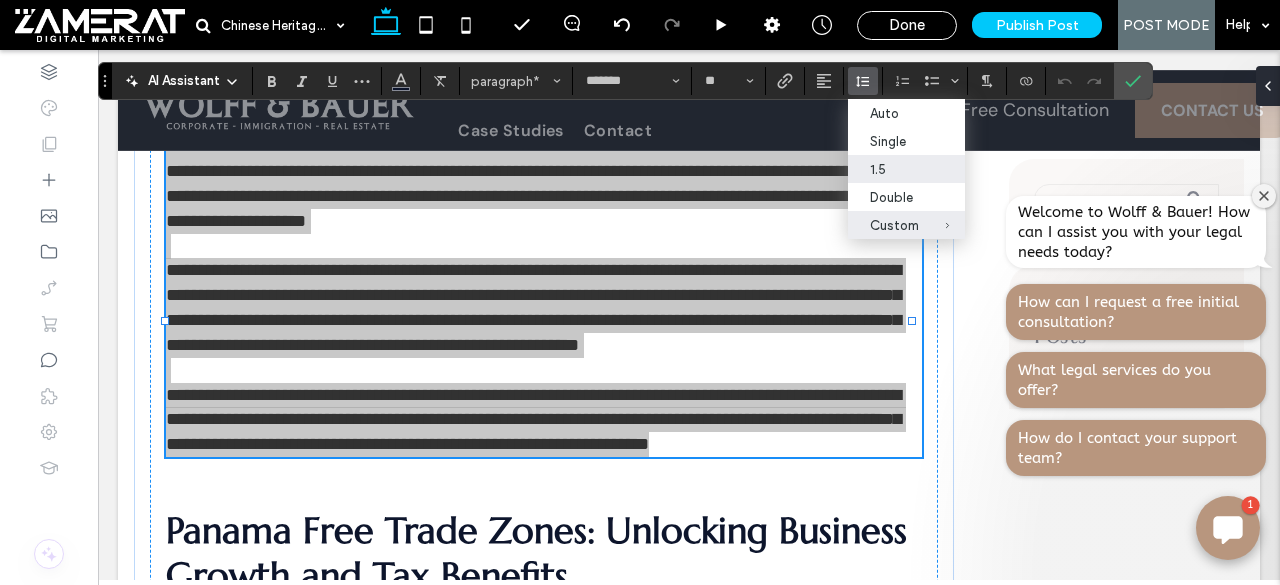 click on "1.5" at bounding box center [894, 169] 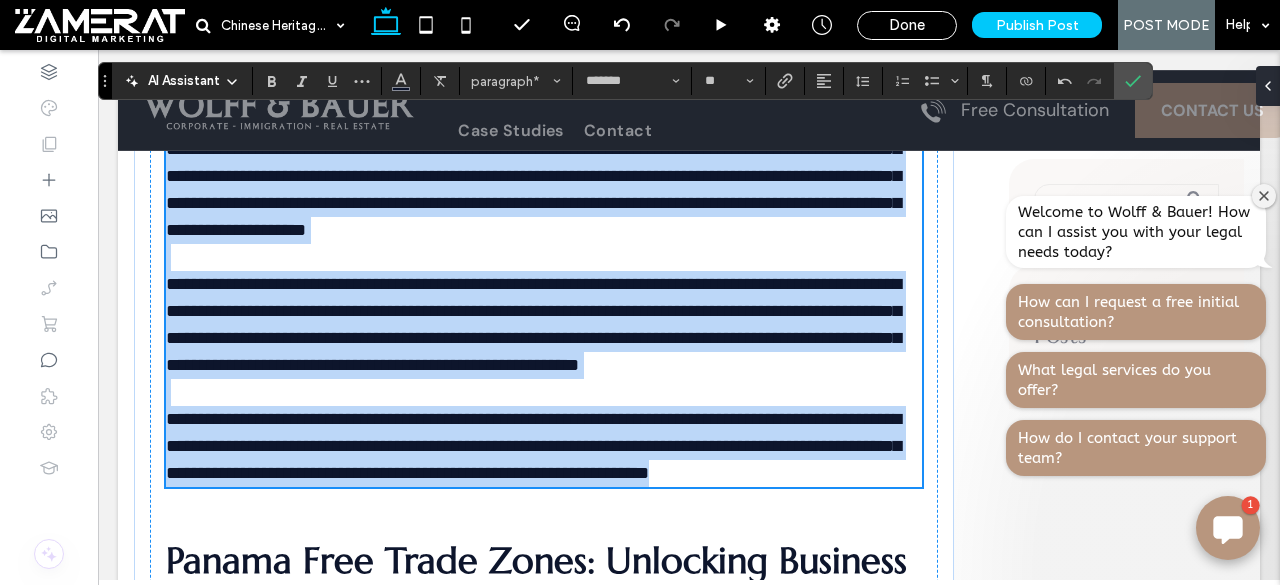 scroll, scrollTop: 1453, scrollLeft: 0, axis: vertical 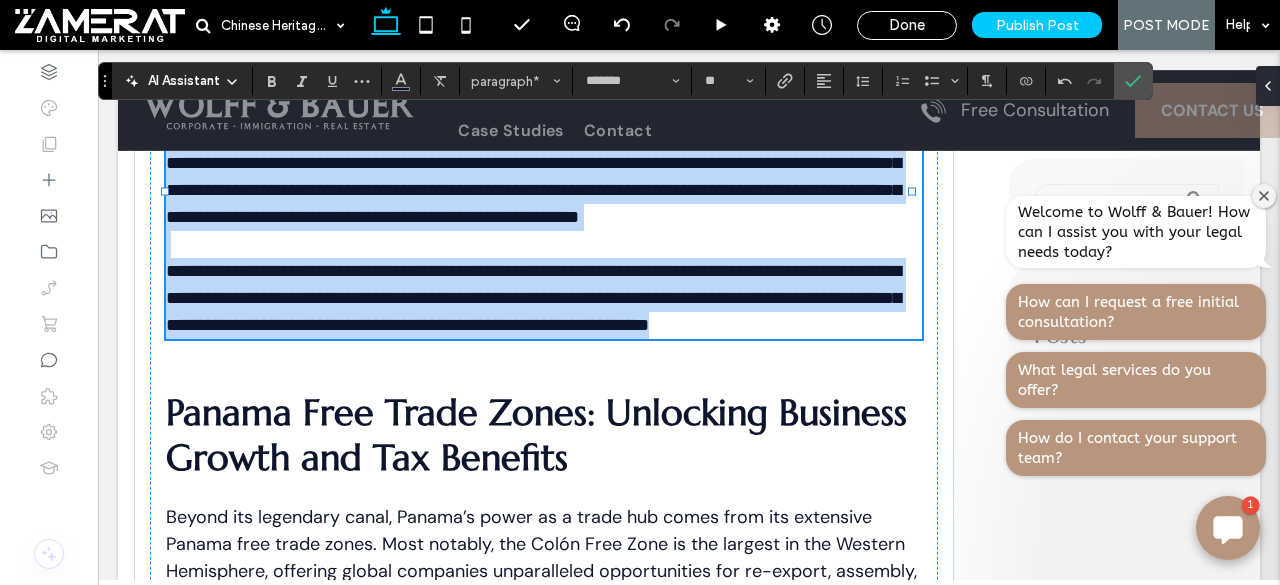 click on "**********" at bounding box center (533, 298) 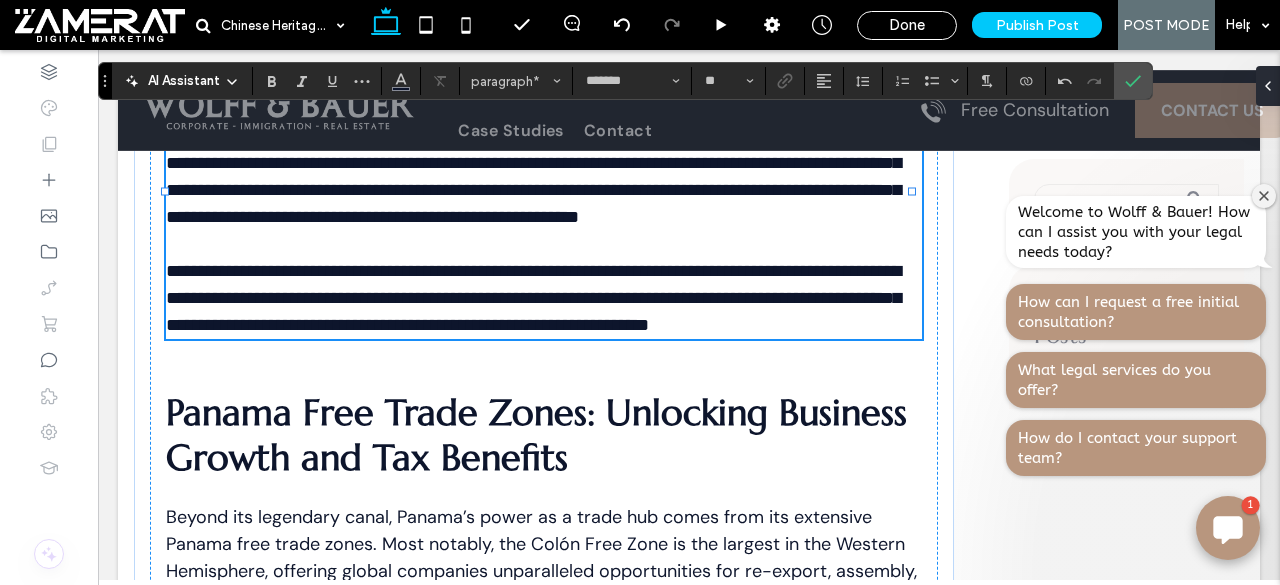 click on "**********" at bounding box center (533, 298) 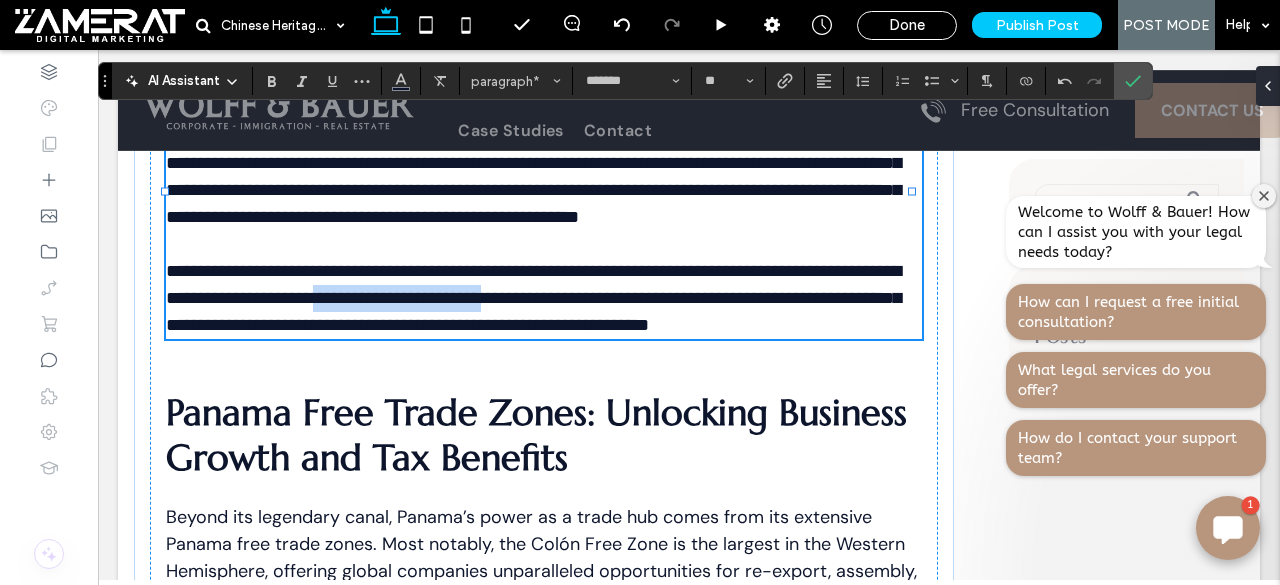 drag, startPoint x: 496, startPoint y: 349, endPoint x: 700, endPoint y: 346, distance: 204.02206 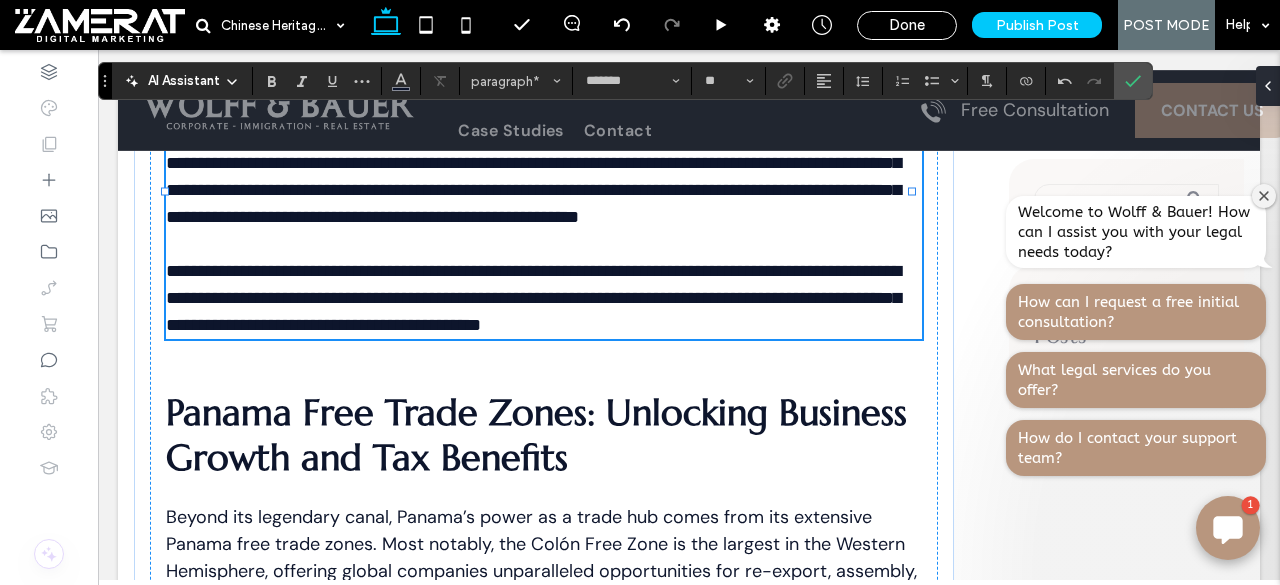 type 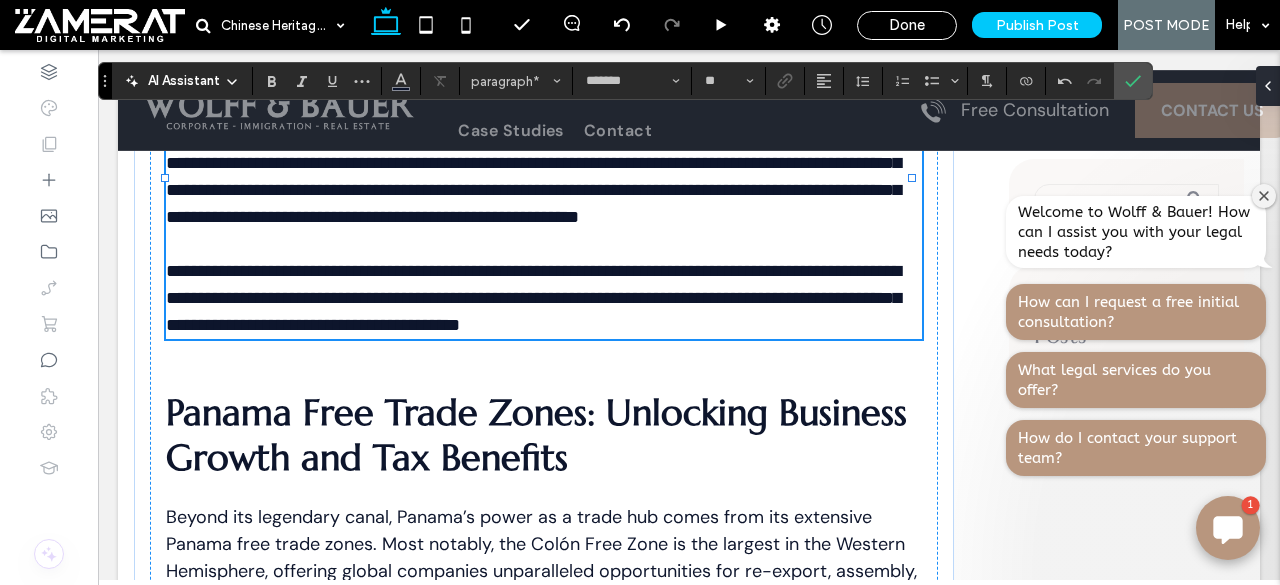 click on "**********" at bounding box center [533, 298] 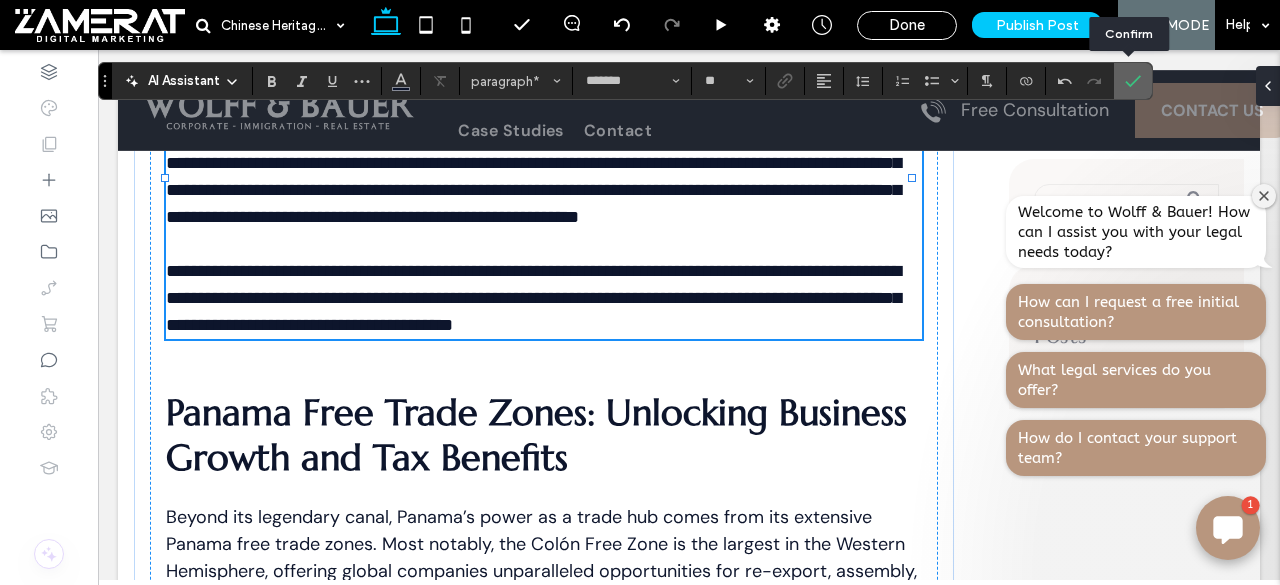 click at bounding box center (1129, 81) 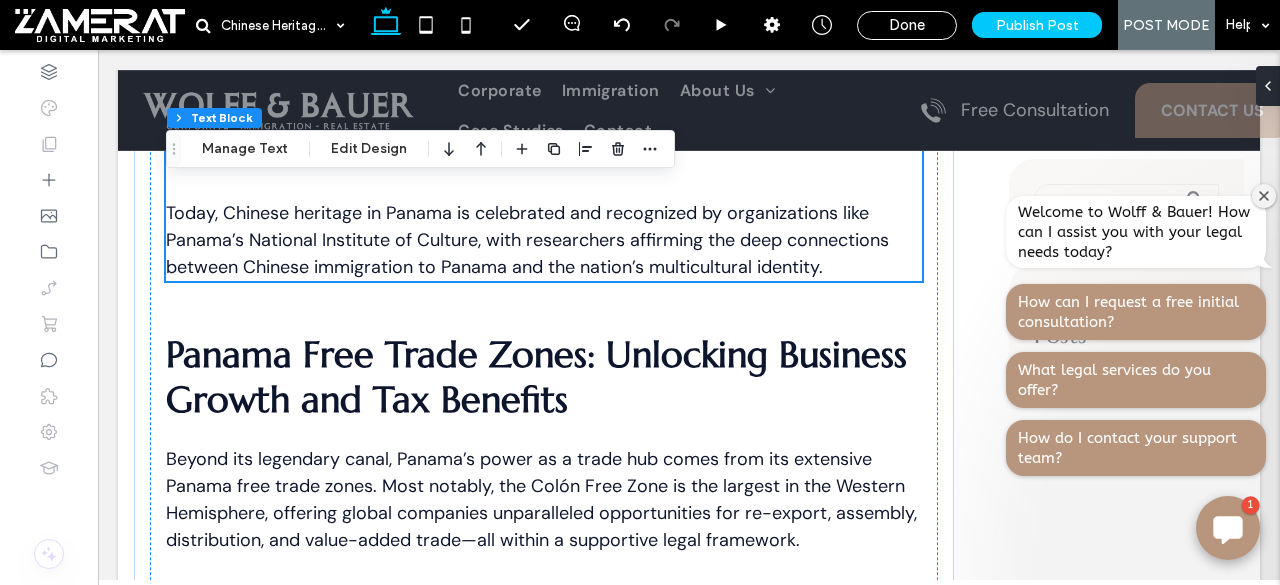 scroll, scrollTop: 1548, scrollLeft: 0, axis: vertical 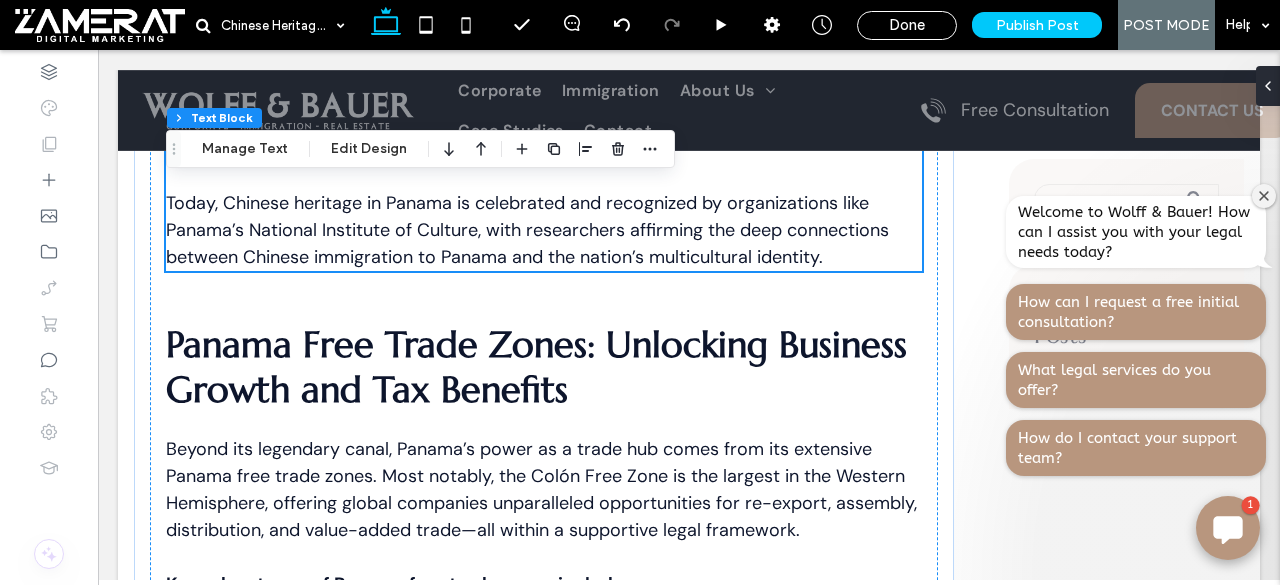 click on "Panama Free Trade Zones: Unlocking Business Growth and Tax Benefits" at bounding box center [536, 367] 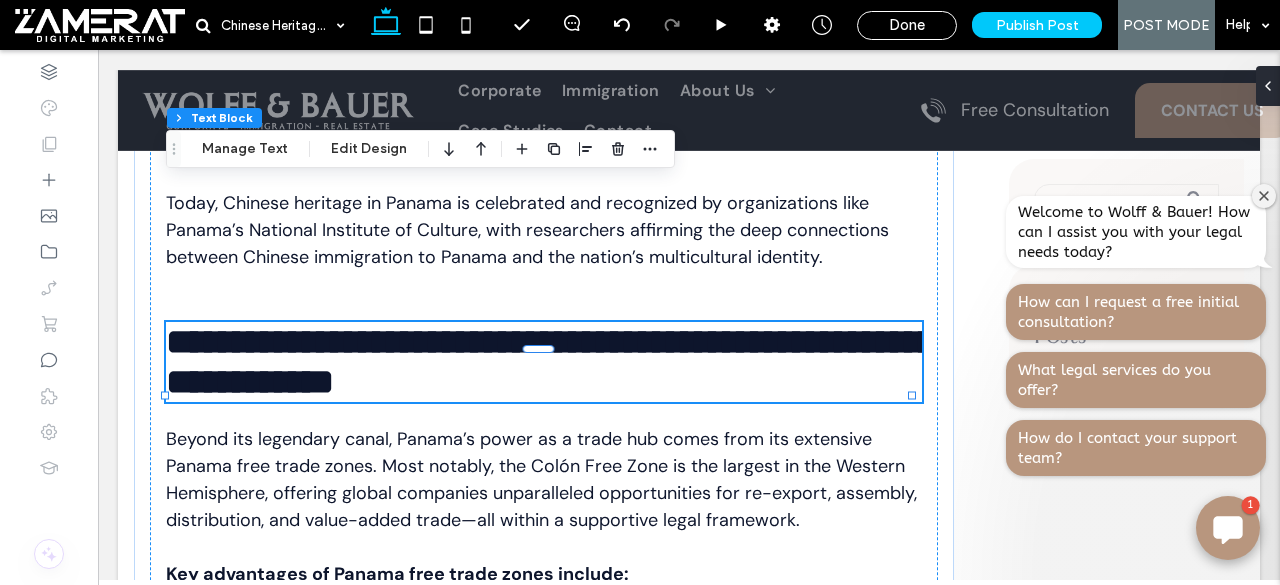 click on "**********" at bounding box center (544, 362) 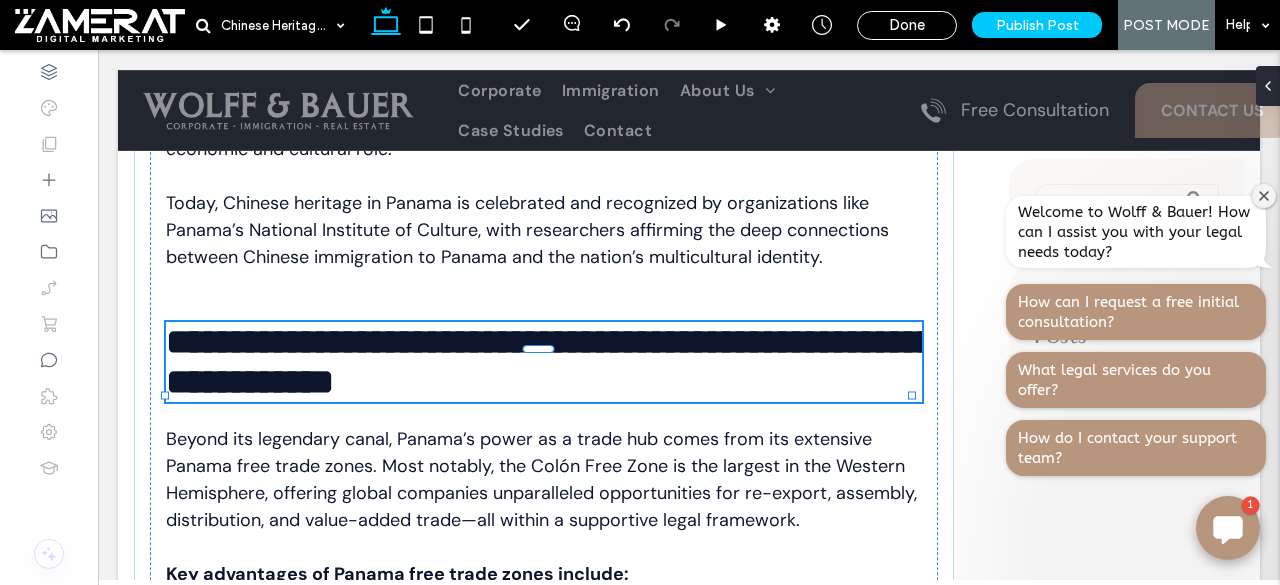 type 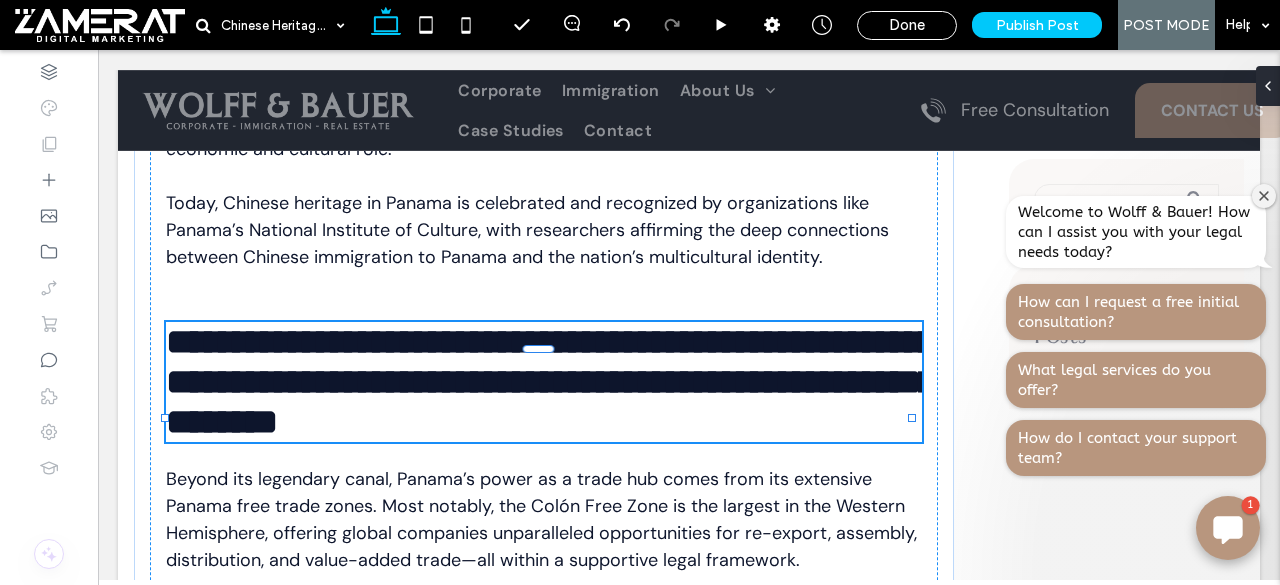 type on "*********" 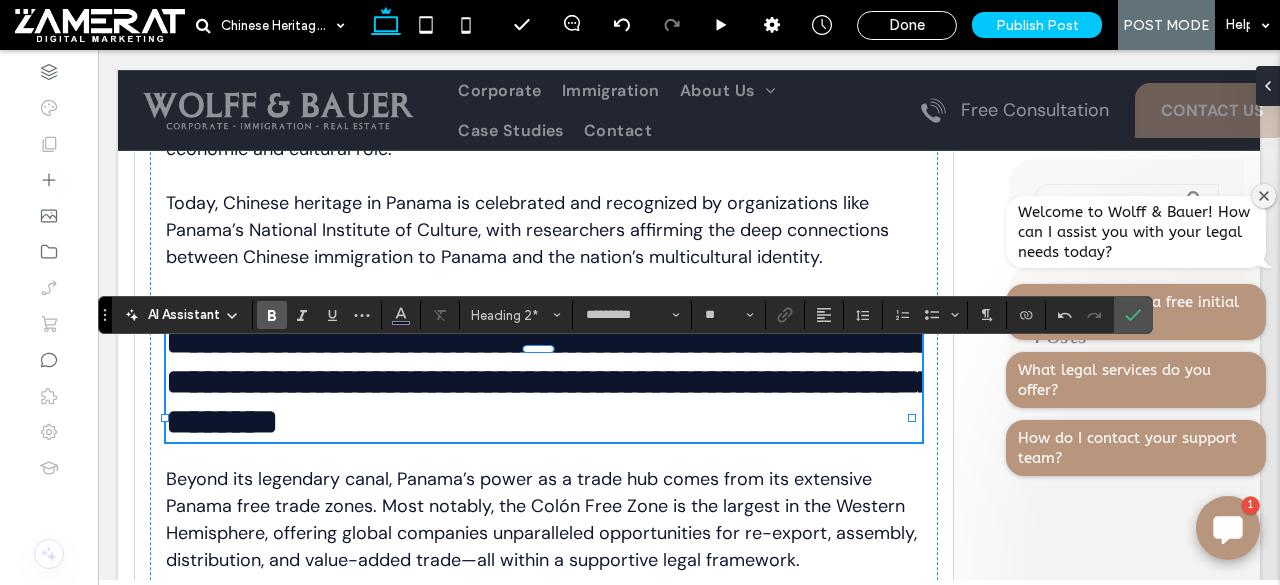 scroll, scrollTop: 0, scrollLeft: 0, axis: both 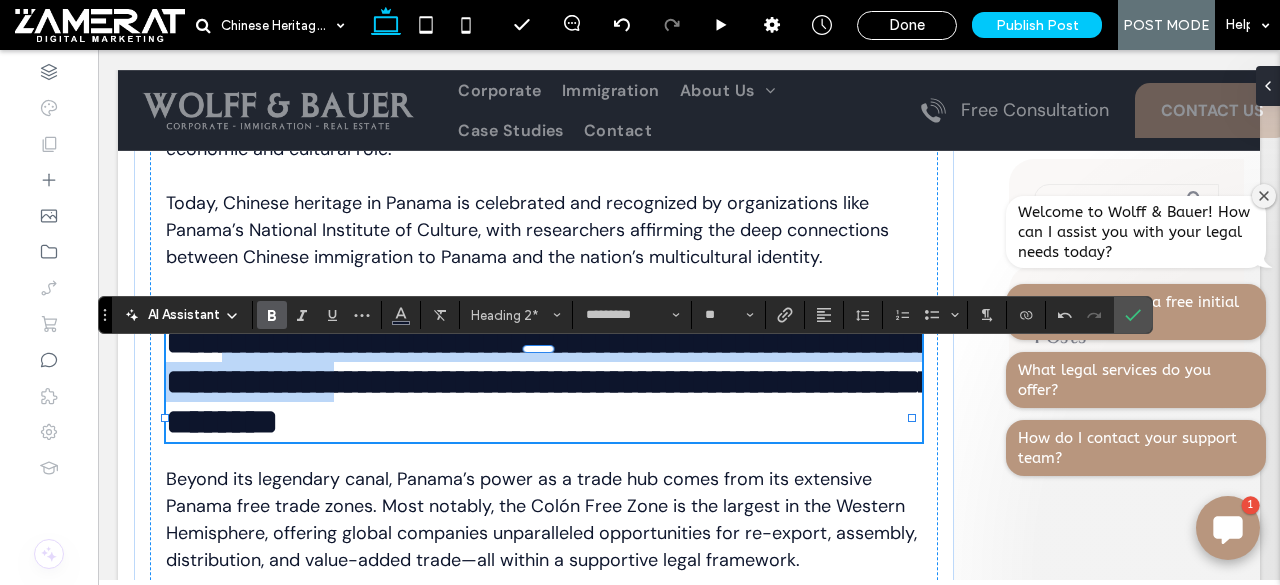 click on "**********" at bounding box center (551, 382) 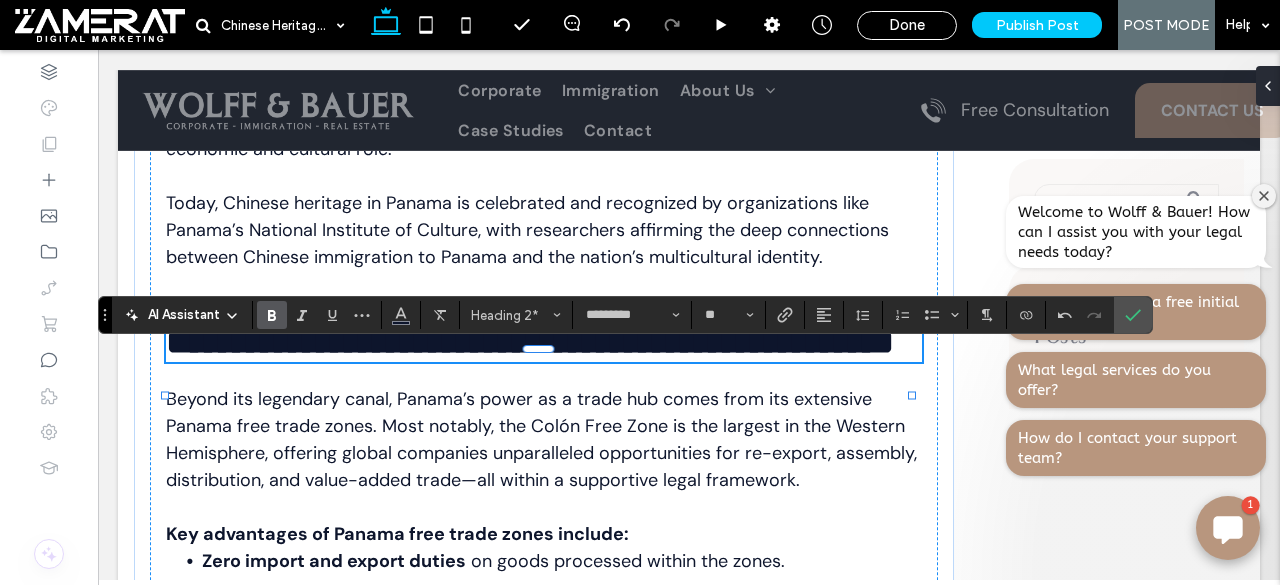 type 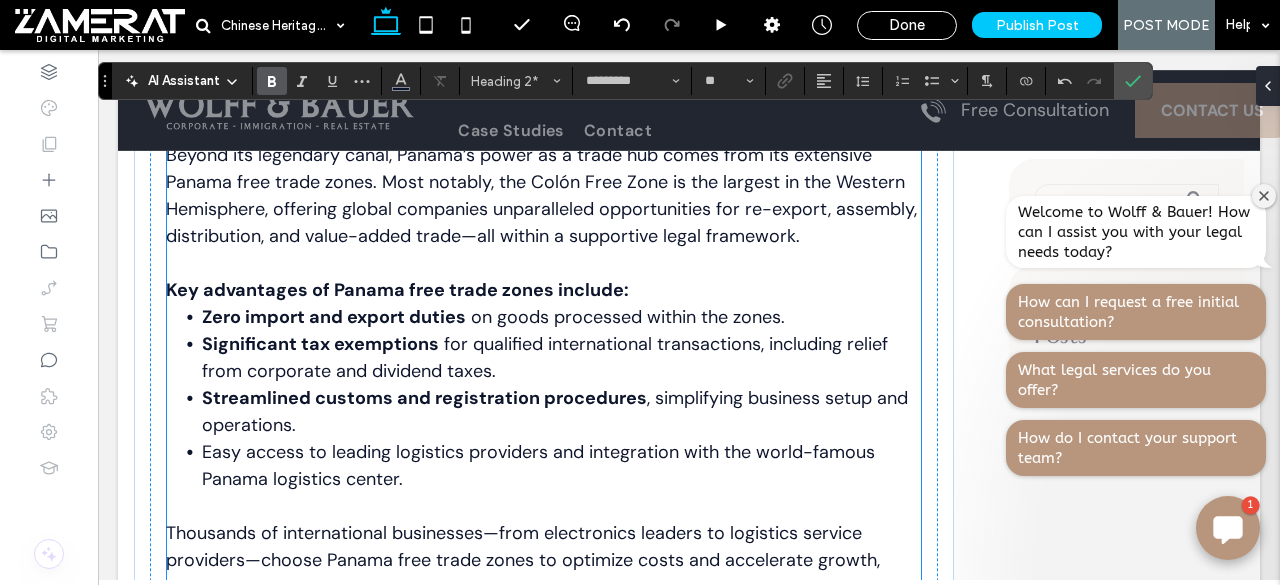 scroll, scrollTop: 1810, scrollLeft: 0, axis: vertical 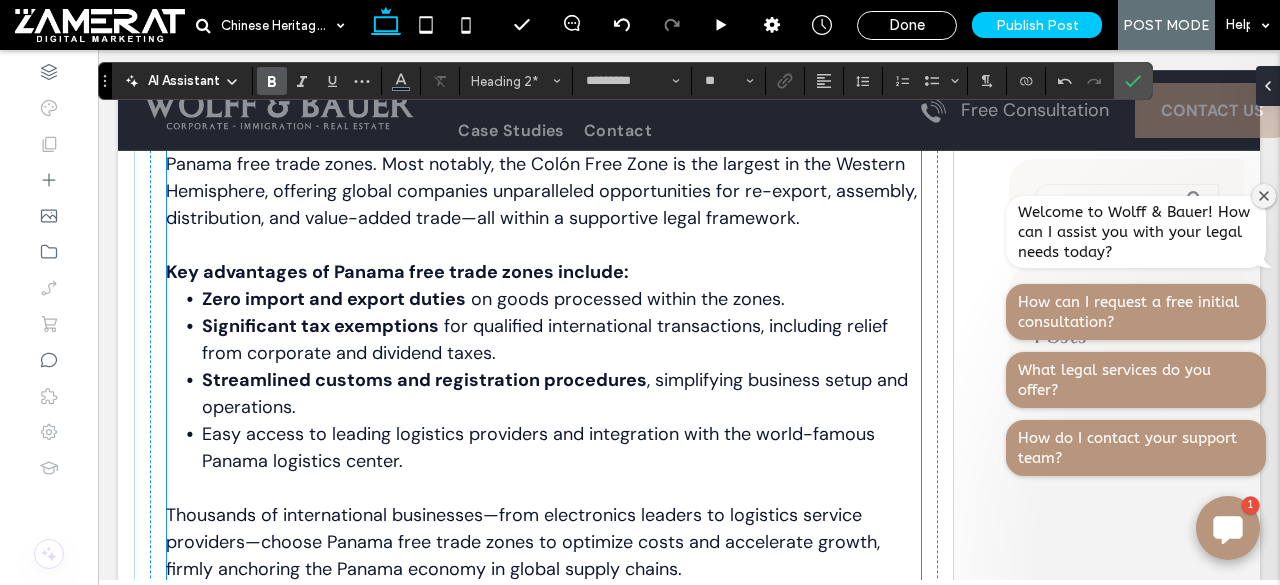click on "on goods processed within the zones." at bounding box center (628, 299) 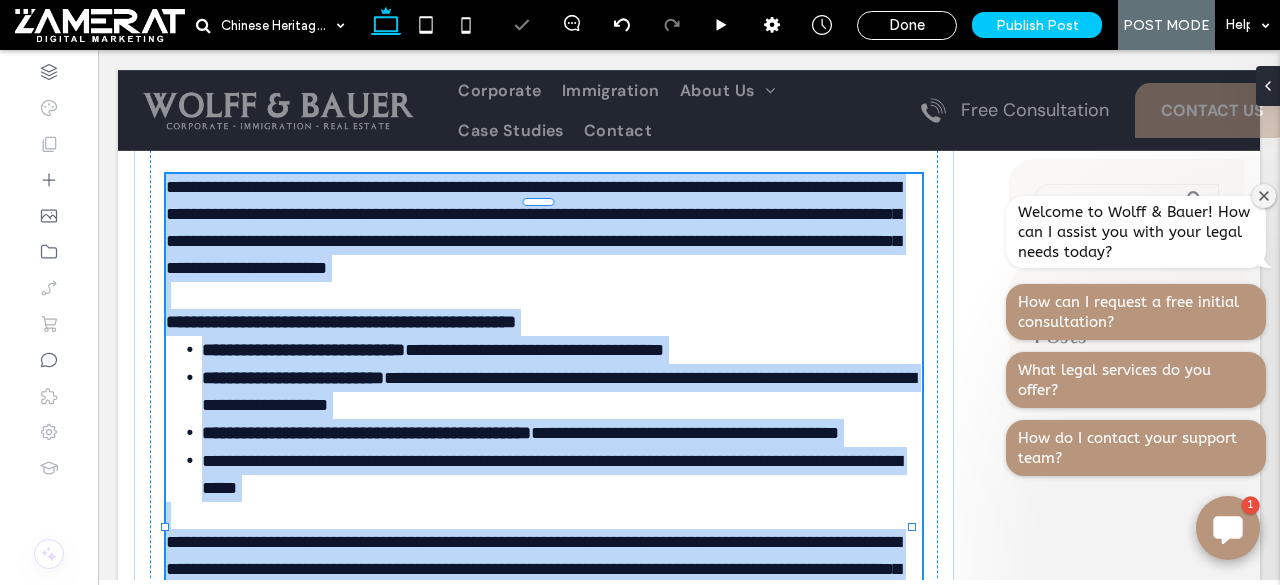 type on "*******" 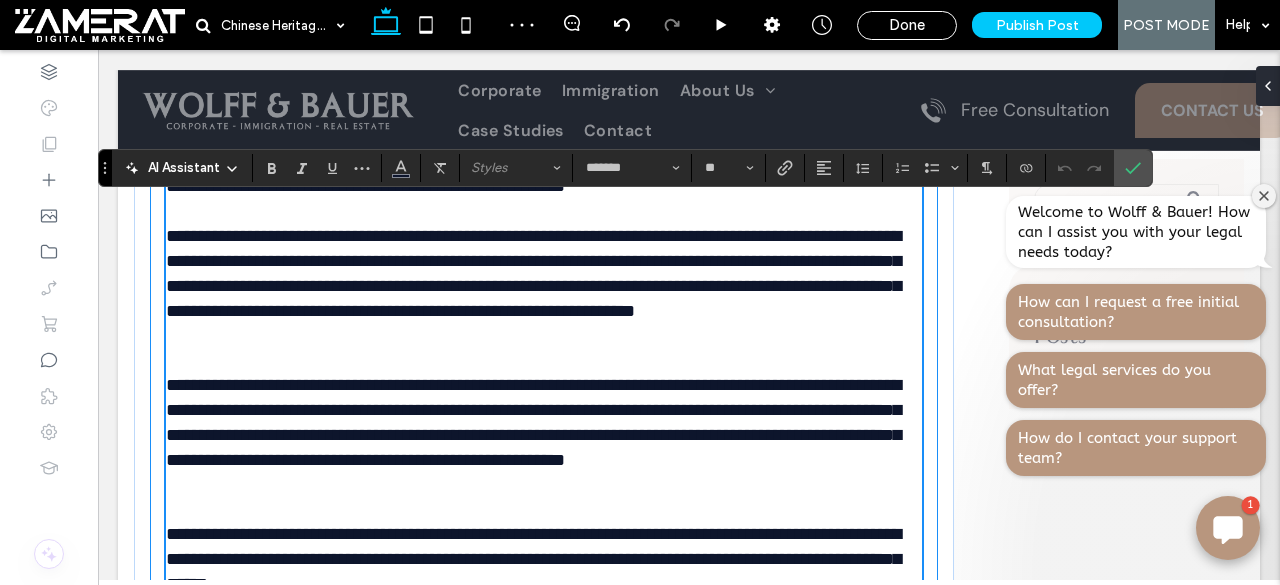 scroll, scrollTop: 2206, scrollLeft: 0, axis: vertical 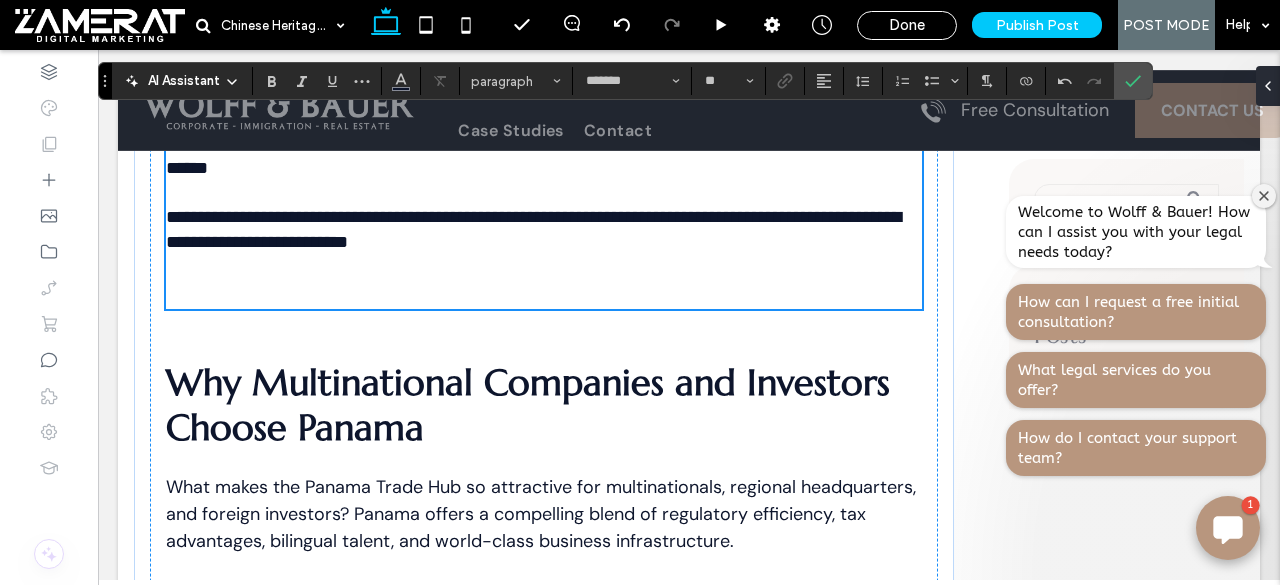 click at bounding box center (544, 282) 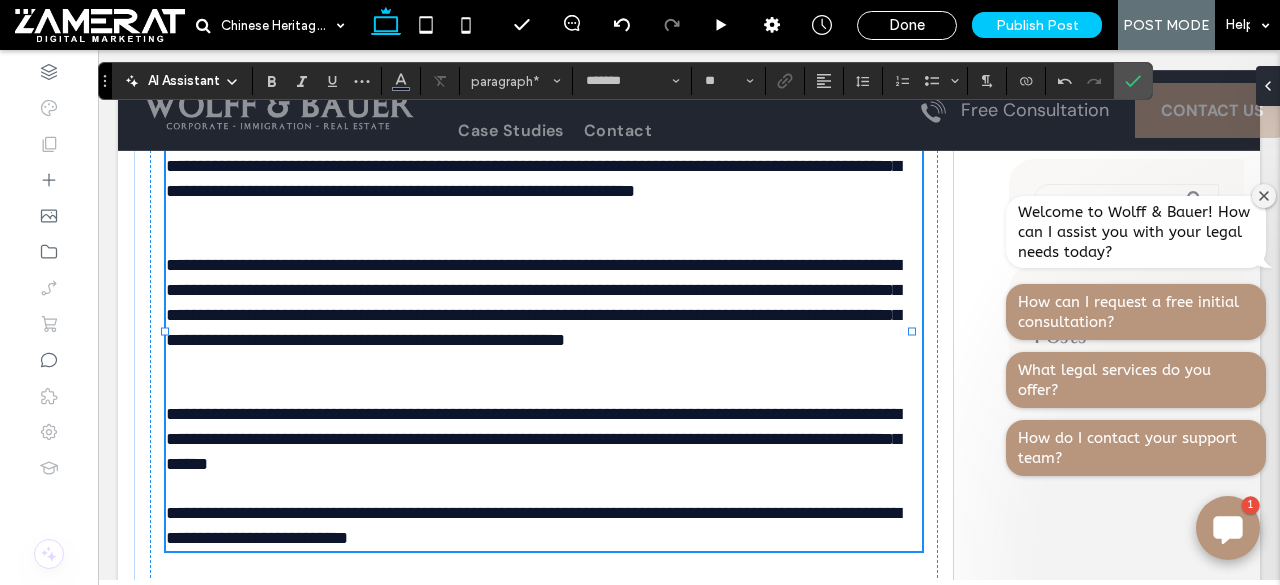 scroll, scrollTop: 1788, scrollLeft: 0, axis: vertical 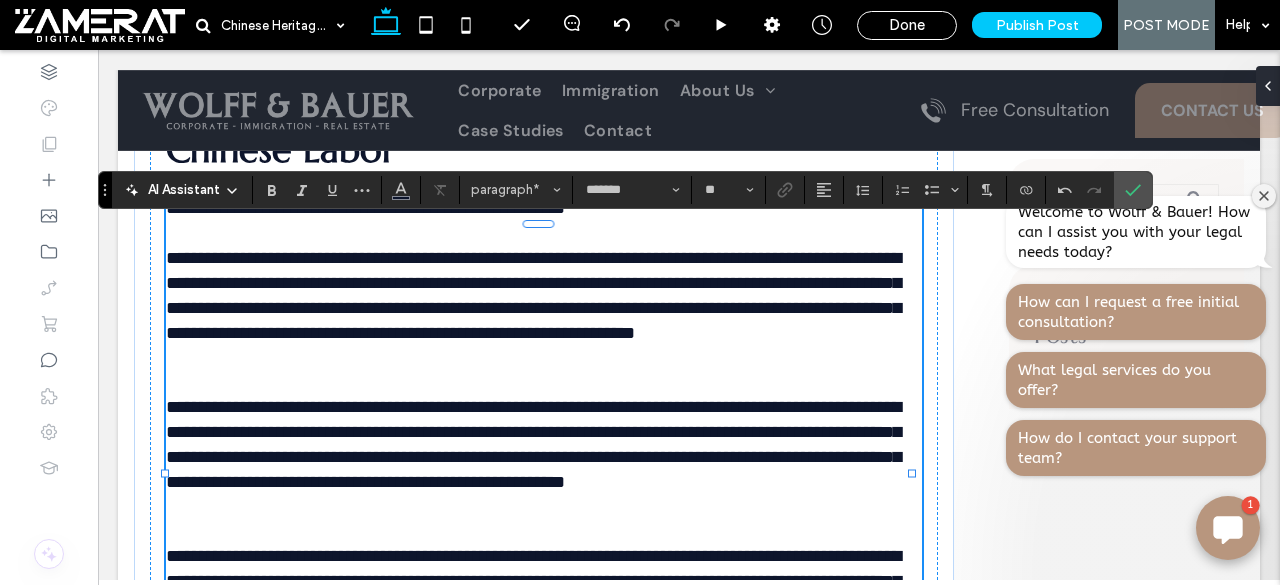 click on "**********" at bounding box center (365, 208) 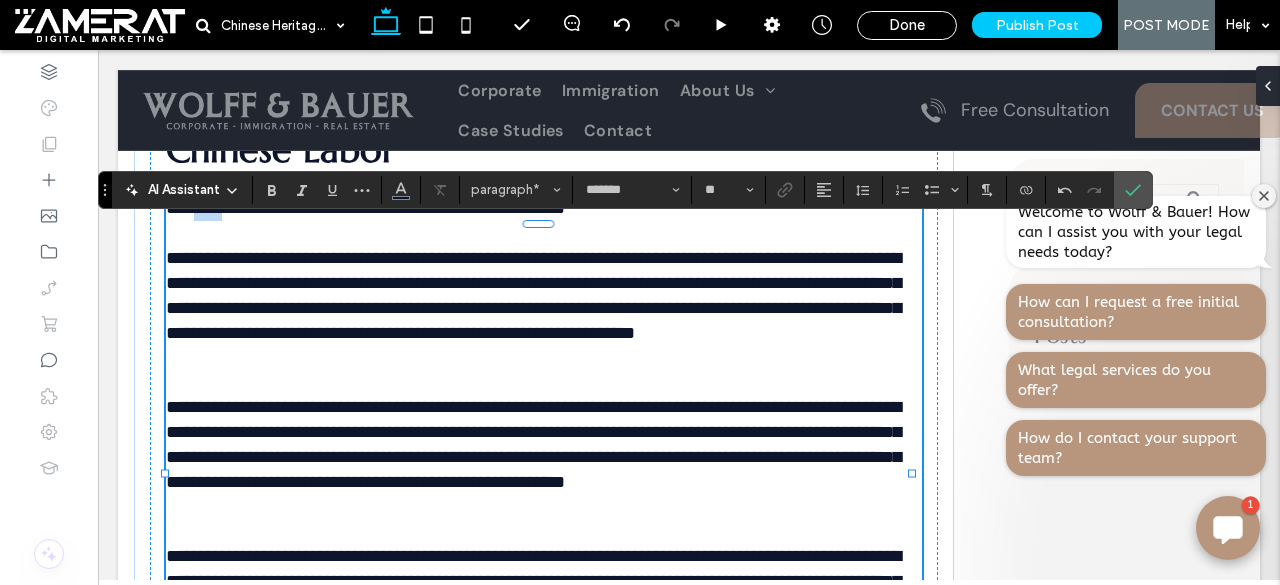 click on "**********" at bounding box center [365, 208] 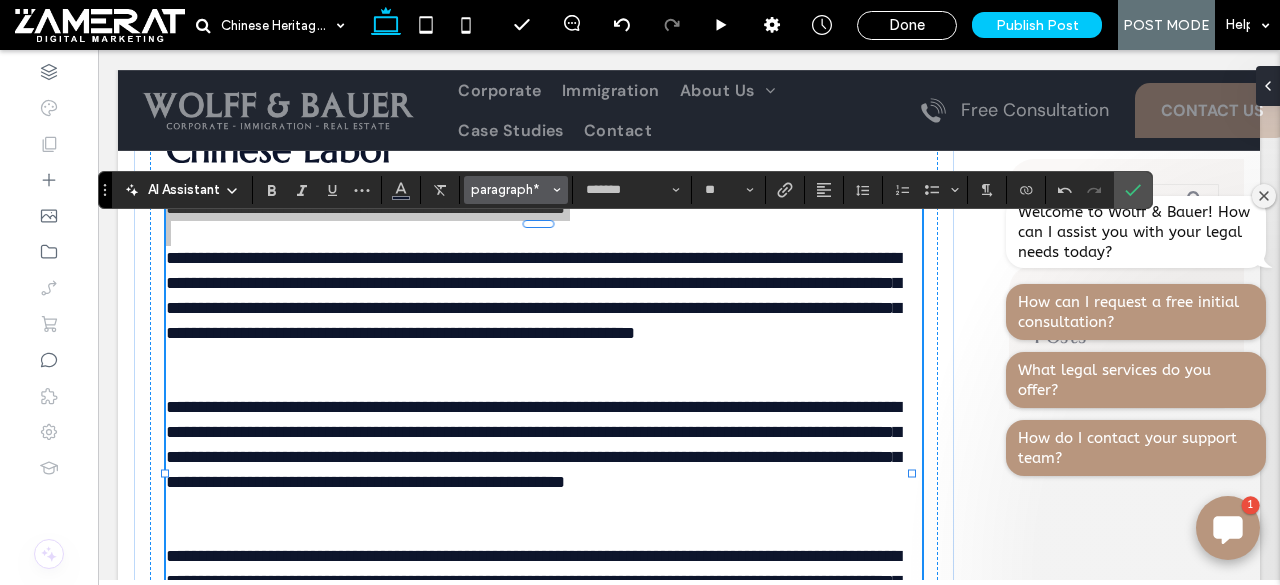 click on "paragraph*" at bounding box center [510, 189] 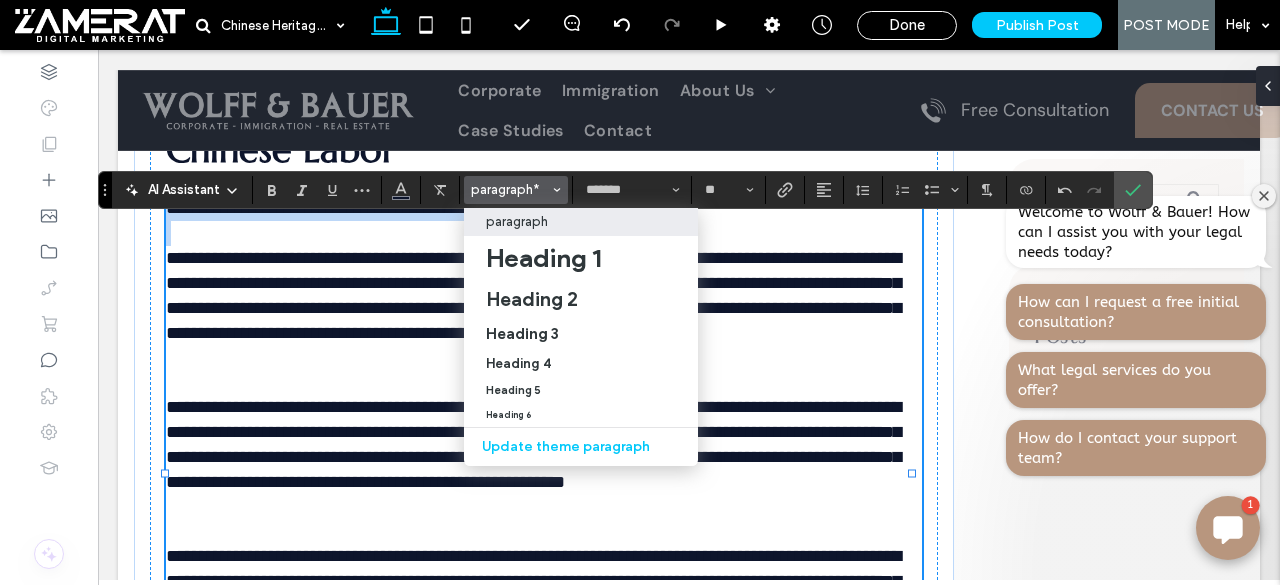click on "**********" at bounding box center (538, 295) 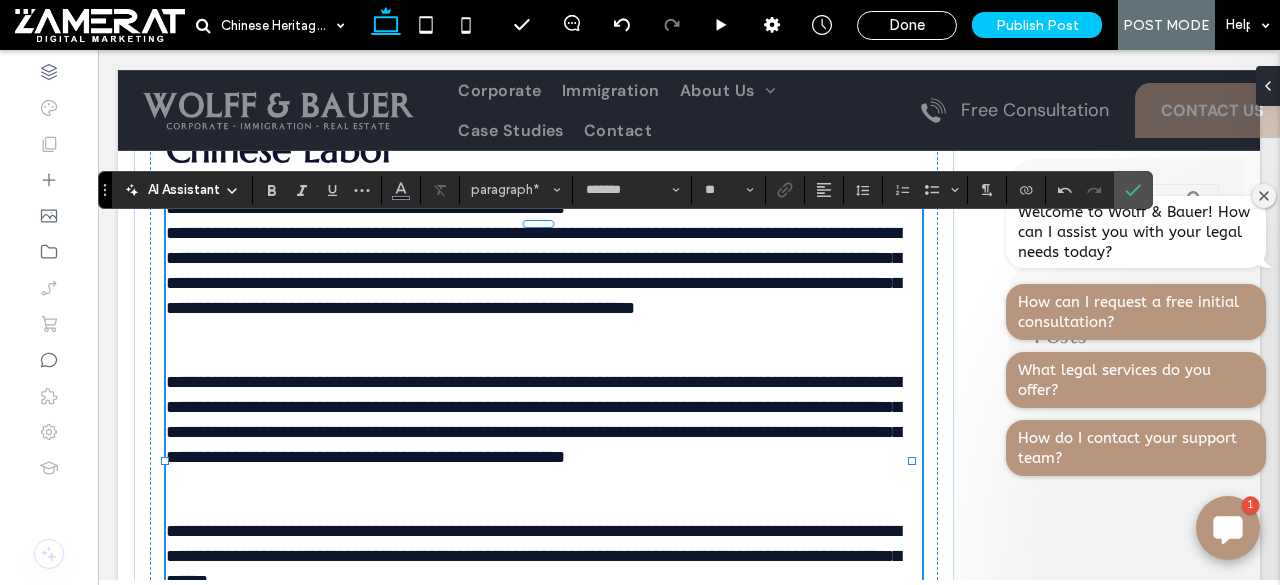 click on "**********" at bounding box center [533, 257] 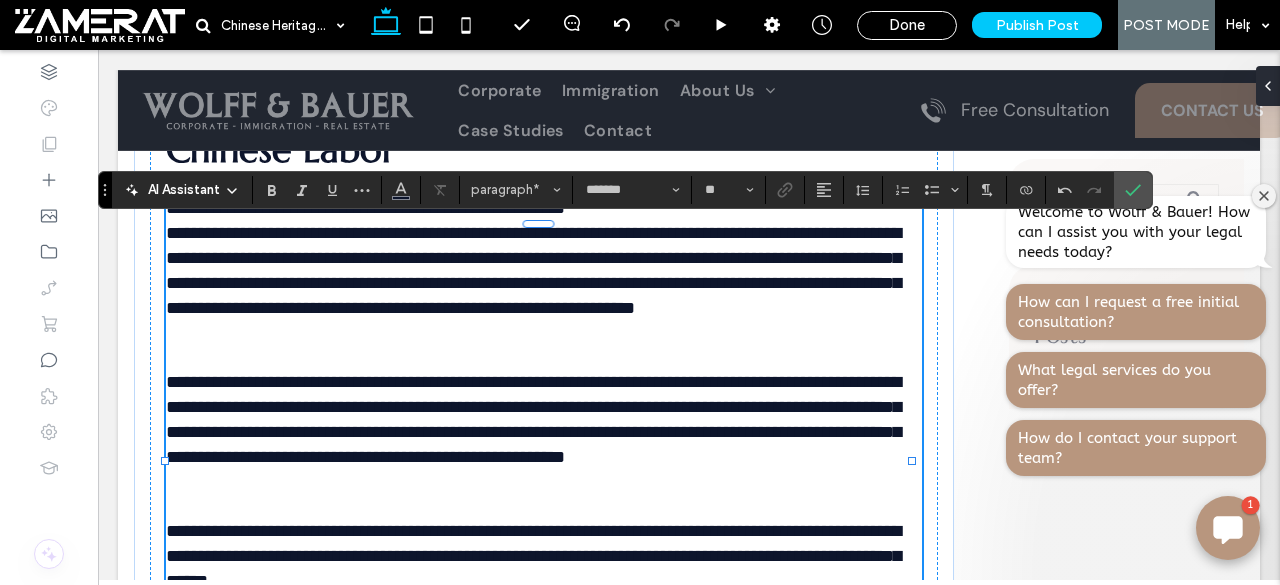 click on "**********" at bounding box center [533, 257] 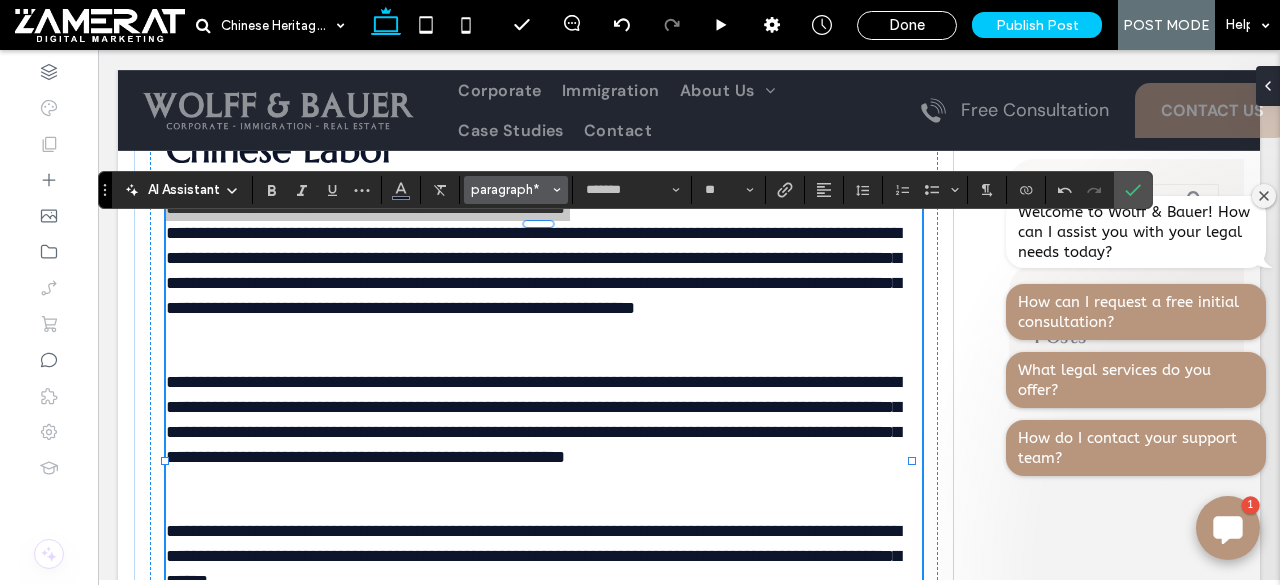 drag, startPoint x: 512, startPoint y: 189, endPoint x: 442, endPoint y: 170, distance: 72.53275 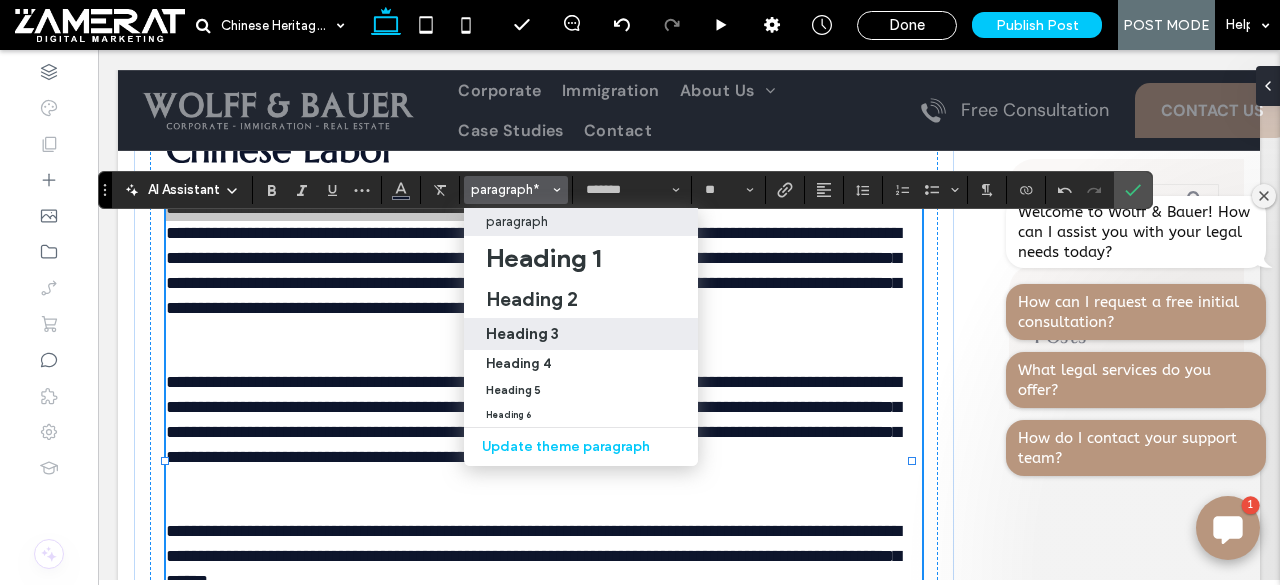 click on "Heading 3" at bounding box center [581, 333] 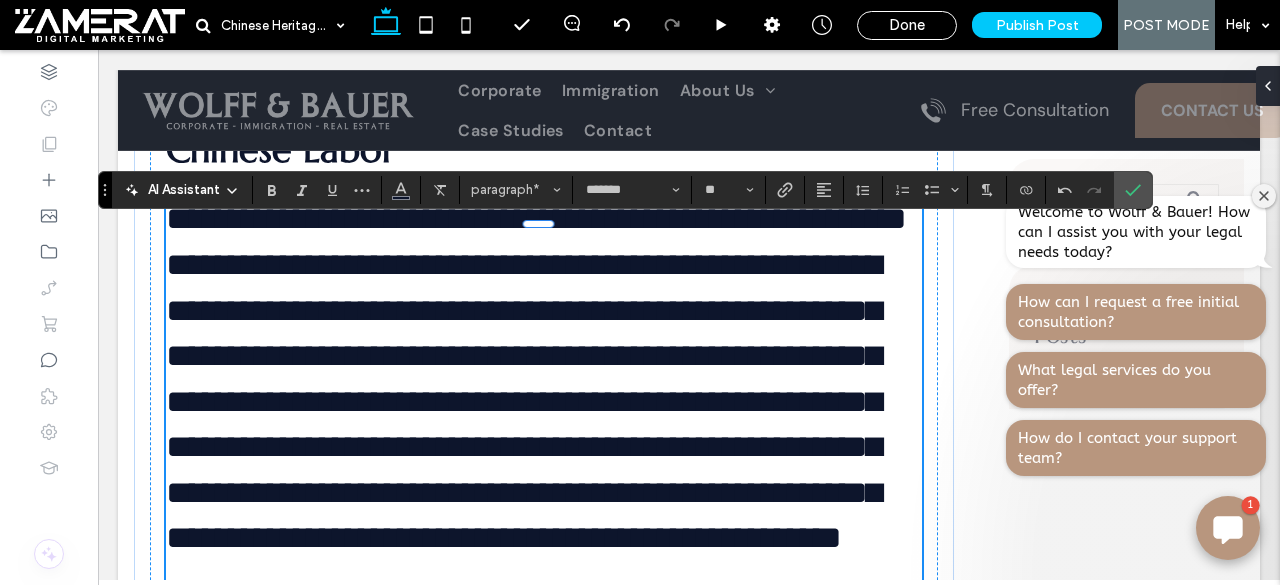 type on "*********" 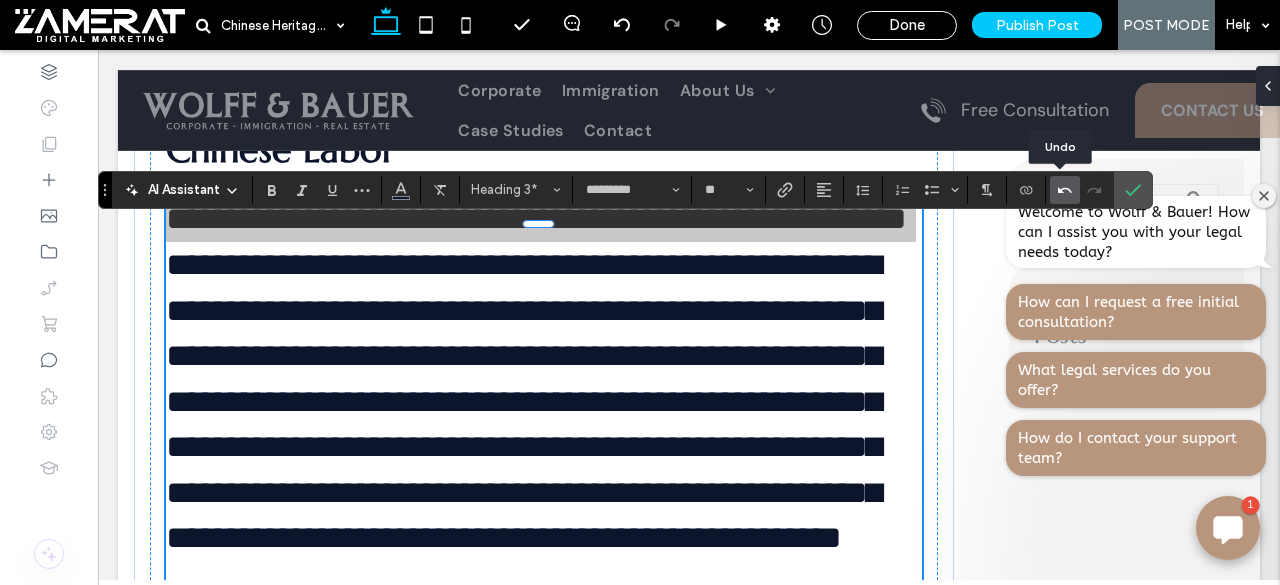 click 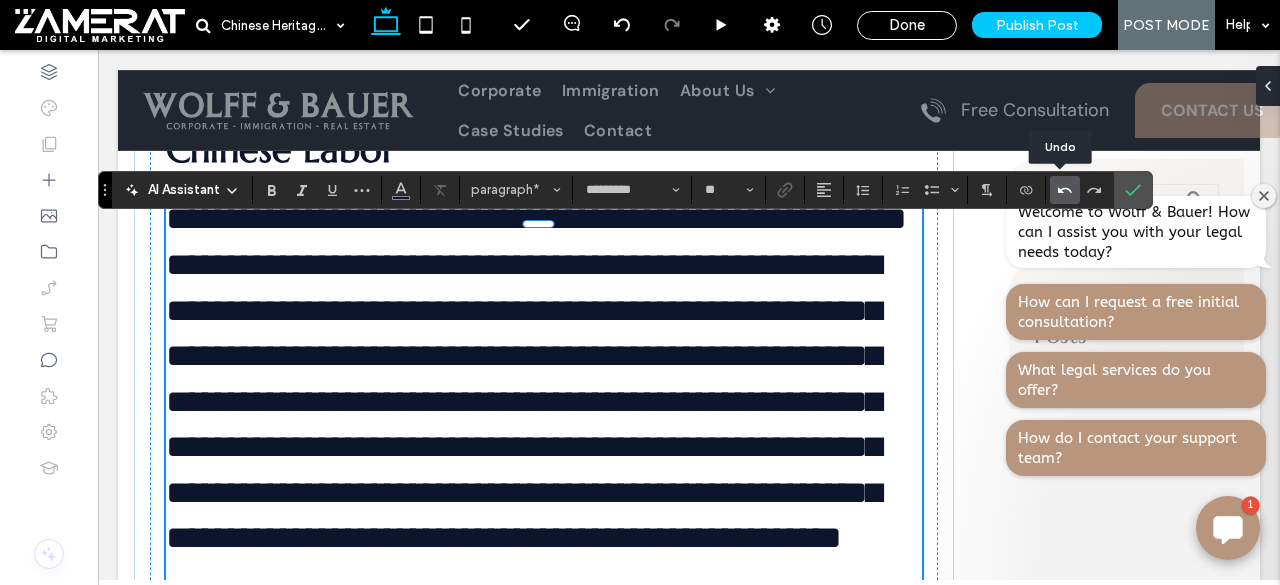 type on "*******" 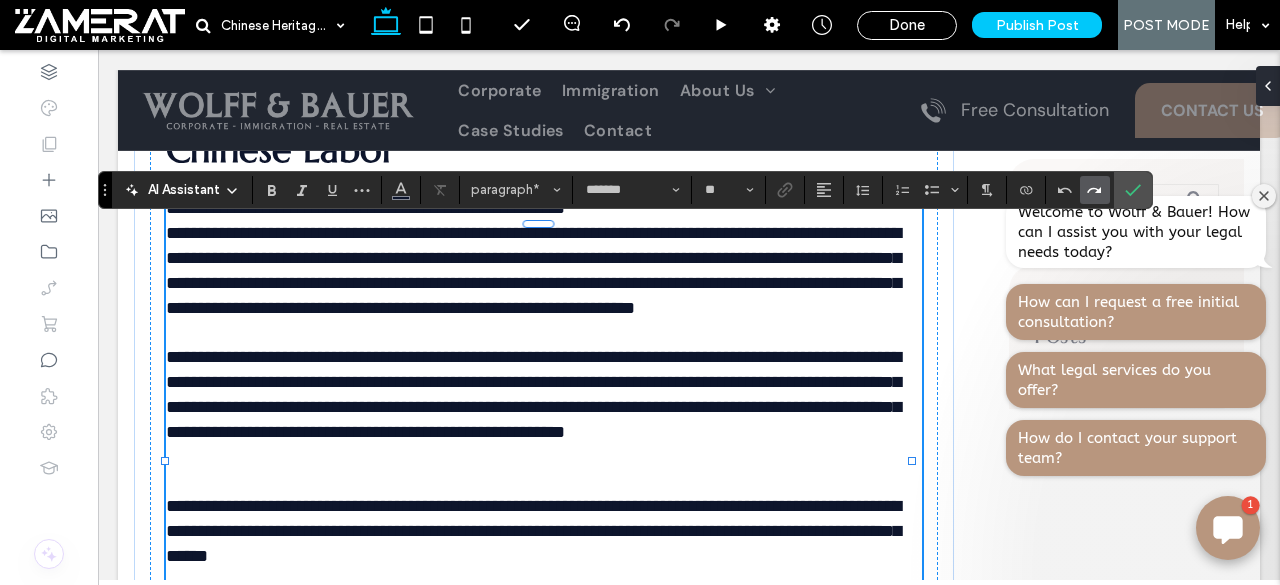 click 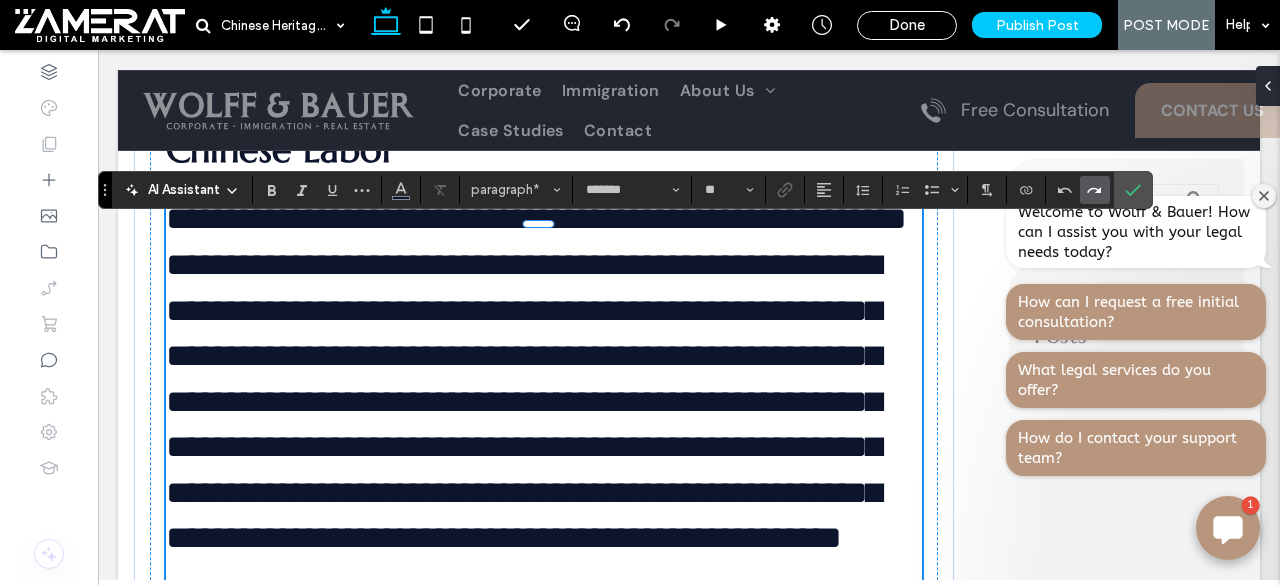 type on "*********" 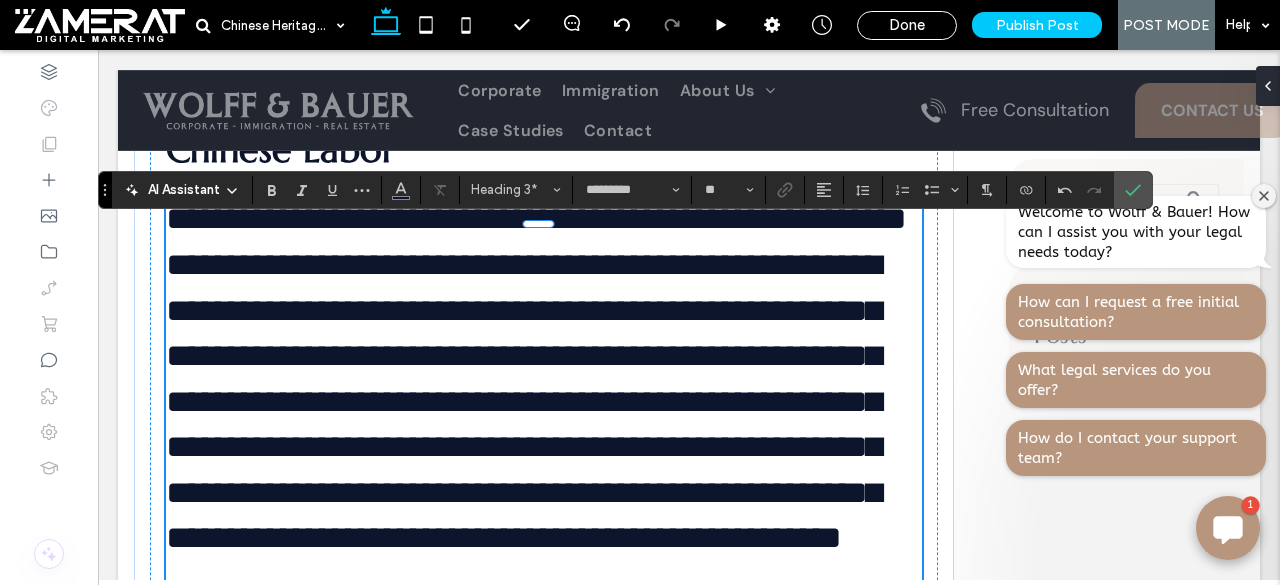 click on "**********" at bounding box center [536, 378] 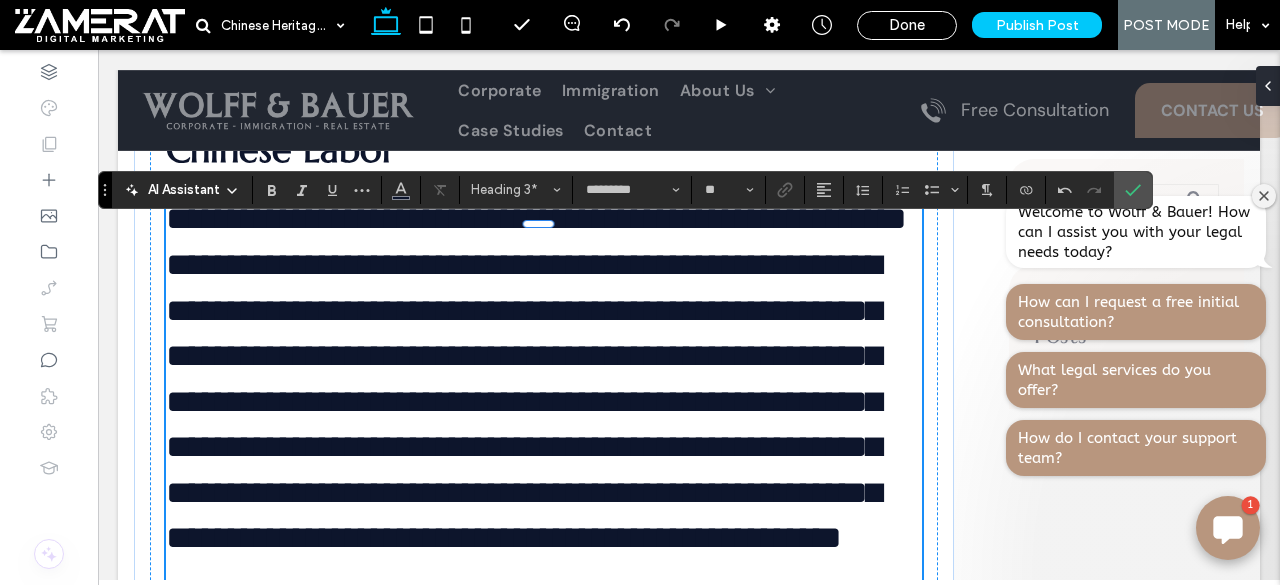 click on "**********" at bounding box center (536, 378) 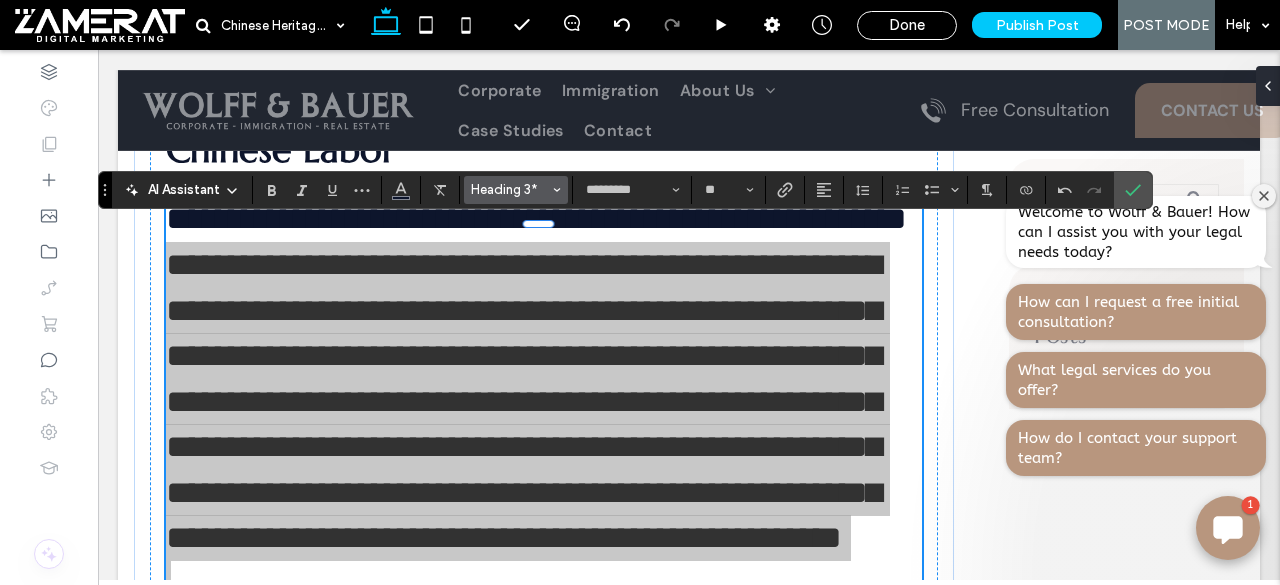 click on "Heading 3*" at bounding box center [510, 189] 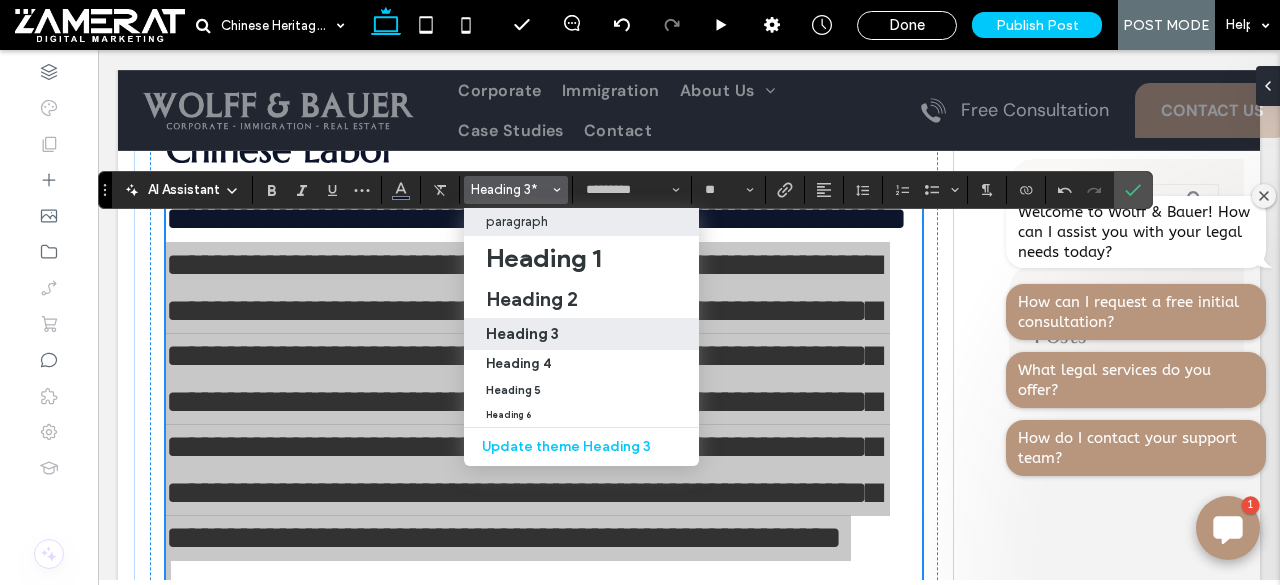 click on "paragraph" at bounding box center (581, 221) 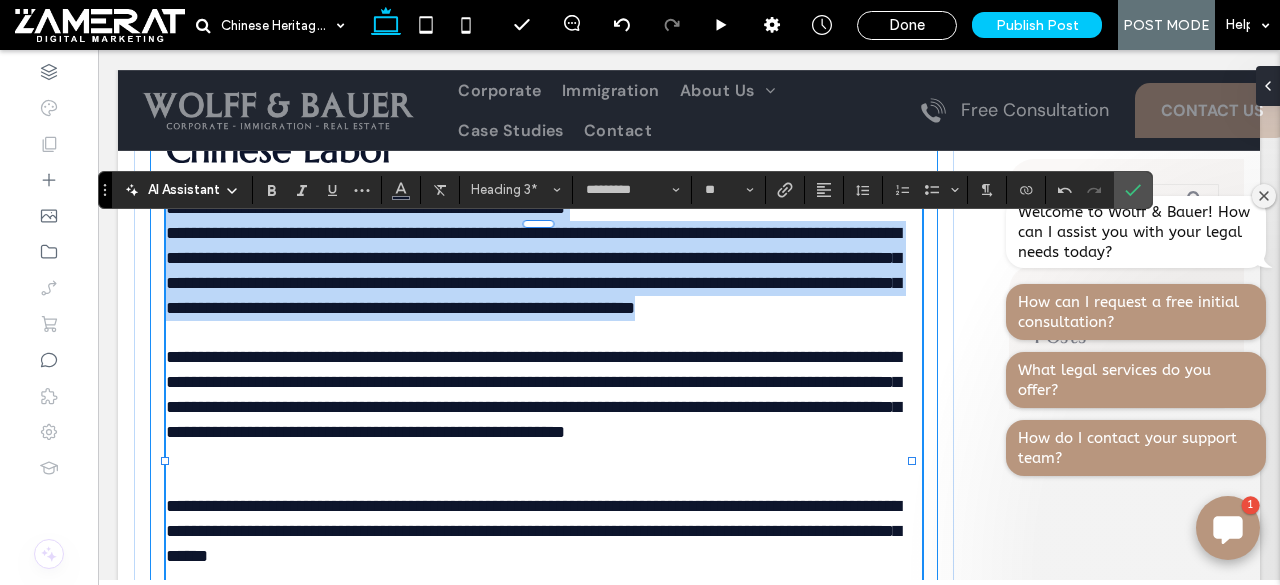 type on "*******" 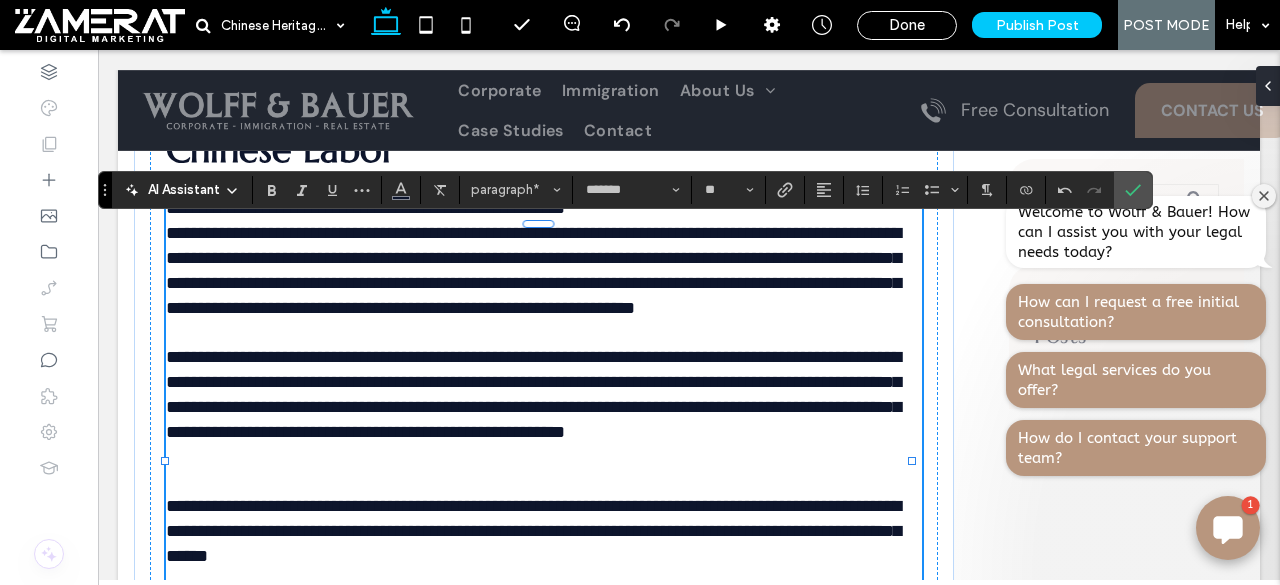 click on "**********" at bounding box center (533, 257) 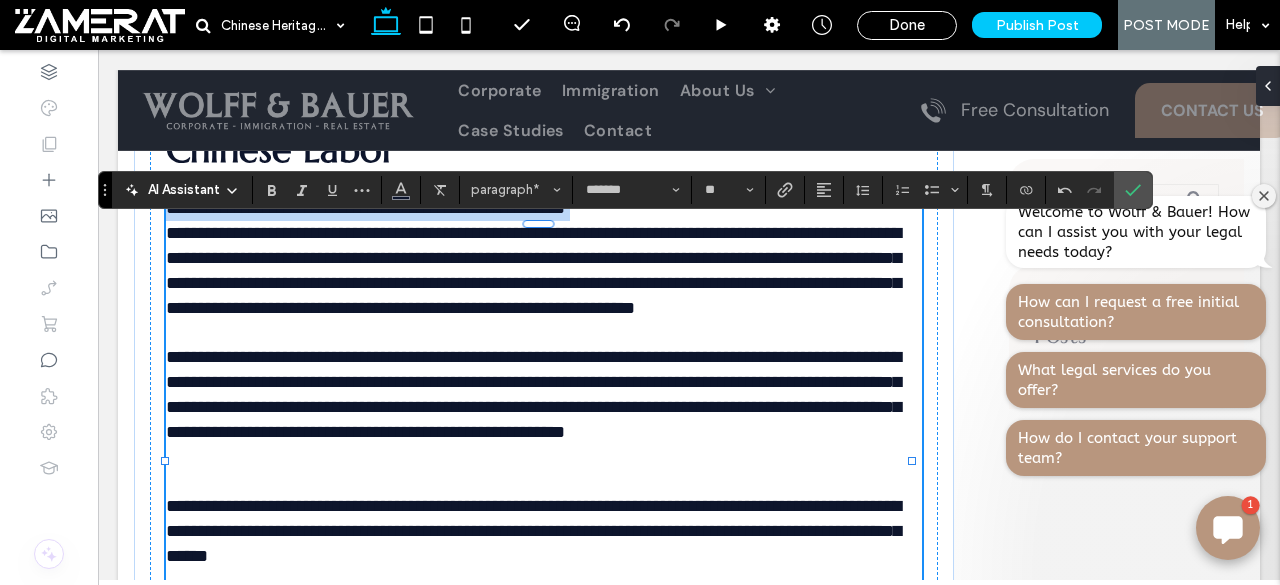 click on "**********" at bounding box center [544, 258] 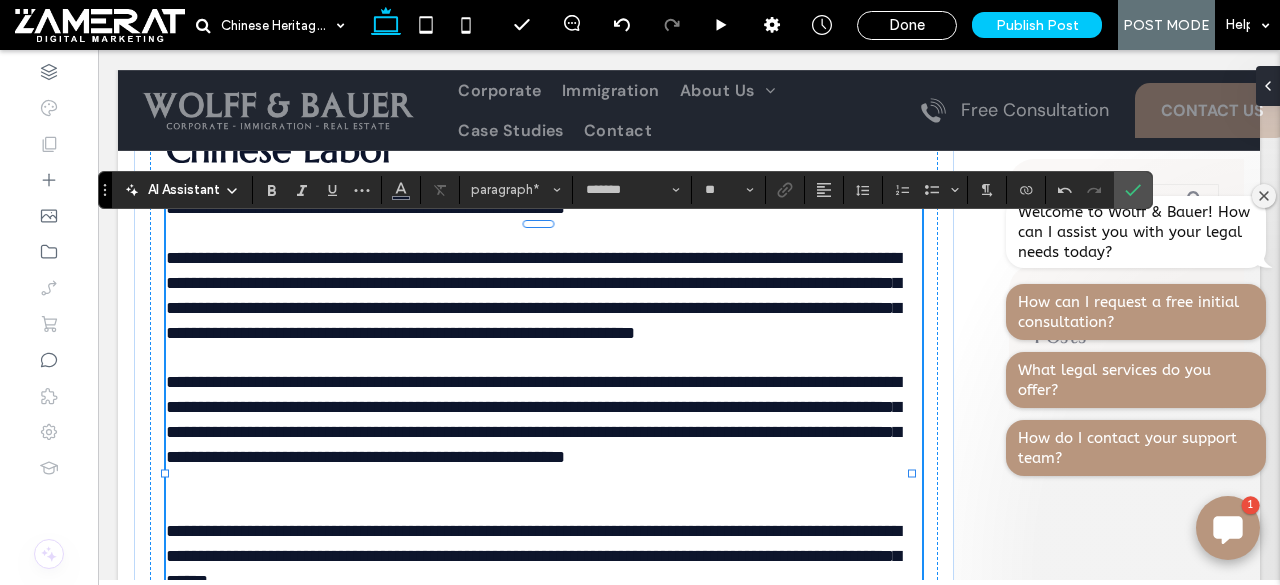 click on "**********" at bounding box center (544, 283) 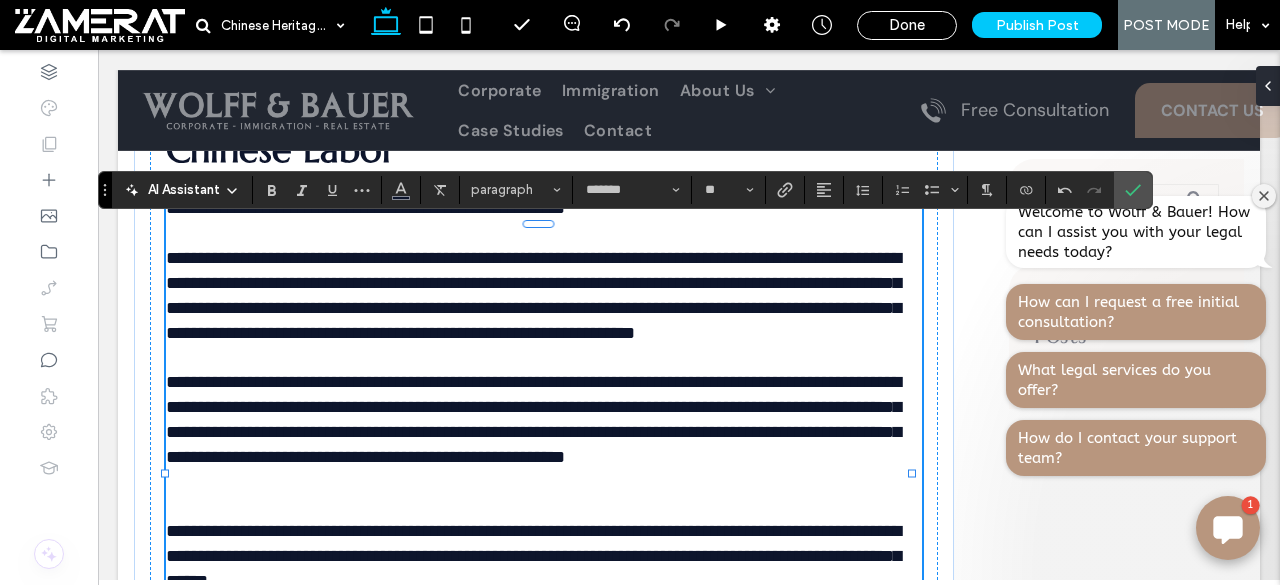 click on "**********" at bounding box center [365, 208] 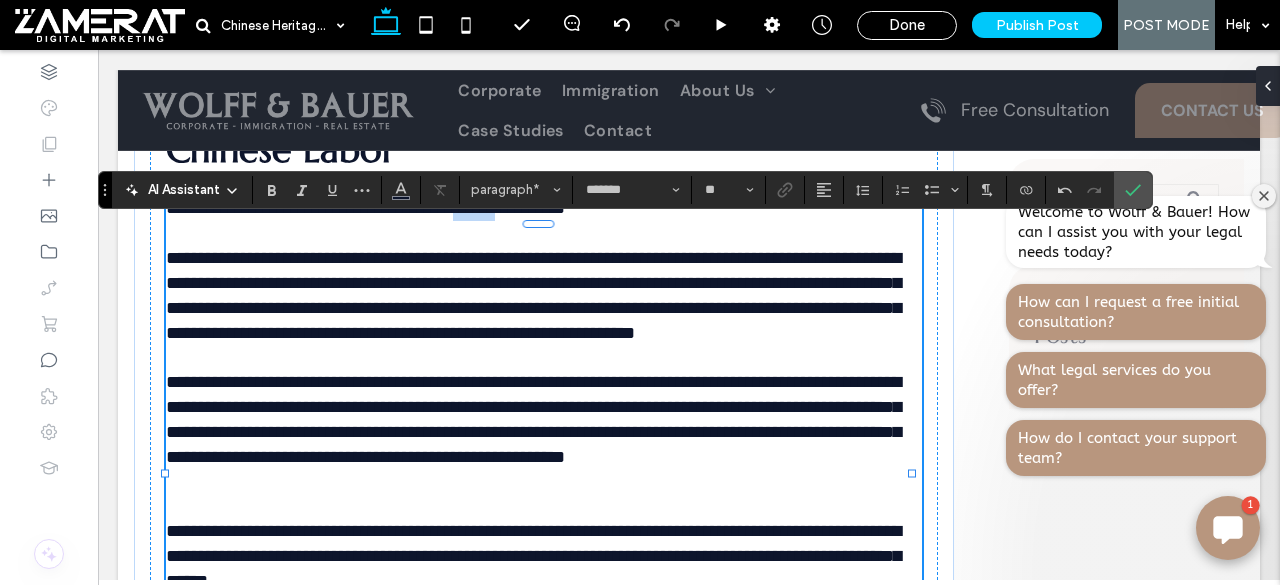 click on "**********" at bounding box center [365, 208] 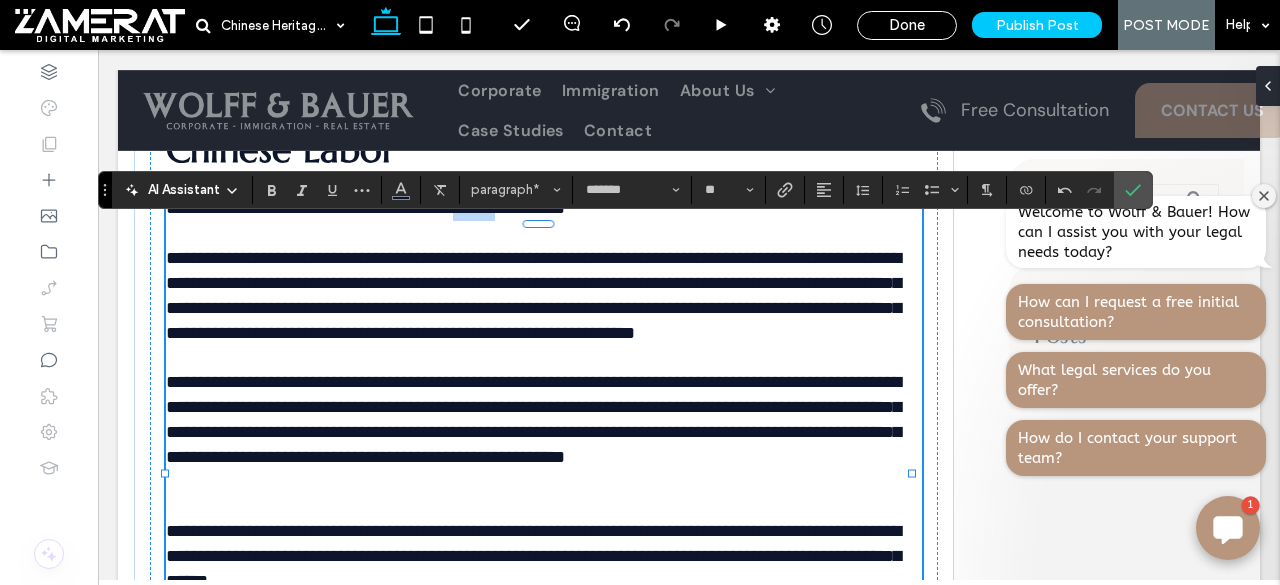 click on "**********" at bounding box center [365, 208] 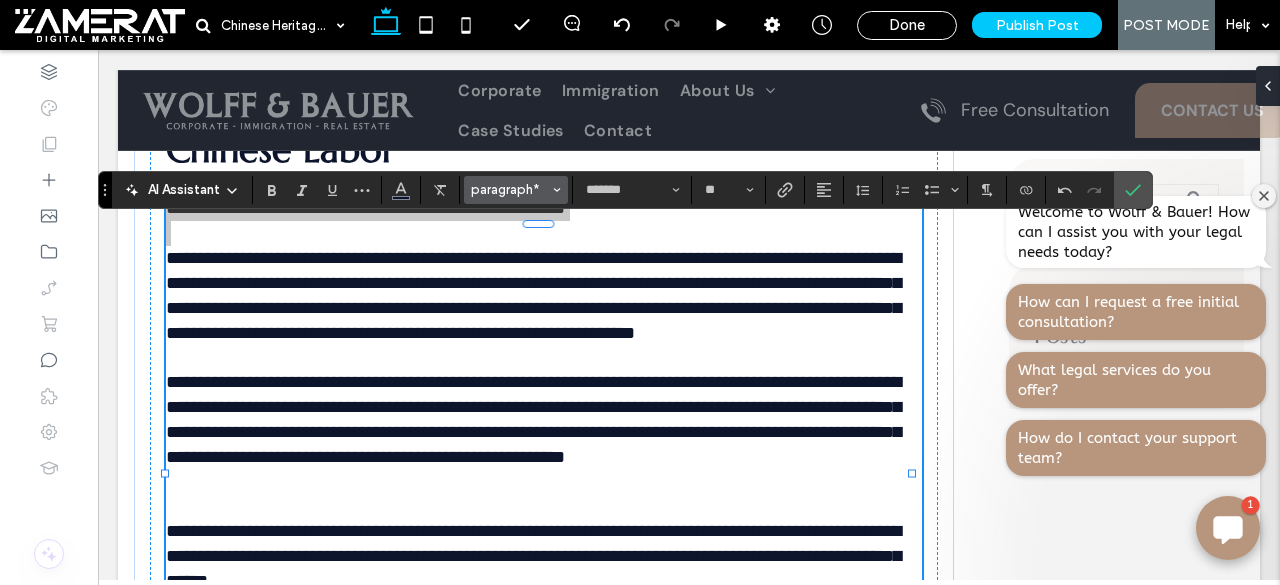 click on "paragraph*" at bounding box center (510, 189) 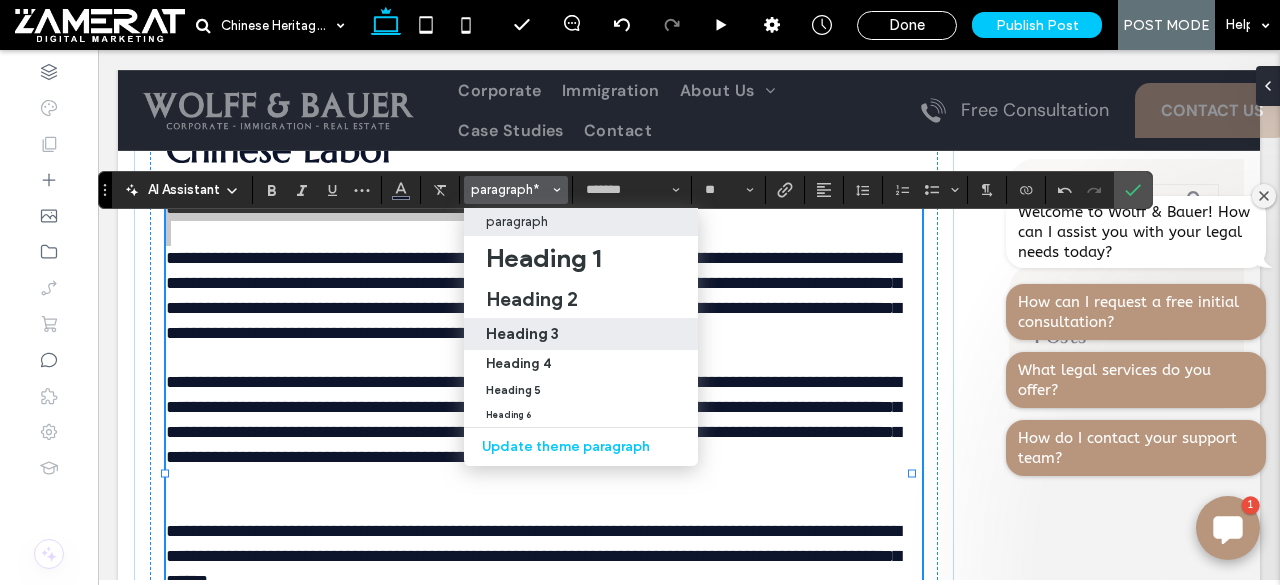 click on "Heading 3" at bounding box center [581, 333] 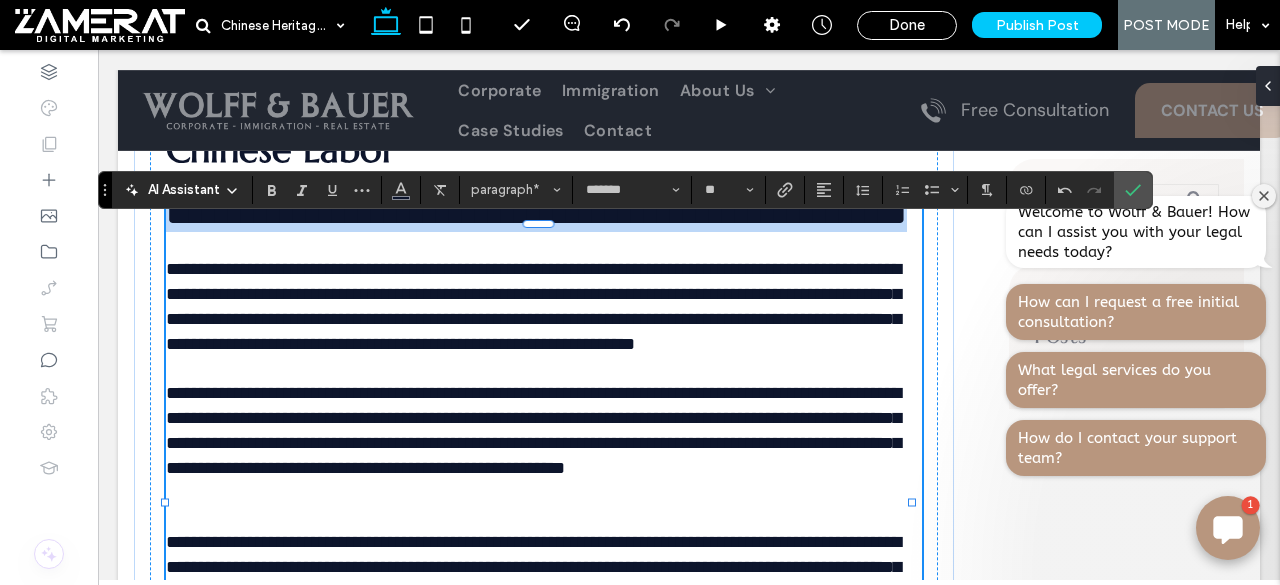 type 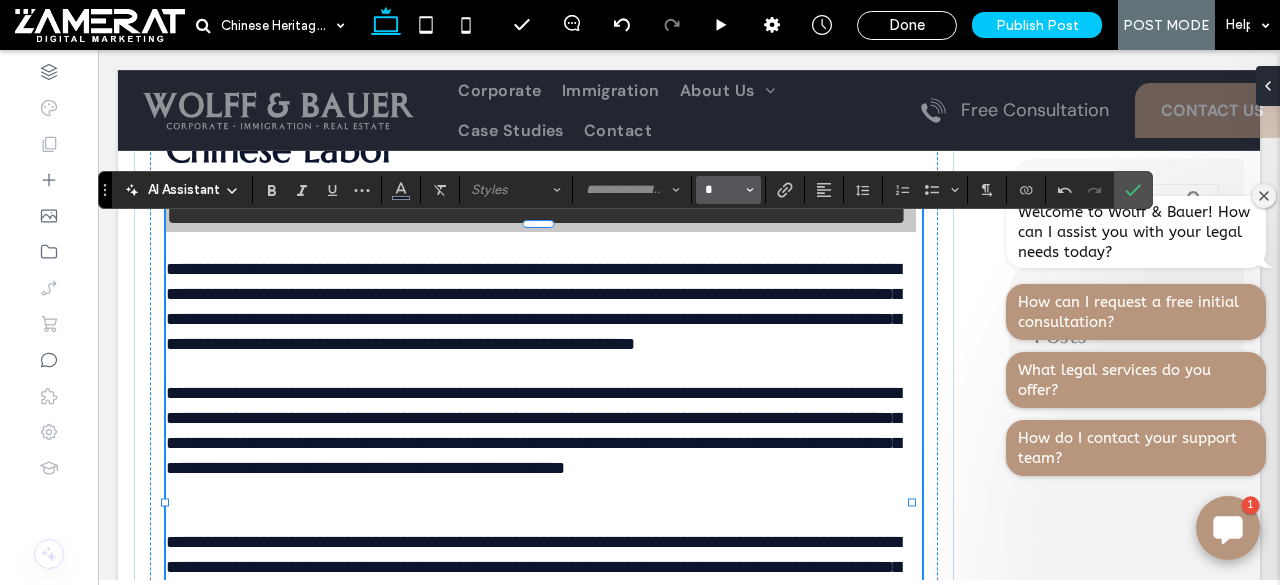 click on "*" at bounding box center (722, 190) 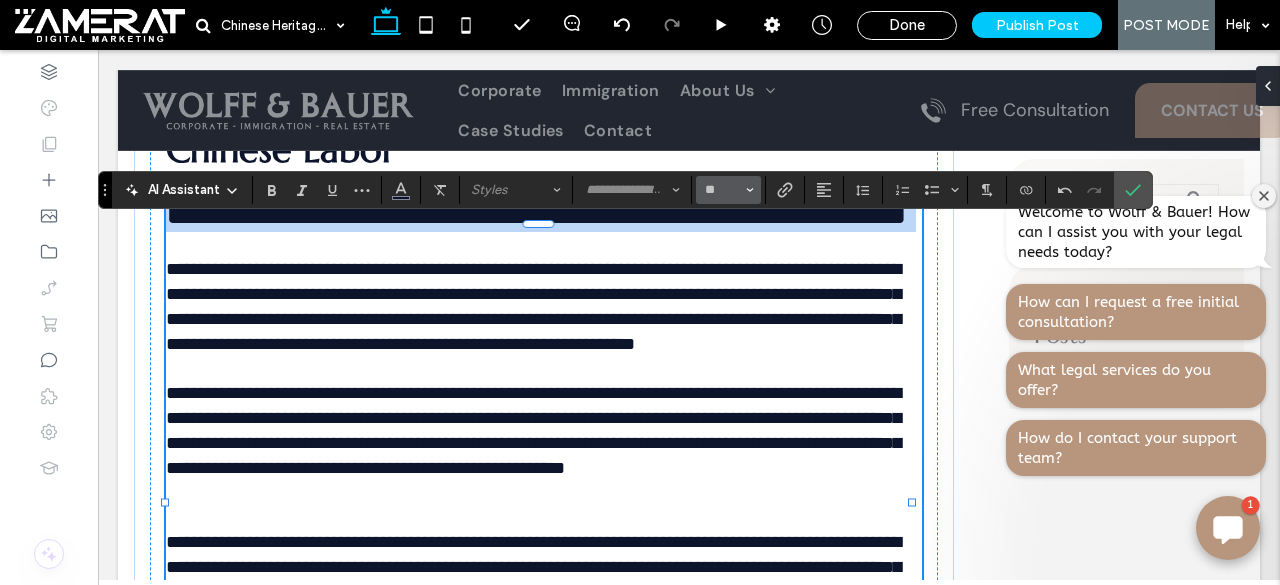 type on "*" 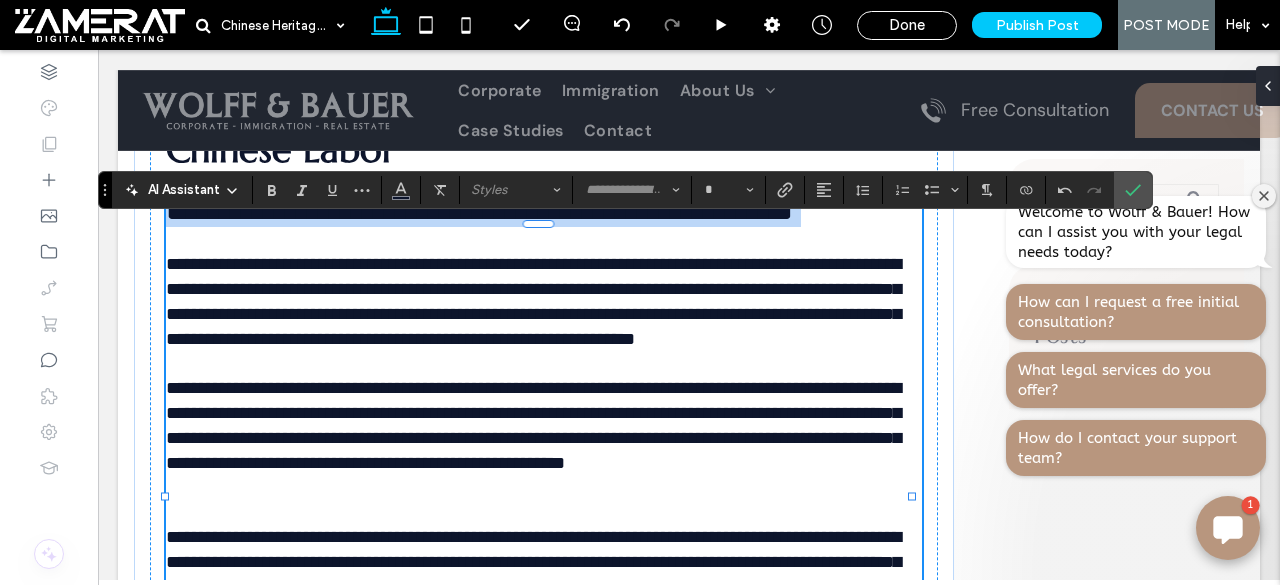 click on "**********" at bounding box center (479, 211) 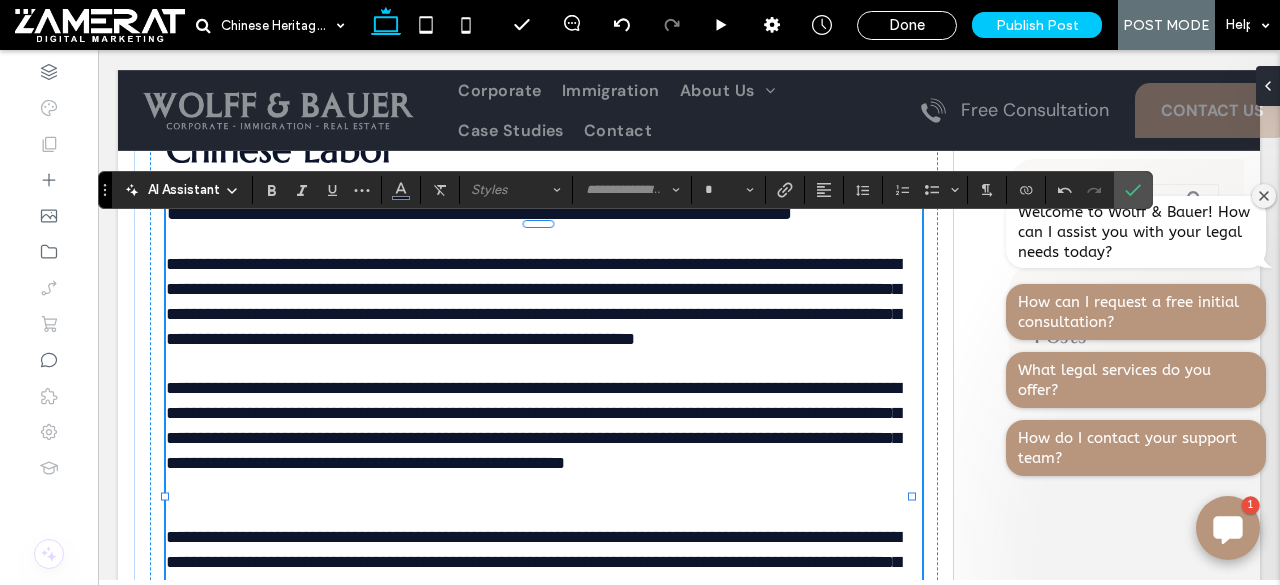 type on "*********" 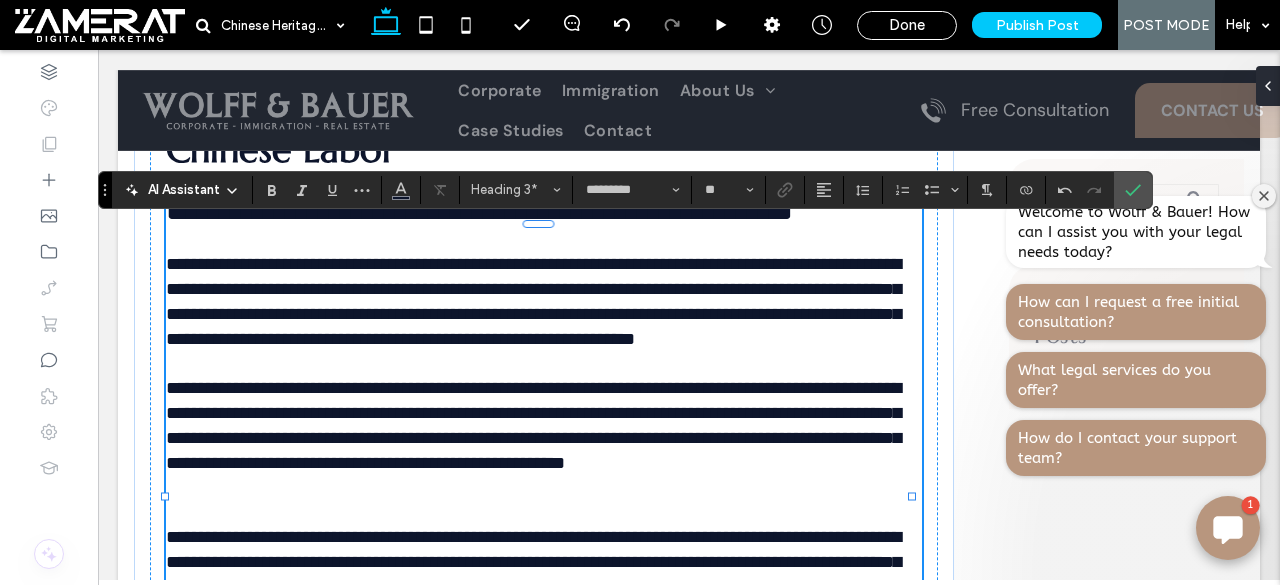 type 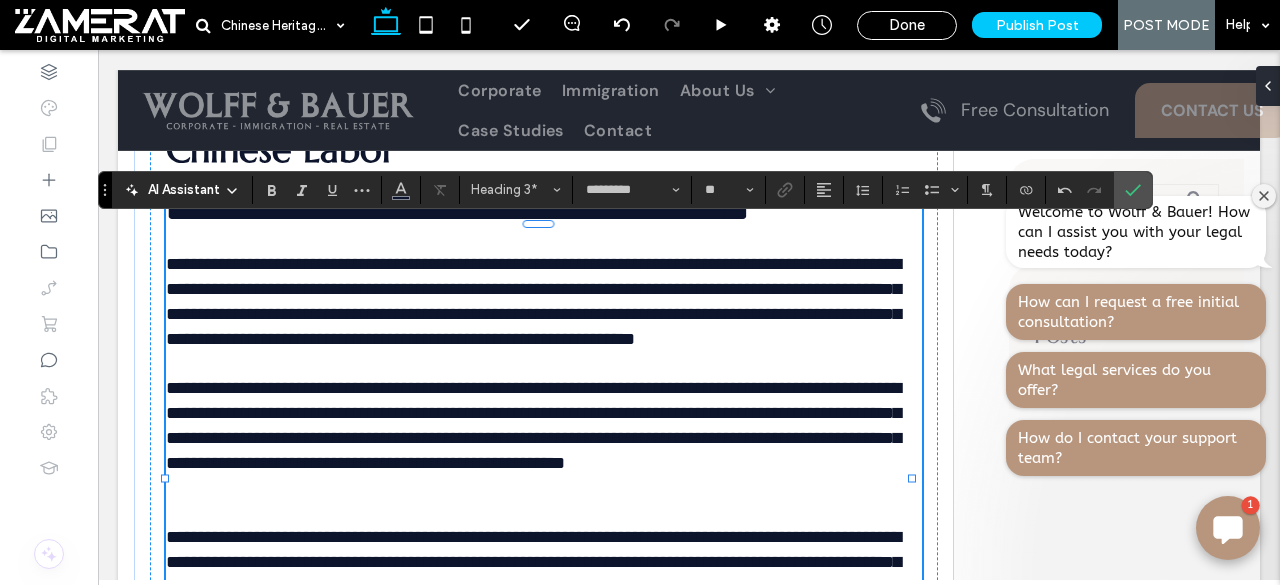 type on "*******" 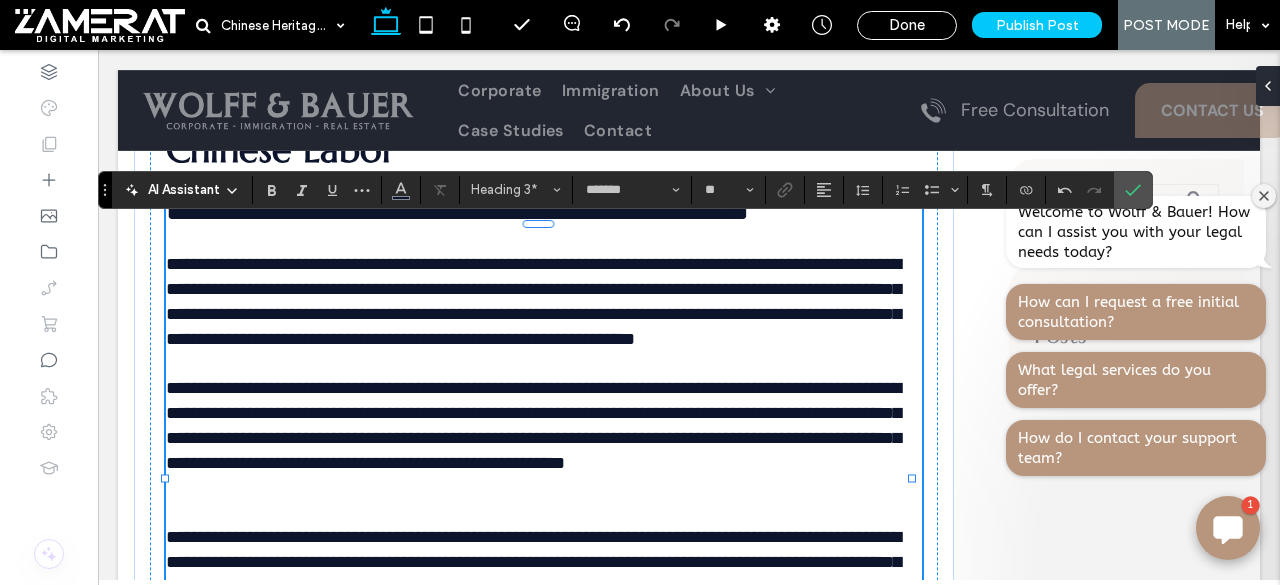 click on "**********" at bounding box center (544, 289) 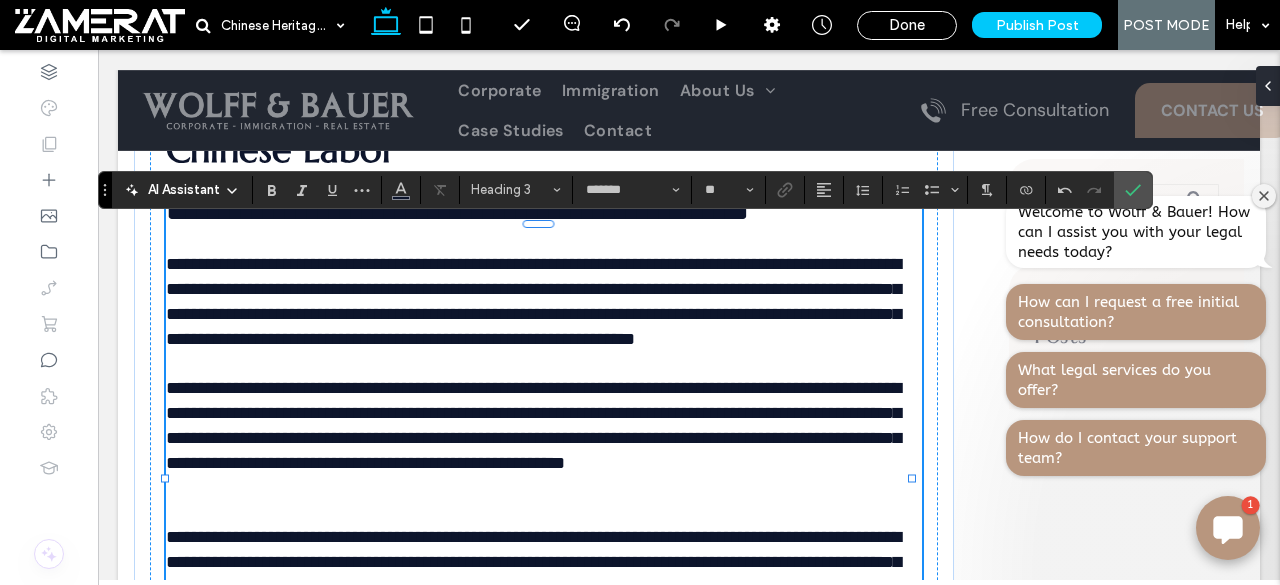 type on "*********" 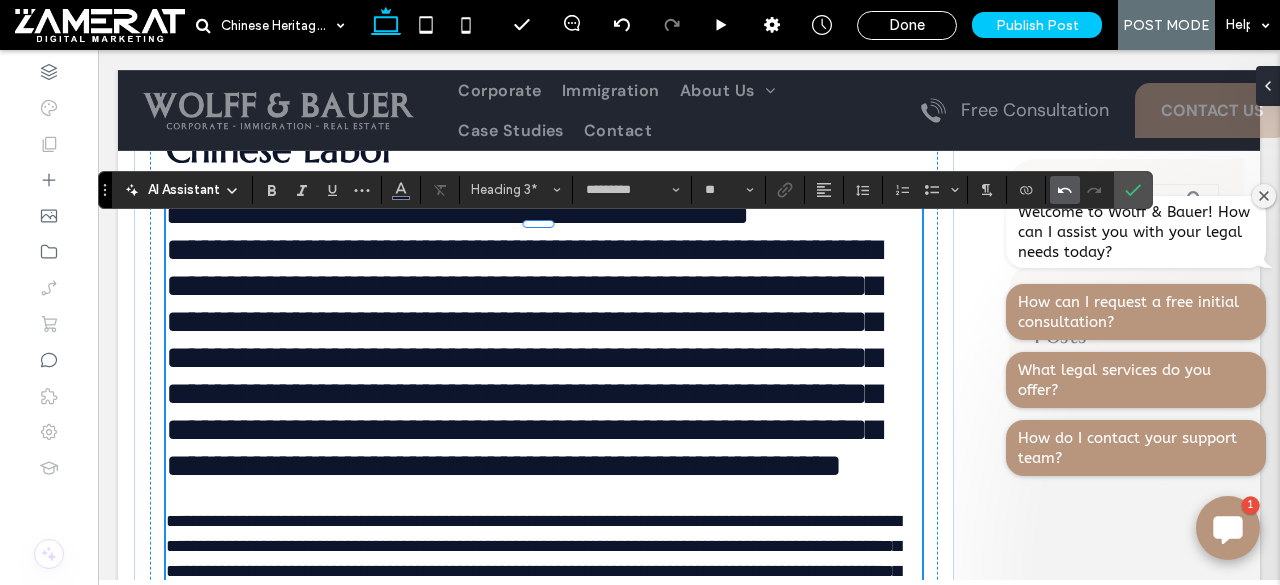 click at bounding box center [1065, 190] 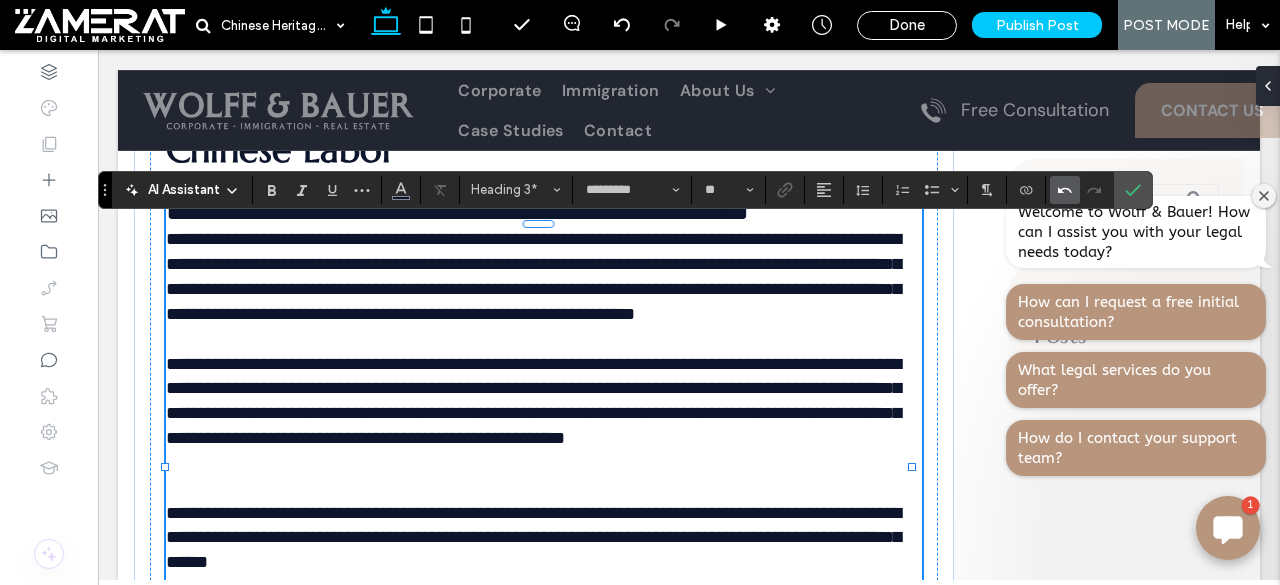 type on "*******" 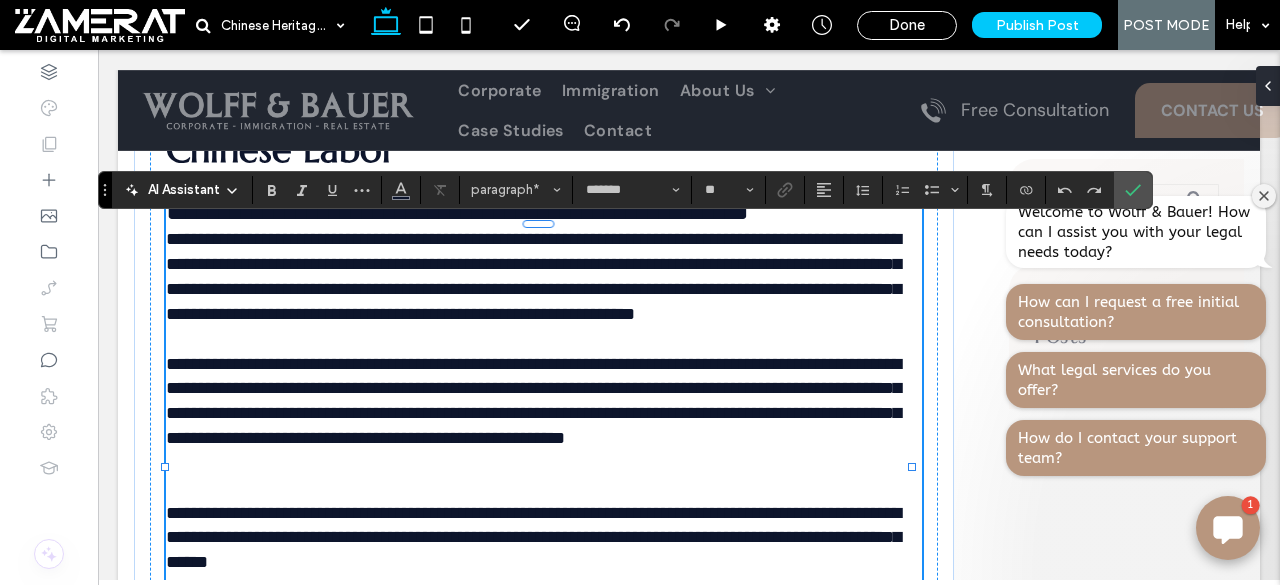 click on "**********" at bounding box center (457, 211) 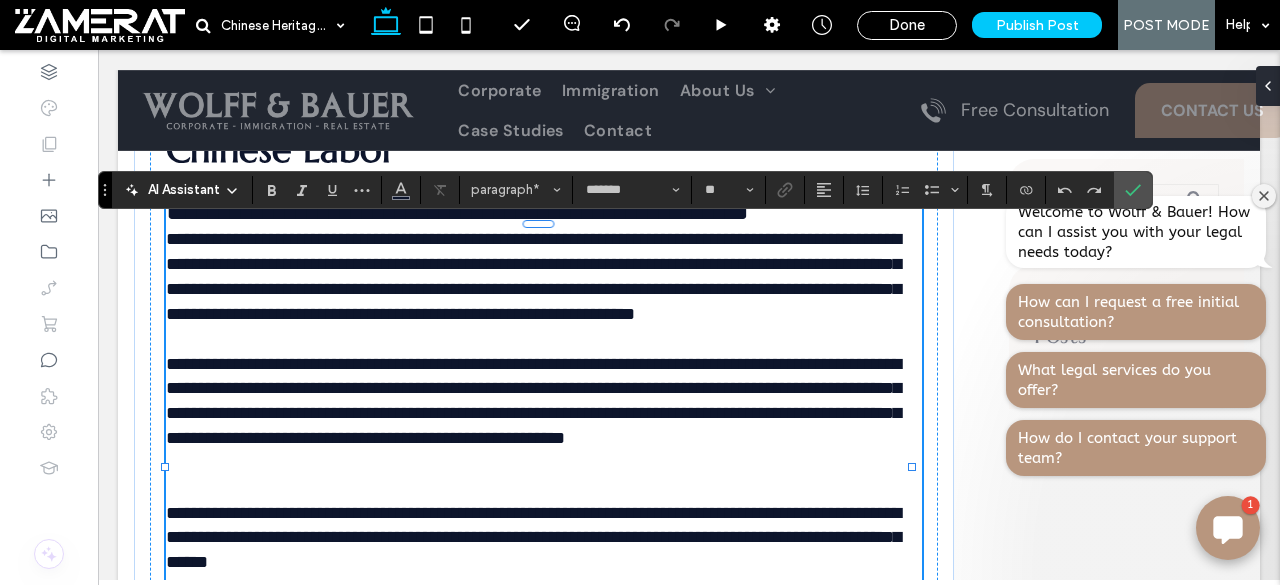 click on "**********" at bounding box center [457, 211] 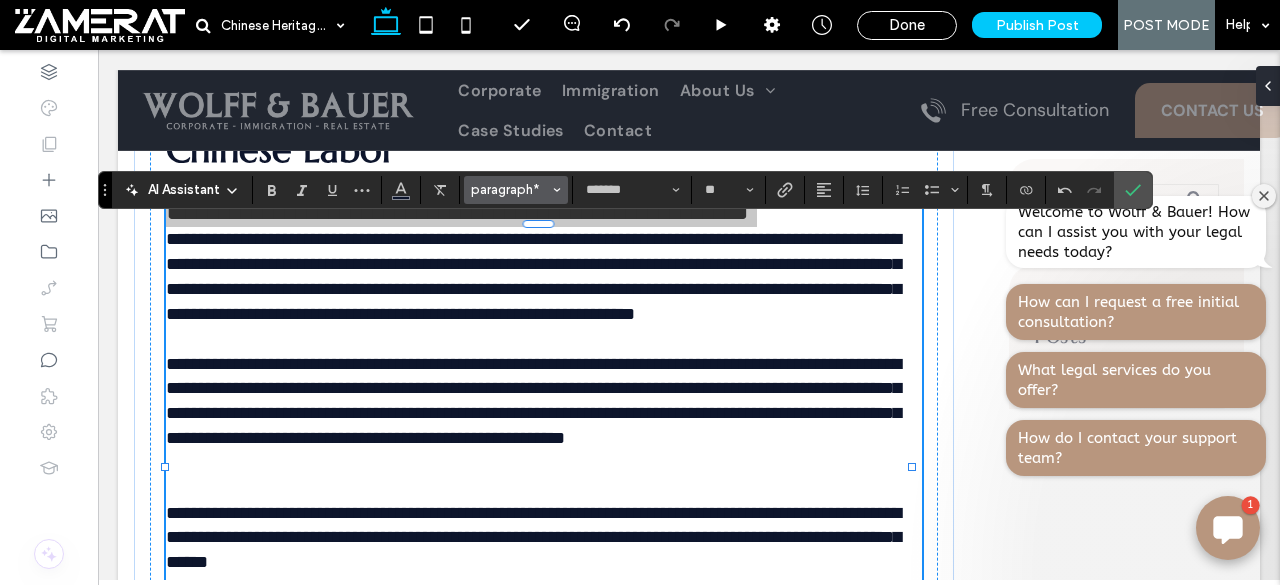 click on "paragraph*" at bounding box center [510, 189] 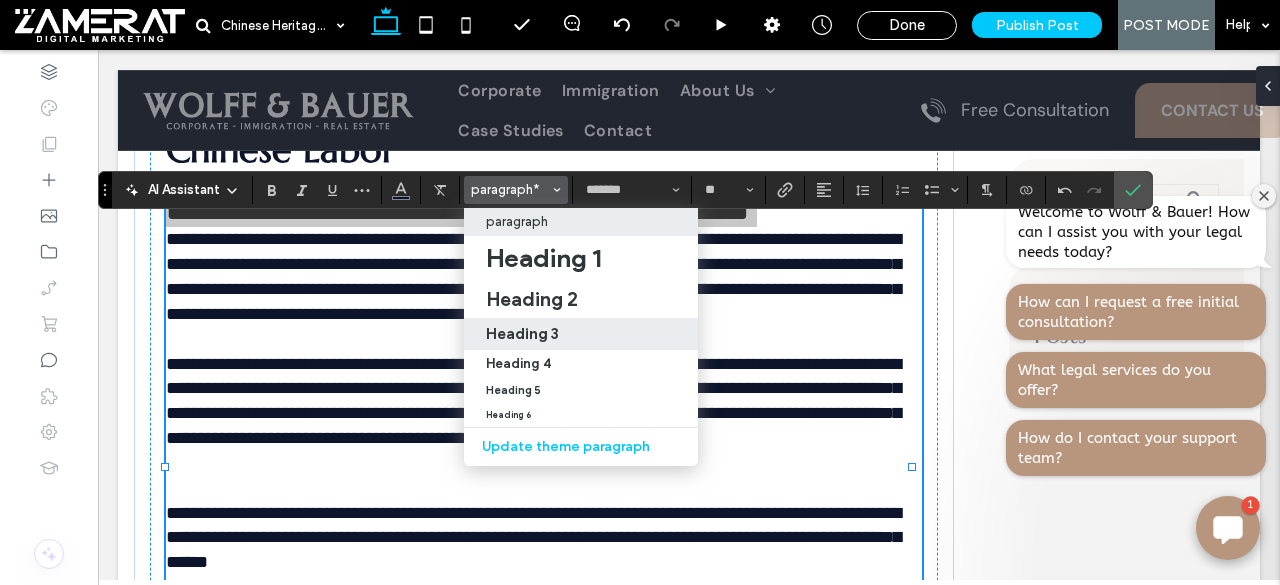 click on "Heading 3" at bounding box center (581, 333) 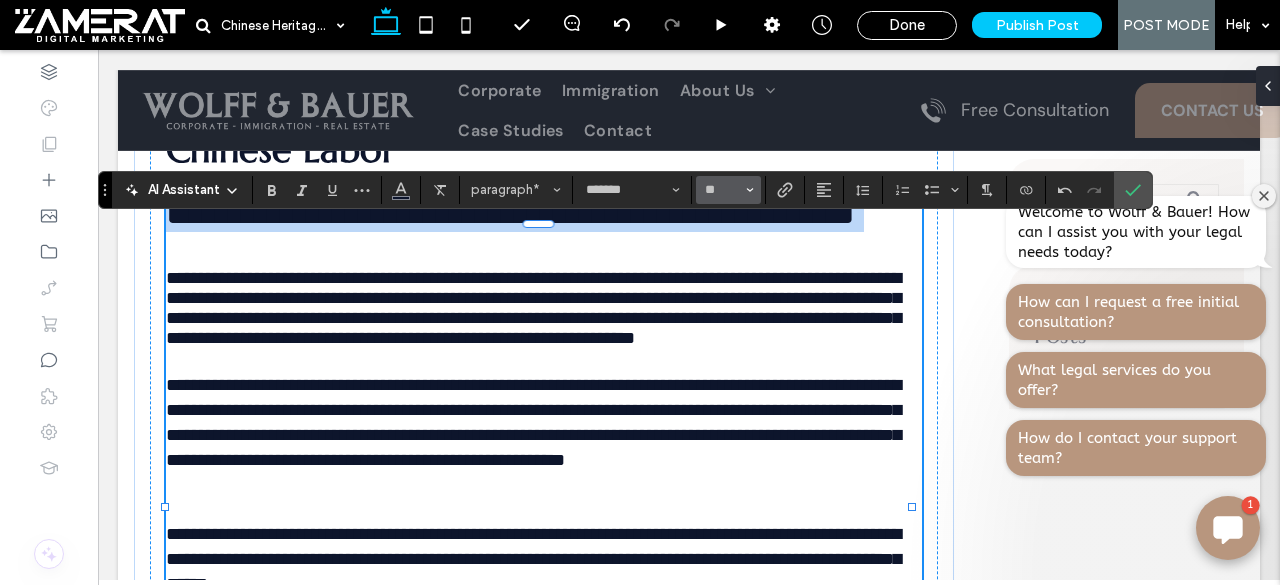 type on "*********" 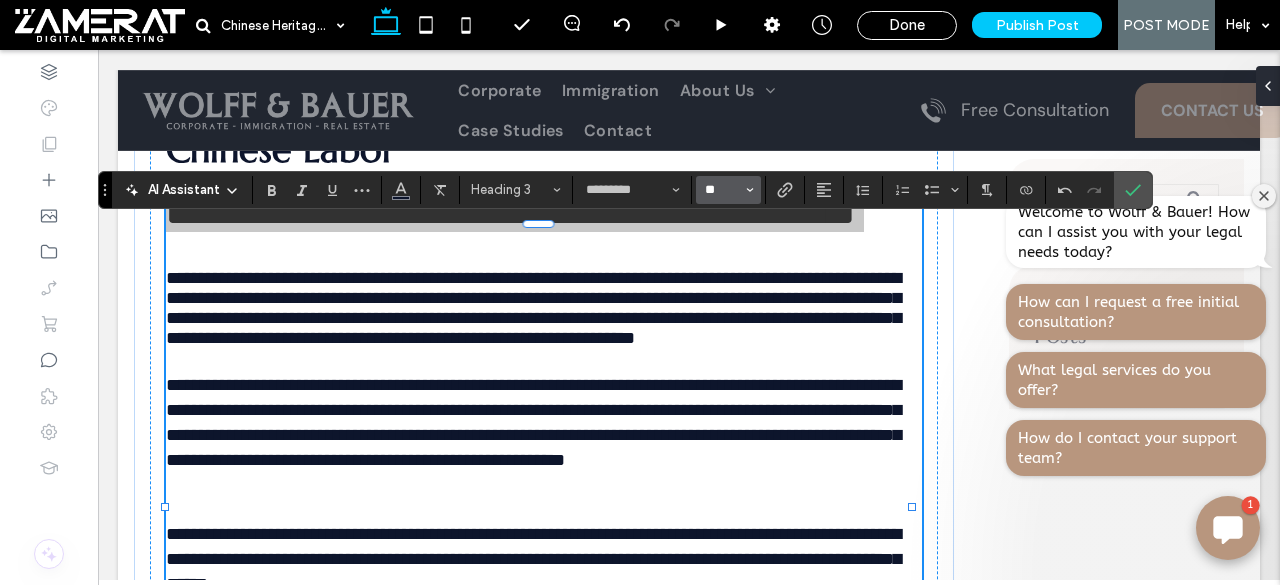 click on "**" at bounding box center [722, 190] 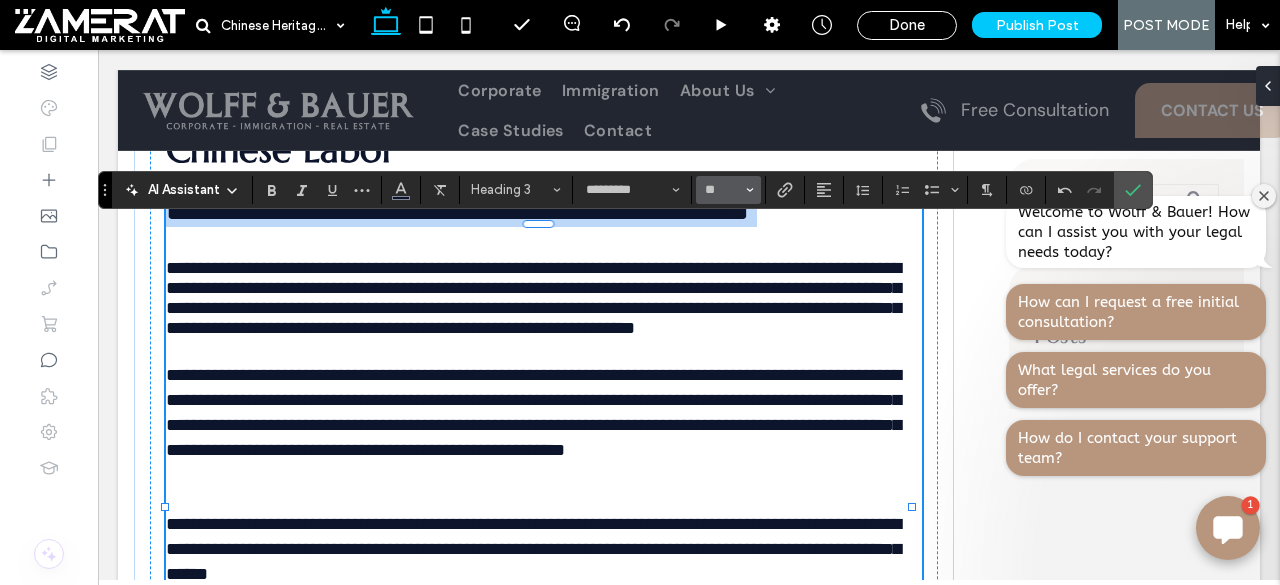 type on "**" 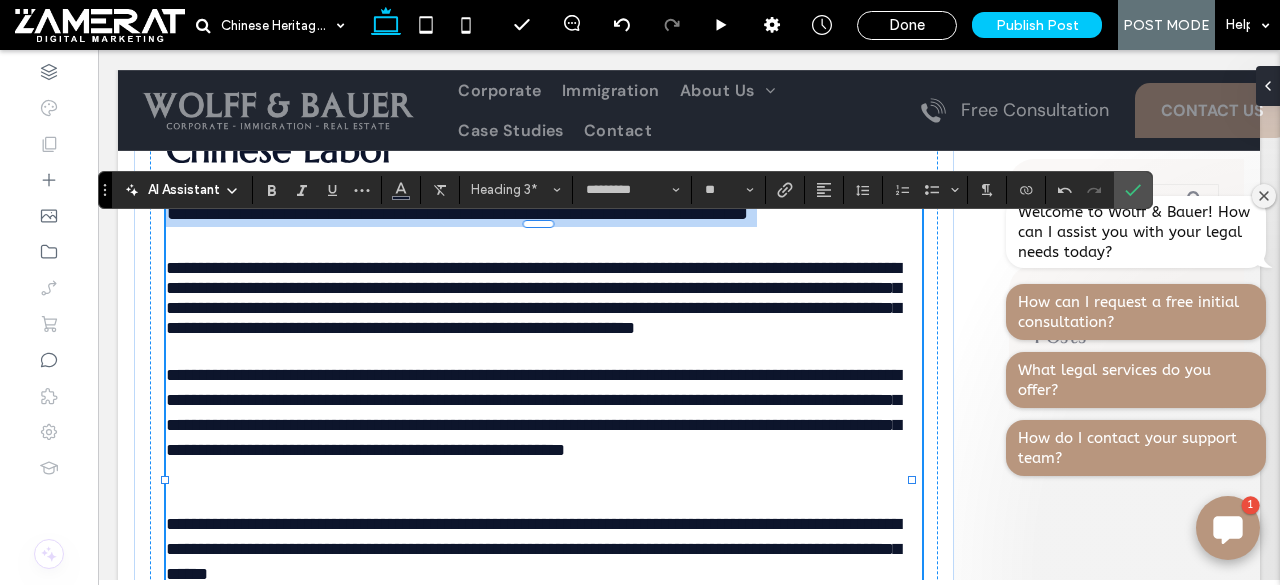 click on "**********" at bounding box center [533, 298] 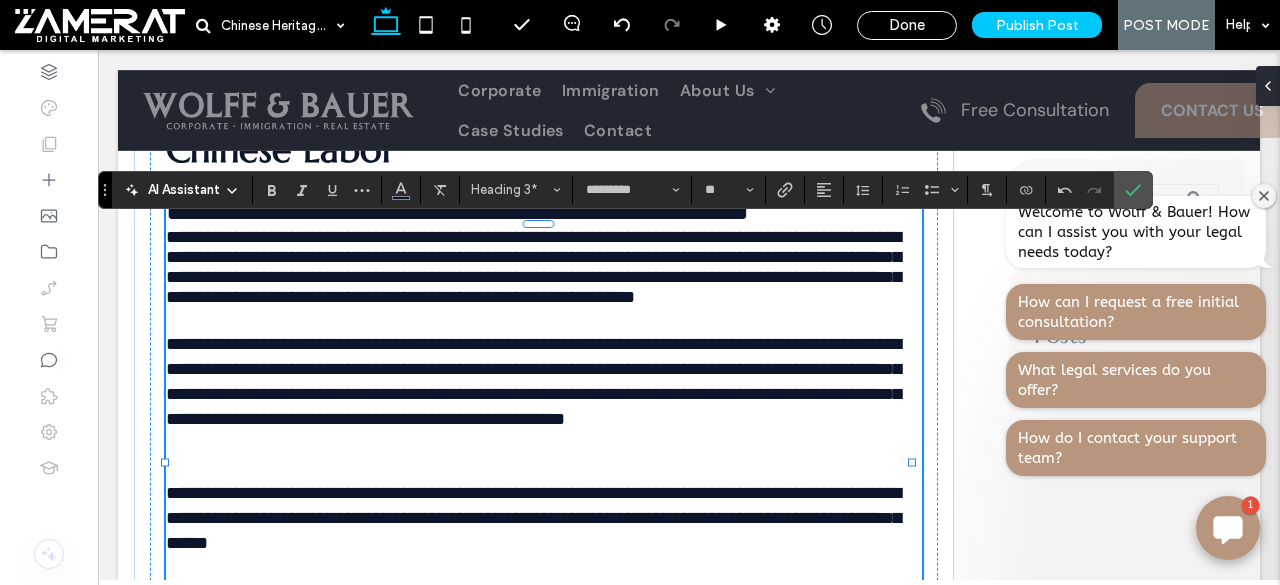 type on "*******" 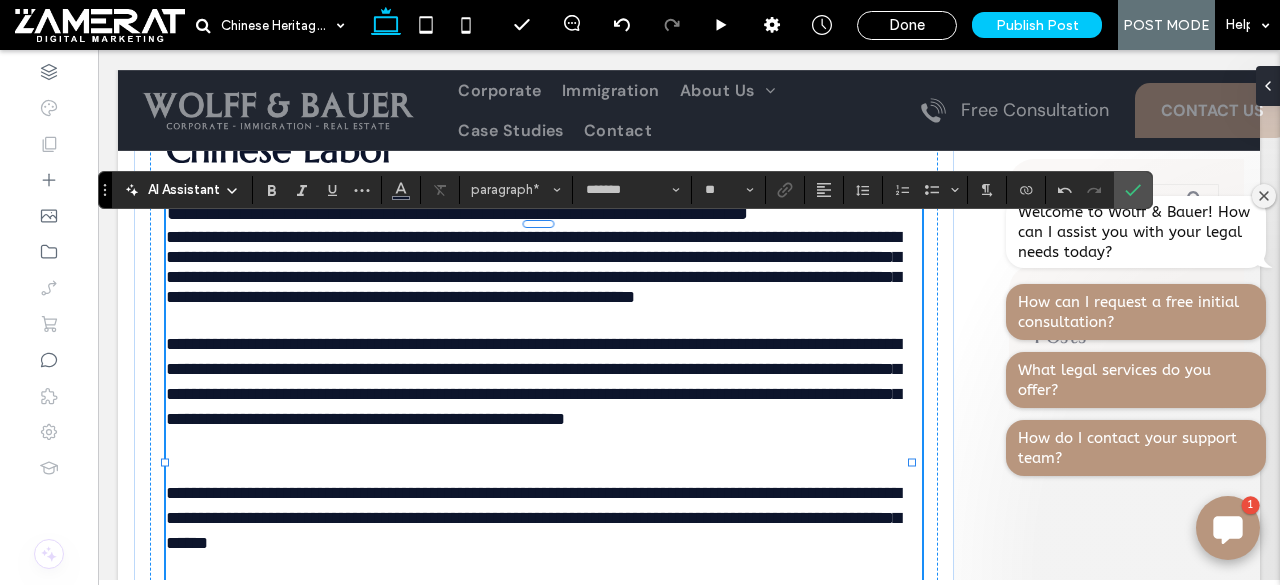 type on "*********" 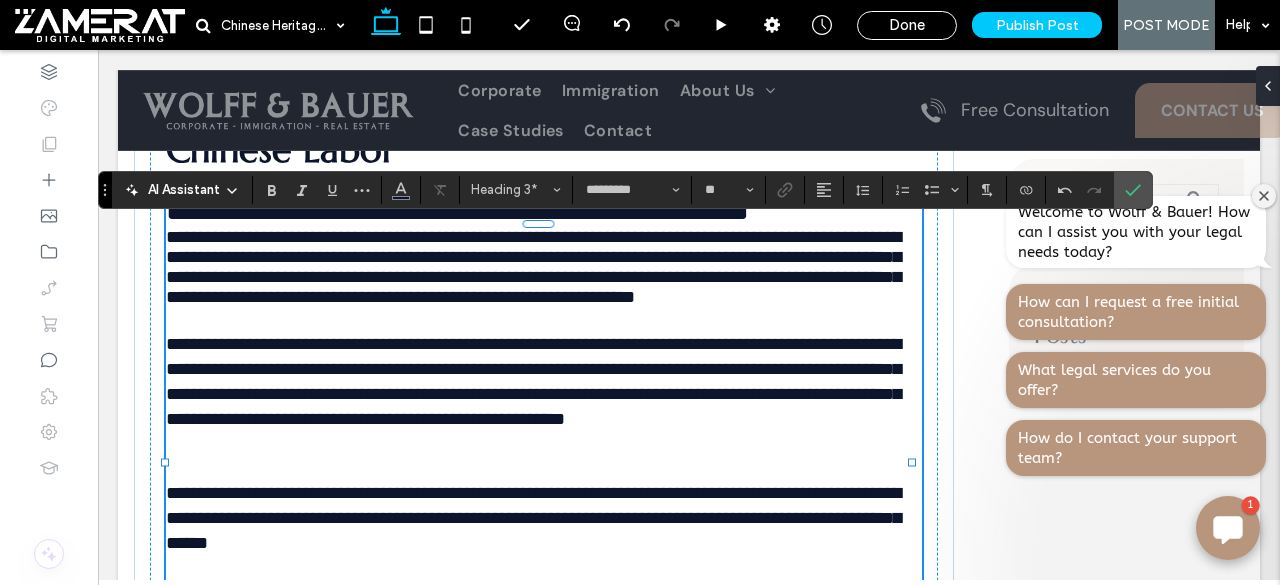 type 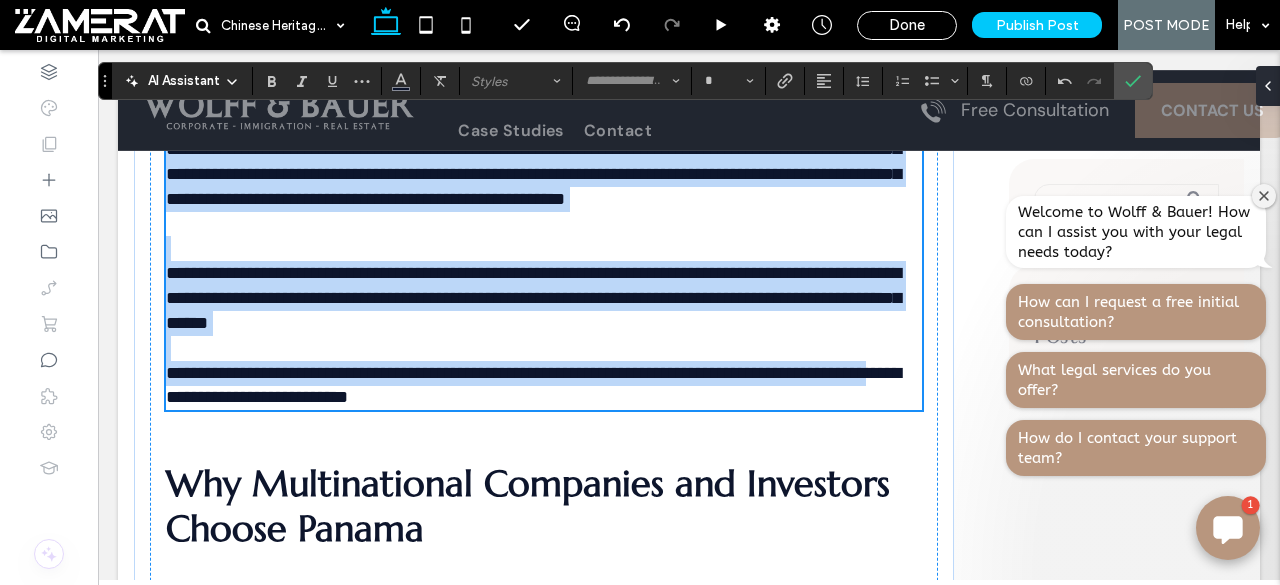 scroll, scrollTop: 2088, scrollLeft: 0, axis: vertical 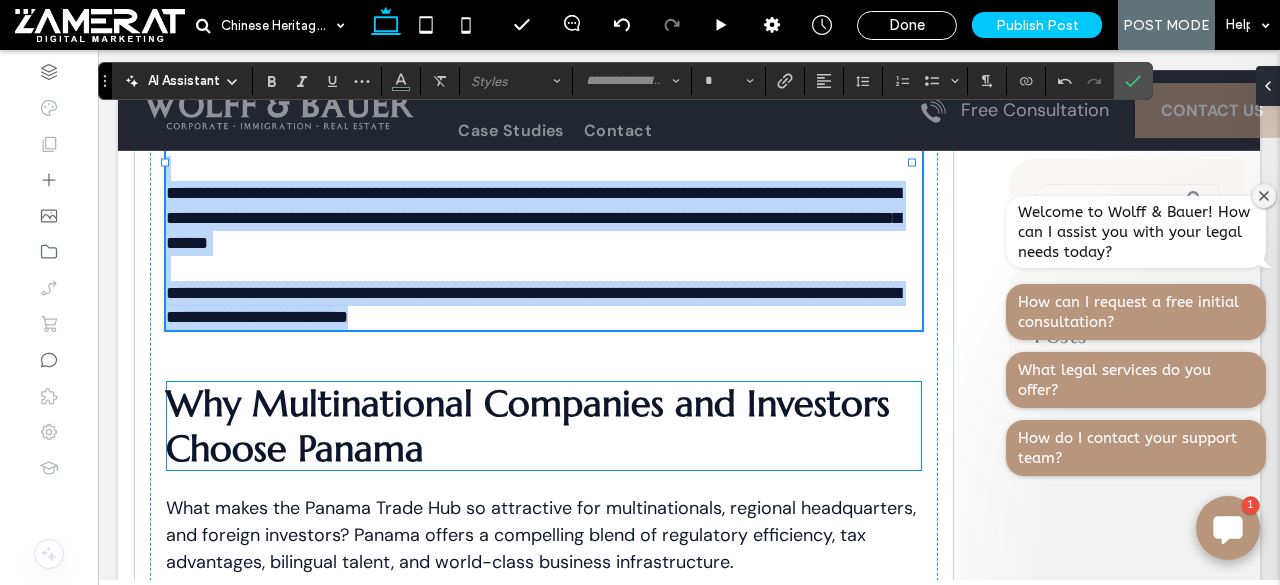 drag, startPoint x: 173, startPoint y: 240, endPoint x: 744, endPoint y: 451, distance: 608.73804 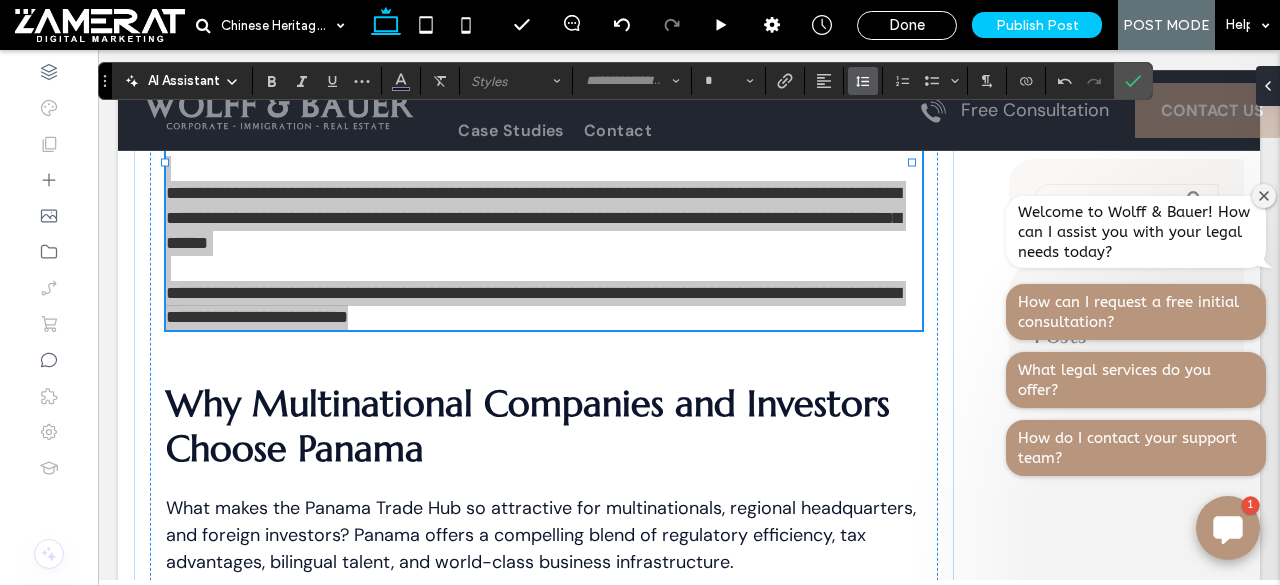 click 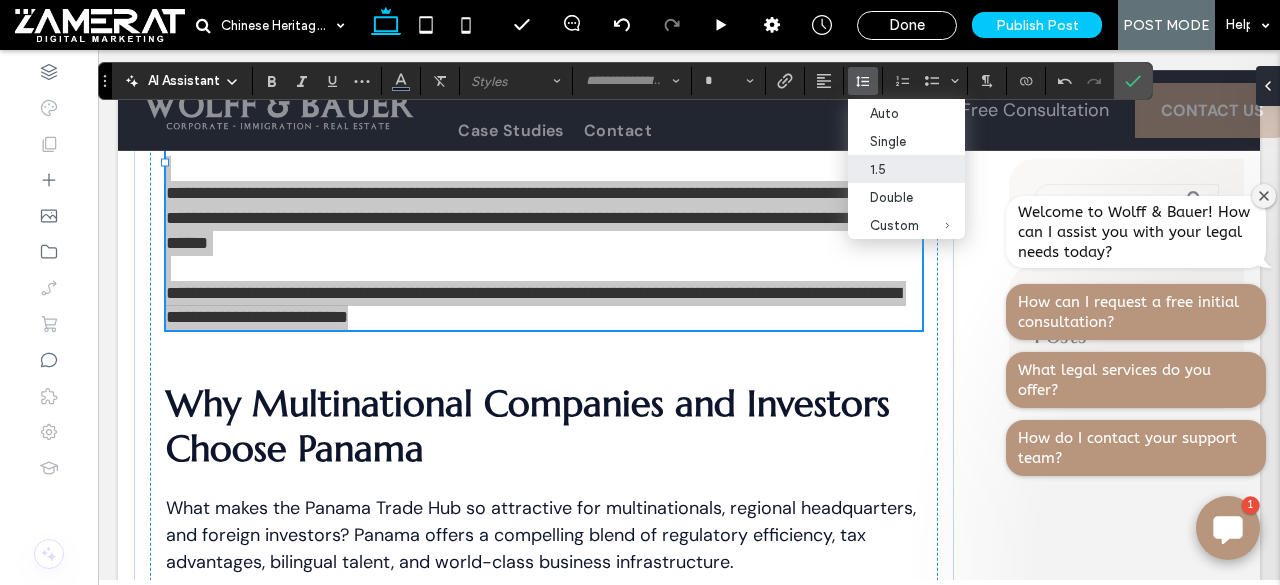 click on "1.5" at bounding box center (894, 169) 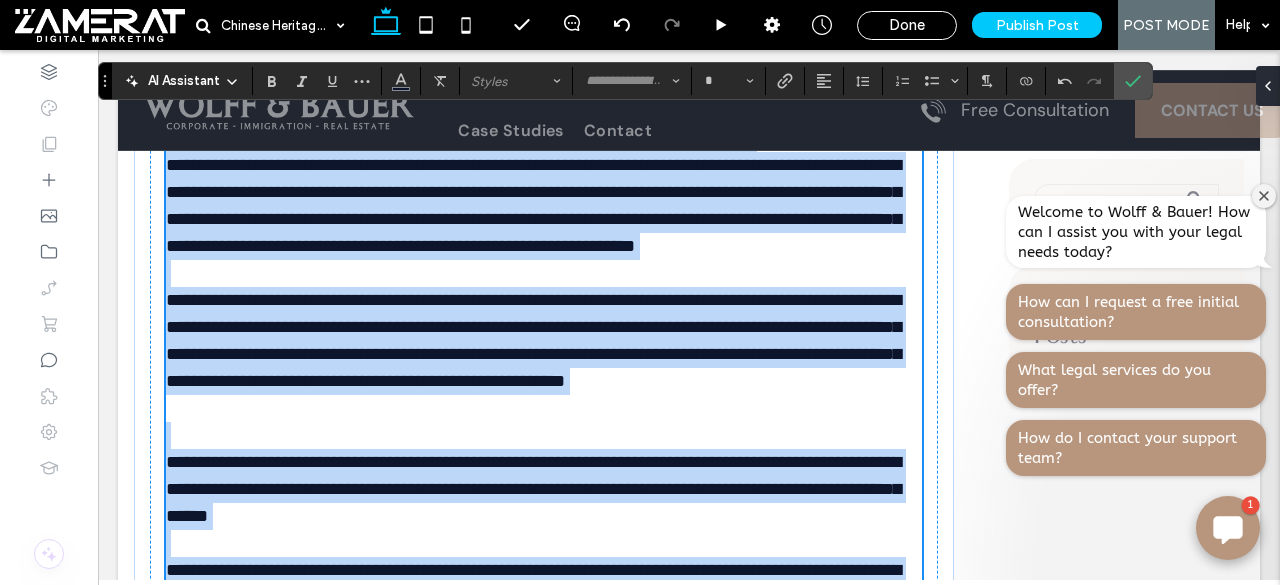 scroll, scrollTop: 2014, scrollLeft: 0, axis: vertical 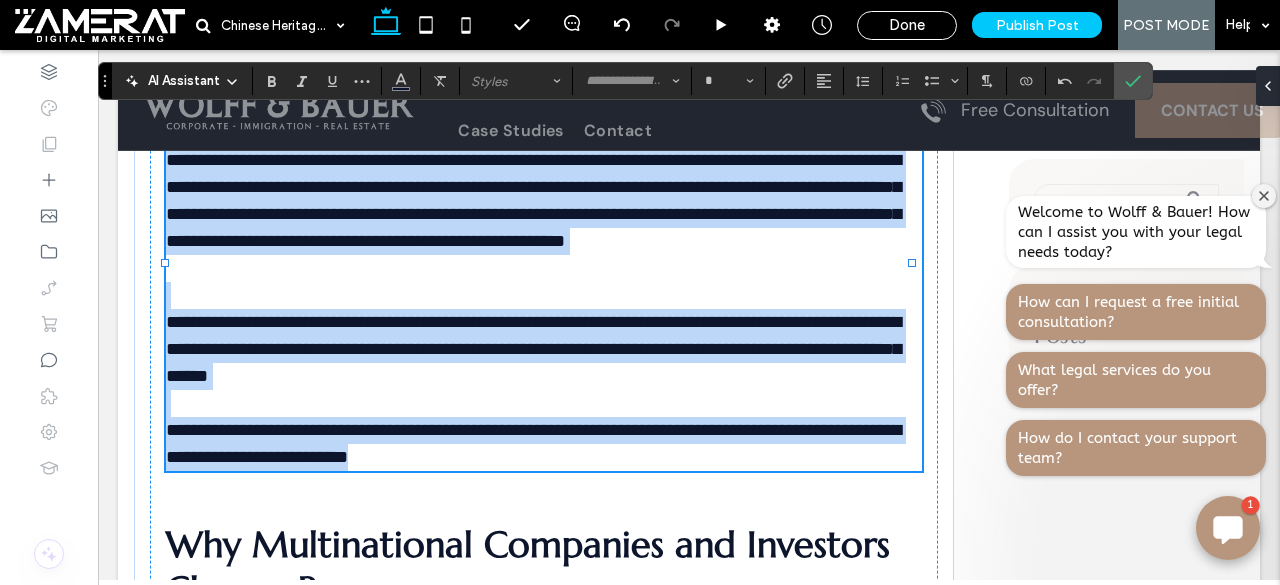 click on "**********" at bounding box center [533, 349] 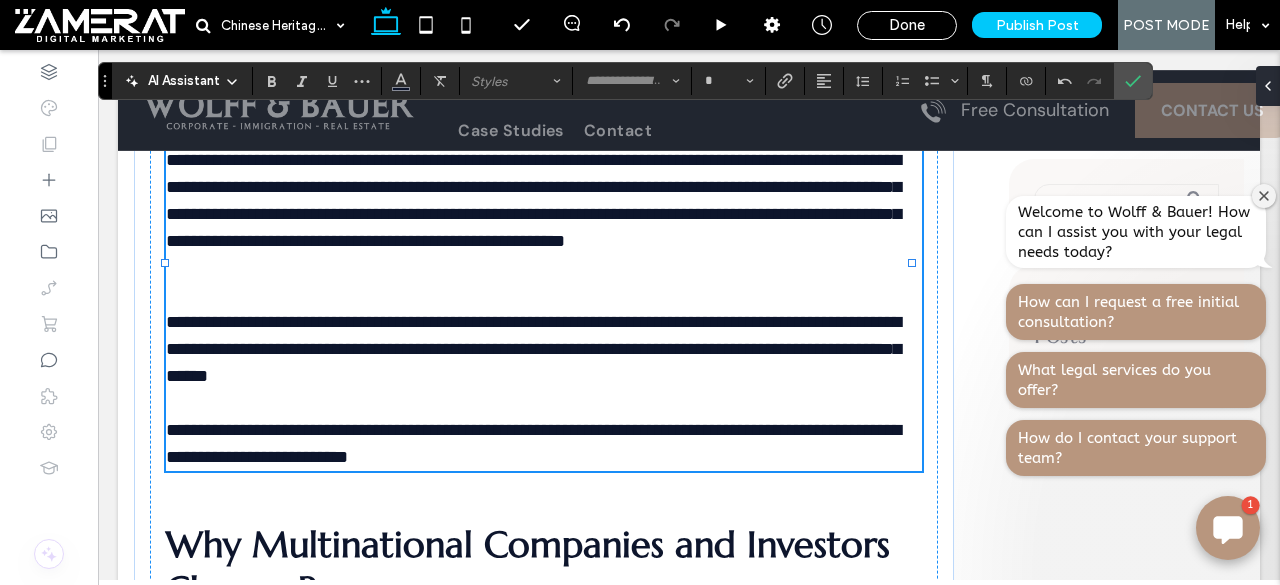 type on "*******" 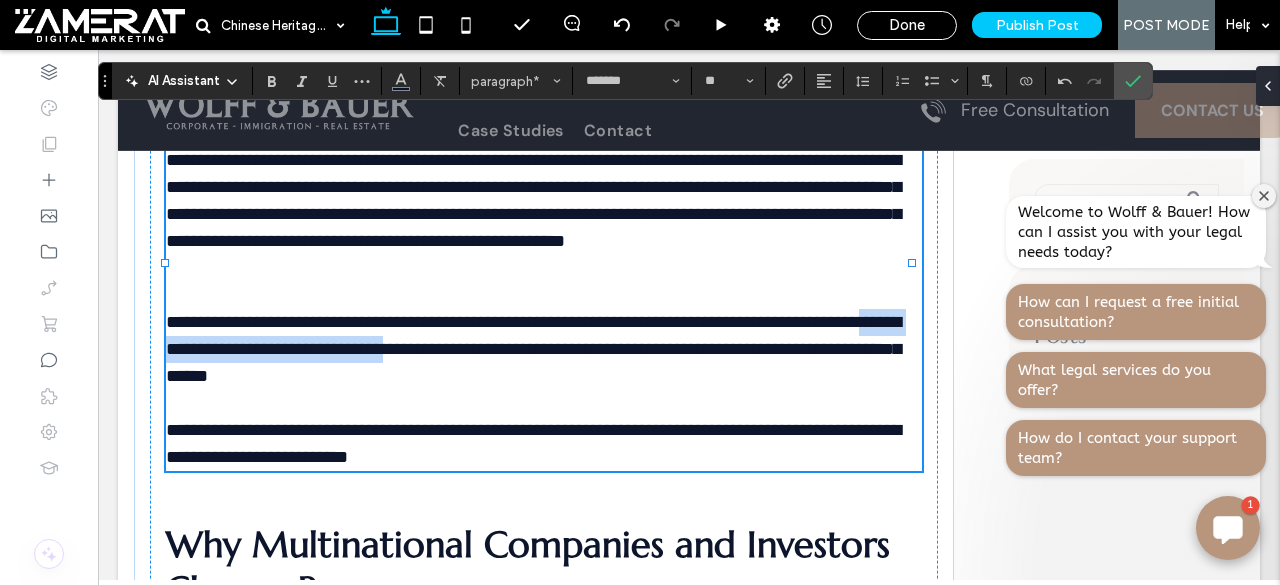 drag, startPoint x: 276, startPoint y: 403, endPoint x: 585, endPoint y: 399, distance: 309.02588 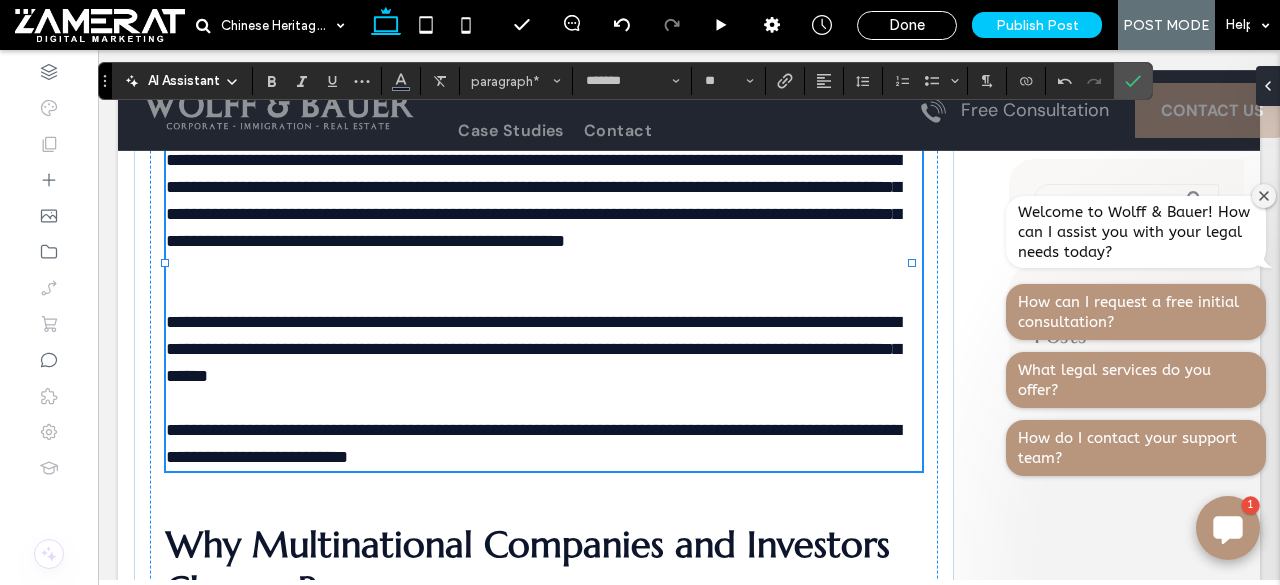 click on "**********" at bounding box center (533, 349) 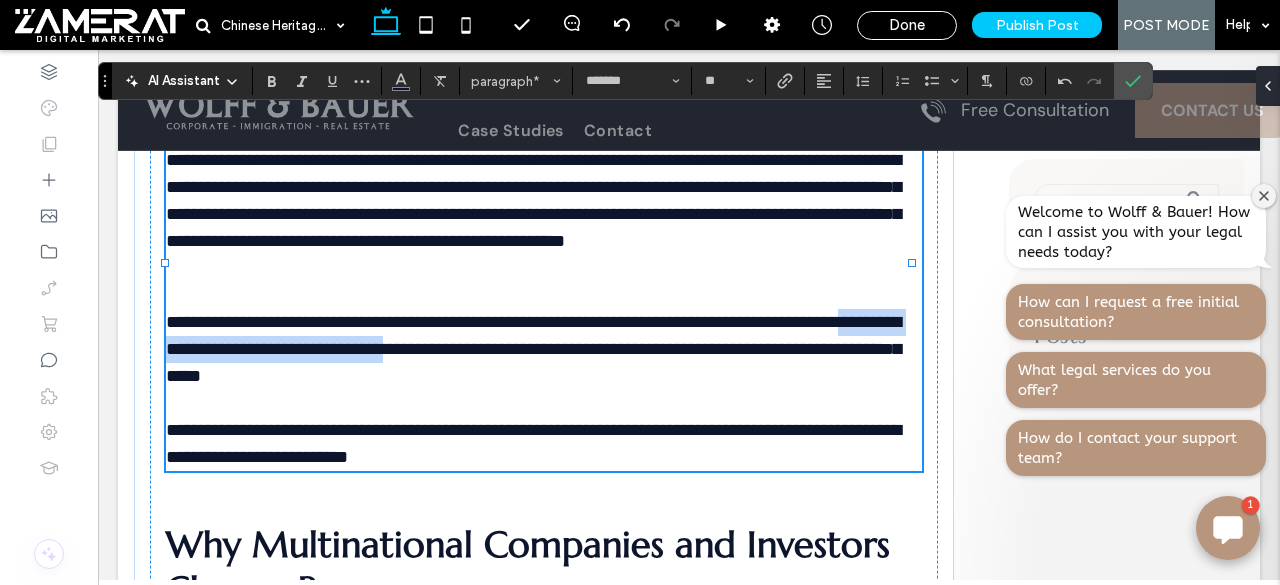 drag, startPoint x: 592, startPoint y: 401, endPoint x: 258, endPoint y: 405, distance: 334.02396 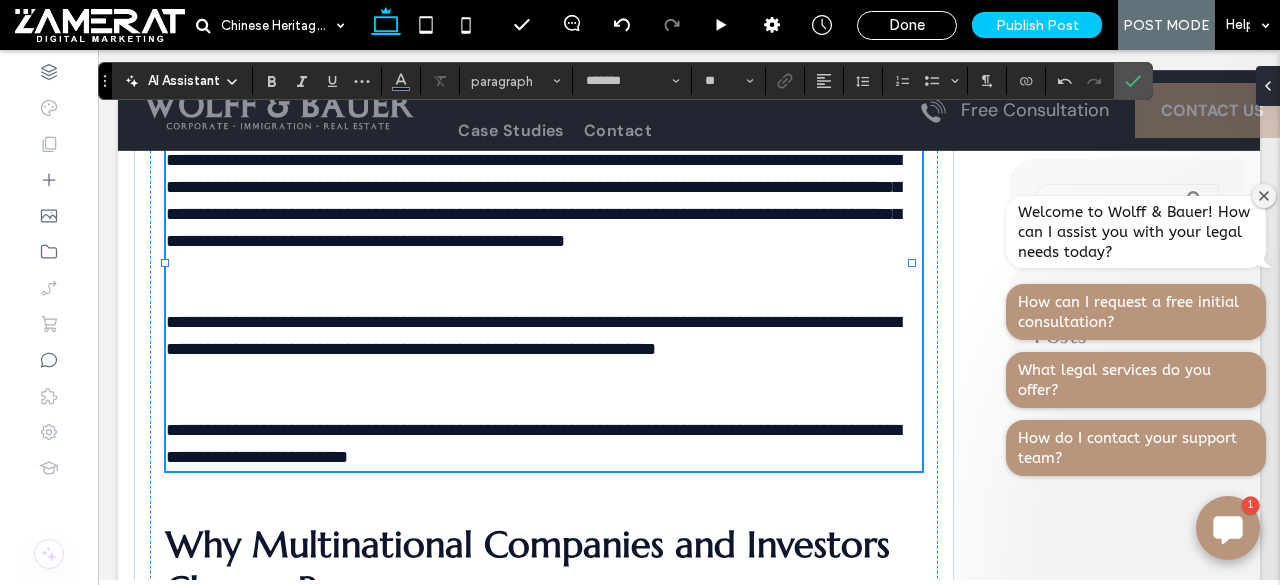 drag, startPoint x: 259, startPoint y: 405, endPoint x: 642, endPoint y: 364, distance: 385.18826 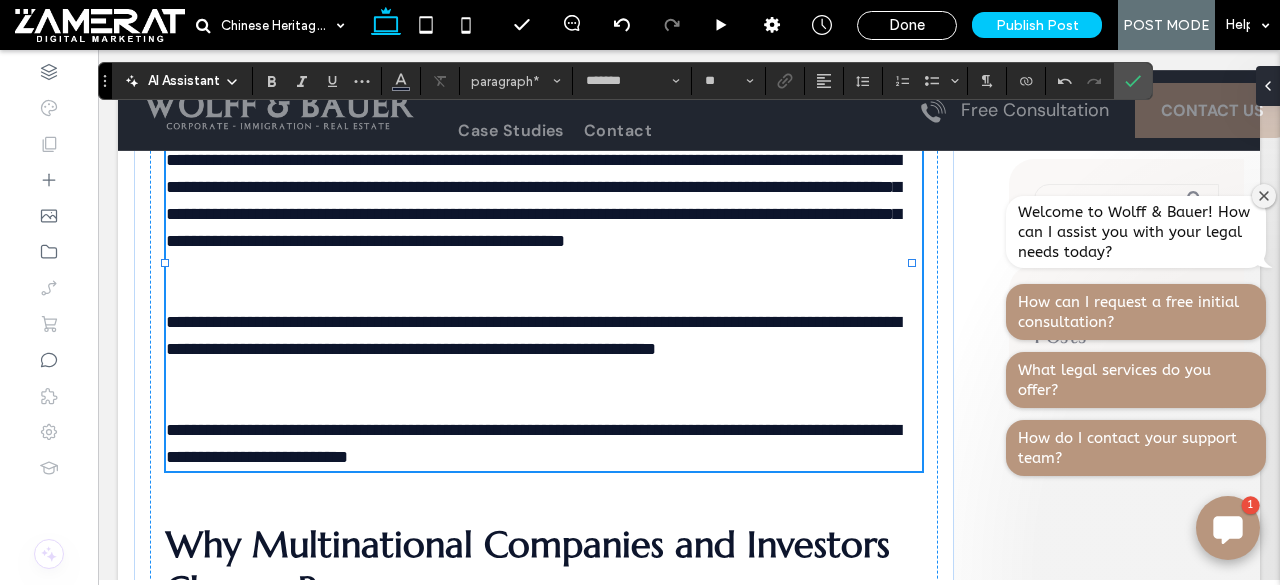 click on "**********" at bounding box center (533, 335) 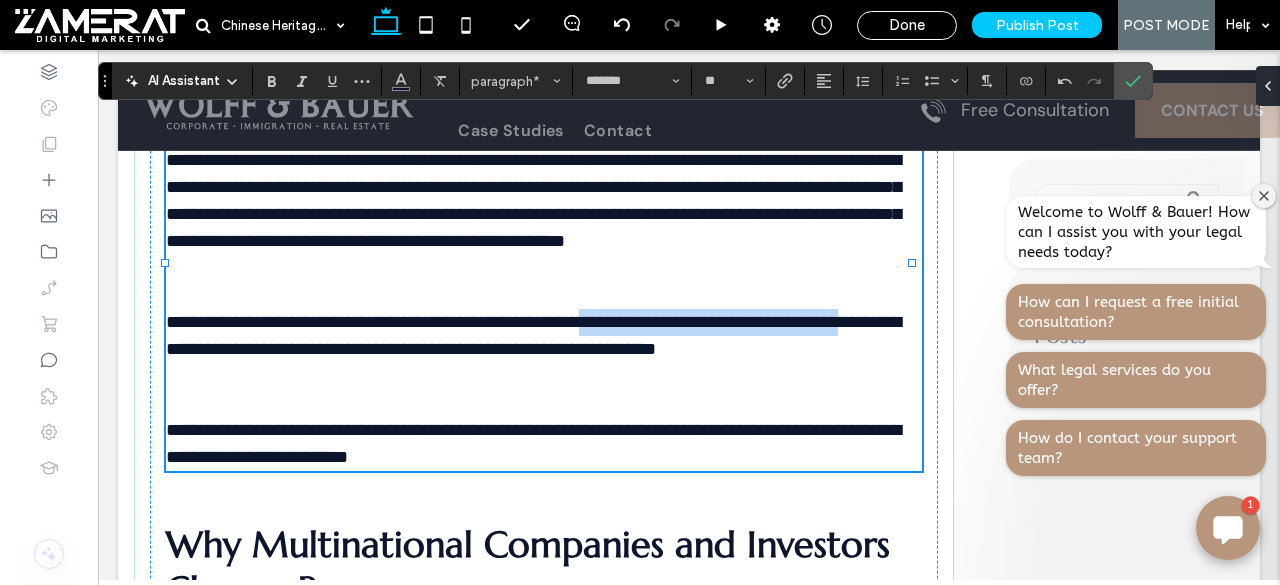 drag, startPoint x: 652, startPoint y: 375, endPoint x: 257, endPoint y: 399, distance: 395.72845 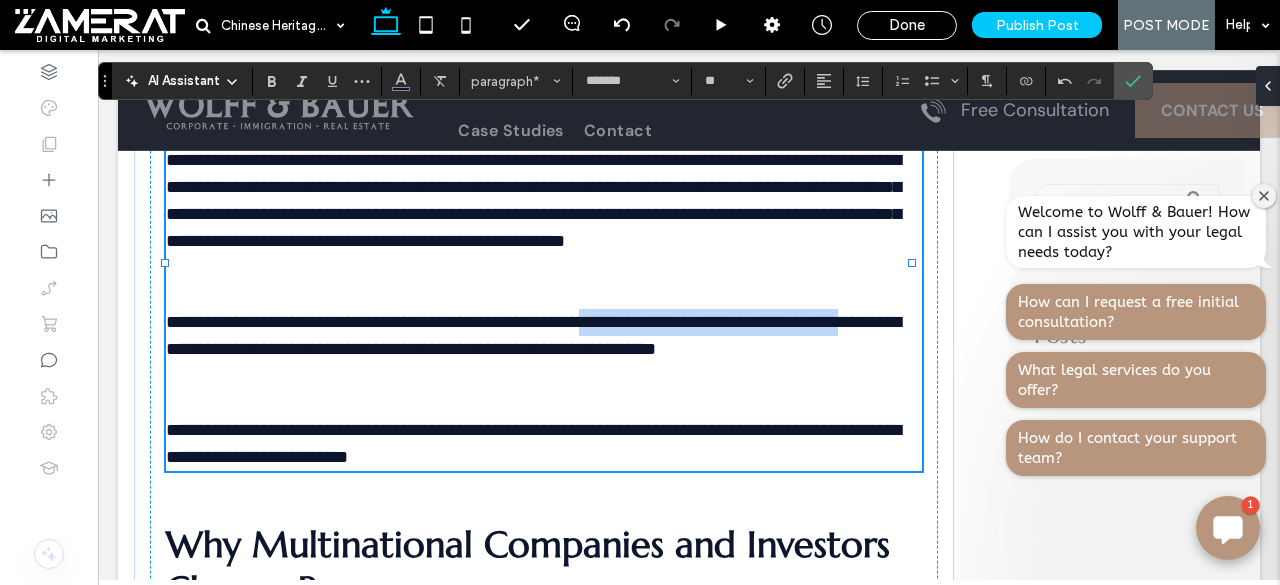 click on "**********" at bounding box center (533, 335) 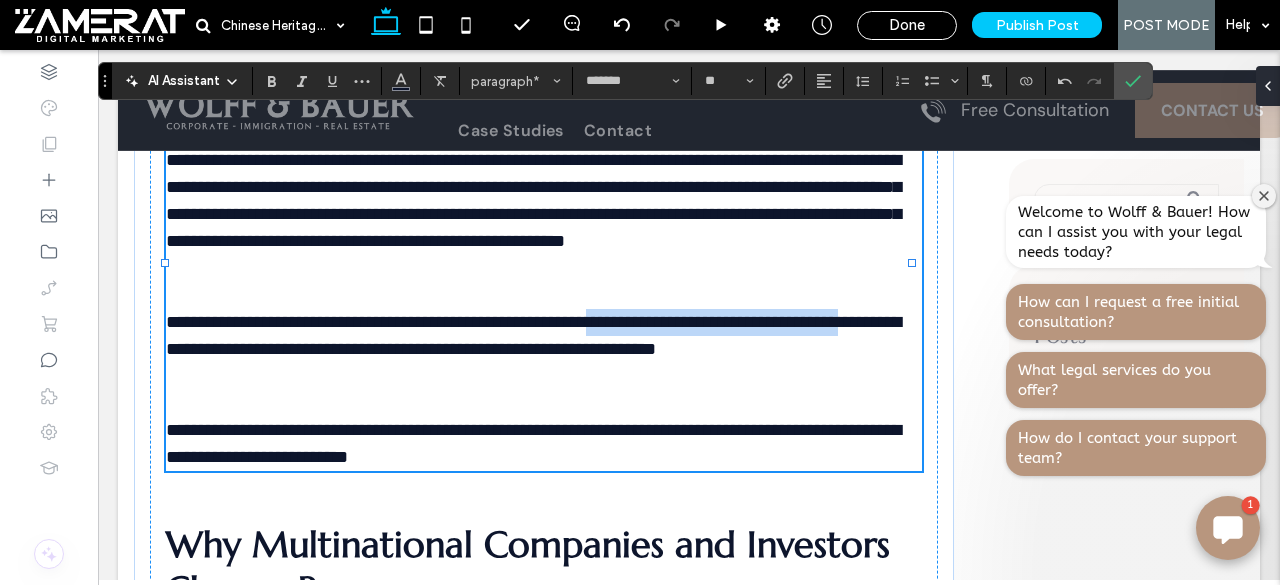 drag, startPoint x: 661, startPoint y: 380, endPoint x: 258, endPoint y: 395, distance: 403.27905 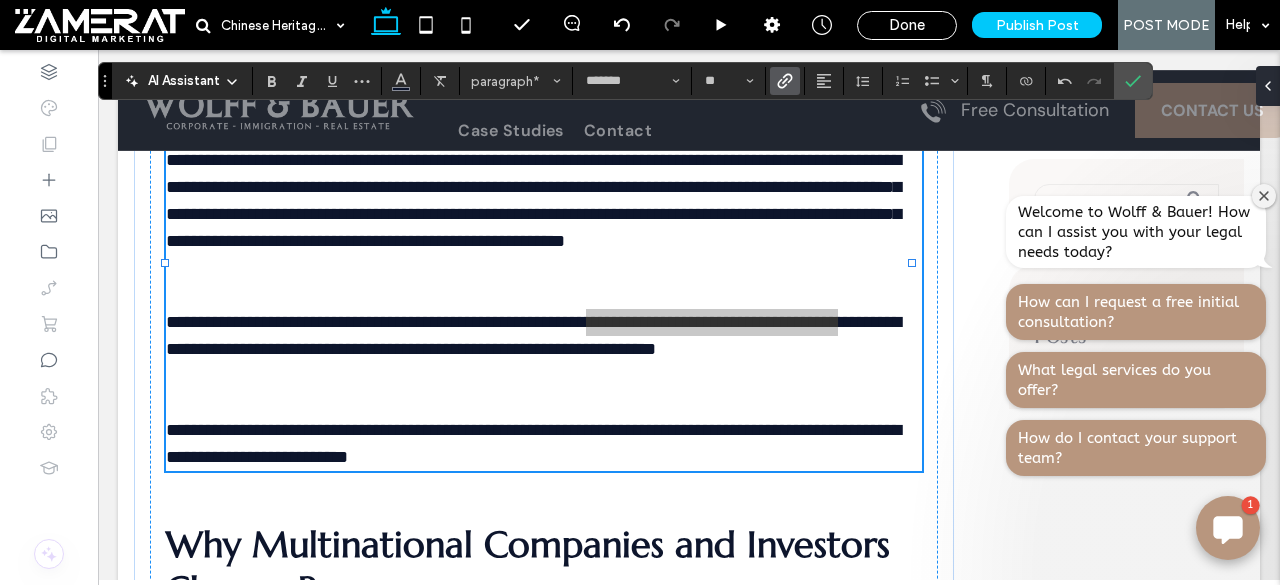 click 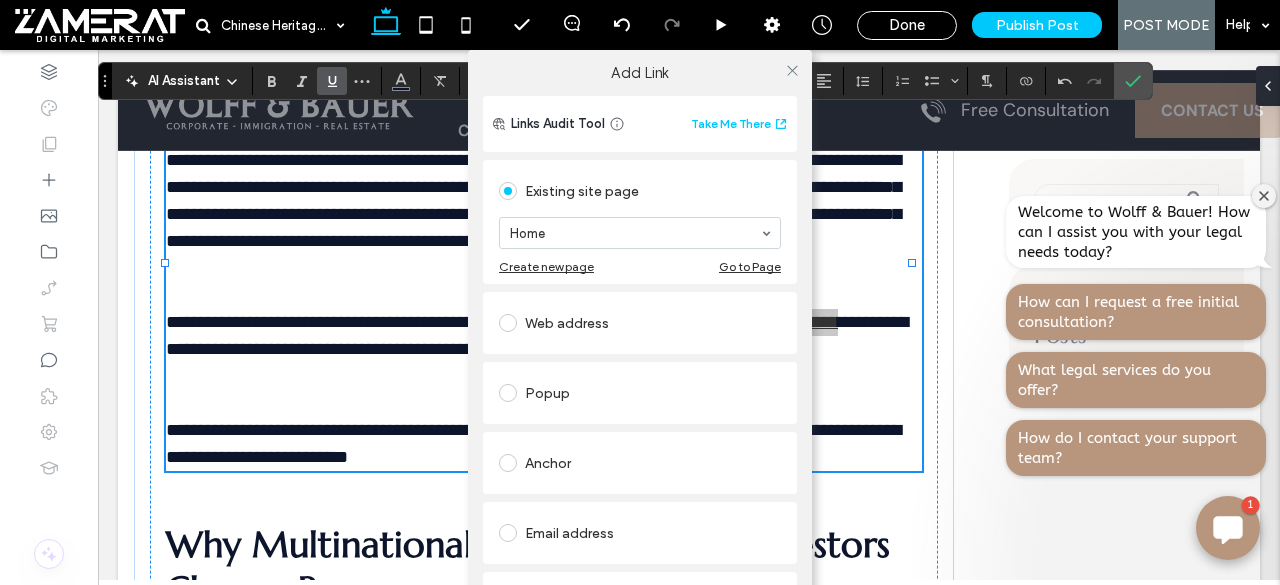 click on "Web address" at bounding box center (640, 323) 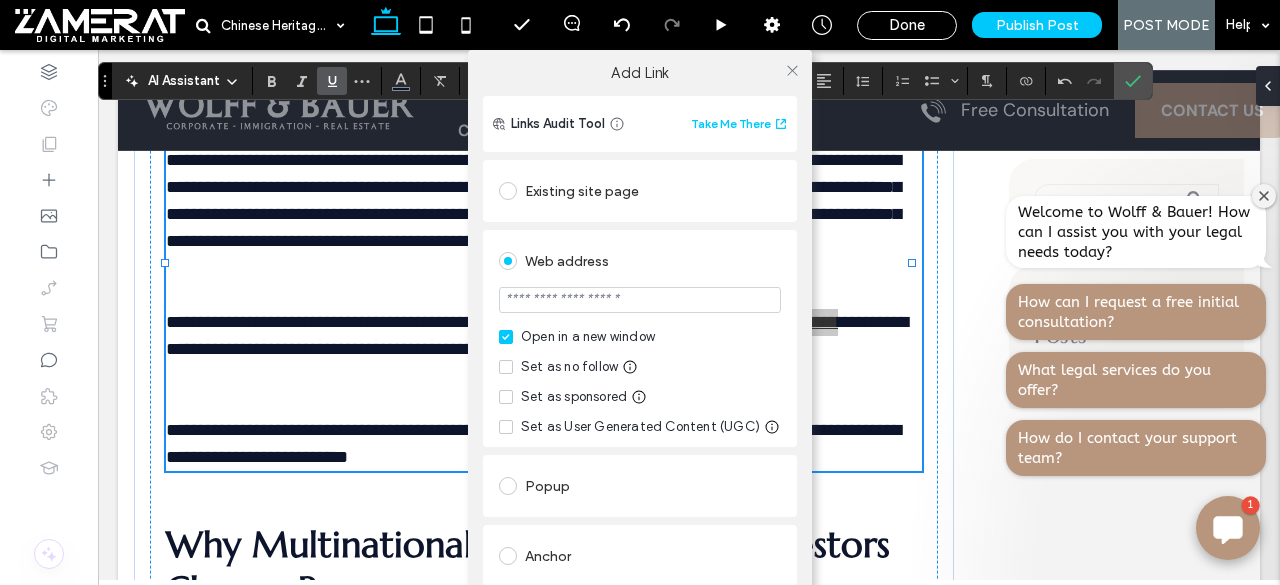 click at bounding box center [640, 300] 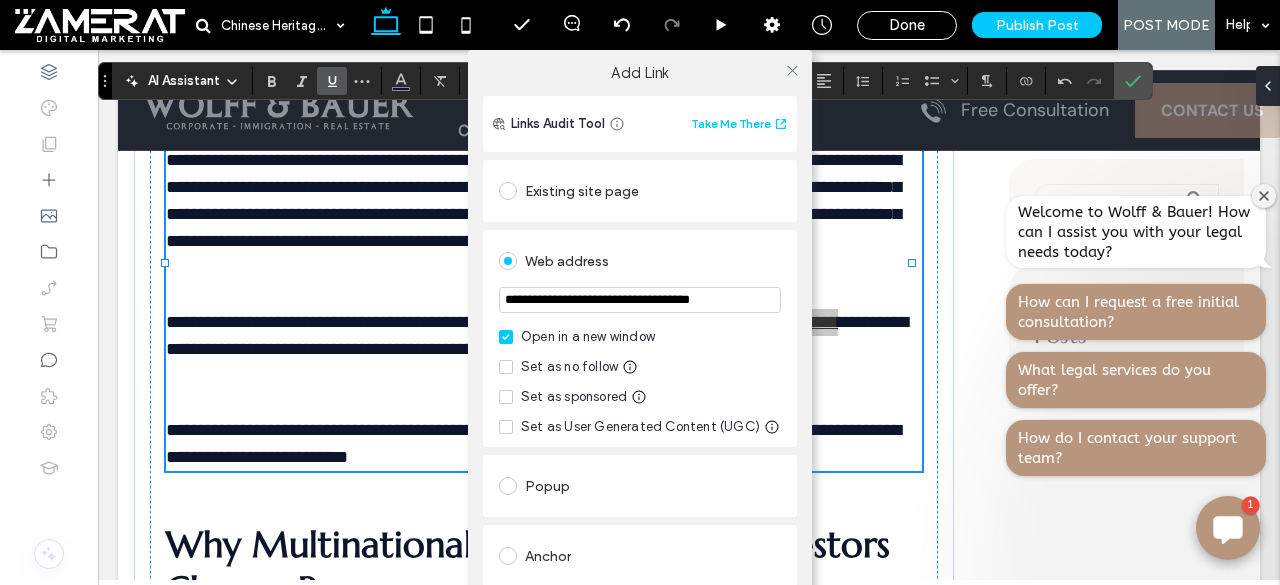 type on "**********" 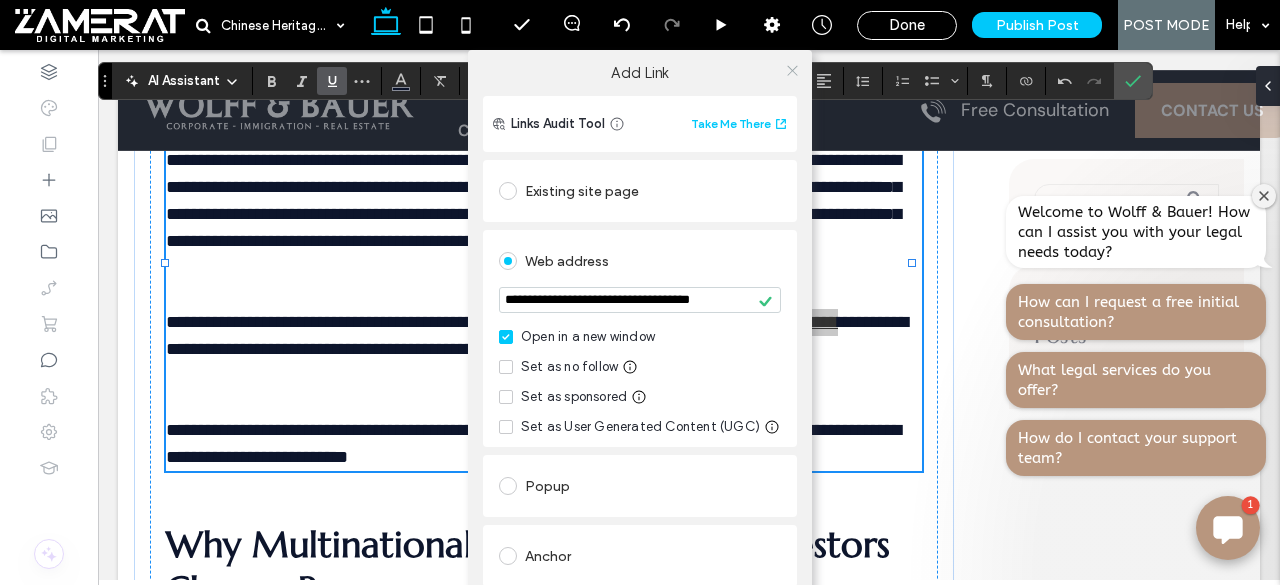 click 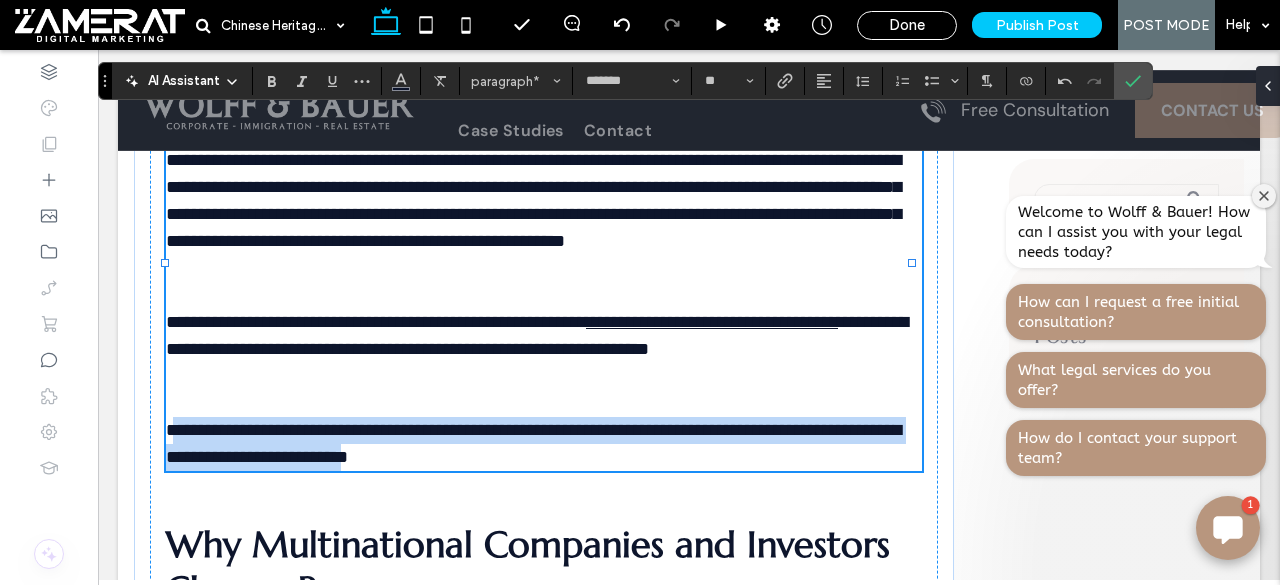 drag, startPoint x: 177, startPoint y: 481, endPoint x: 638, endPoint y: 508, distance: 461.79 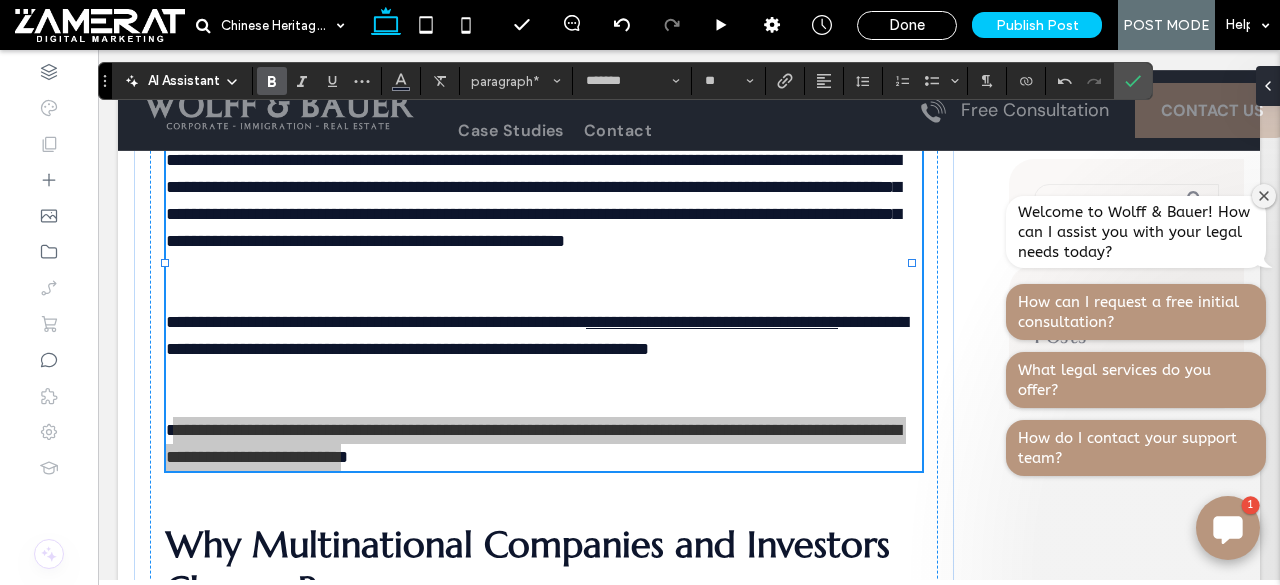 click 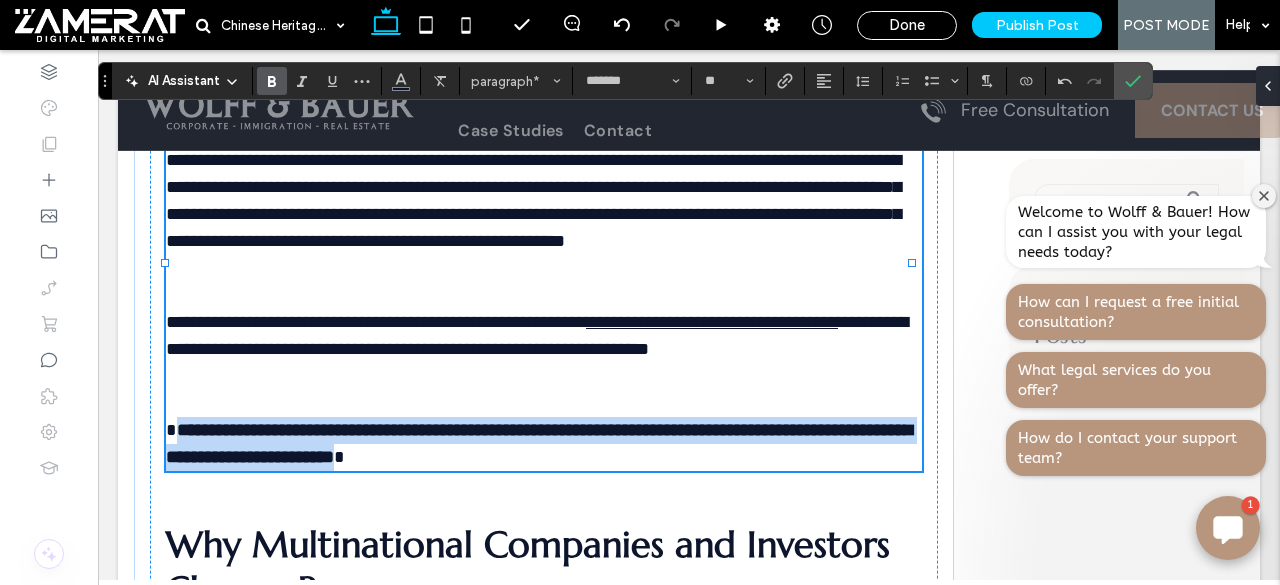 click on "*" at bounding box center (171, 430) 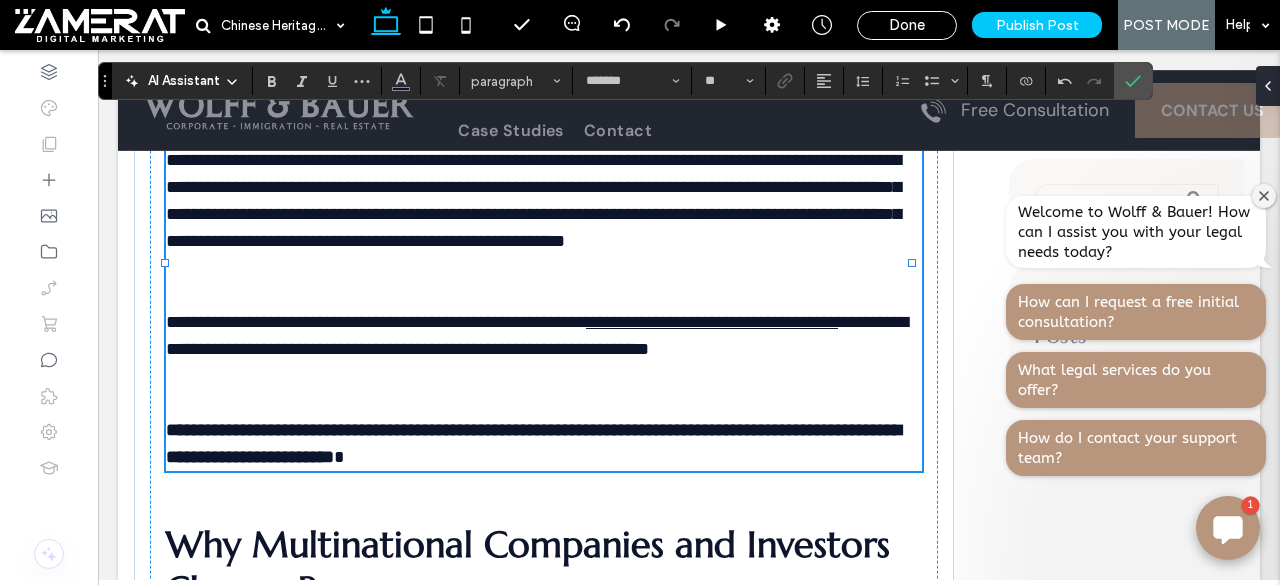 click on "**********" at bounding box center (544, 430) 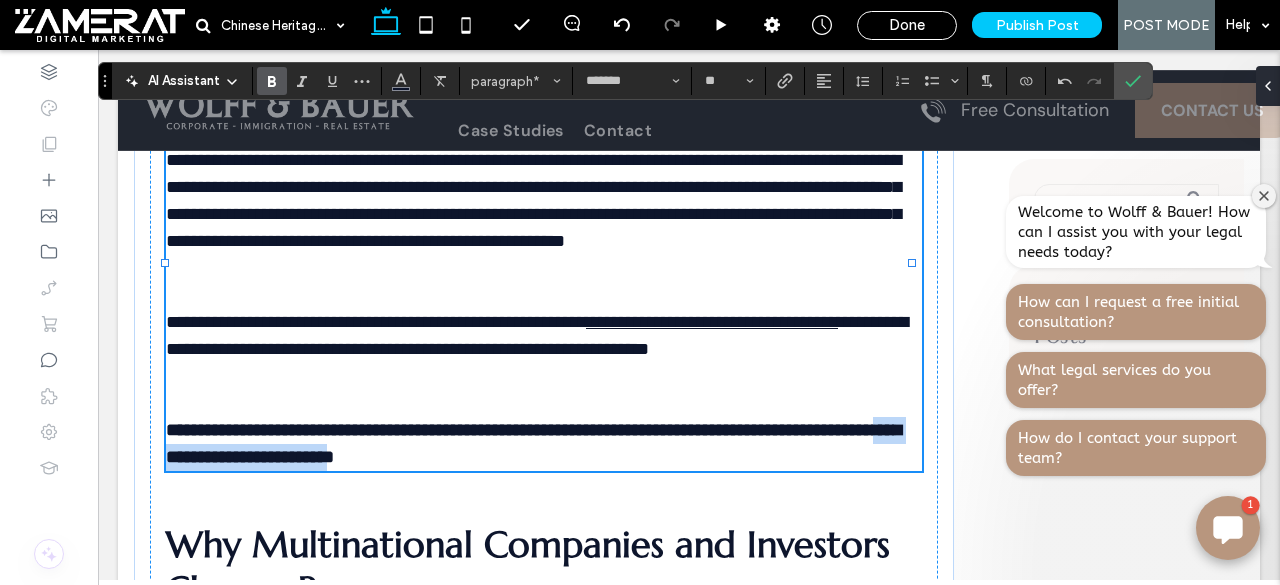 drag, startPoint x: 414, startPoint y: 512, endPoint x: 666, endPoint y: 509, distance: 252.01785 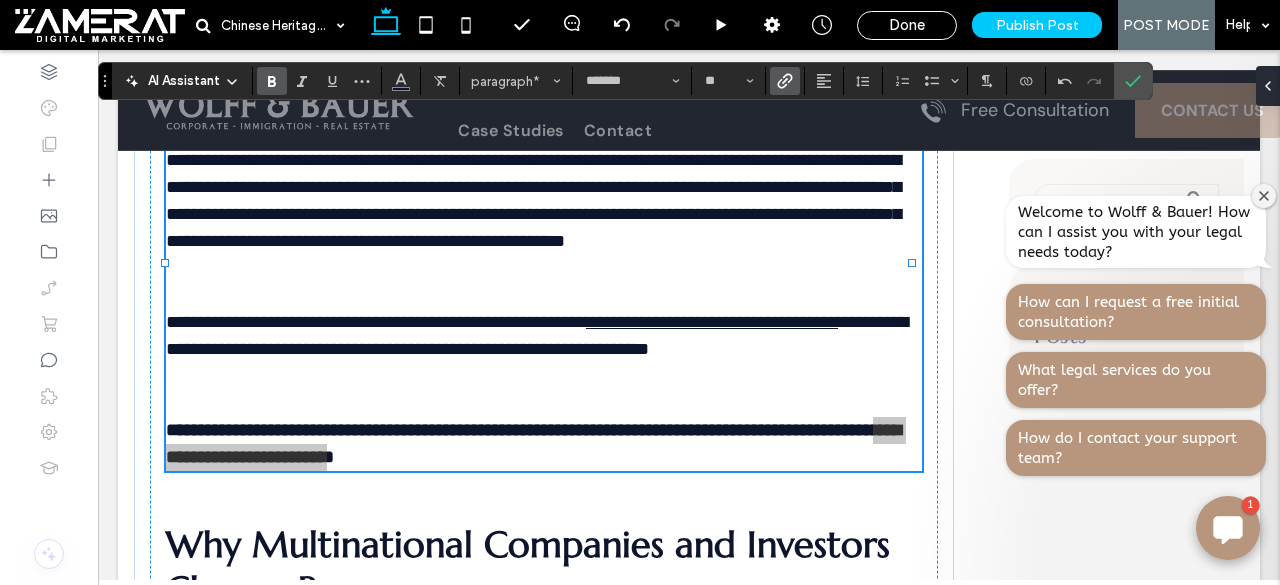 click 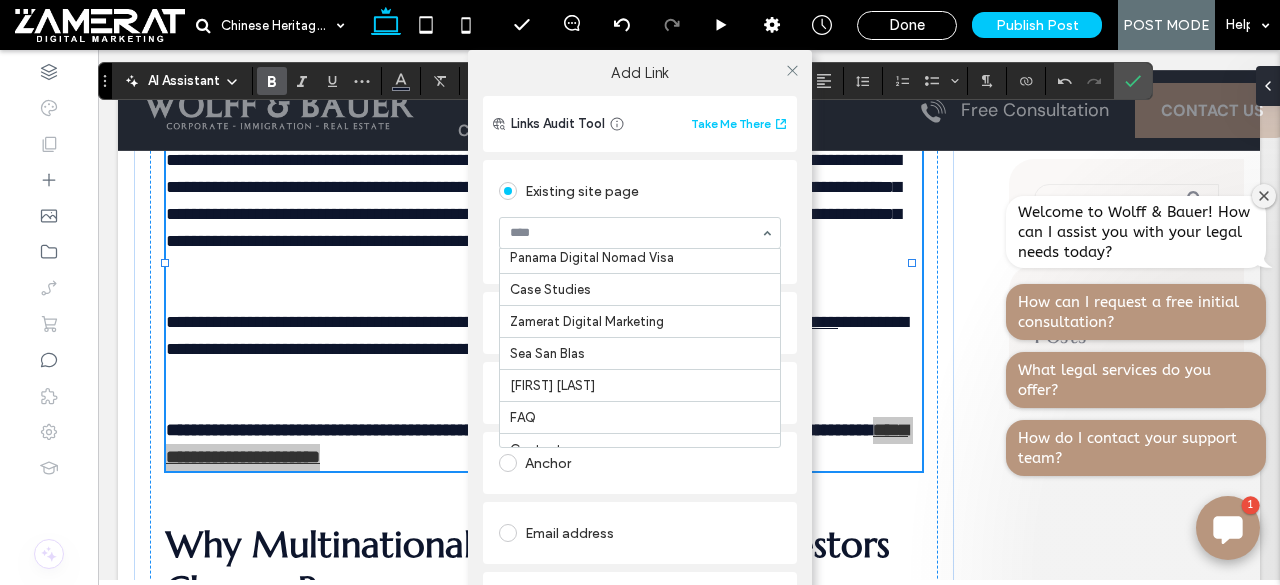 scroll, scrollTop: 748, scrollLeft: 0, axis: vertical 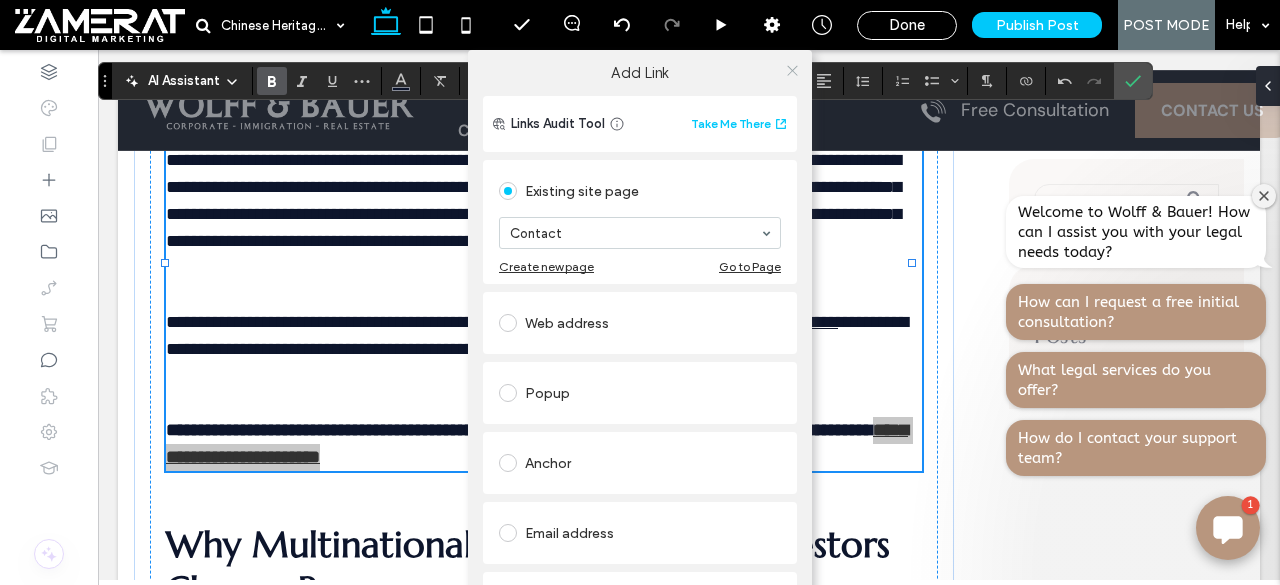 click 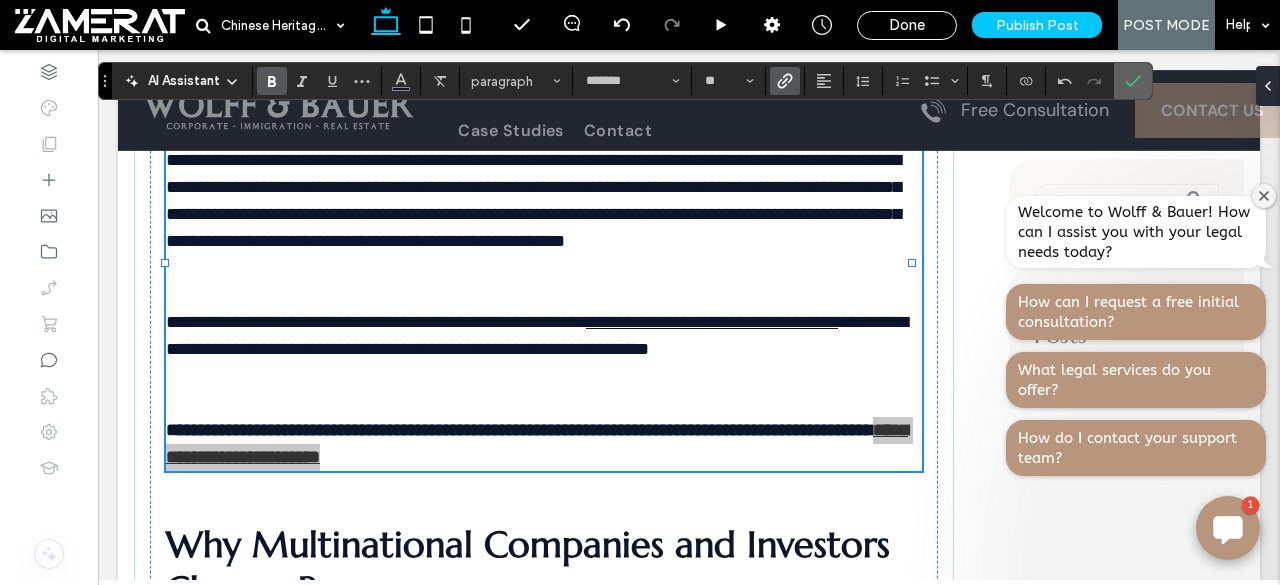 click 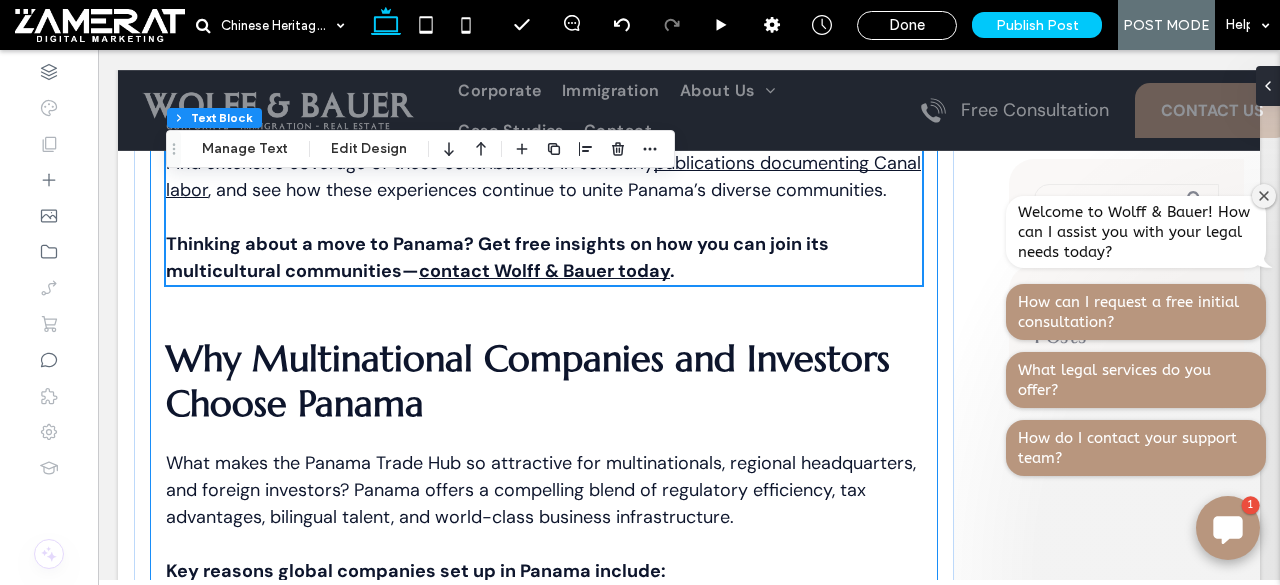 scroll, scrollTop: 2200, scrollLeft: 0, axis: vertical 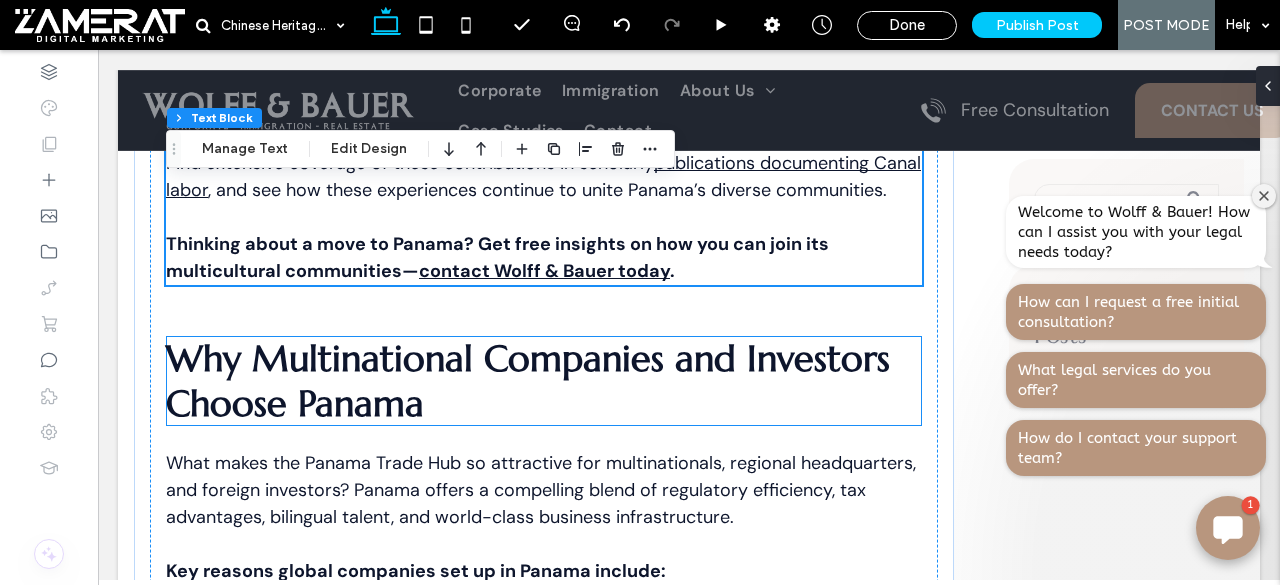 click on "Why Multinational Companies and Investors Choose Panama" at bounding box center [528, 381] 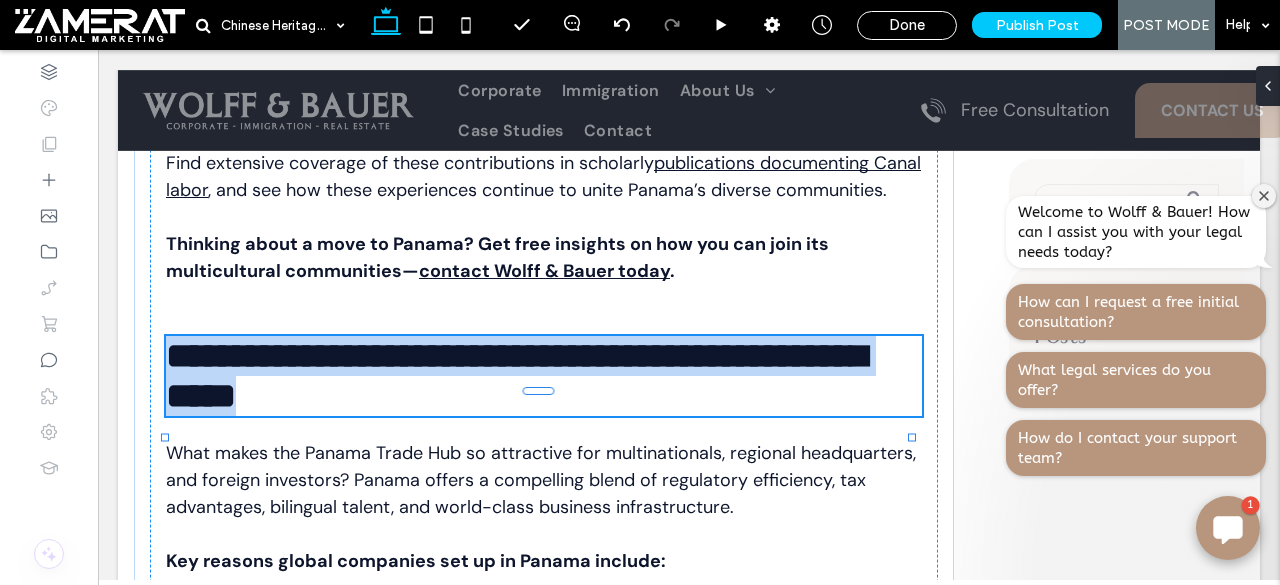 type on "*********" 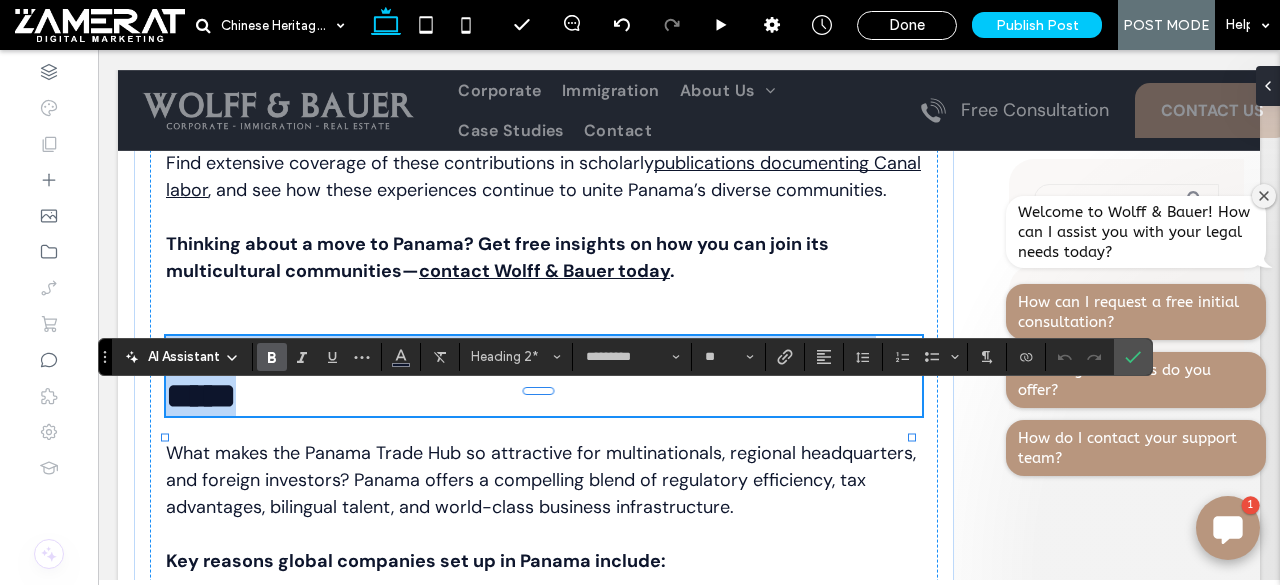 click on "**********" at bounding box center (544, 376) 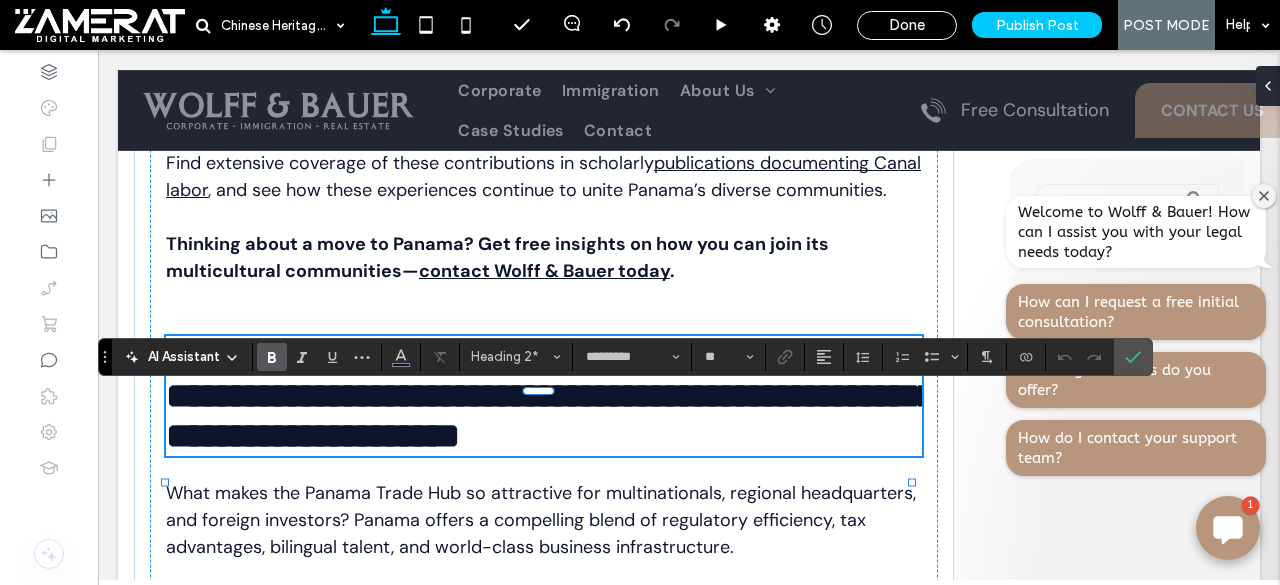 type on "*******" 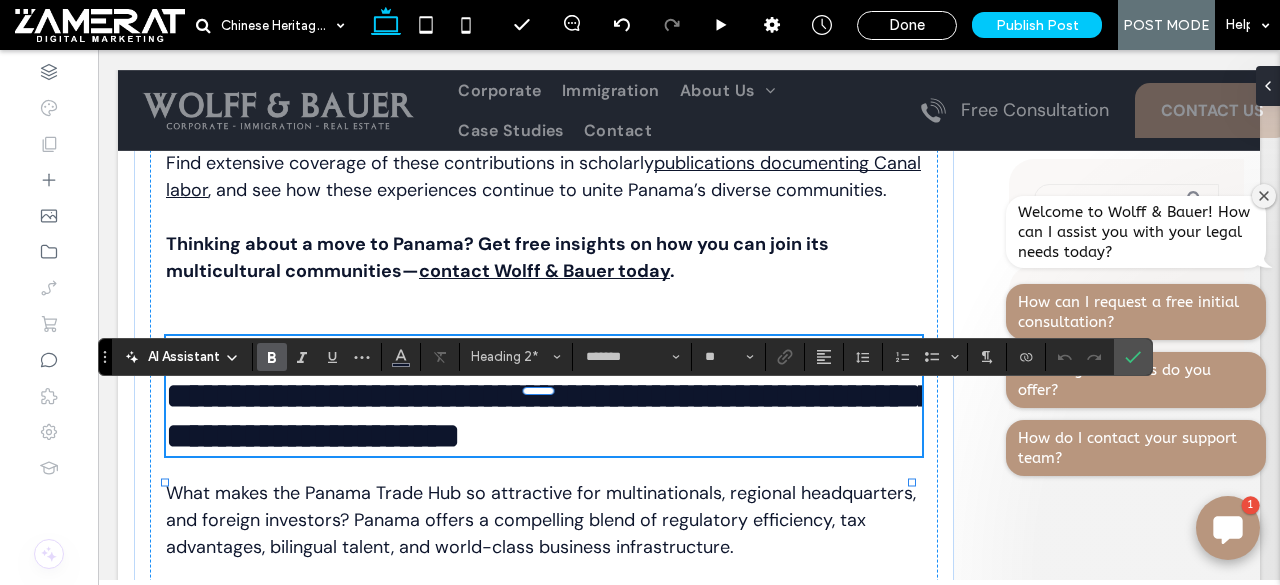 scroll, scrollTop: 0, scrollLeft: 0, axis: both 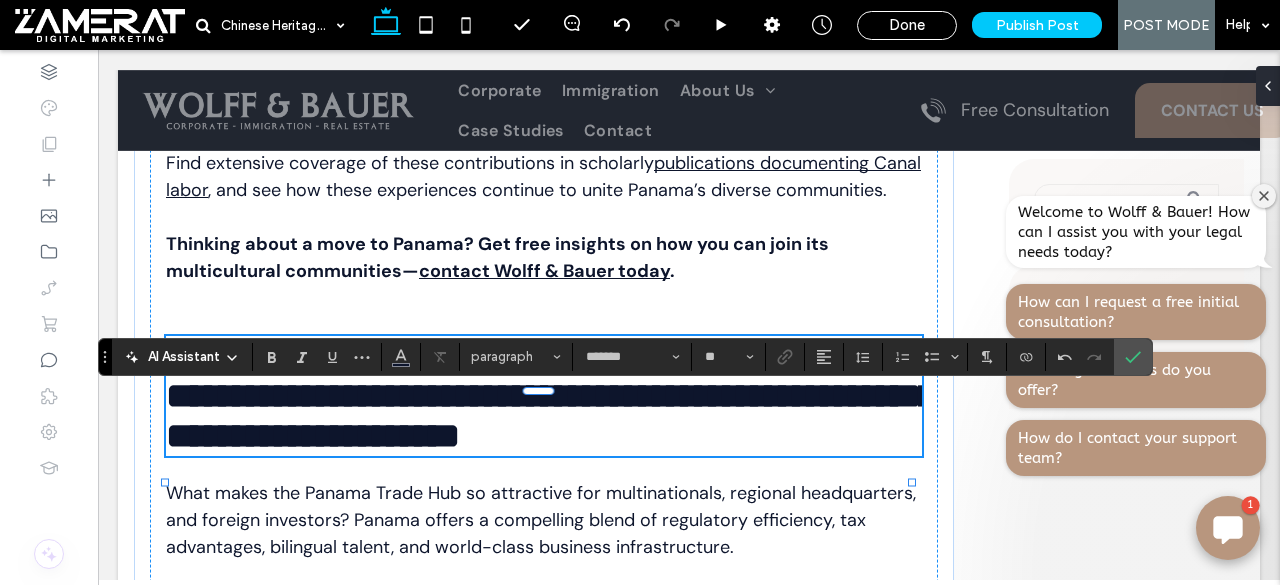 type on "*********" 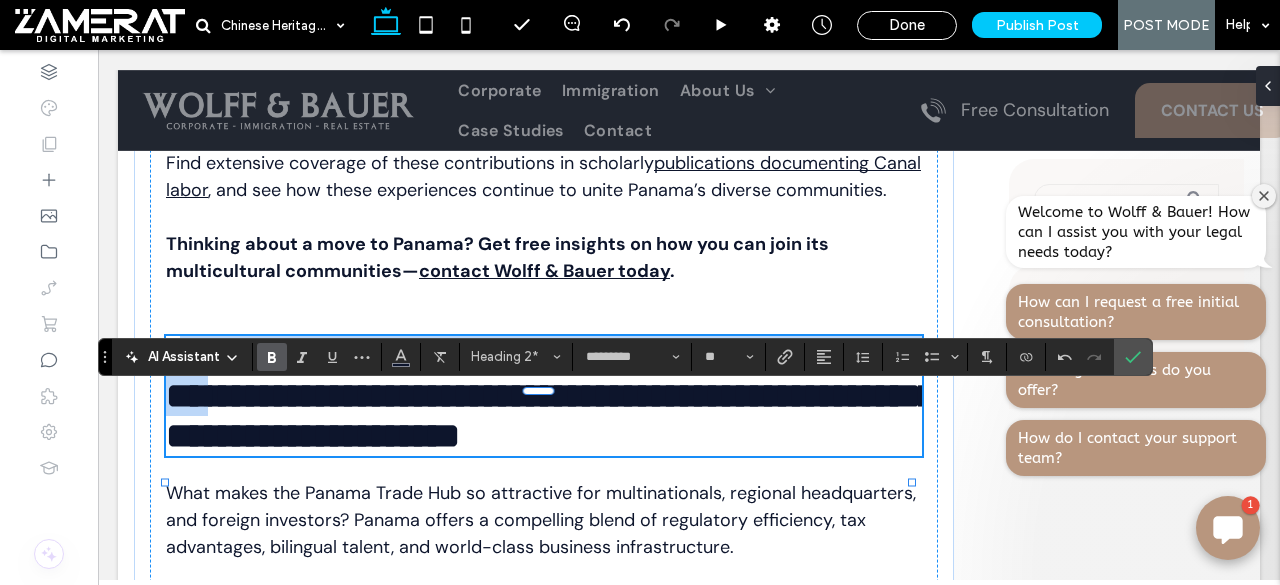 drag, startPoint x: 468, startPoint y: 445, endPoint x: 172, endPoint y: 401, distance: 299.2524 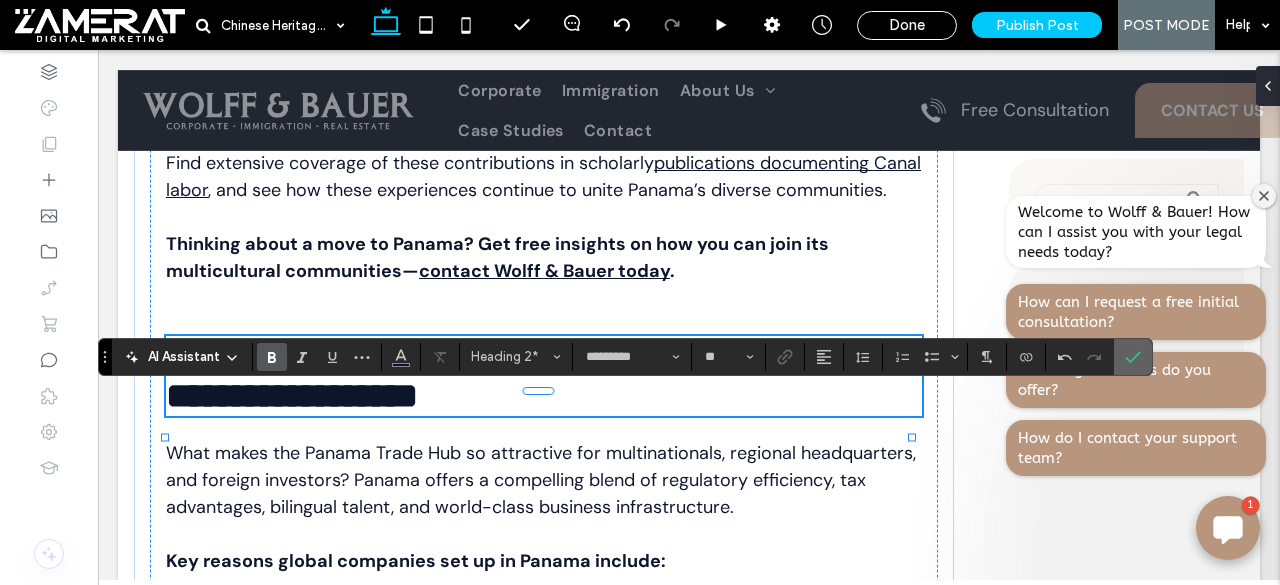 click 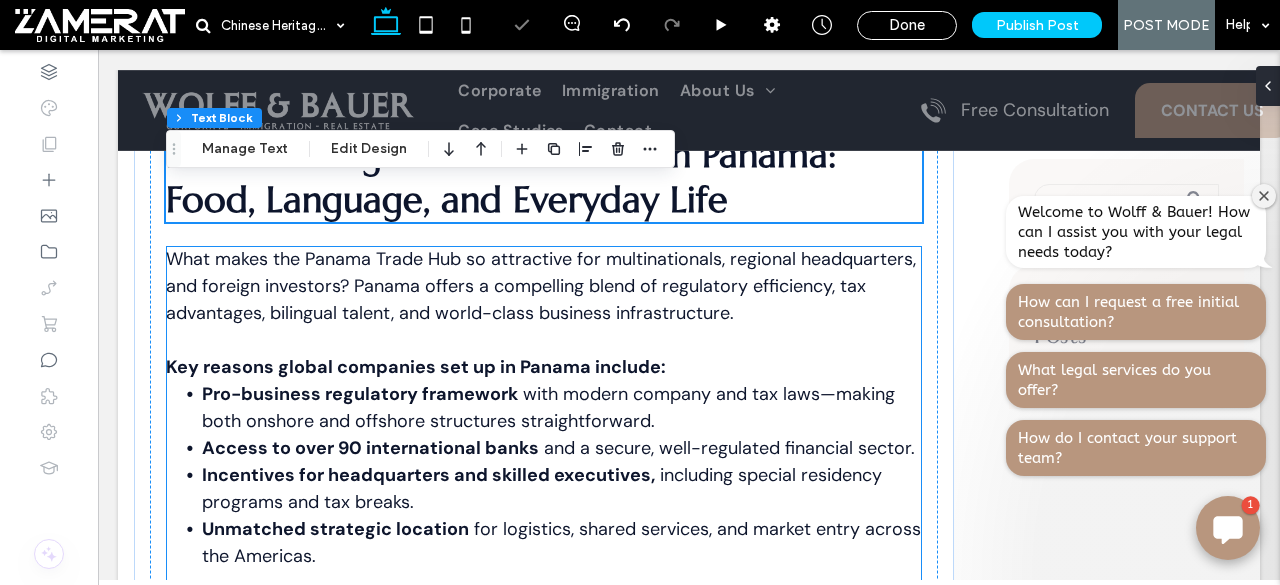 scroll, scrollTop: 2400, scrollLeft: 0, axis: vertical 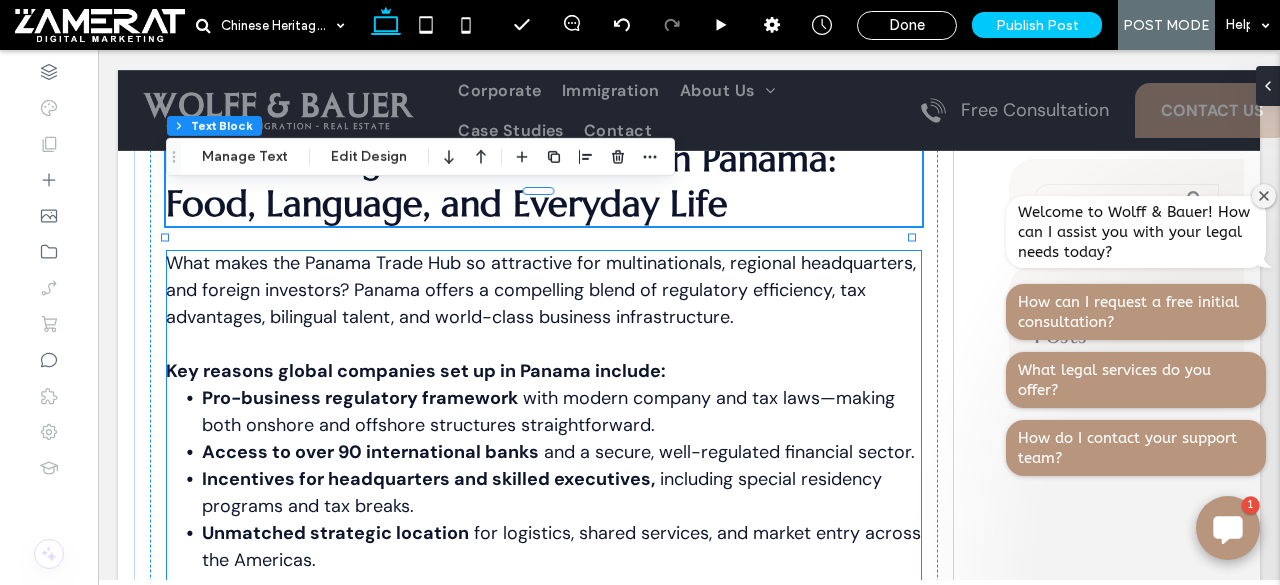 click on "What makes the Panama Trade Hub so attractive for multinationals, regional headquarters, and foreign investors? Panama offers a compelling blend of regulatory efficiency, tax advantages, bilingual talent, and world-class business infrastructure." at bounding box center [541, 290] 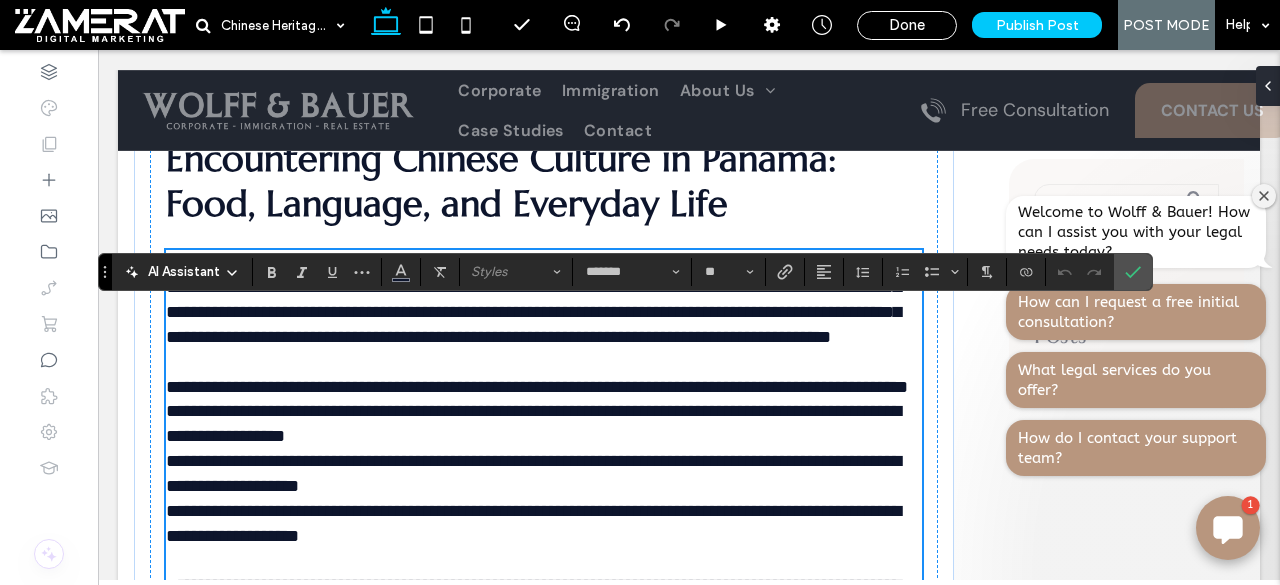 type on "*******" 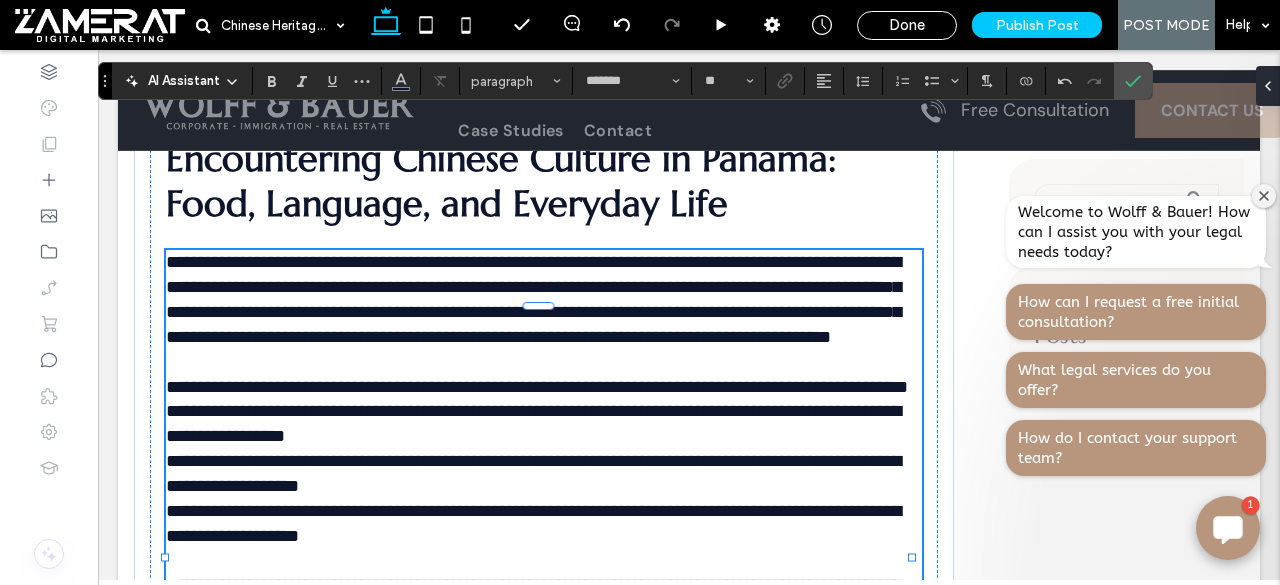 scroll, scrollTop: 3022, scrollLeft: 0, axis: vertical 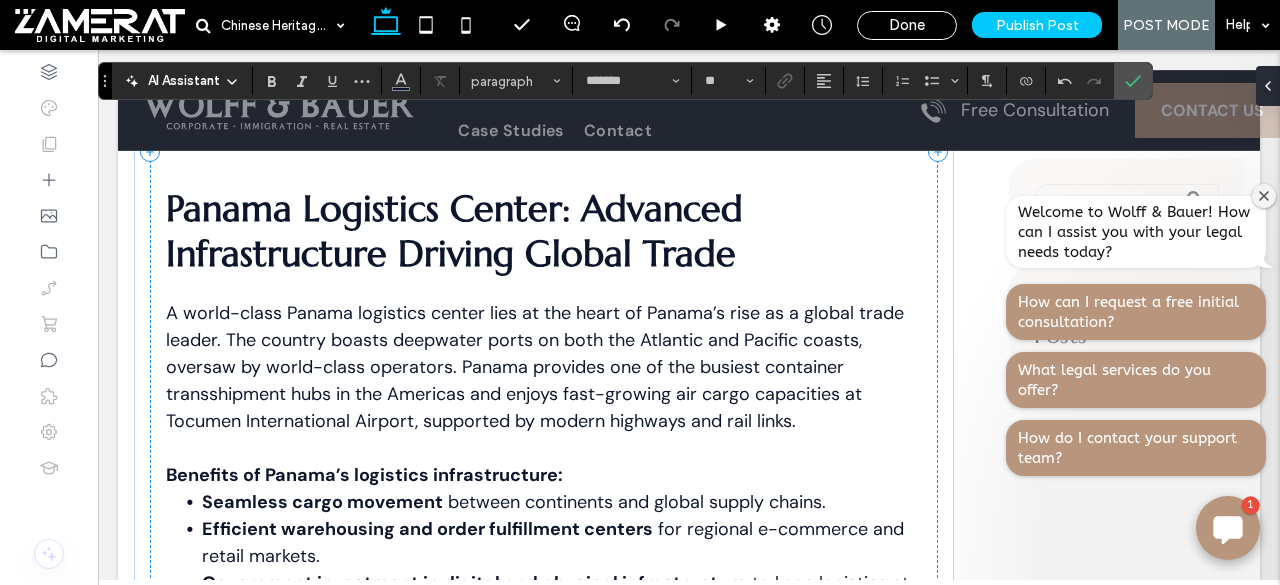 click at bounding box center (544, 115) 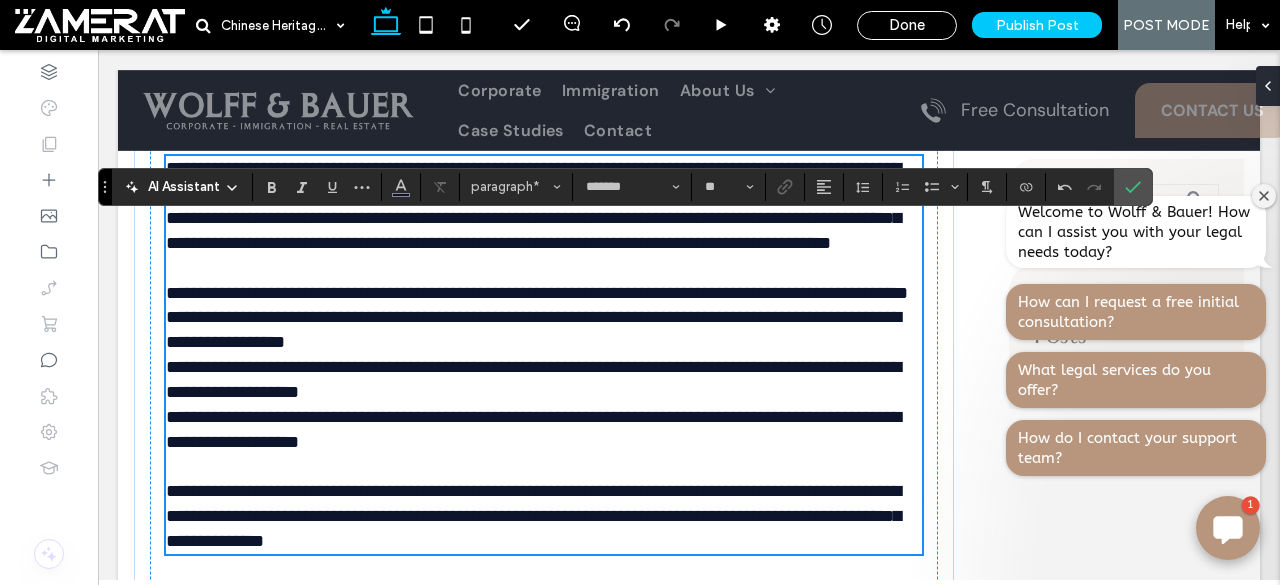 scroll, scrollTop: 2506, scrollLeft: 0, axis: vertical 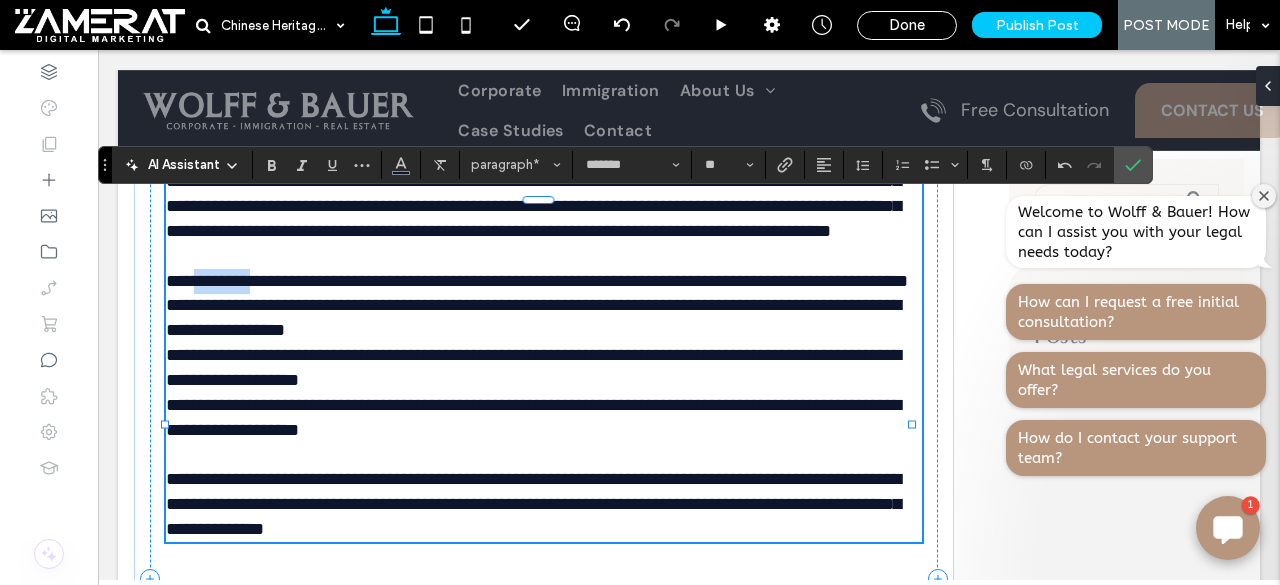 drag, startPoint x: 264, startPoint y: 361, endPoint x: 198, endPoint y: 351, distance: 66.75328 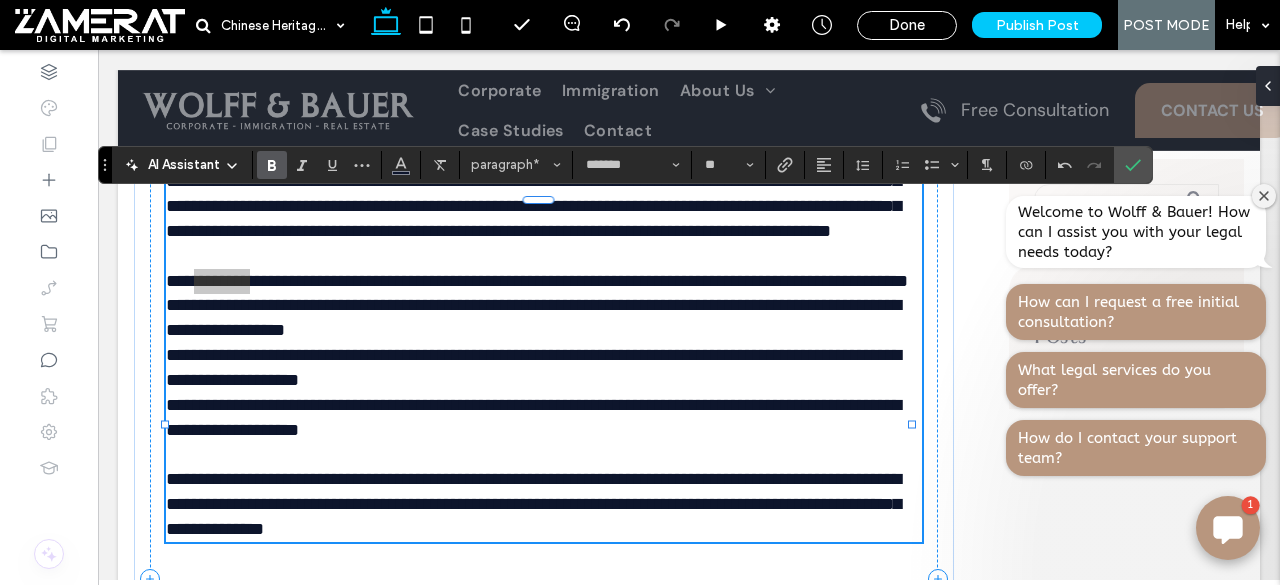 click 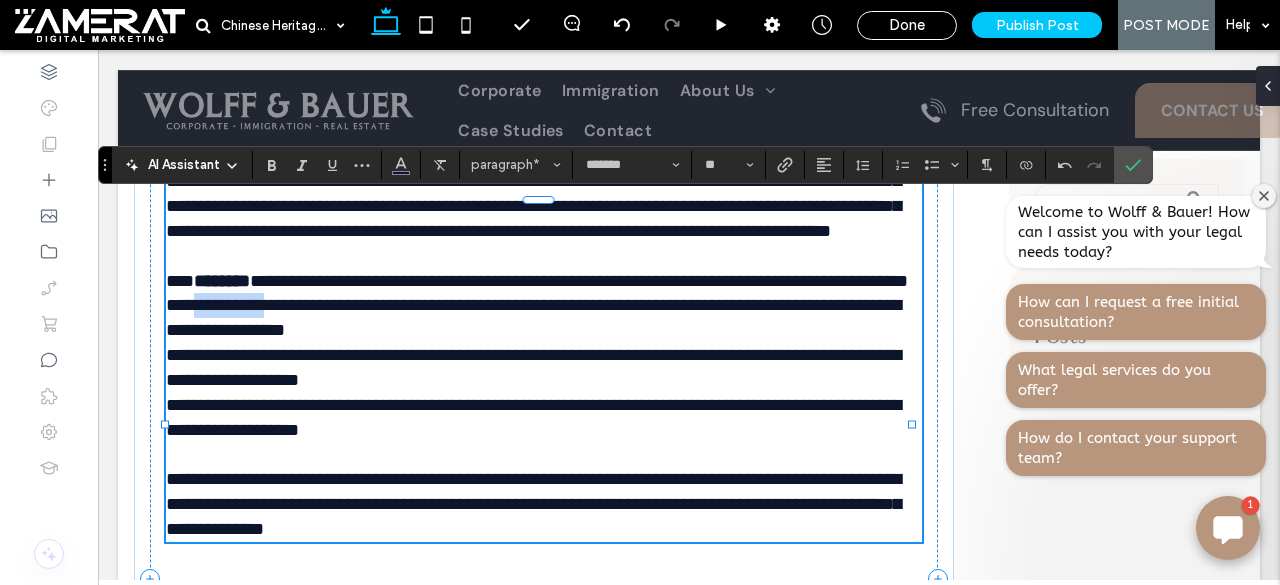 drag, startPoint x: 275, startPoint y: 417, endPoint x: 196, endPoint y: 407, distance: 79.630394 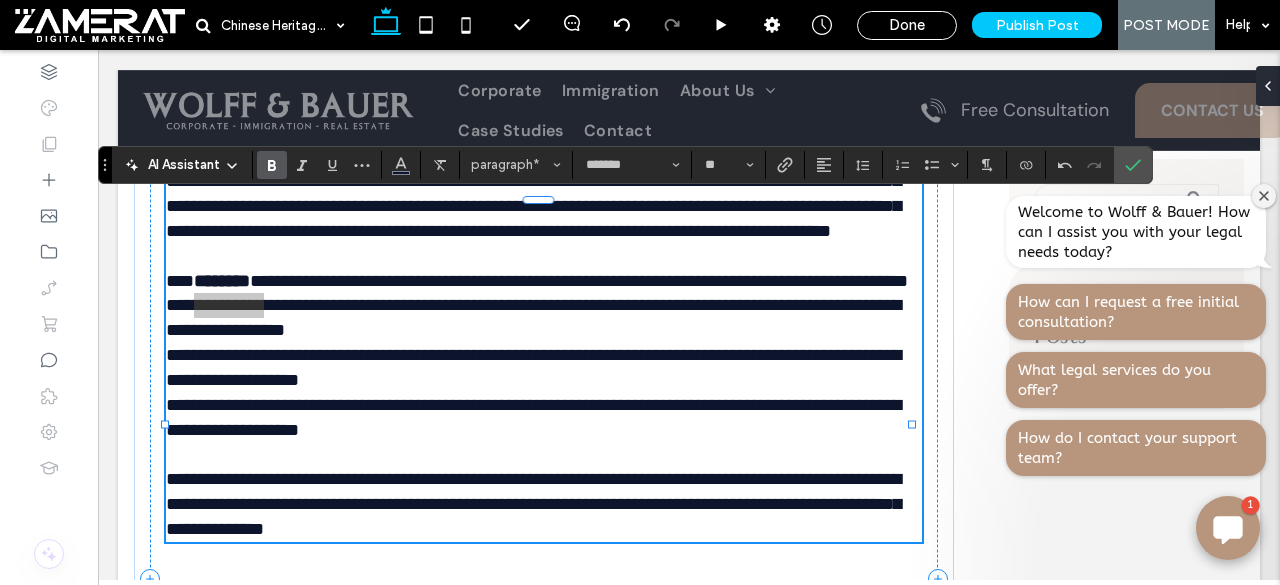 click 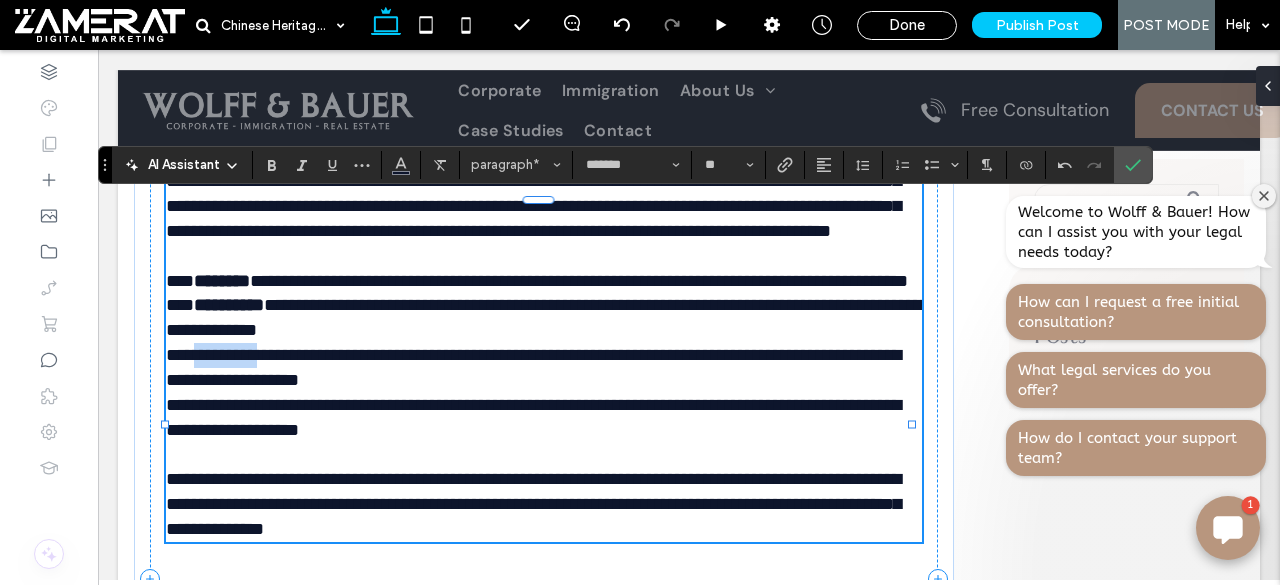 drag, startPoint x: 285, startPoint y: 461, endPoint x: 198, endPoint y: 451, distance: 87.57283 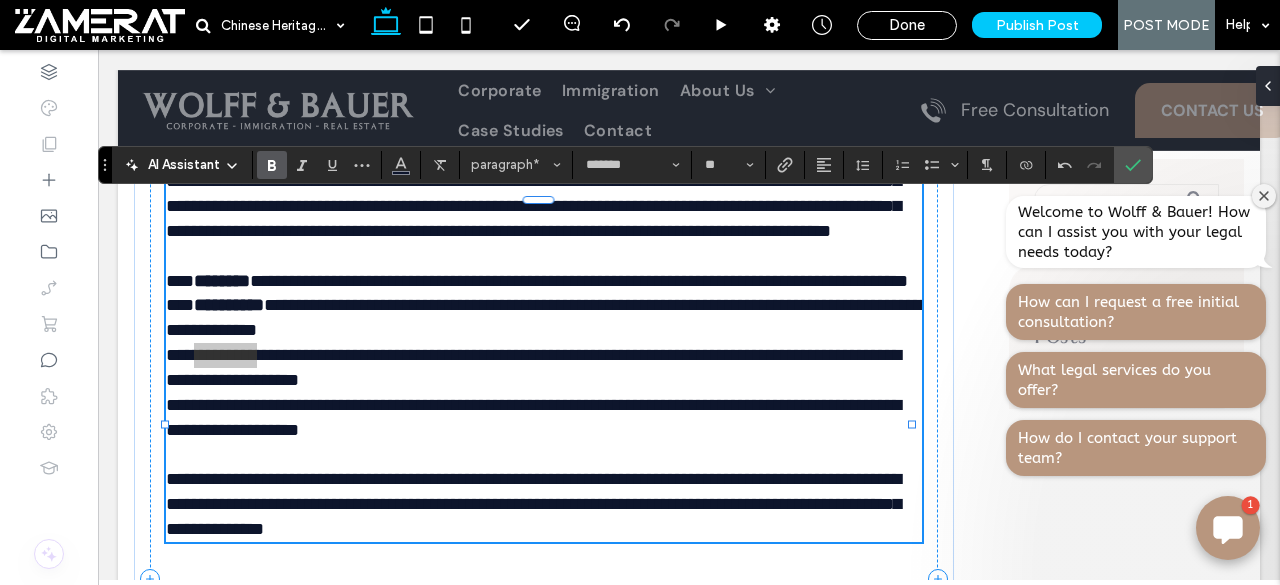 click 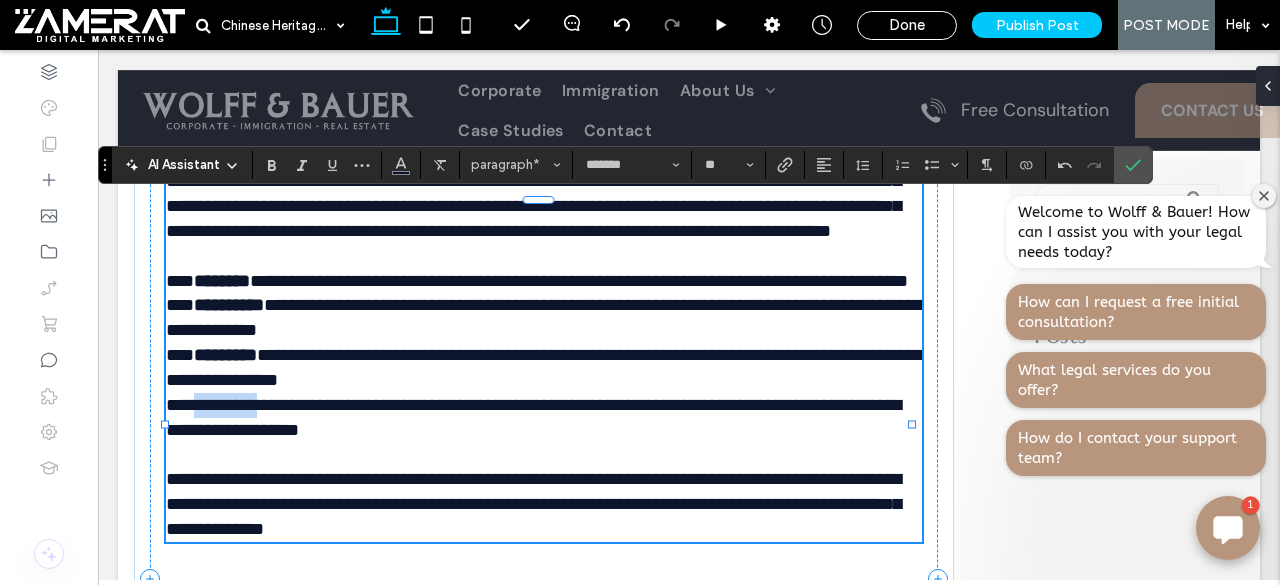drag, startPoint x: 273, startPoint y: 507, endPoint x: 194, endPoint y: 505, distance: 79.025314 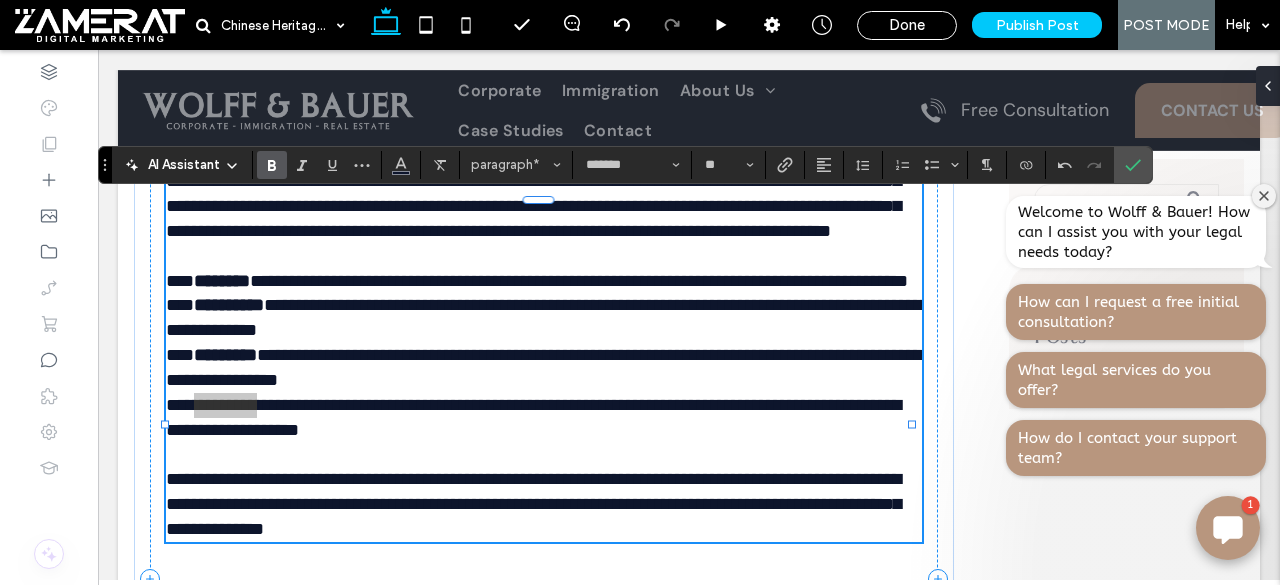 click at bounding box center [272, 165] 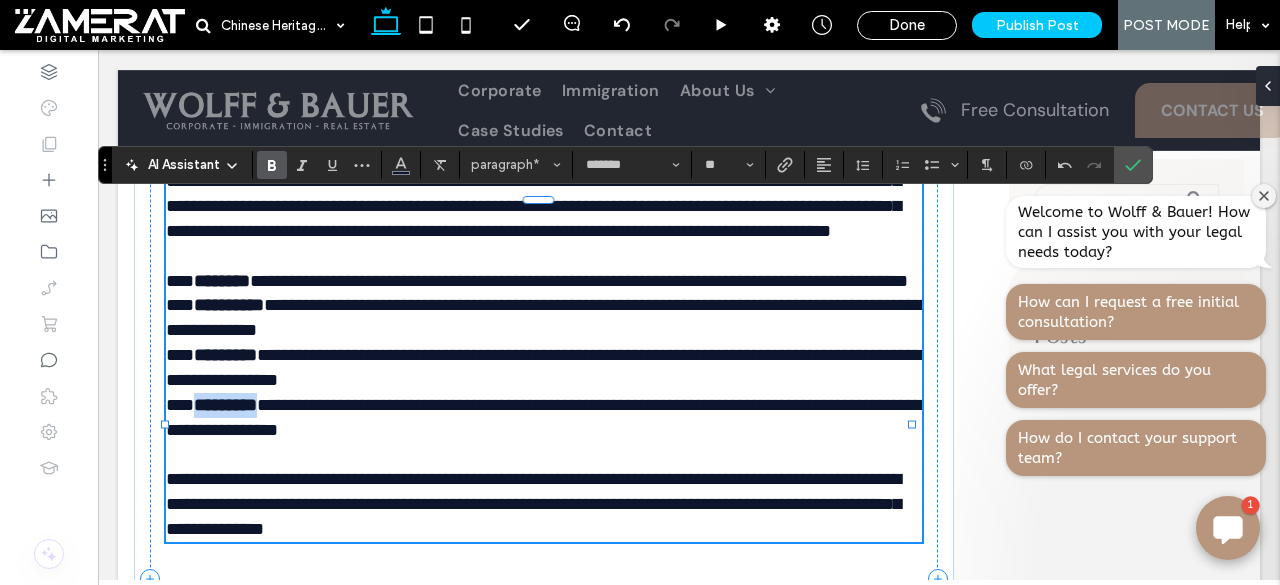 click on "********" at bounding box center [222, 281] 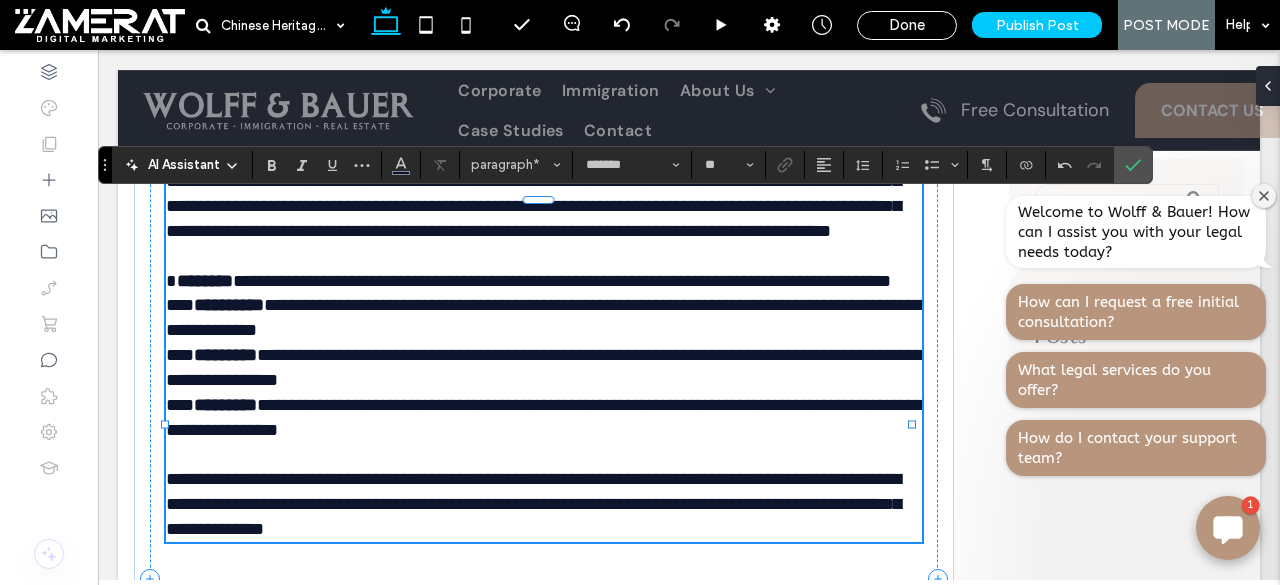 type 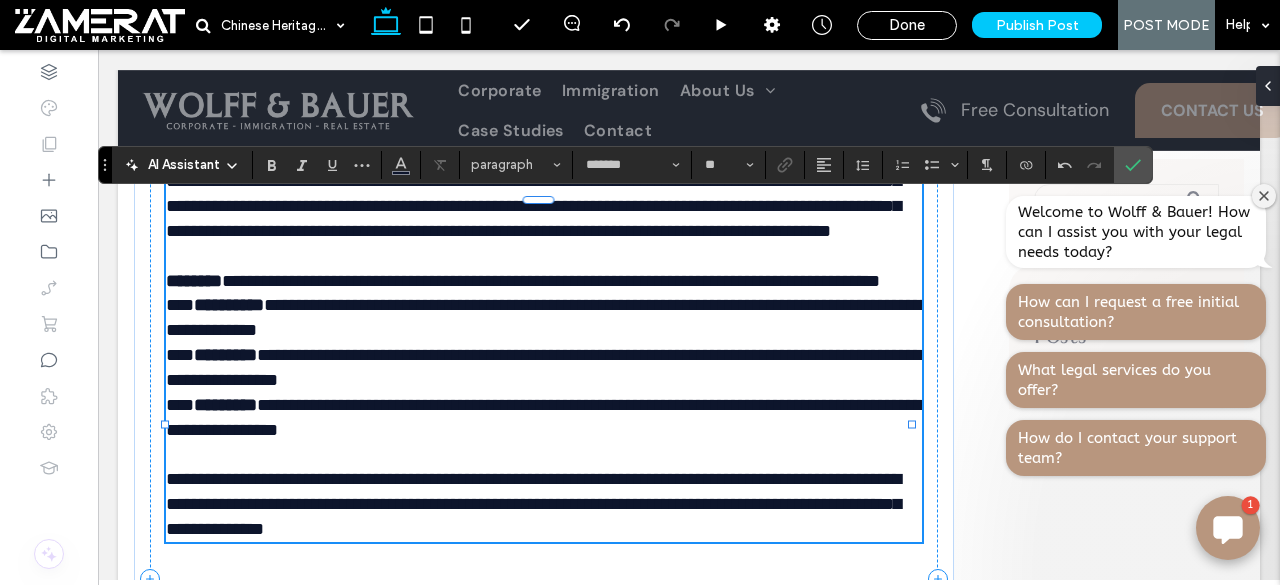 click on "**********" at bounding box center (551, 281) 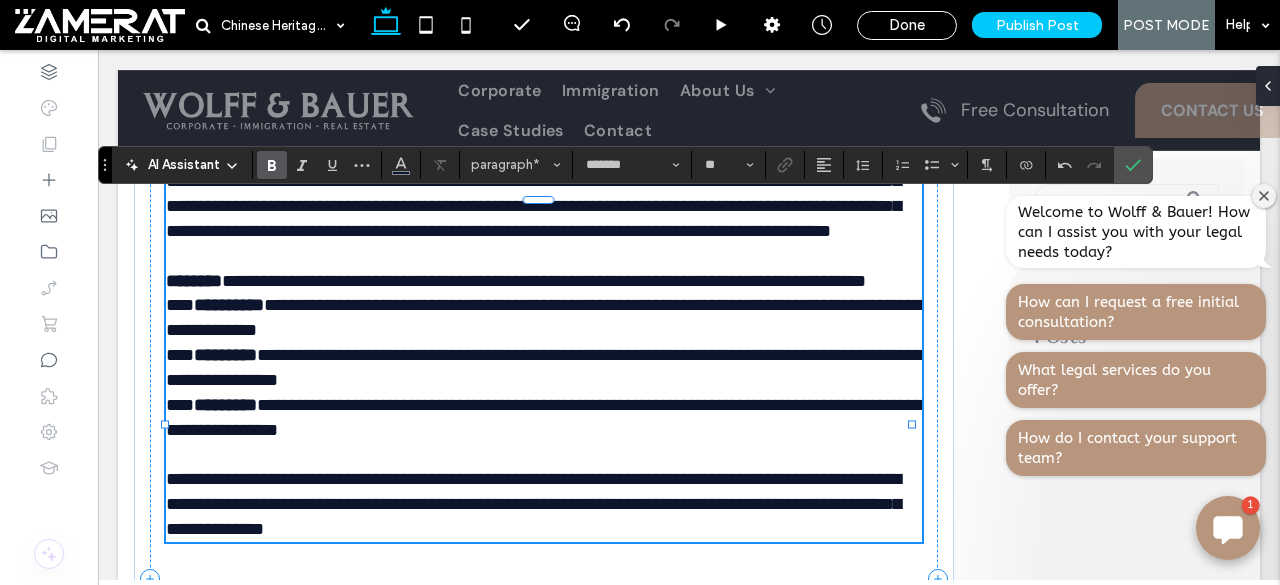 click on "****" at bounding box center (180, 305) 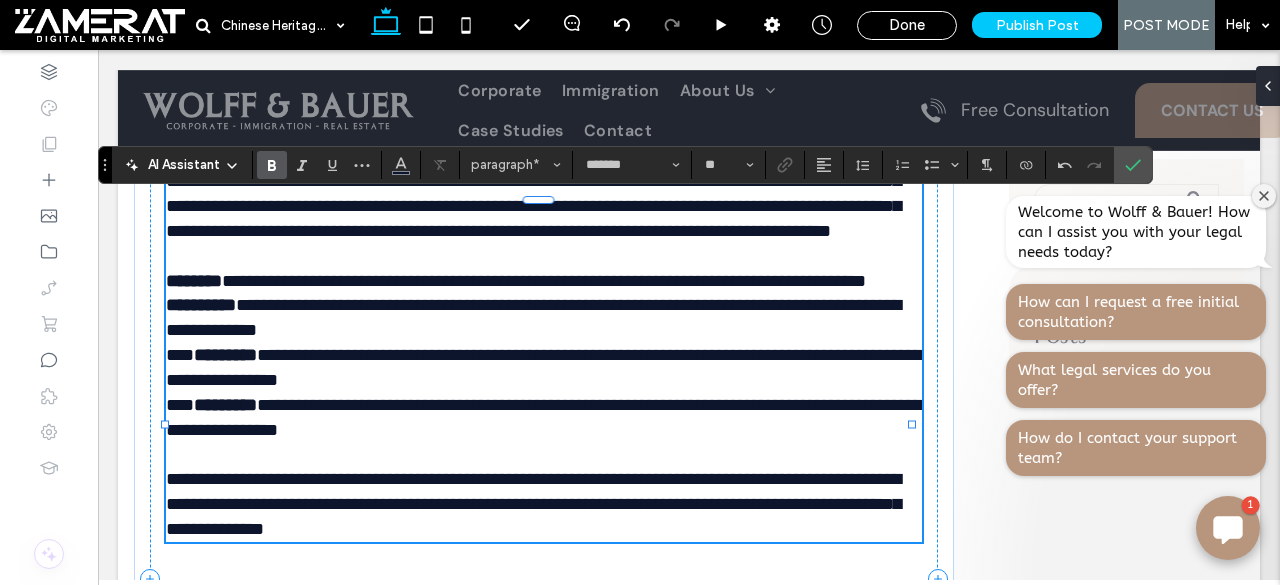 click on "**********" at bounding box center [533, 317] 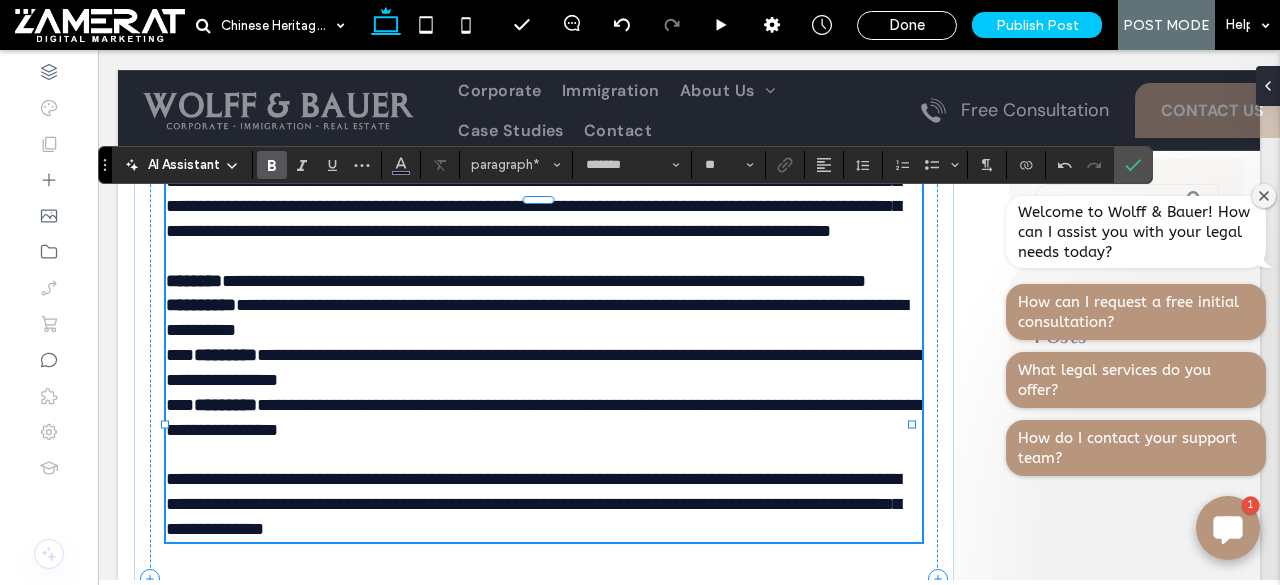 click on "*********" at bounding box center (225, 355) 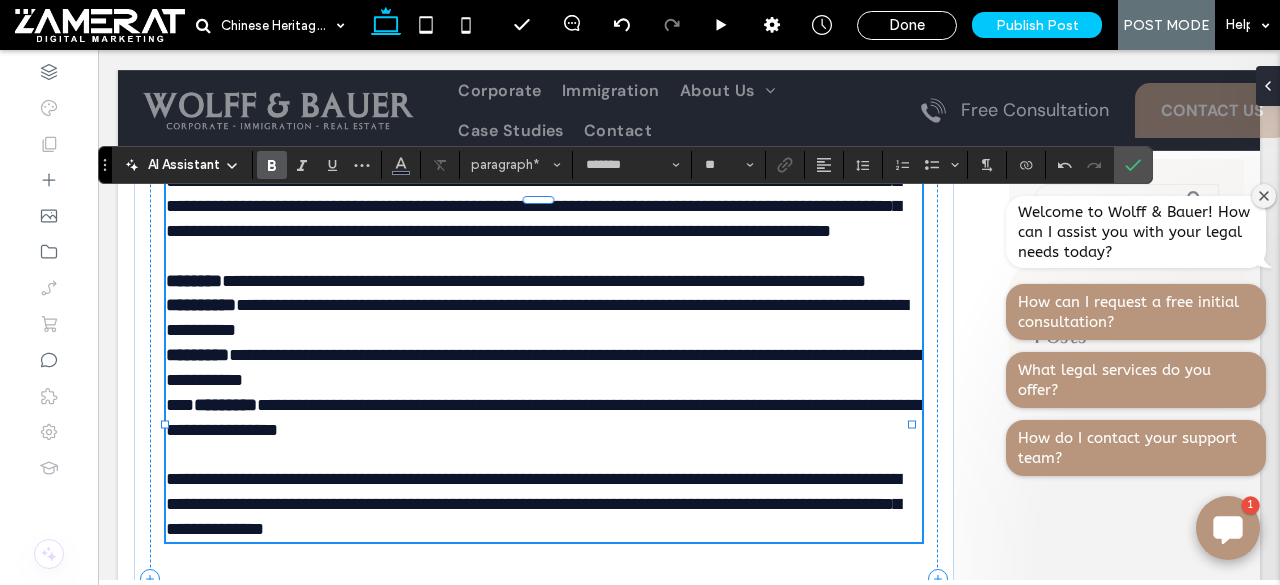 click on "**********" at bounding box center [547, 367] 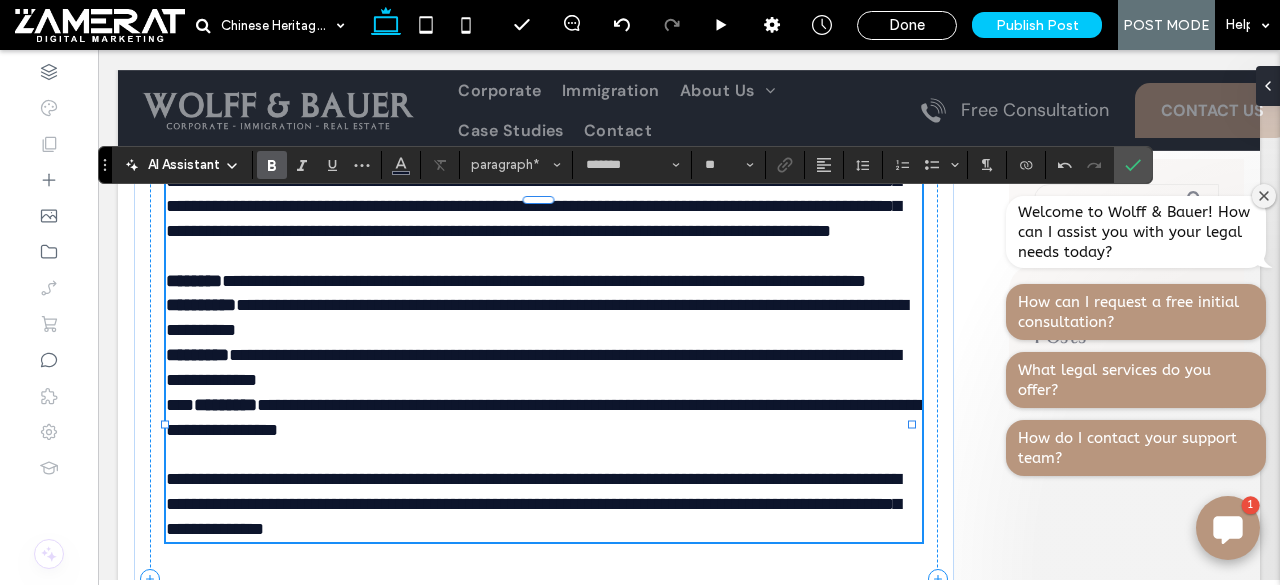 click on "*********" at bounding box center [225, 405] 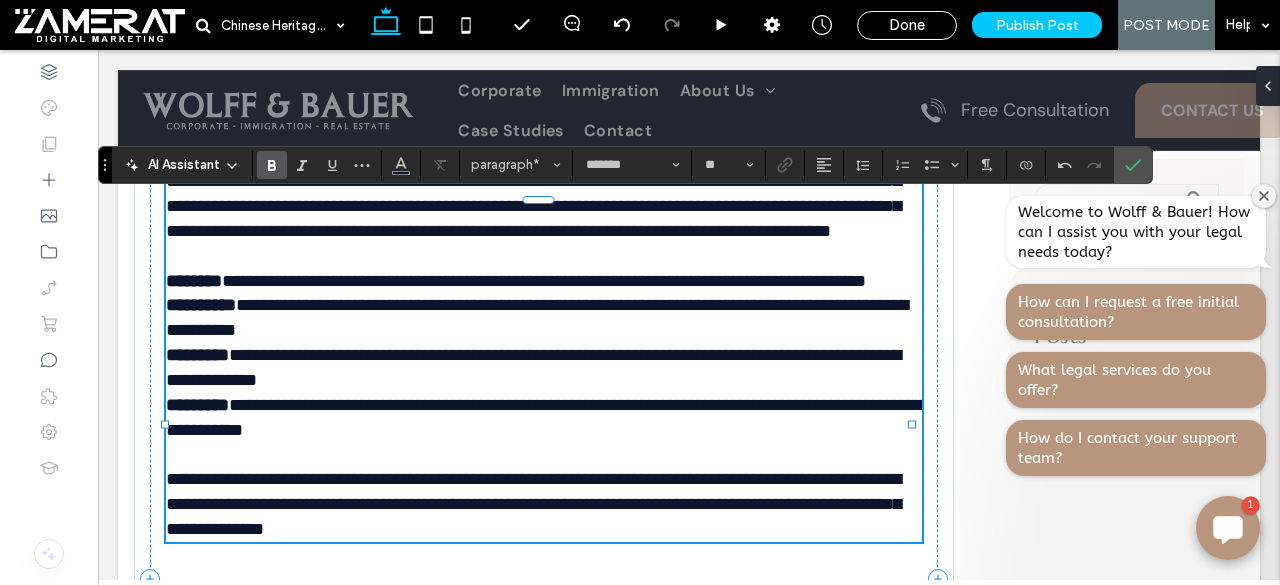 click on "**********" at bounding box center (547, 417) 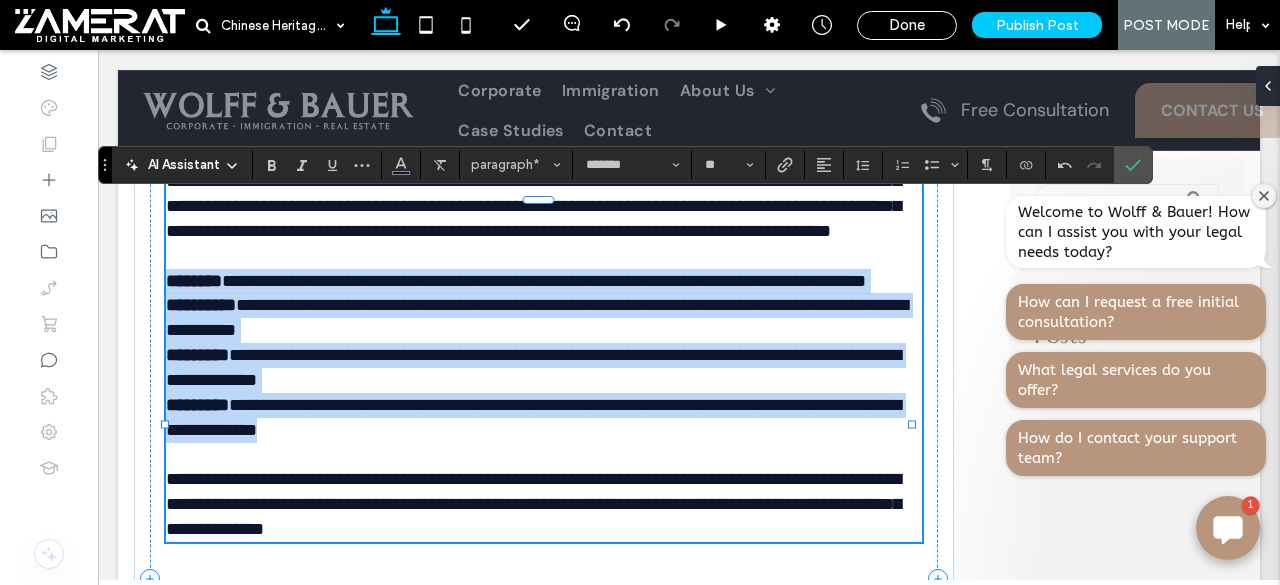 drag, startPoint x: 172, startPoint y: 358, endPoint x: 600, endPoint y: 526, distance: 459.79126 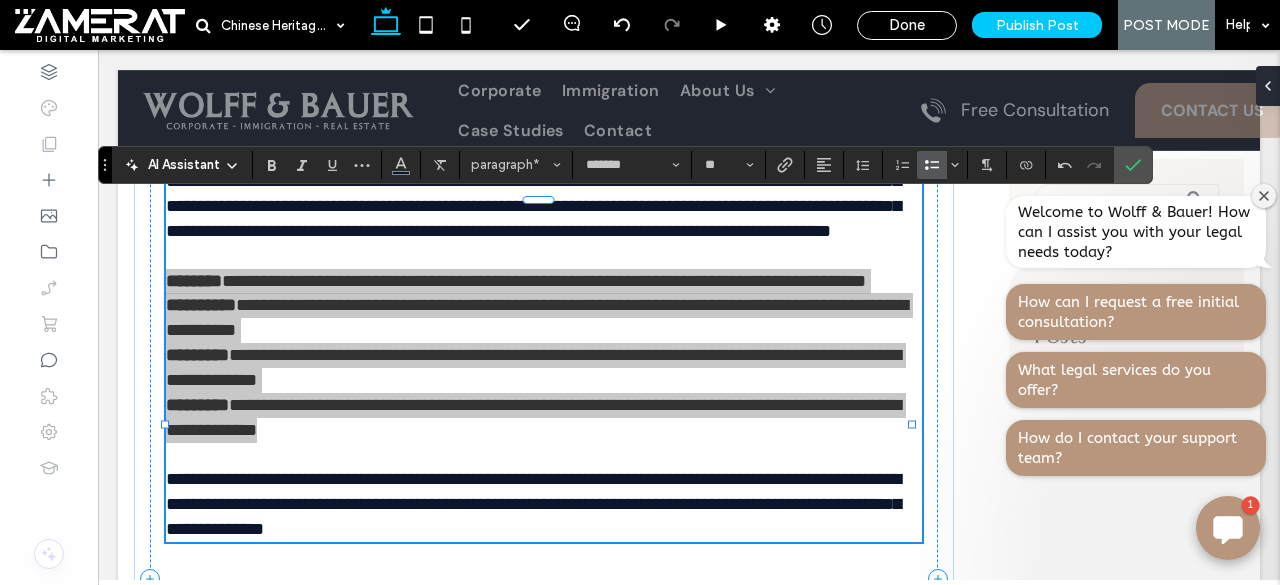 click 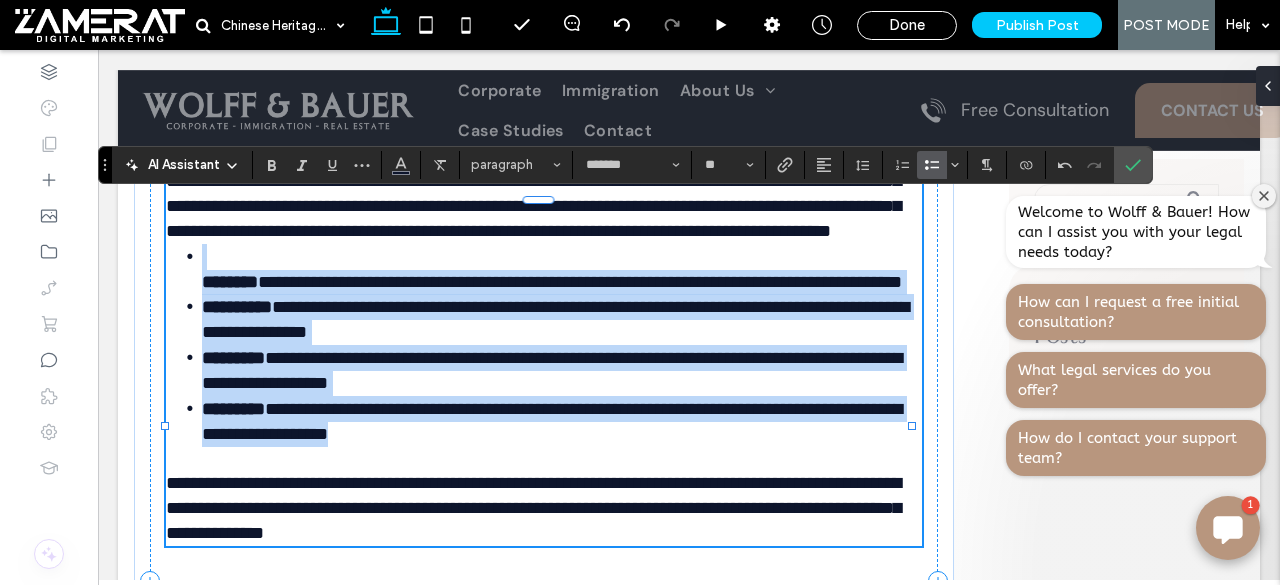 click on "**********" at bounding box center (544, 345) 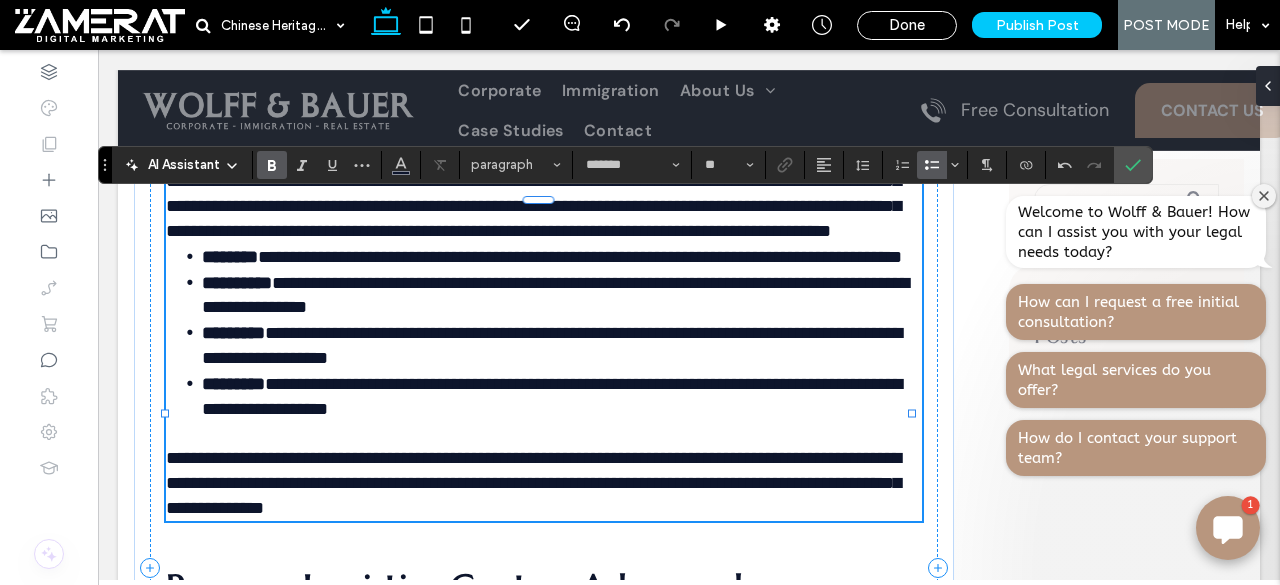click on "**********" at bounding box center [544, 193] 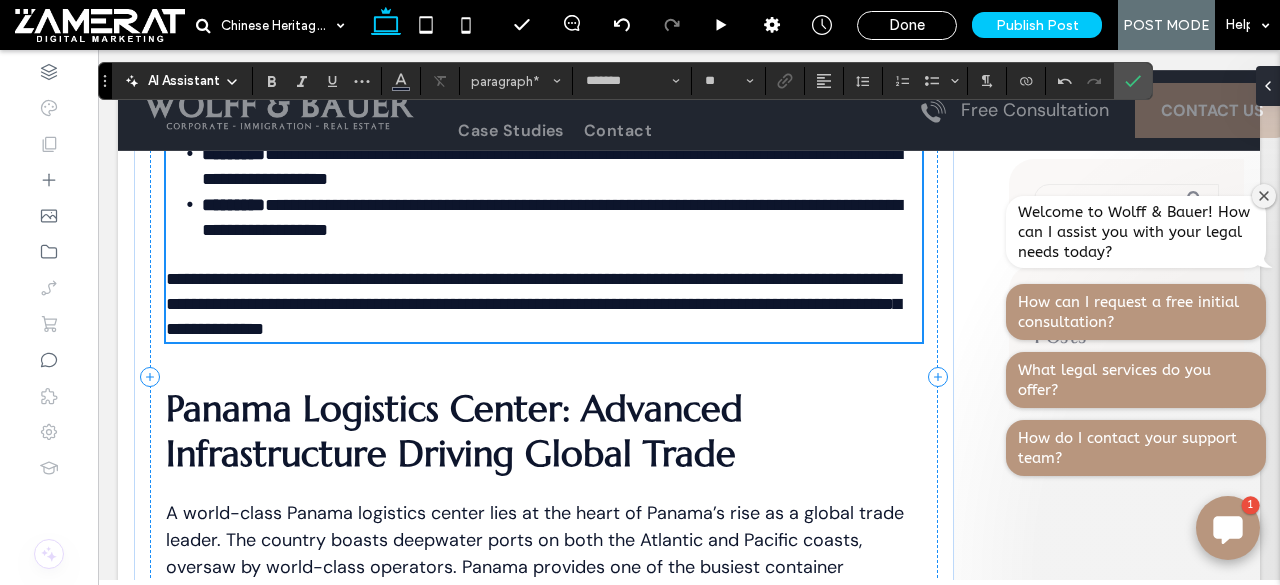 scroll, scrollTop: 2714, scrollLeft: 0, axis: vertical 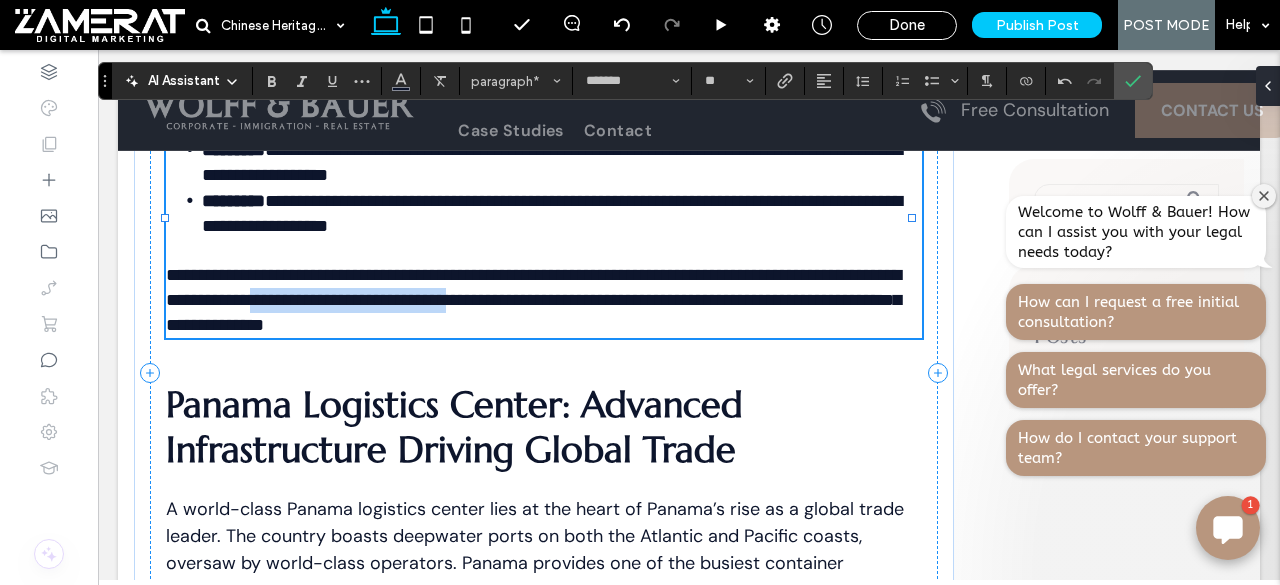drag, startPoint x: 461, startPoint y: 403, endPoint x: 721, endPoint y: 401, distance: 260.0077 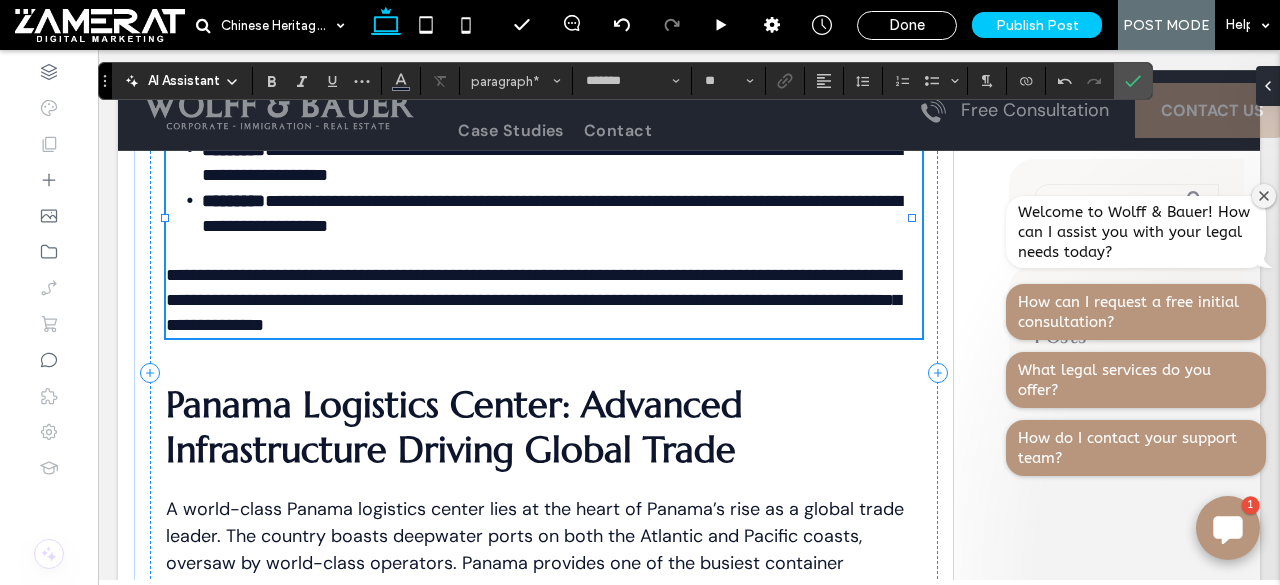 click on "**********" at bounding box center [533, 300] 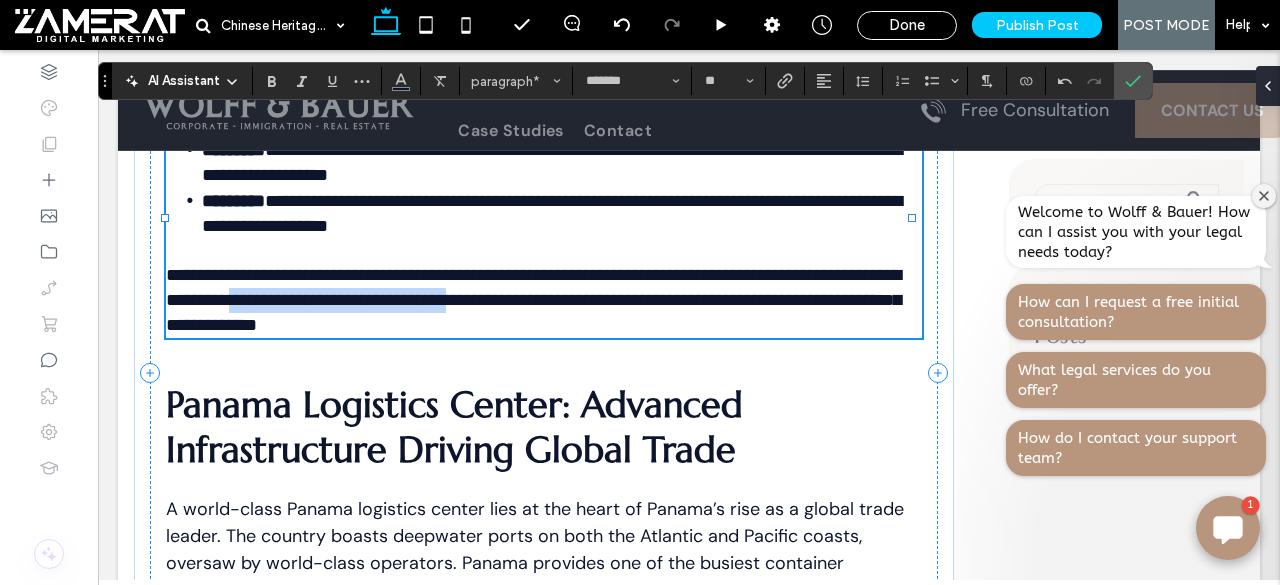 drag, startPoint x: 728, startPoint y: 403, endPoint x: 446, endPoint y: 405, distance: 282.00708 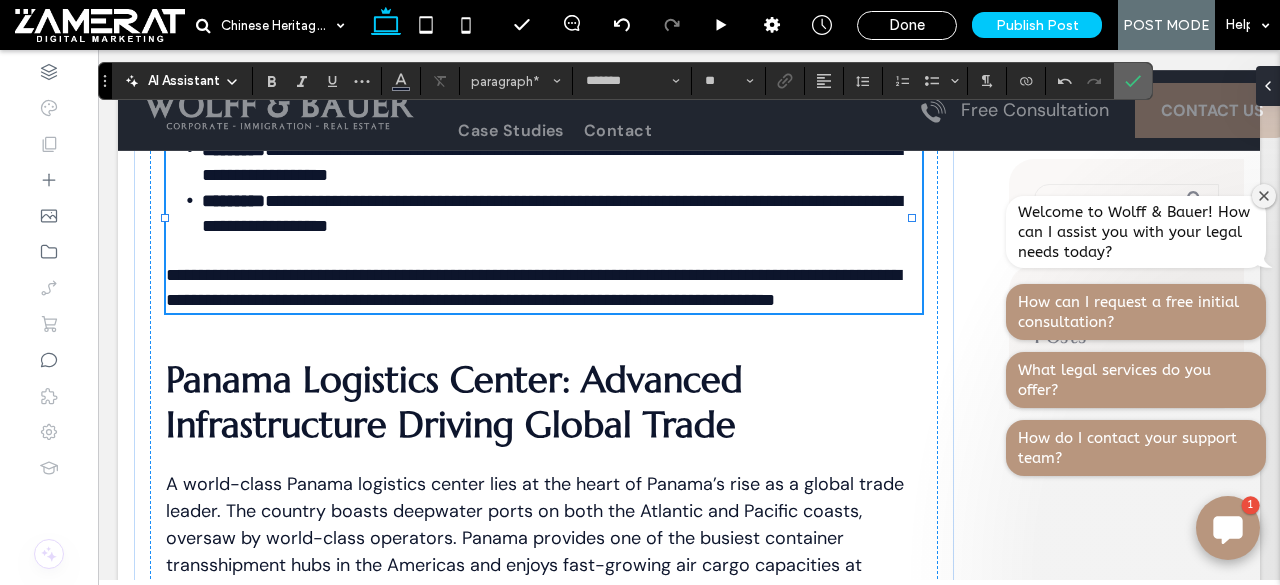 click at bounding box center (1129, 81) 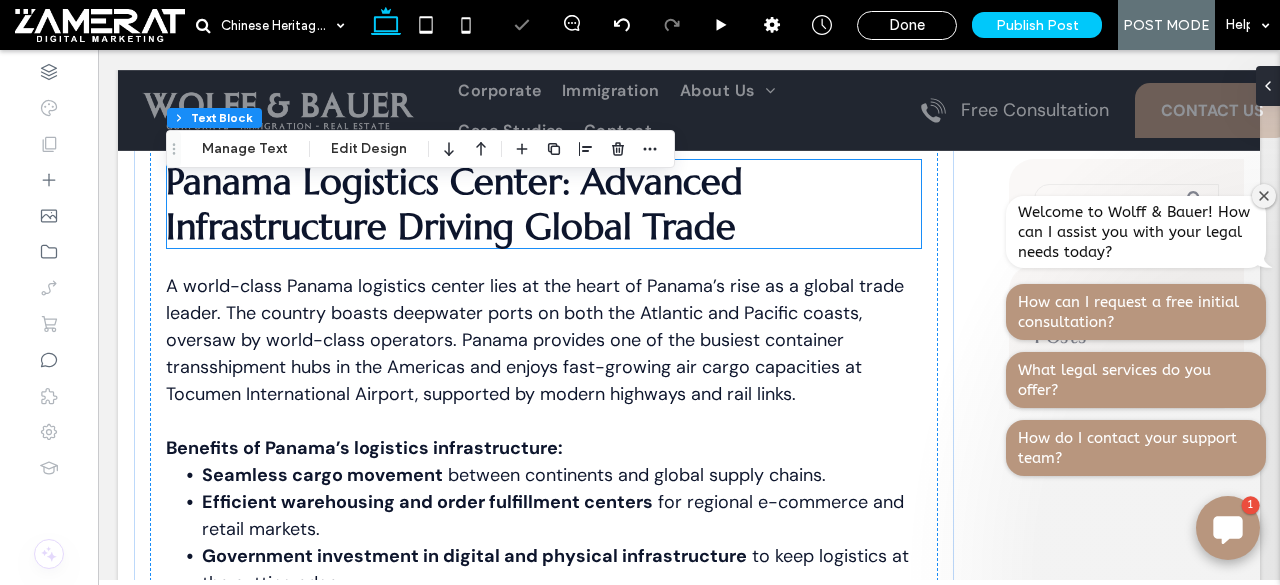 scroll, scrollTop: 2982, scrollLeft: 0, axis: vertical 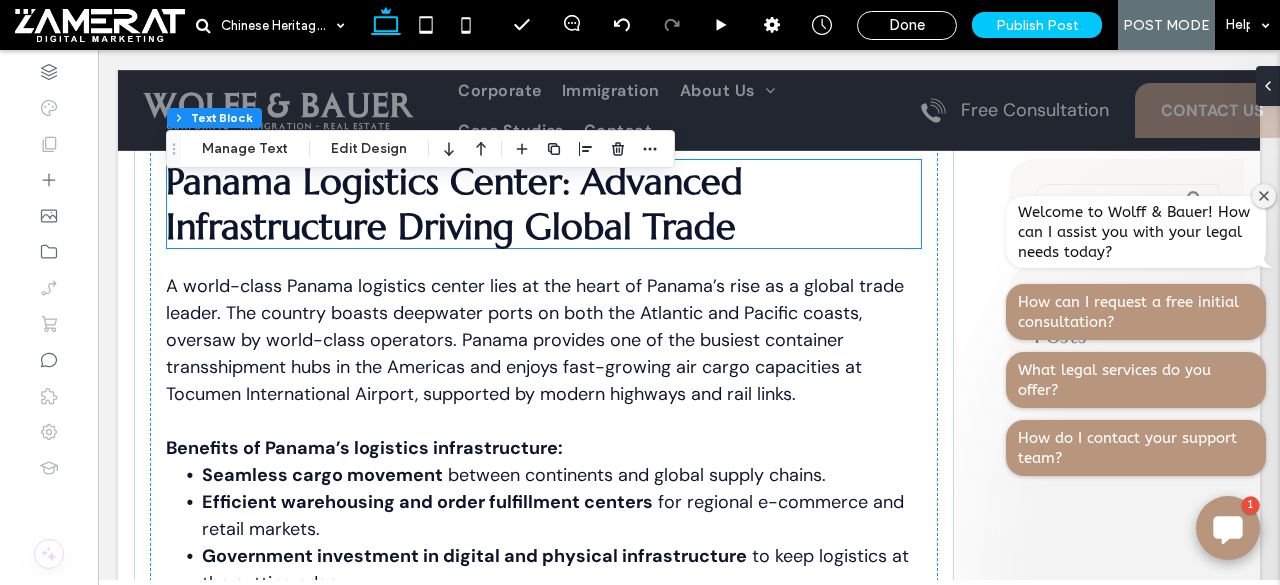 click on "Panama Logistics Center: Advanced Infrastructure Driving Global Trade" at bounding box center (454, 204) 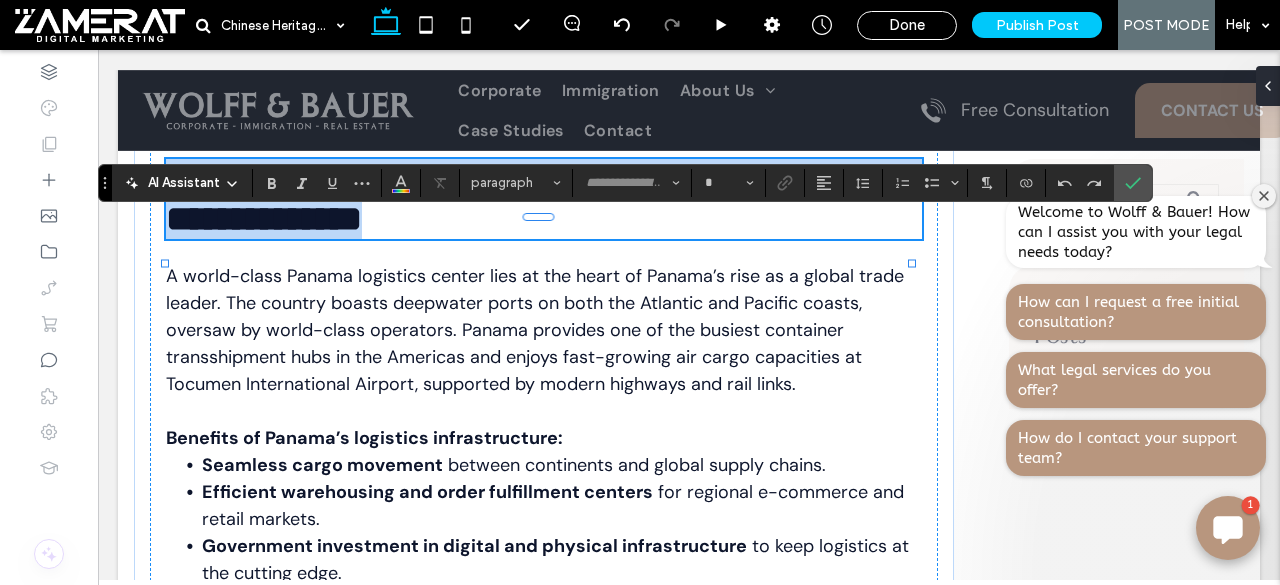 click on "**********" at bounding box center [544, 199] 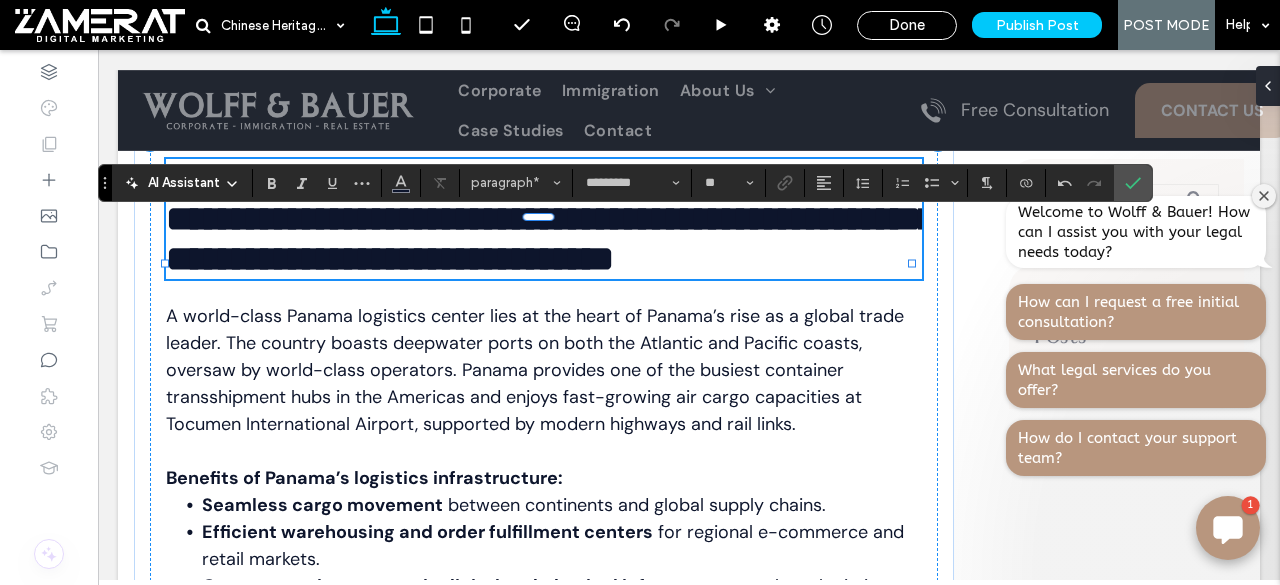 type on "*******" 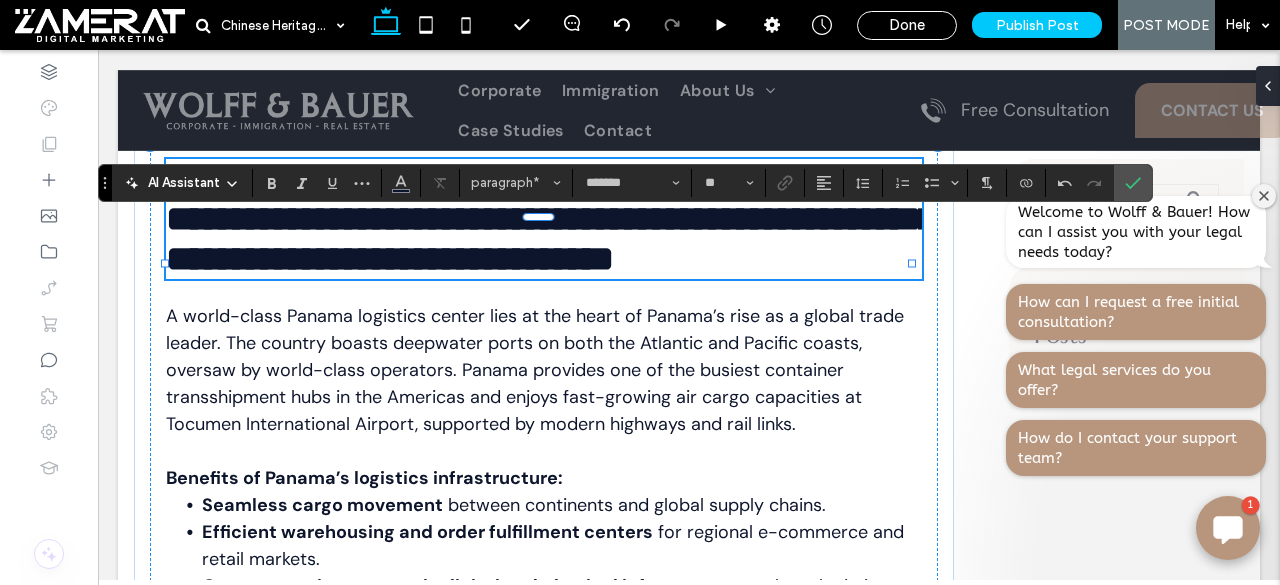 type on "**" 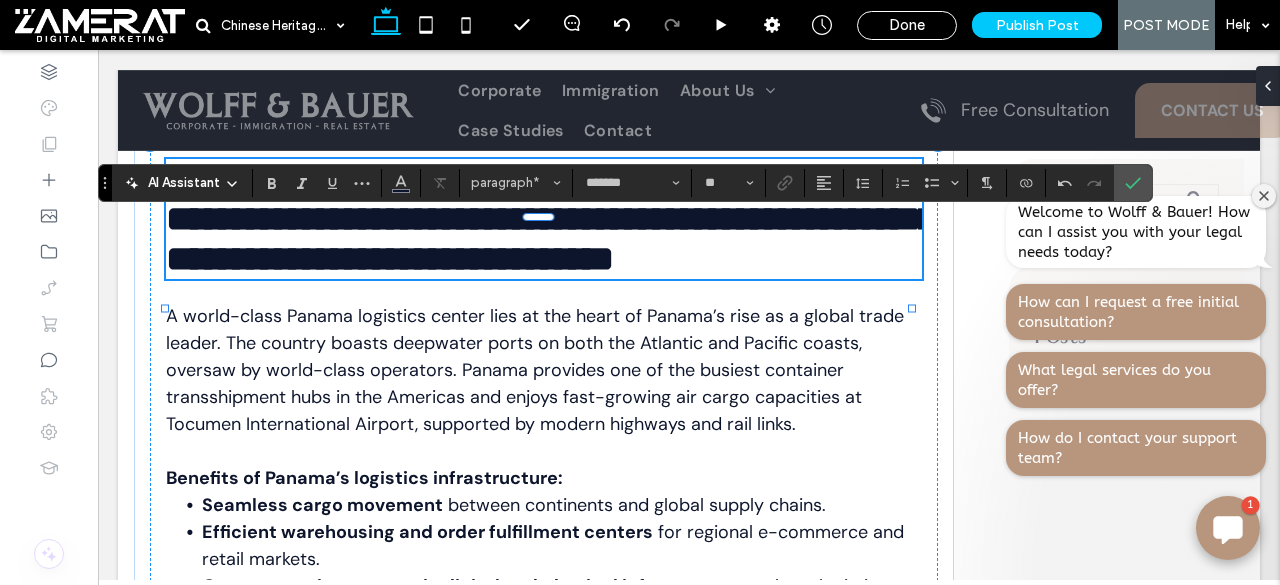 scroll, scrollTop: 0, scrollLeft: 0, axis: both 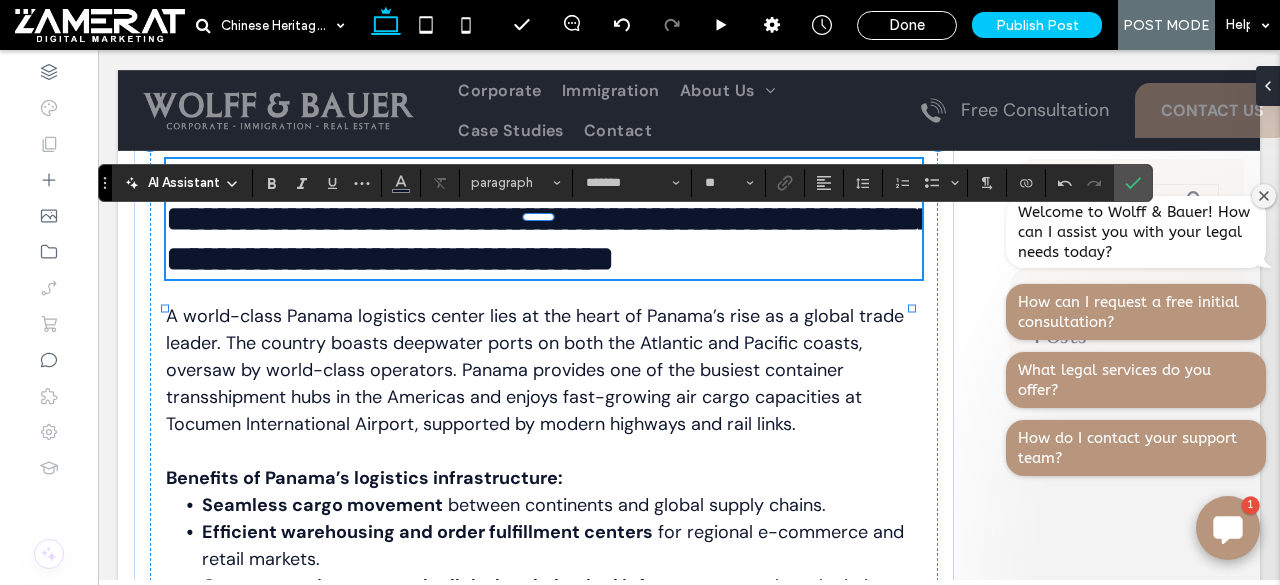 type on "*********" 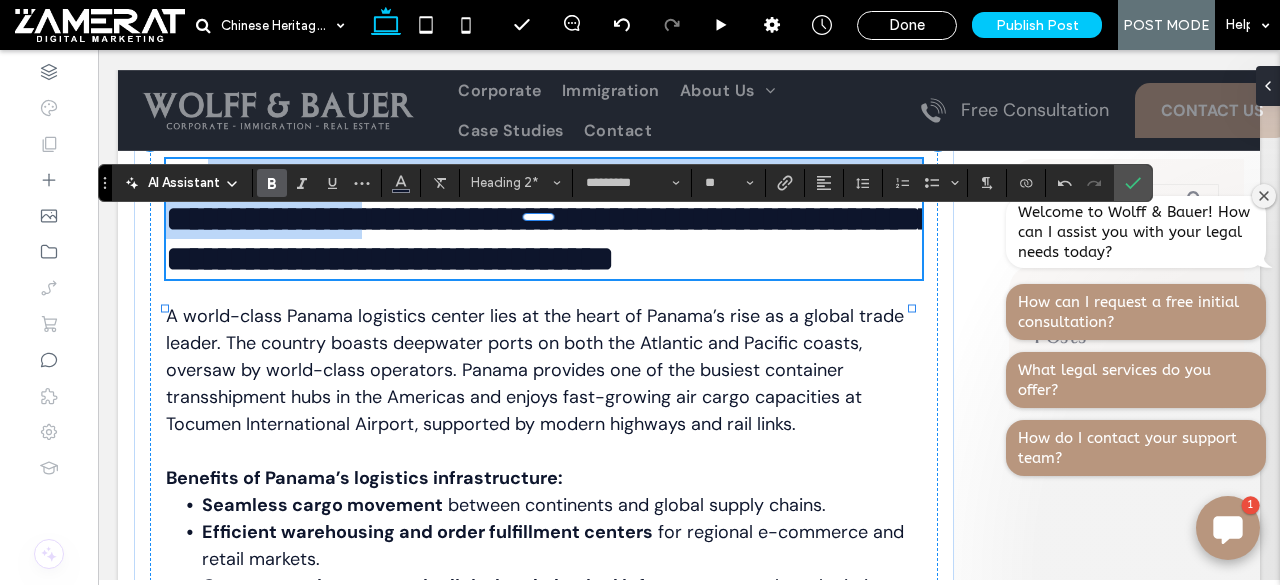 drag, startPoint x: 740, startPoint y: 280, endPoint x: 224, endPoint y: 241, distance: 517.47174 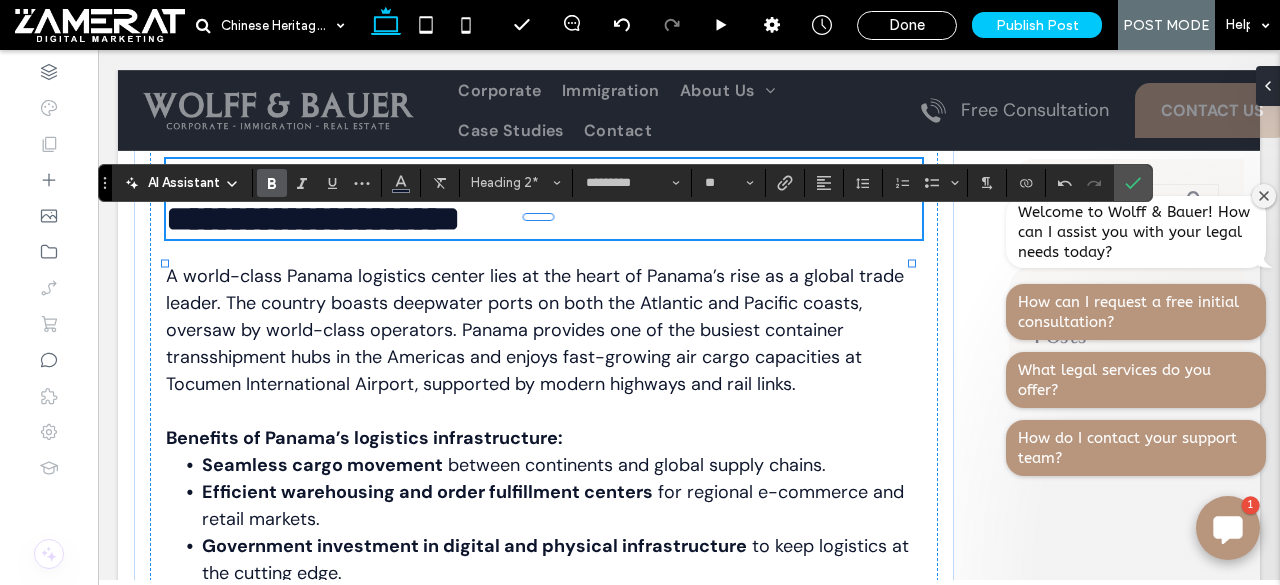 type 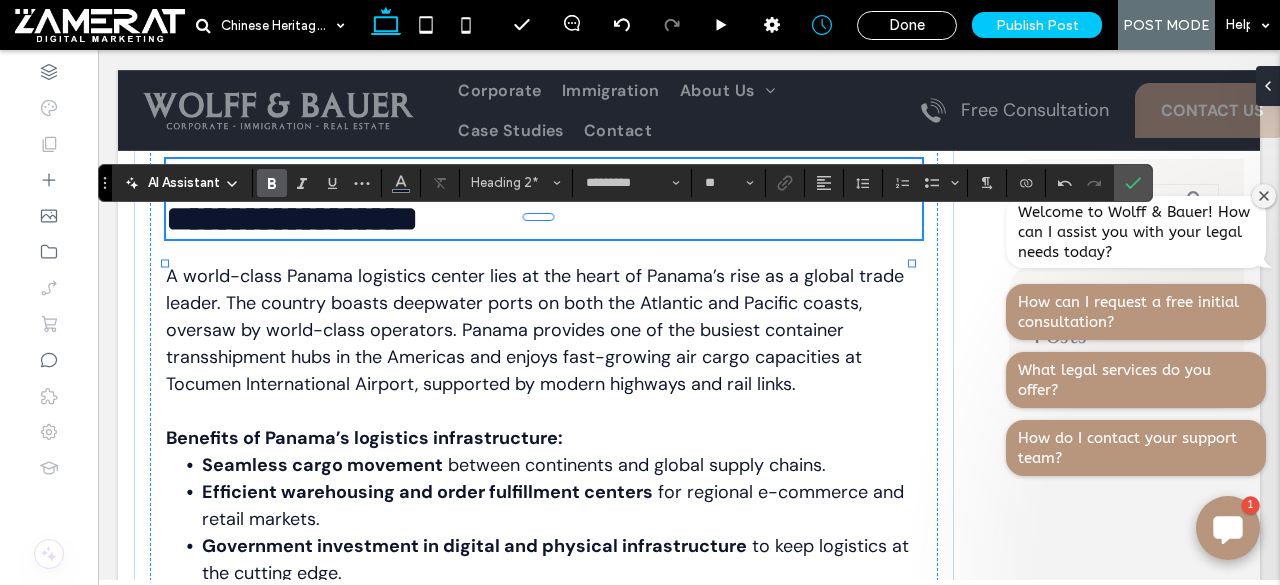 click at bounding box center (1133, 183) 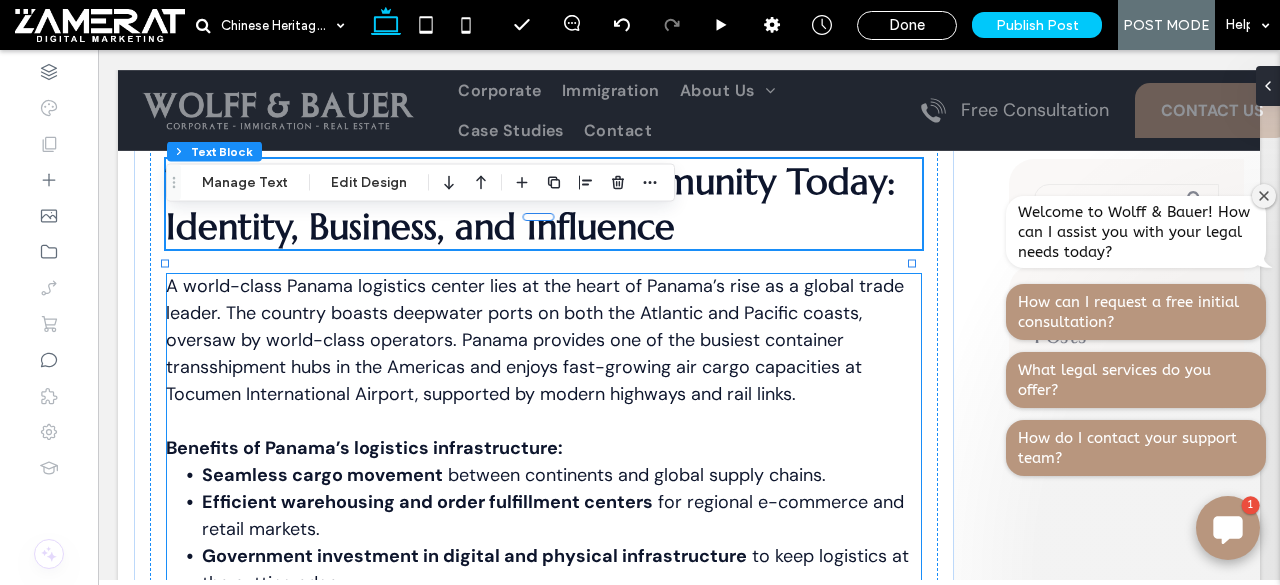 click on "A world-class Panama logistics center lies at the heart of Panama’s rise as a global trade leader. The country boasts deepwater ports on both the Atlantic and Pacific coasts, oversaw by world-class operators. Panama provides one of the busiest container transshipment hubs in the Americas and enjoys fast-growing air cargo capacities at Tocumen International Airport, supported by modern highways and rail links." at bounding box center (535, 340) 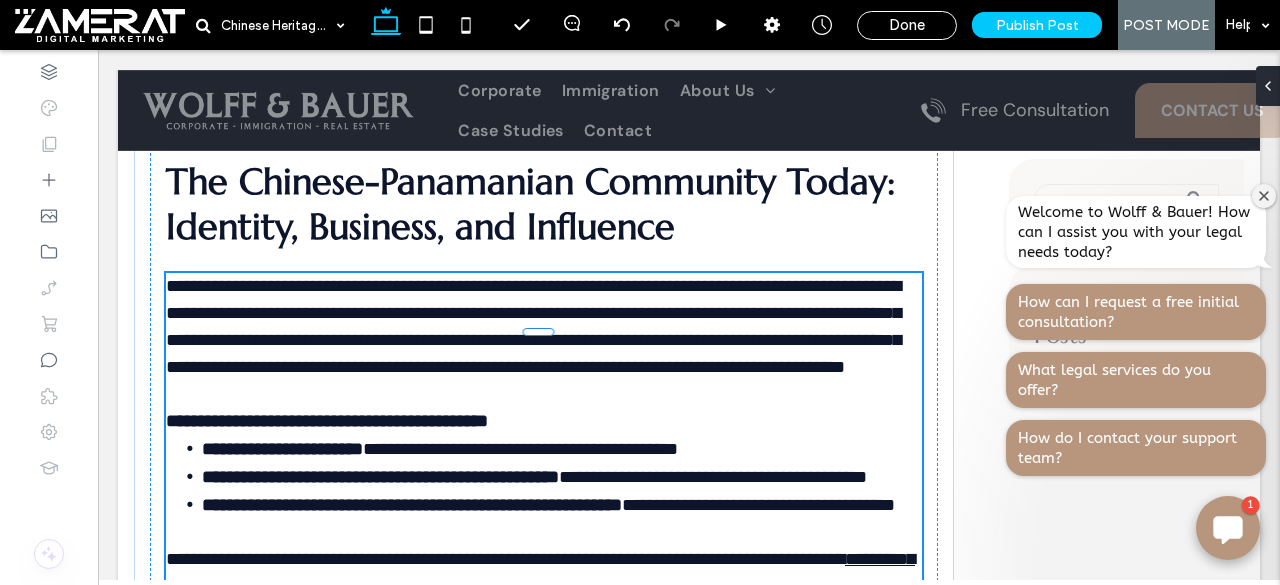 type on "*******" 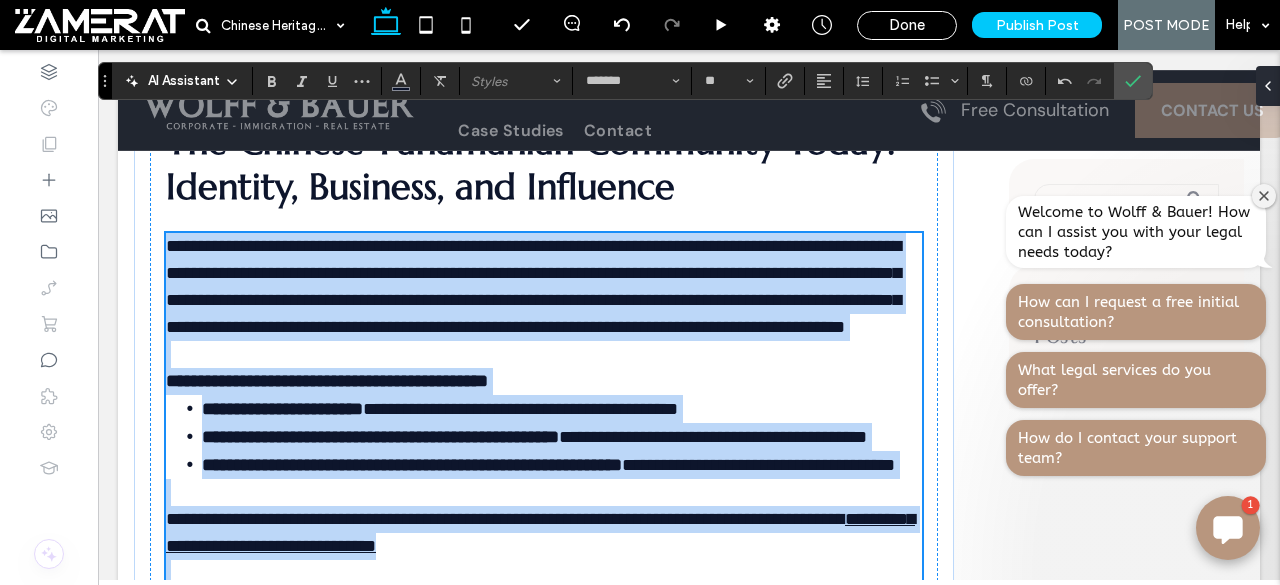 scroll, scrollTop: 3258, scrollLeft: 0, axis: vertical 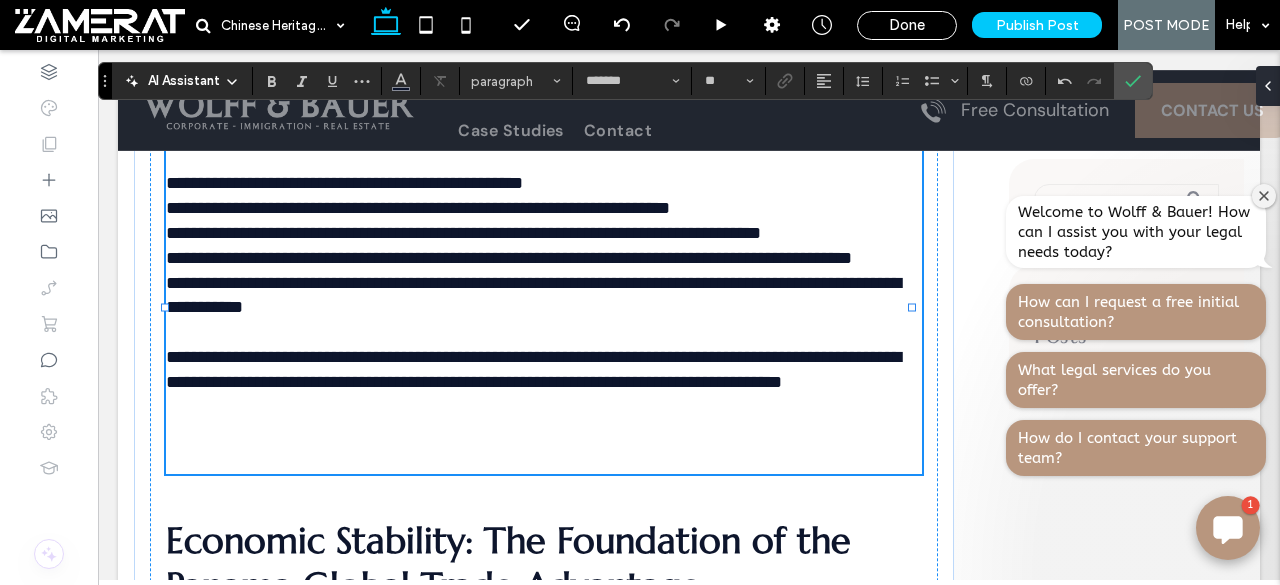 click at bounding box center (544, 447) 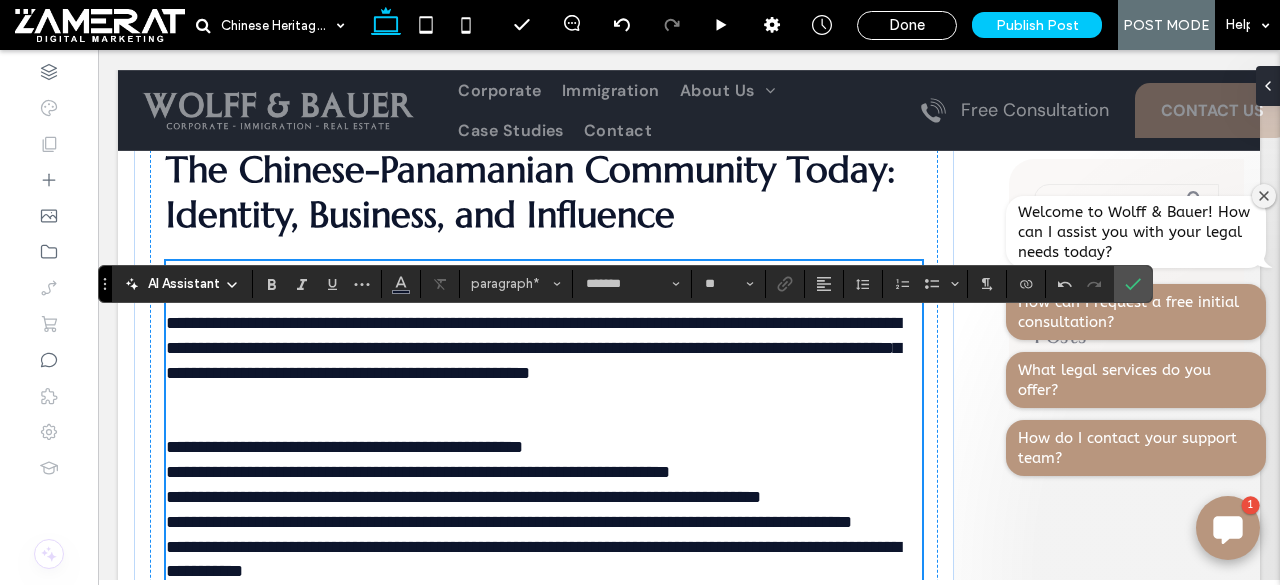 scroll, scrollTop: 2994, scrollLeft: 0, axis: vertical 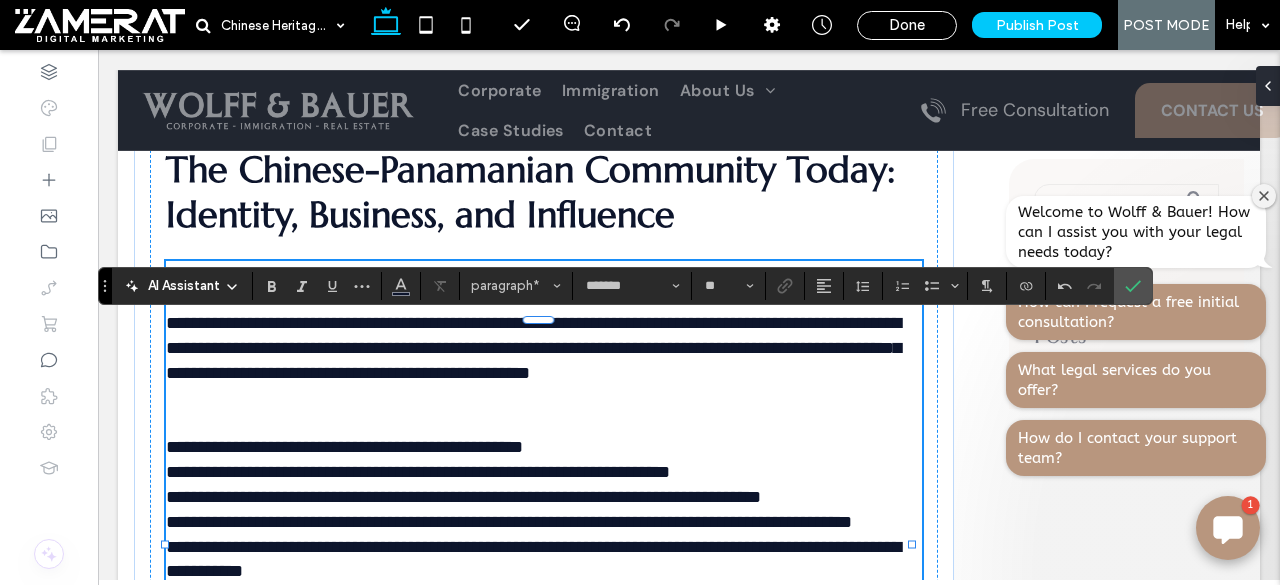 click on "**********" at bounding box center (372, 273) 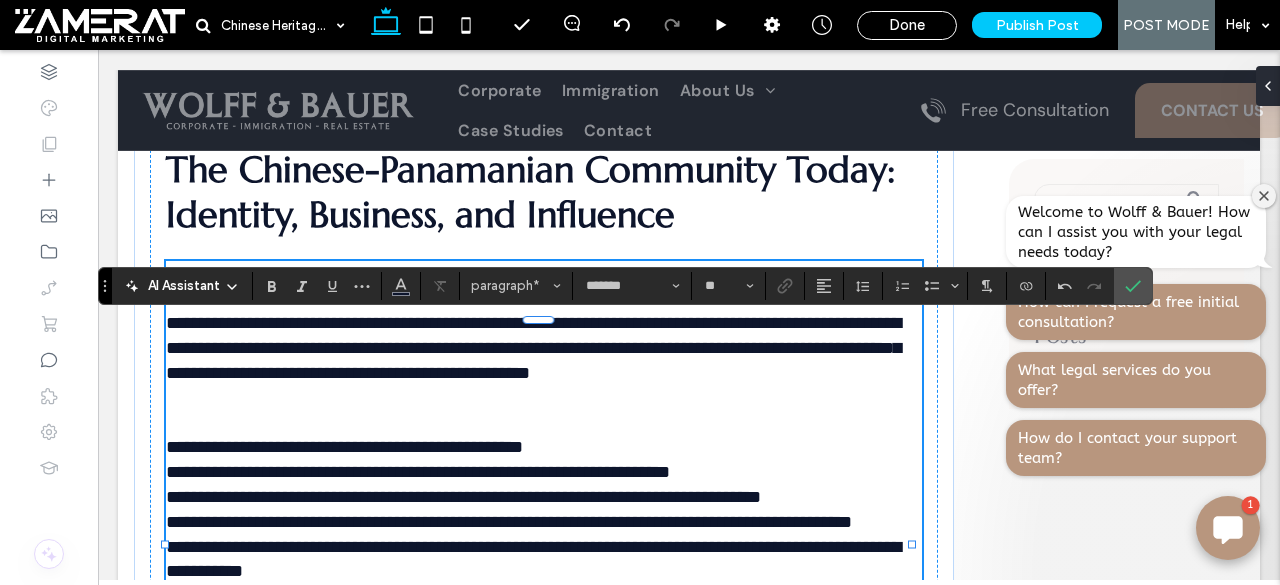 type 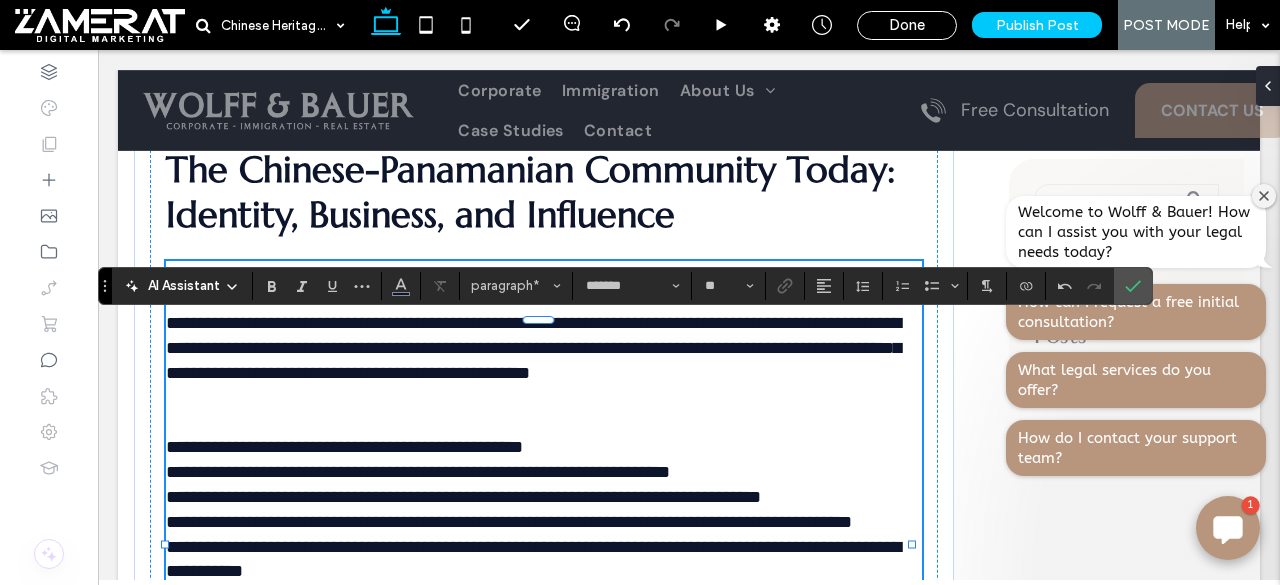 click on "**********" at bounding box center (538, 348) 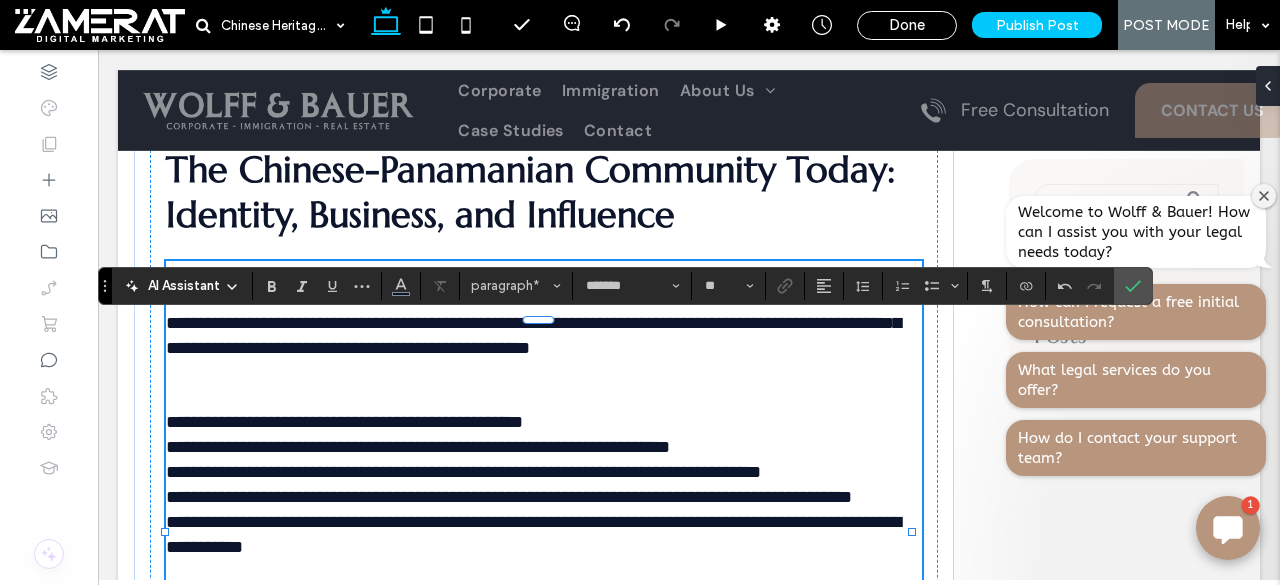 click on "**********" at bounding box center (533, 310) 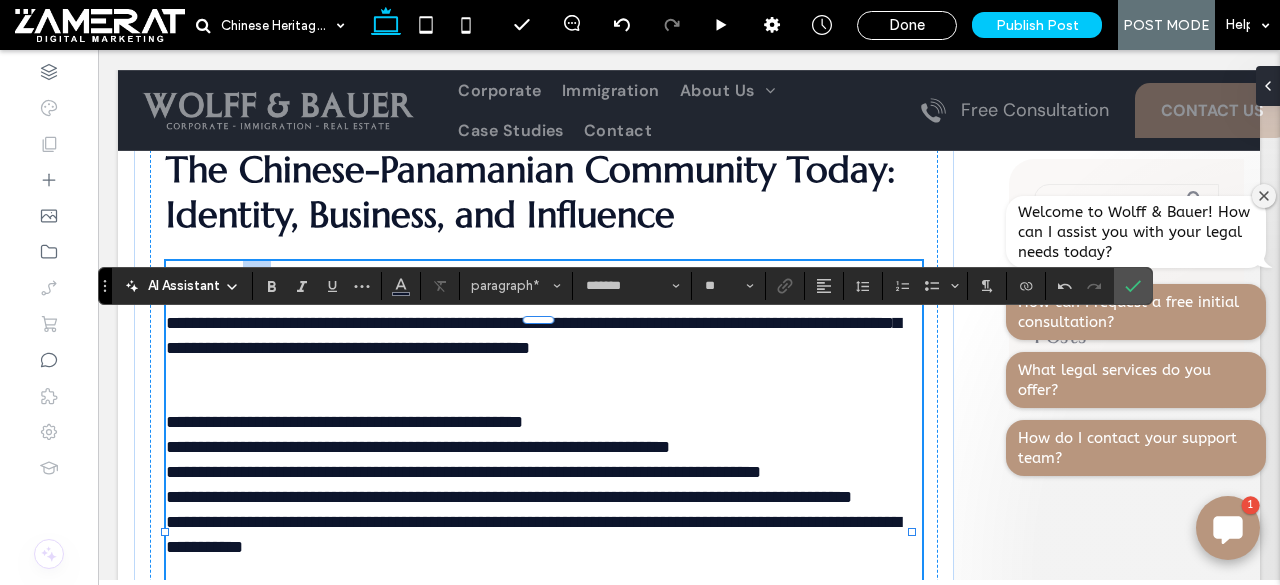 click on "**********" at bounding box center [533, 310] 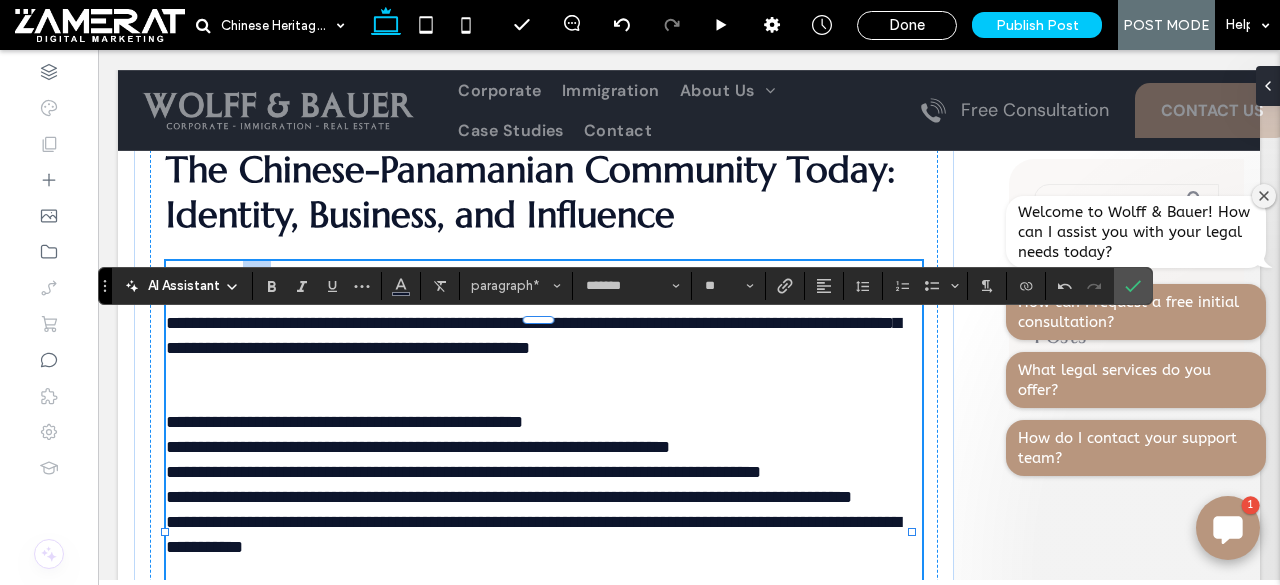 click on "**********" at bounding box center [533, 310] 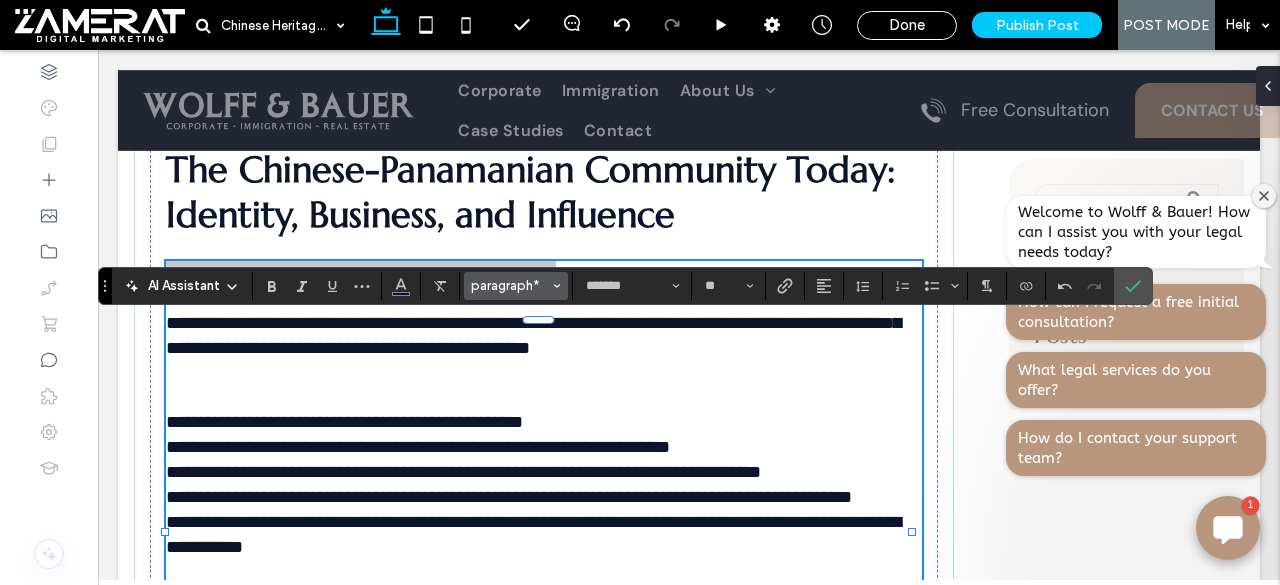 click on "paragraph*" at bounding box center (510, 285) 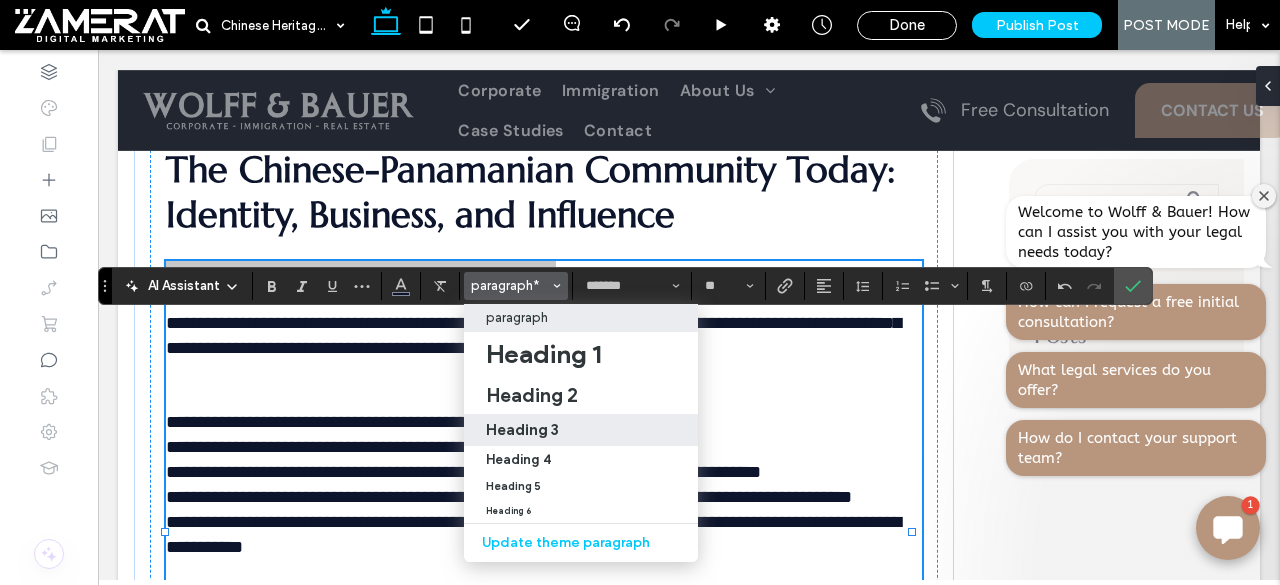 click on "Heading 3" at bounding box center [581, 429] 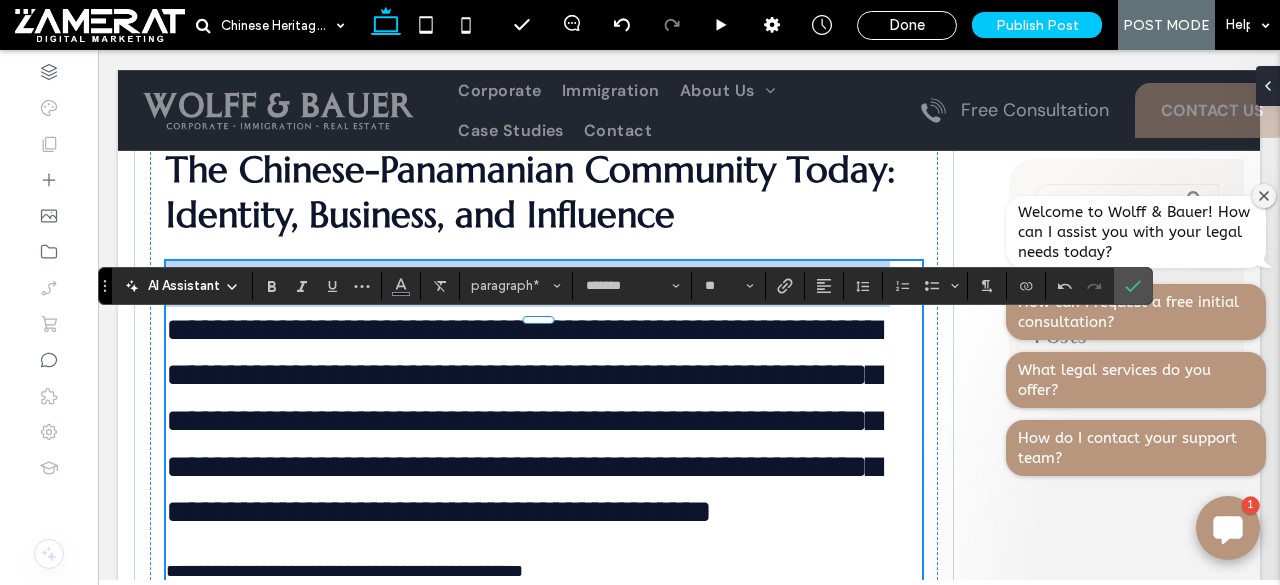 type on "*********" 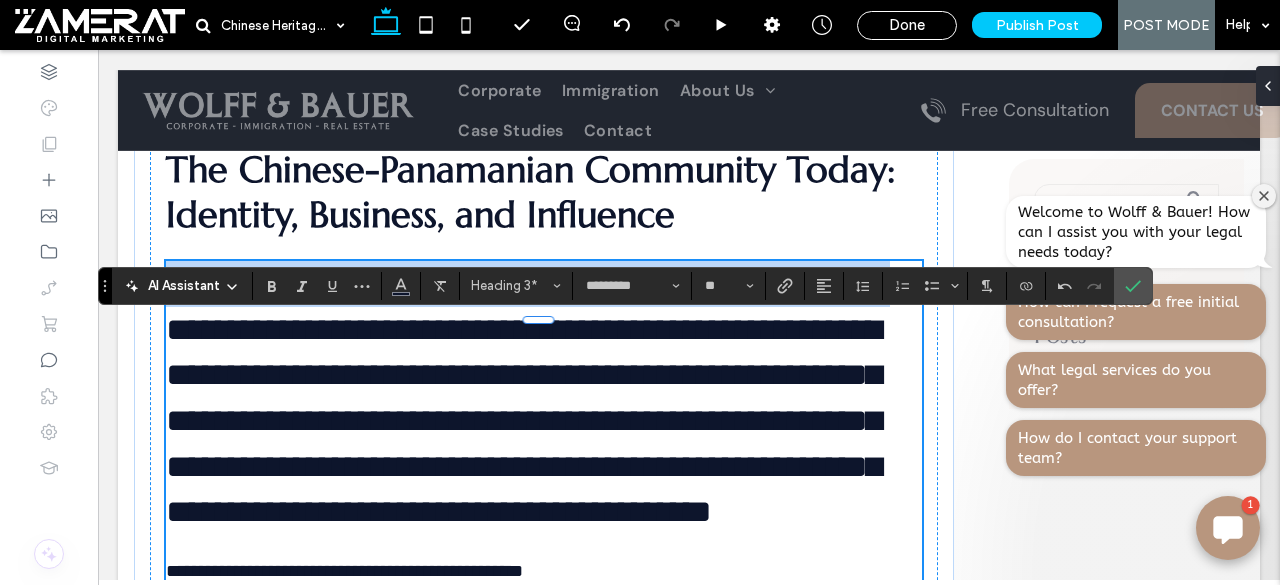 click on "**********" at bounding box center (523, 397) 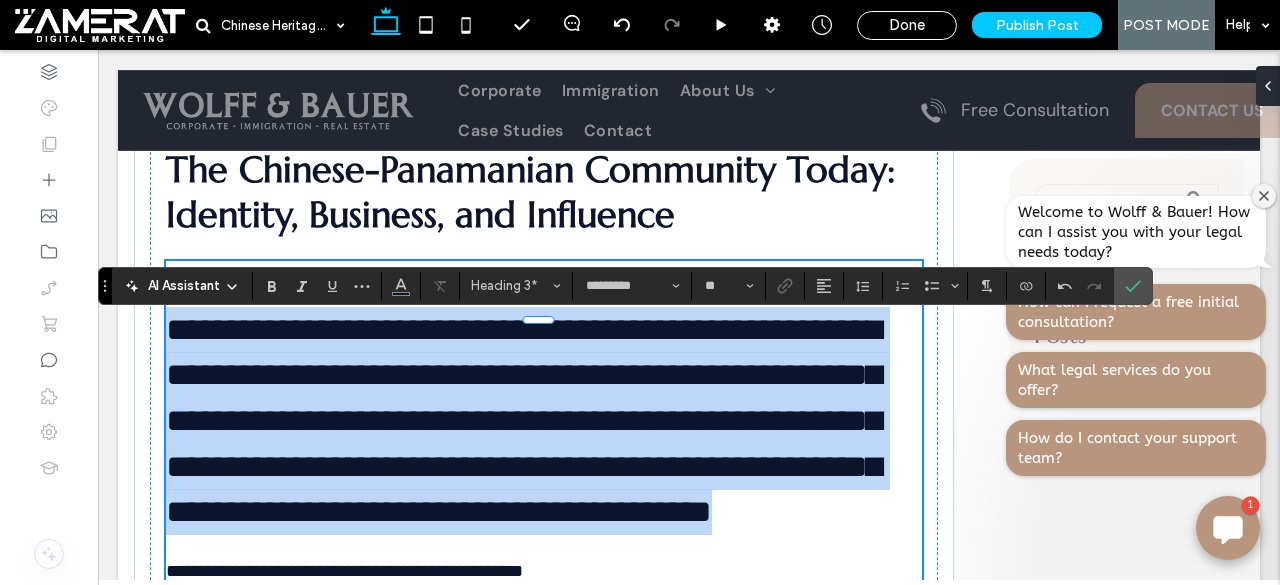click on "**********" at bounding box center [523, 397] 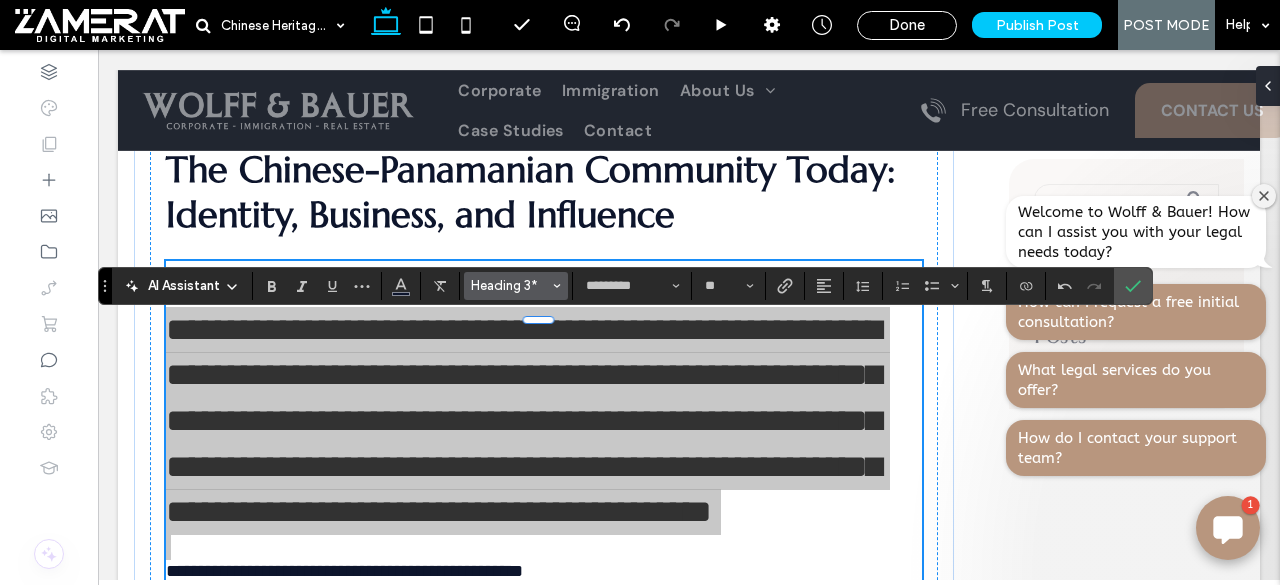 click on "Heading 3*" at bounding box center (516, 286) 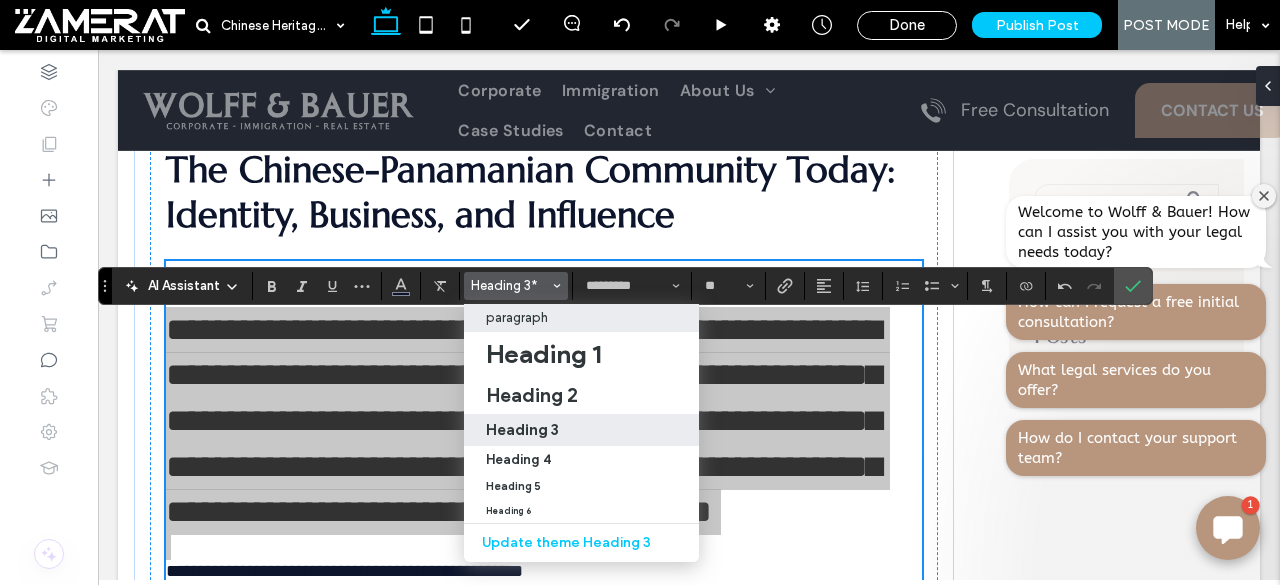 click on "paragraph" at bounding box center (581, 317) 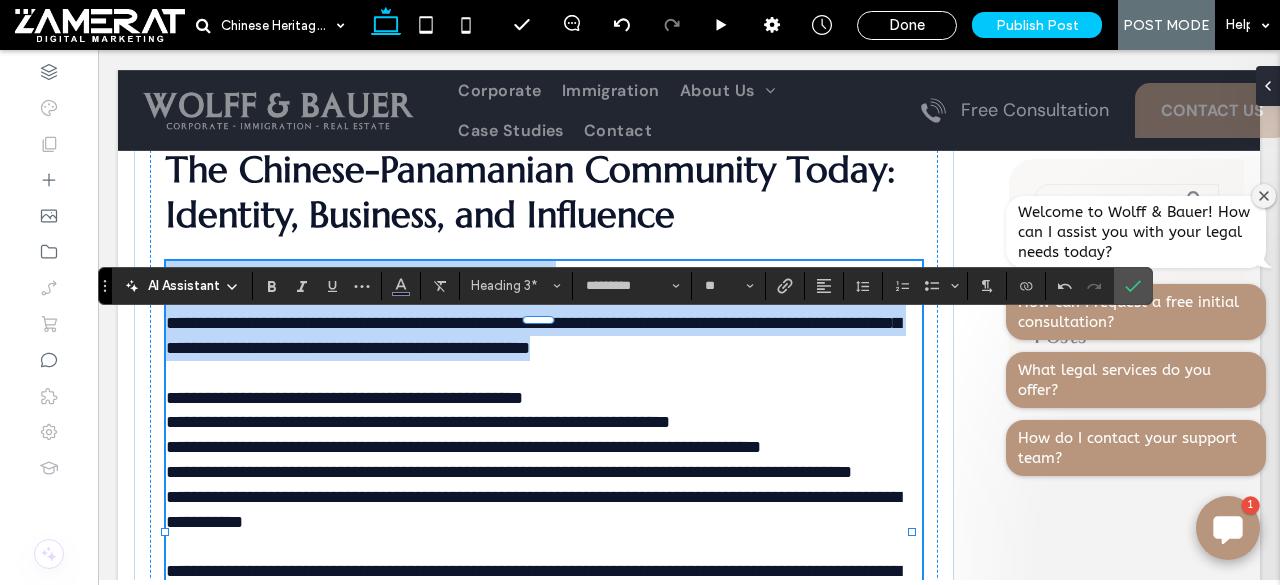 type on "*******" 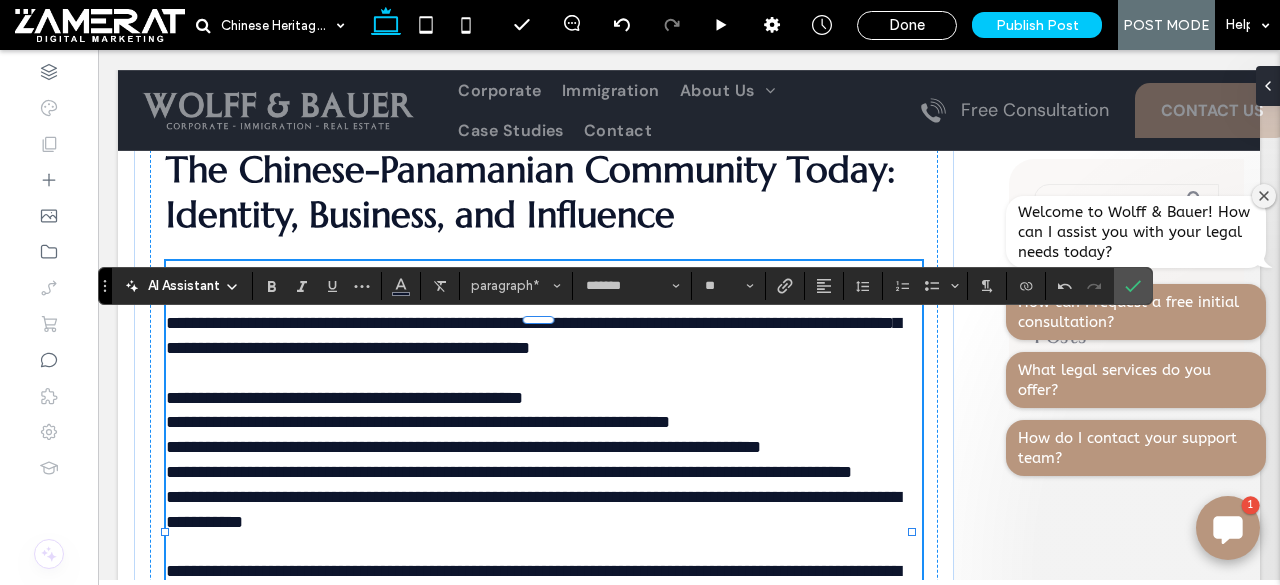 click on "**********" at bounding box center [533, 310] 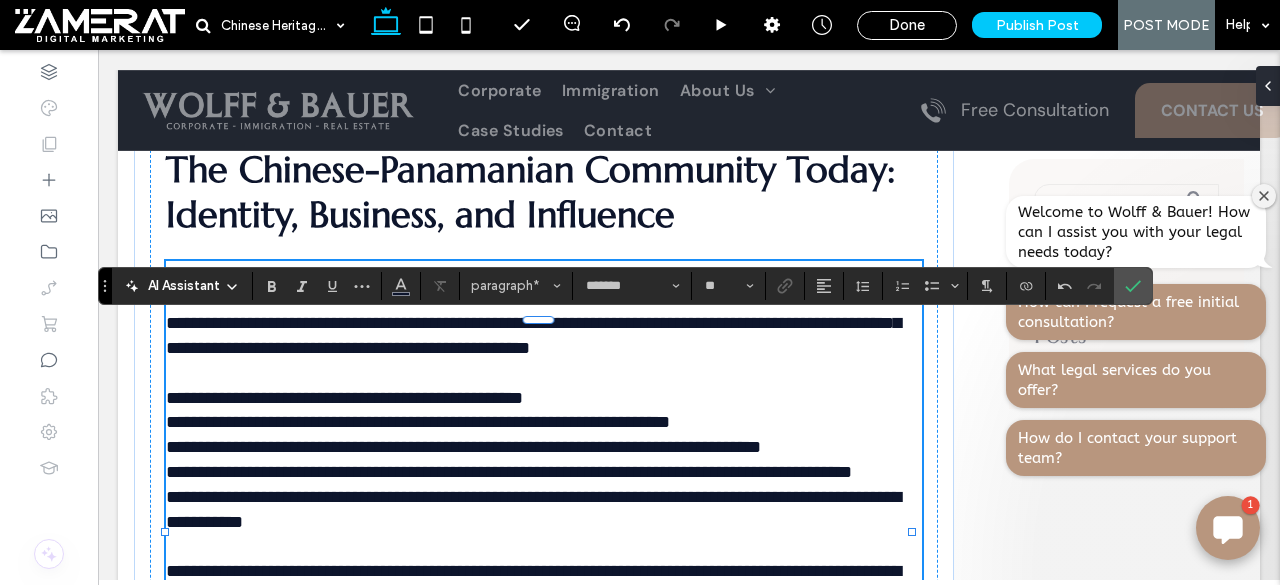 click on "**********" at bounding box center [533, 310] 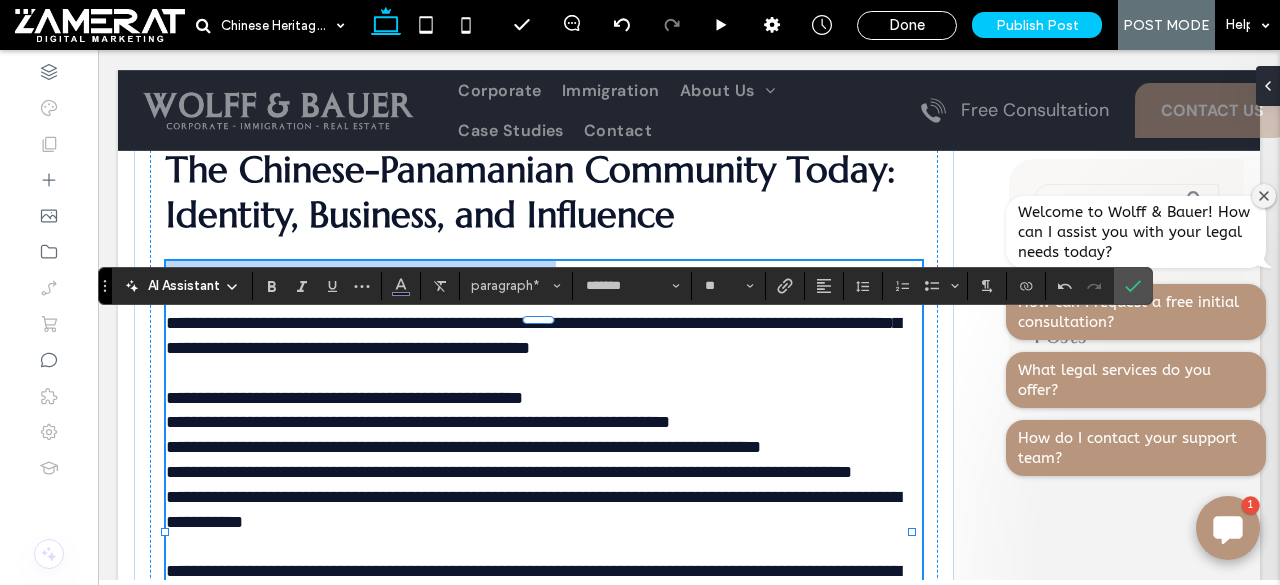 click on "**********" at bounding box center (544, 310) 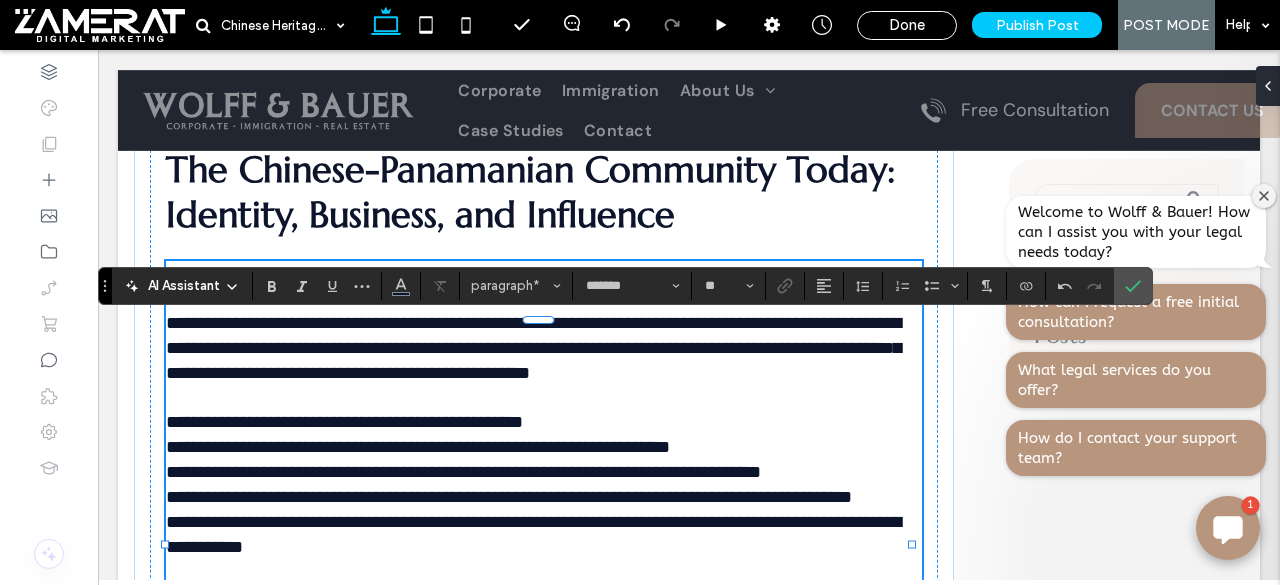 click on "**********" at bounding box center [358, 273] 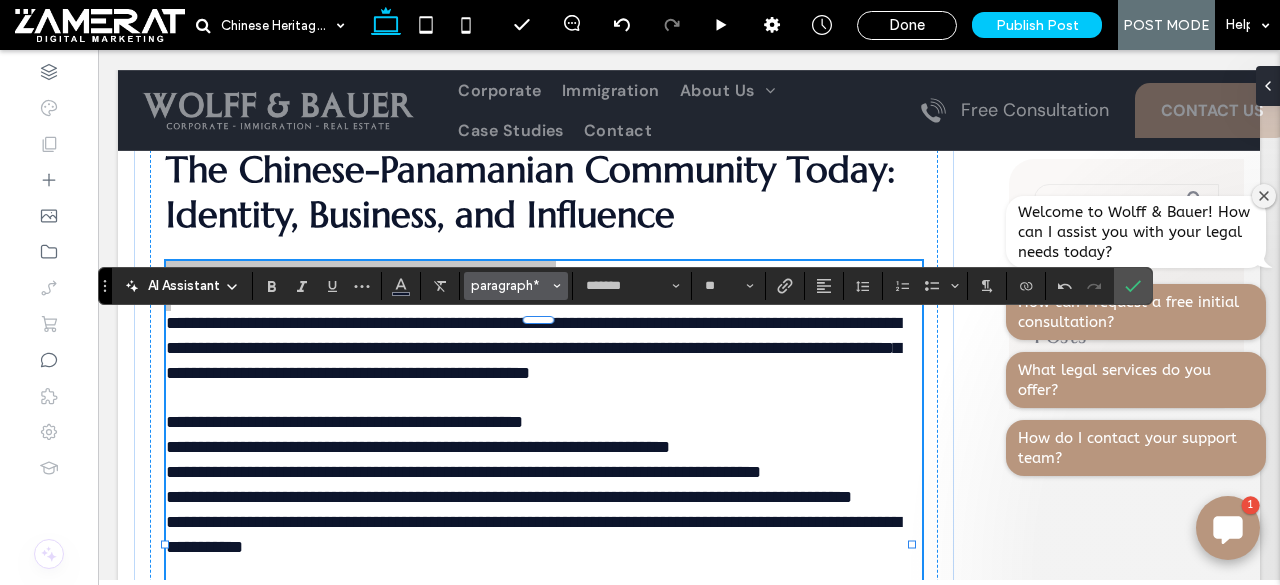 click on "paragraph*" at bounding box center [510, 285] 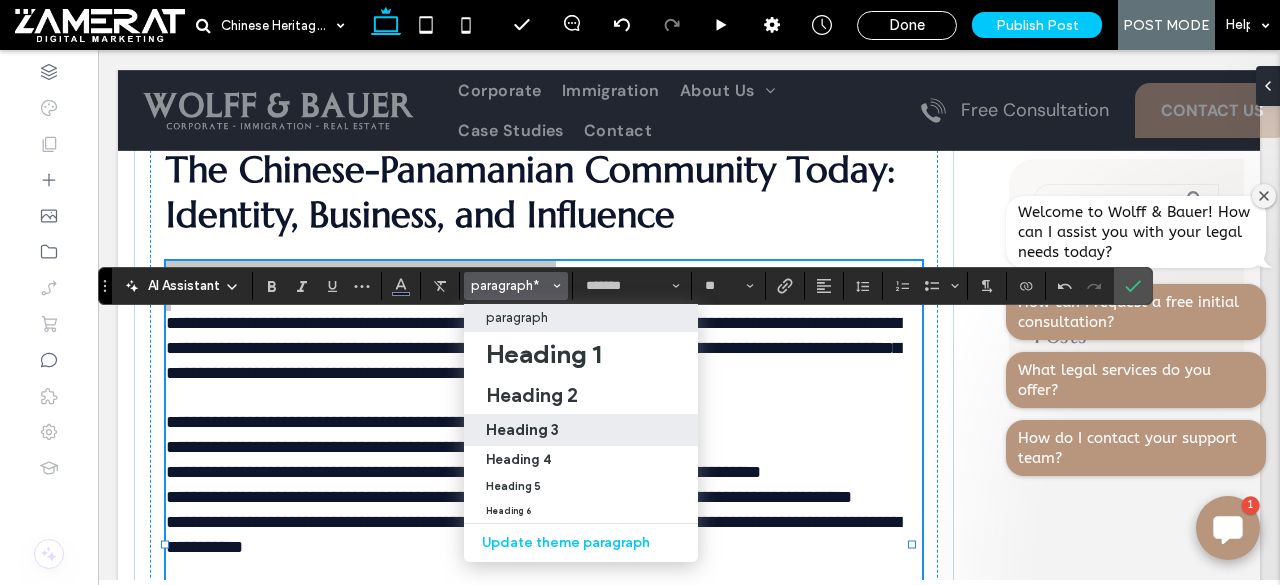 click on "Heading 3" at bounding box center [581, 429] 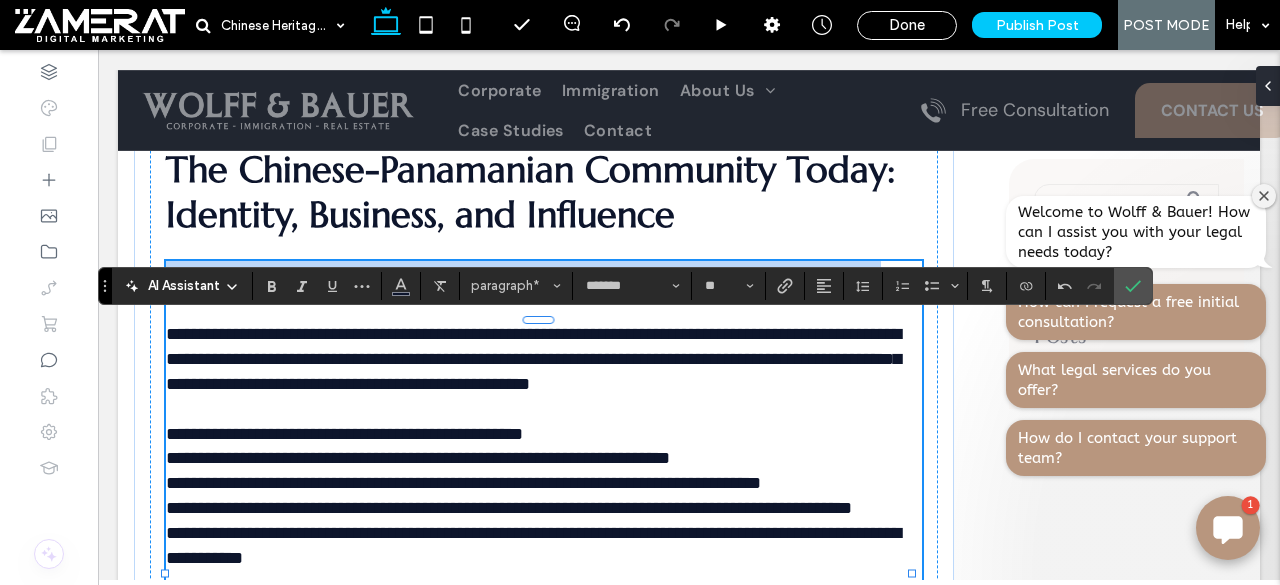 type 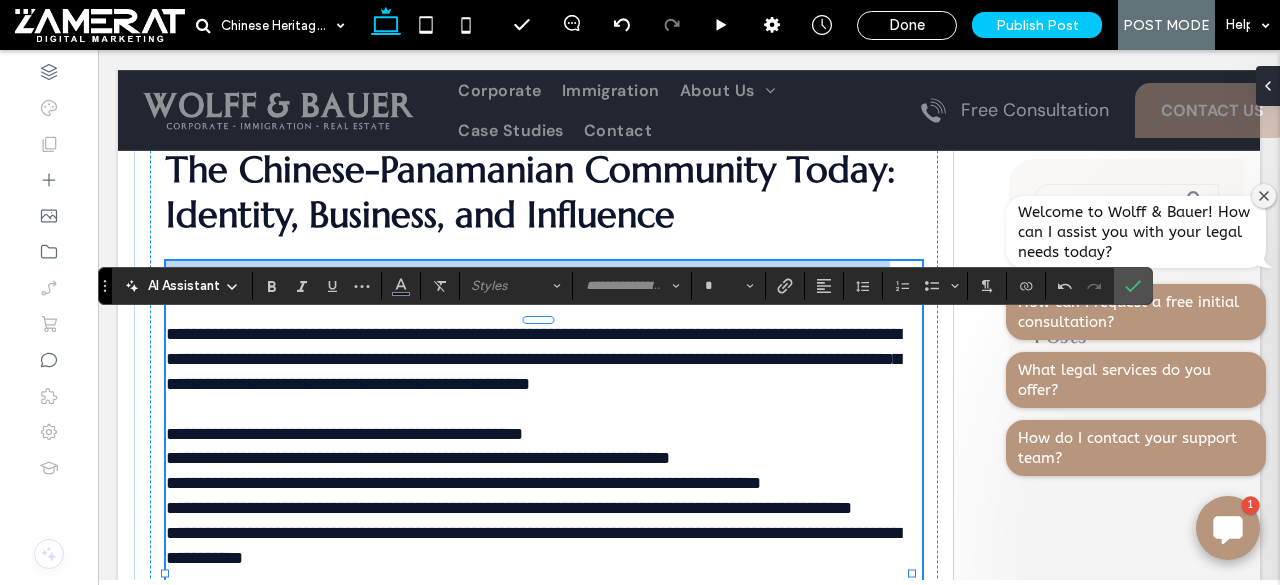 click on "**********" at bounding box center [544, 346] 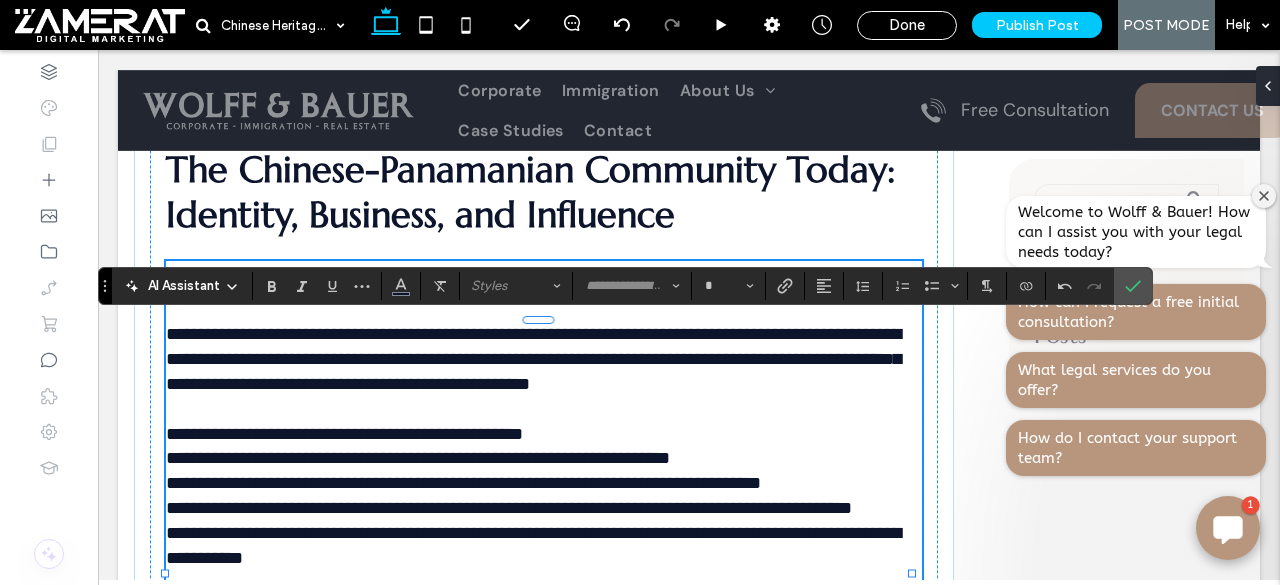 type on "*******" 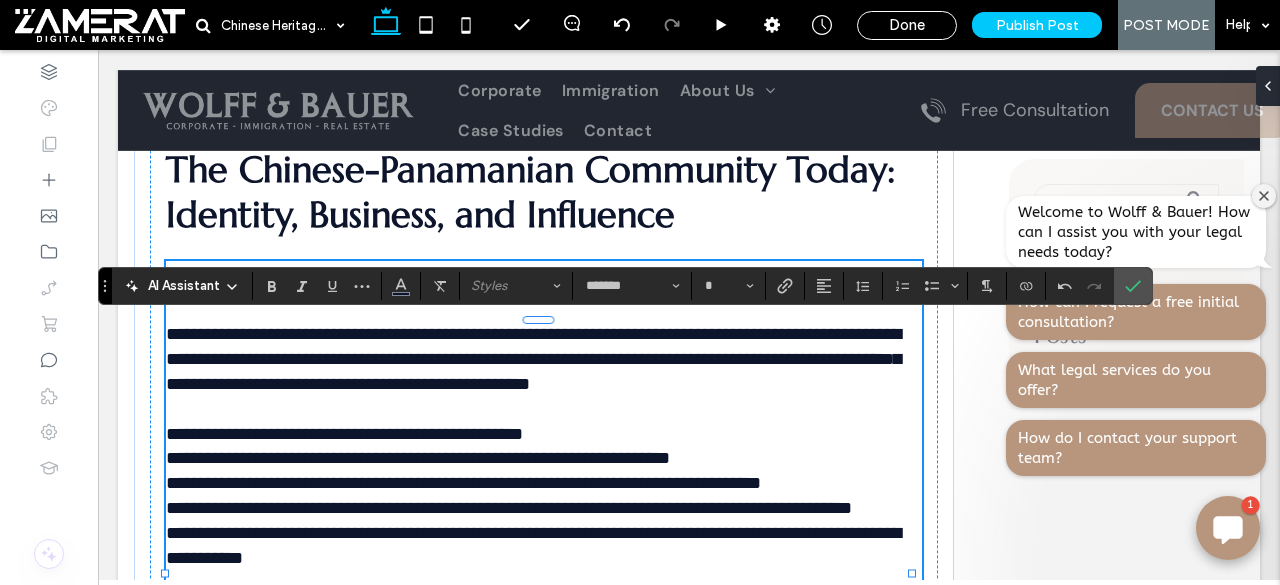 type on "**" 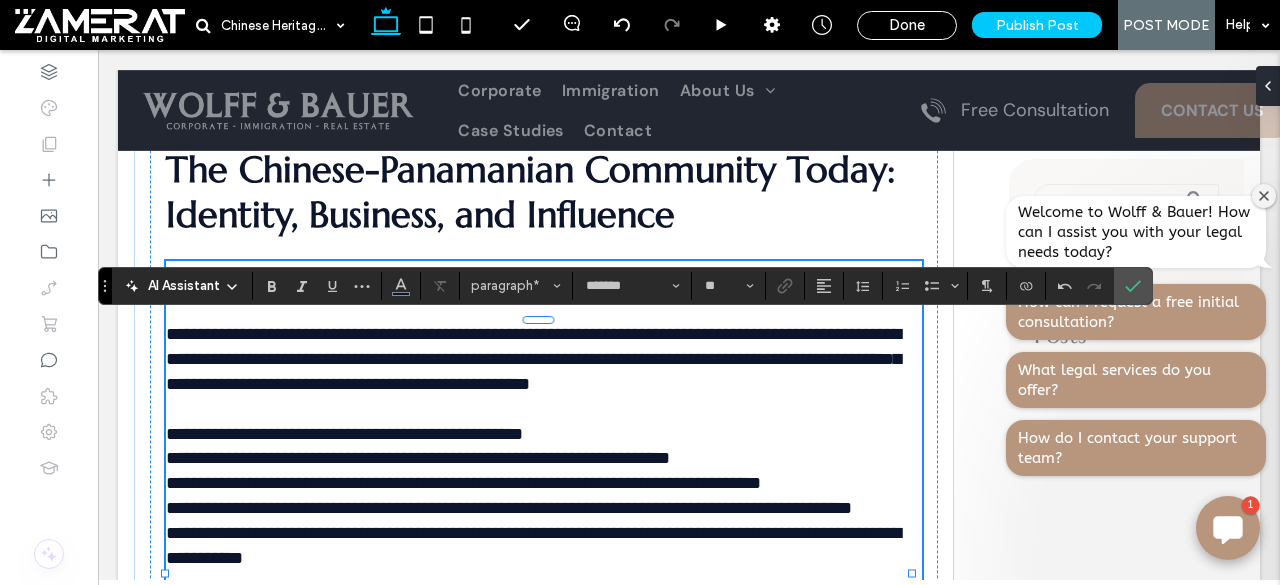 type on "*********" 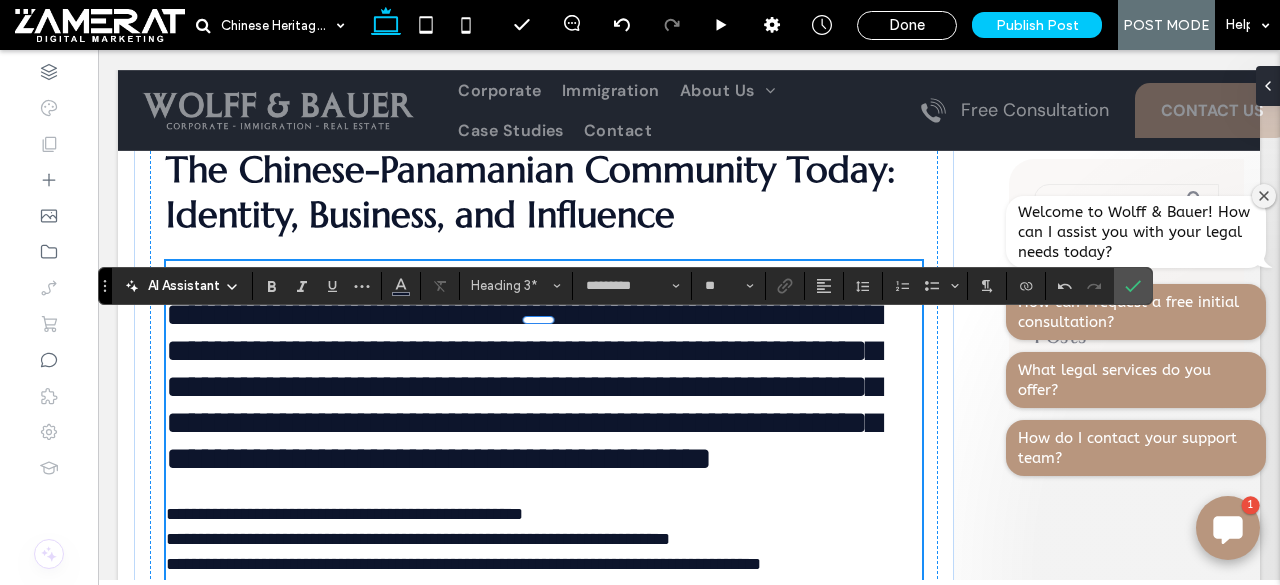 type on "*******" 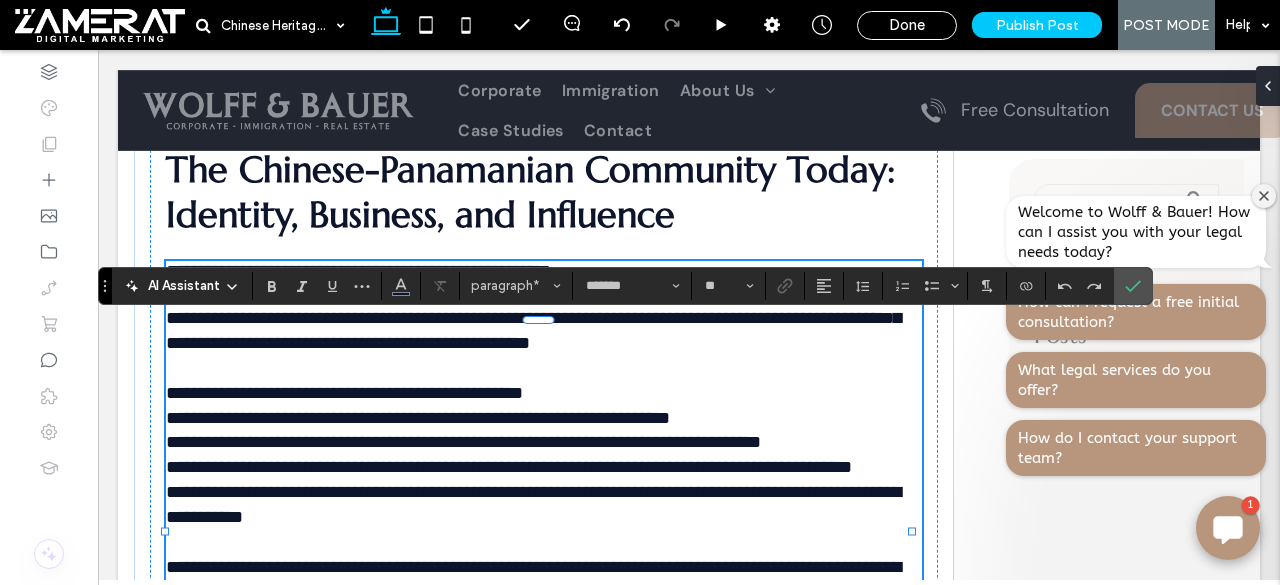 click on "**********" at bounding box center [358, 271] 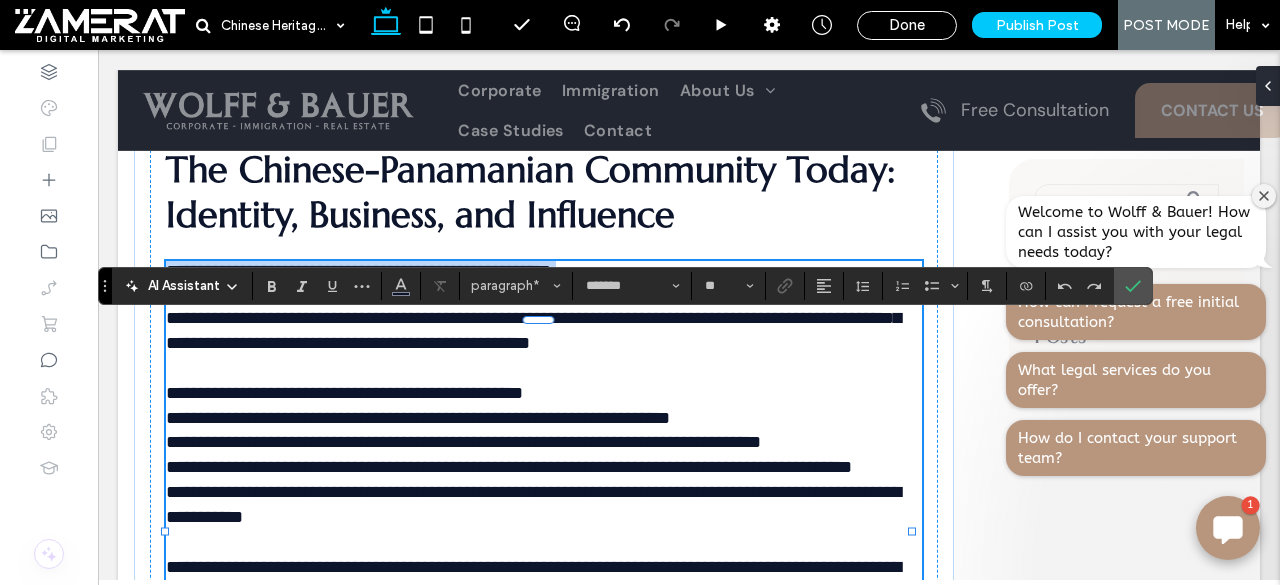 click on "**********" at bounding box center [358, 271] 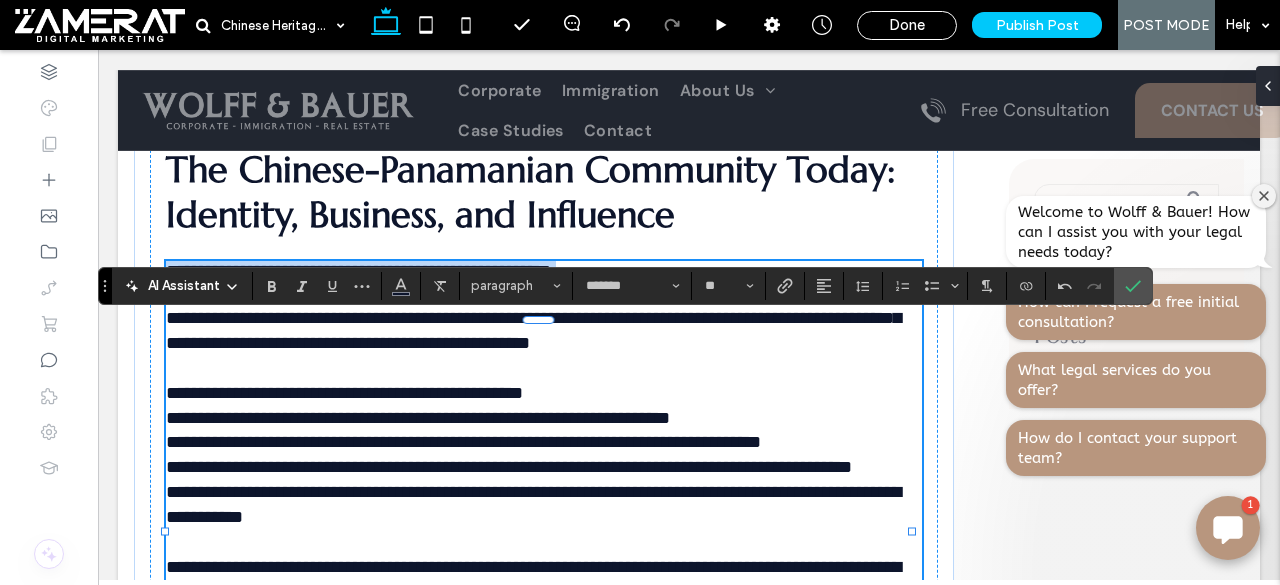 click on "**********" at bounding box center [533, 318] 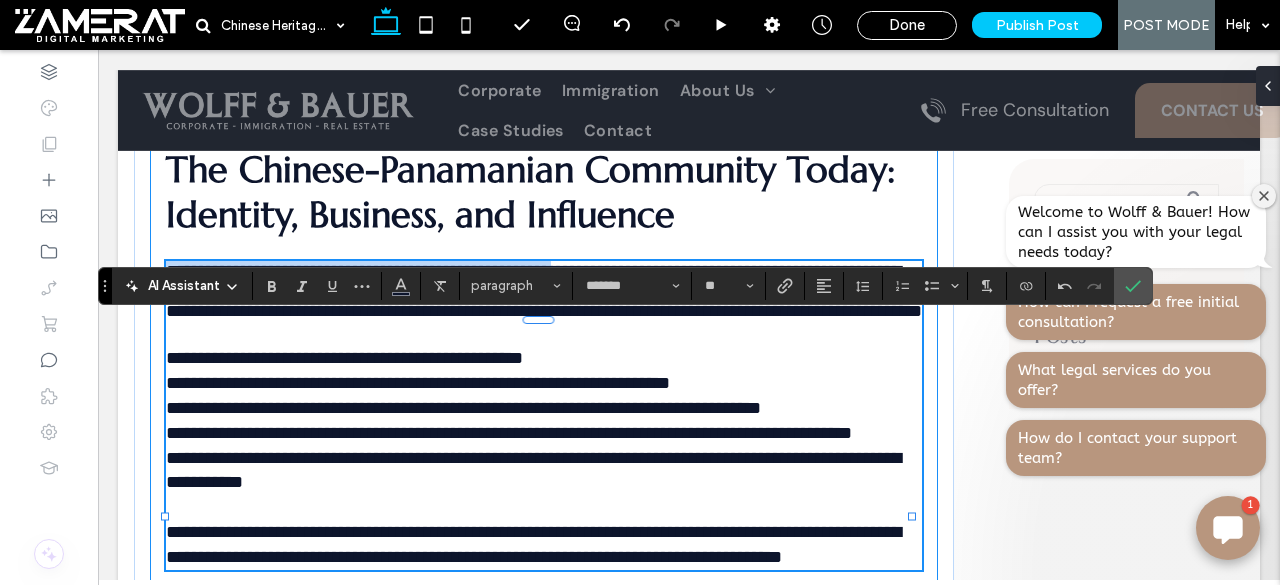 drag, startPoint x: 698, startPoint y: 331, endPoint x: 164, endPoint y: 325, distance: 534.0337 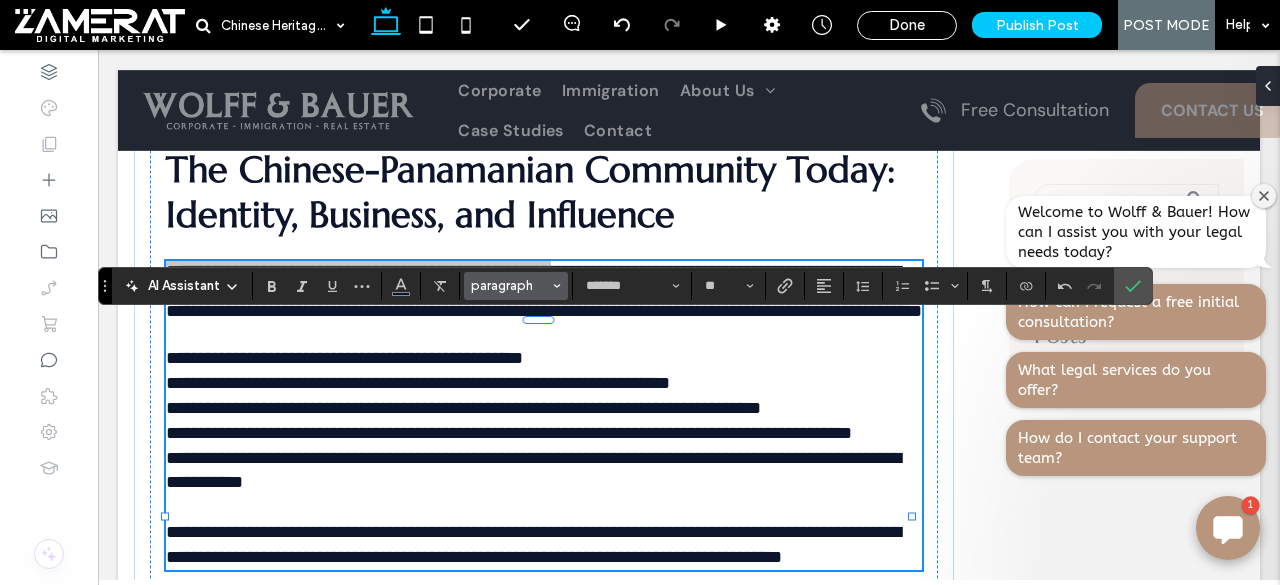 click on "paragraph" at bounding box center (516, 286) 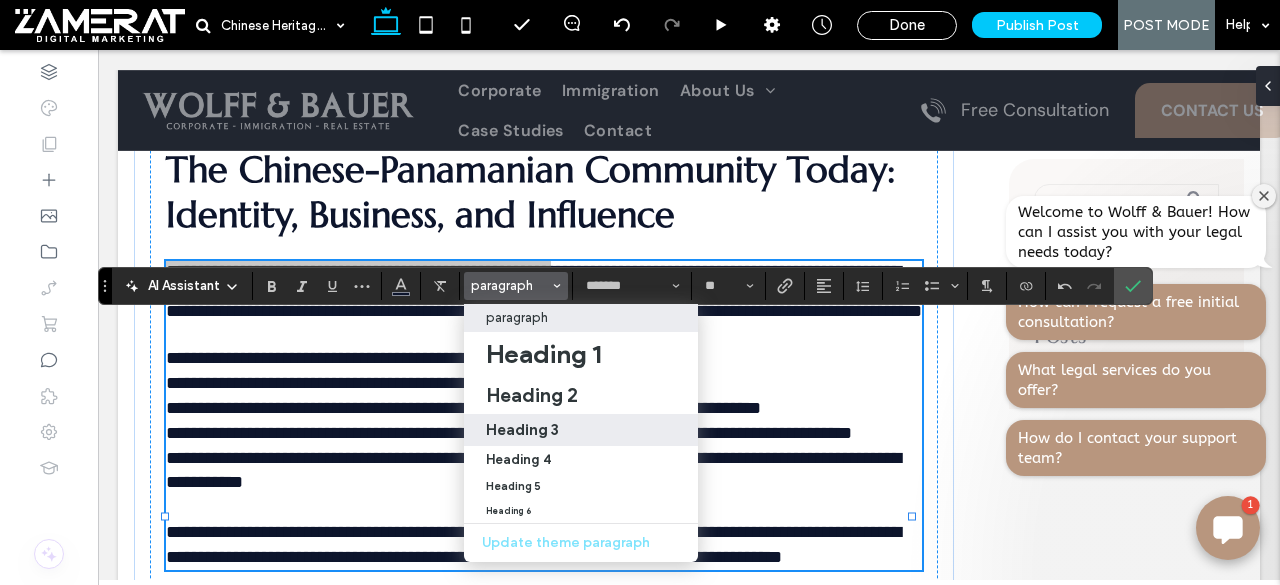 click on "Heading 3" at bounding box center (522, 429) 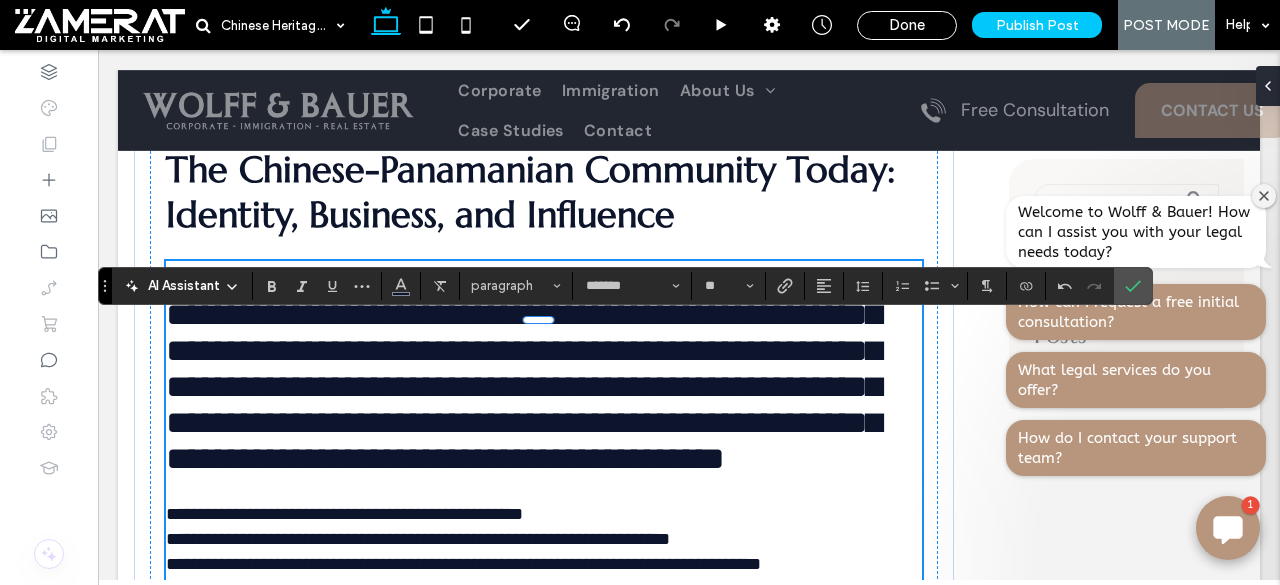 type on "*********" 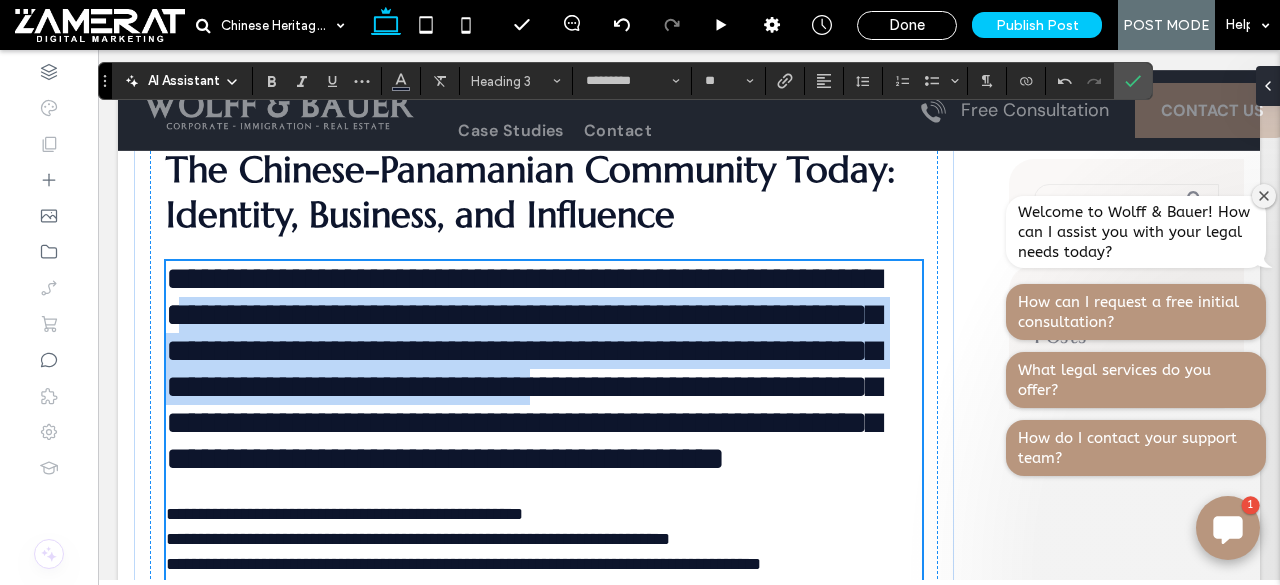 type 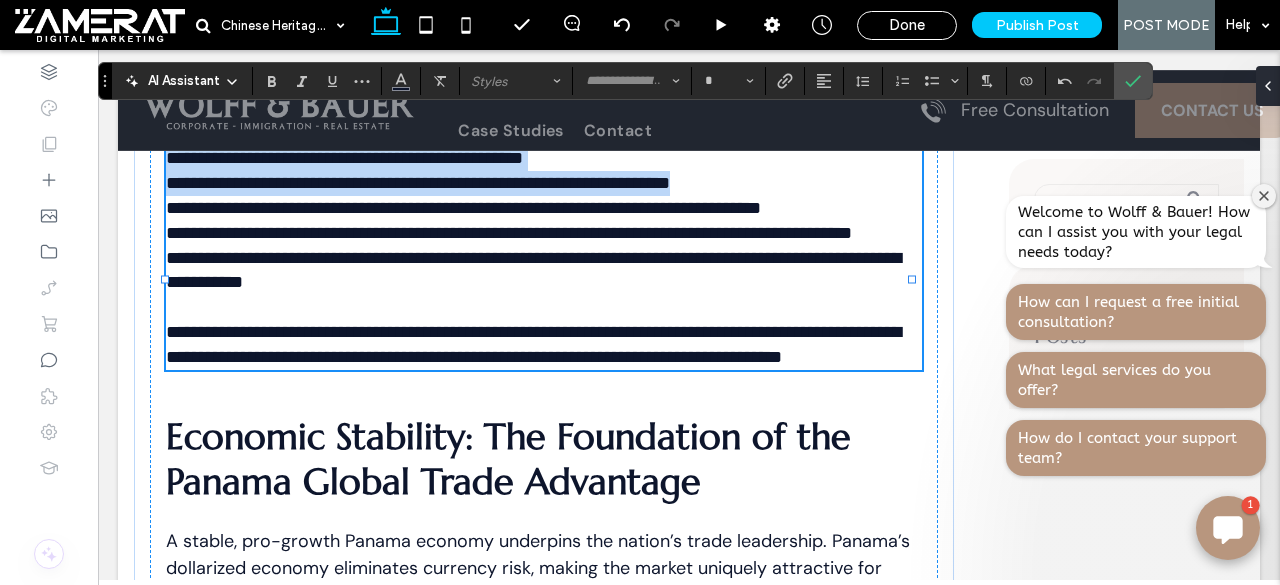 drag, startPoint x: 549, startPoint y: 393, endPoint x: 739, endPoint y: 342, distance: 196.7257 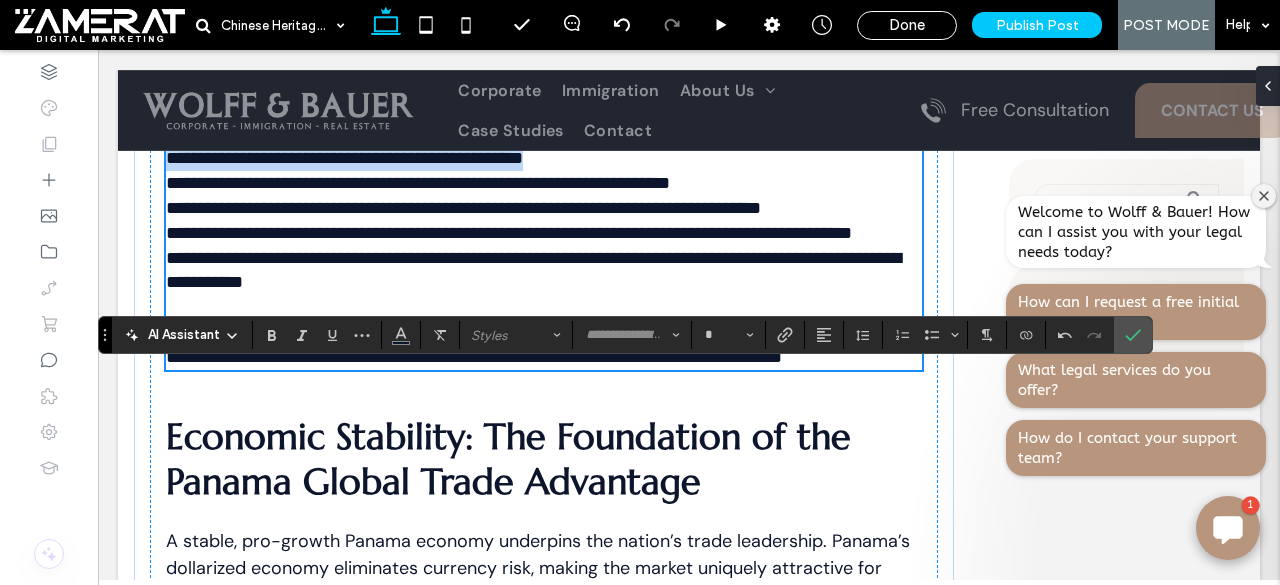 scroll, scrollTop: 2944, scrollLeft: 0, axis: vertical 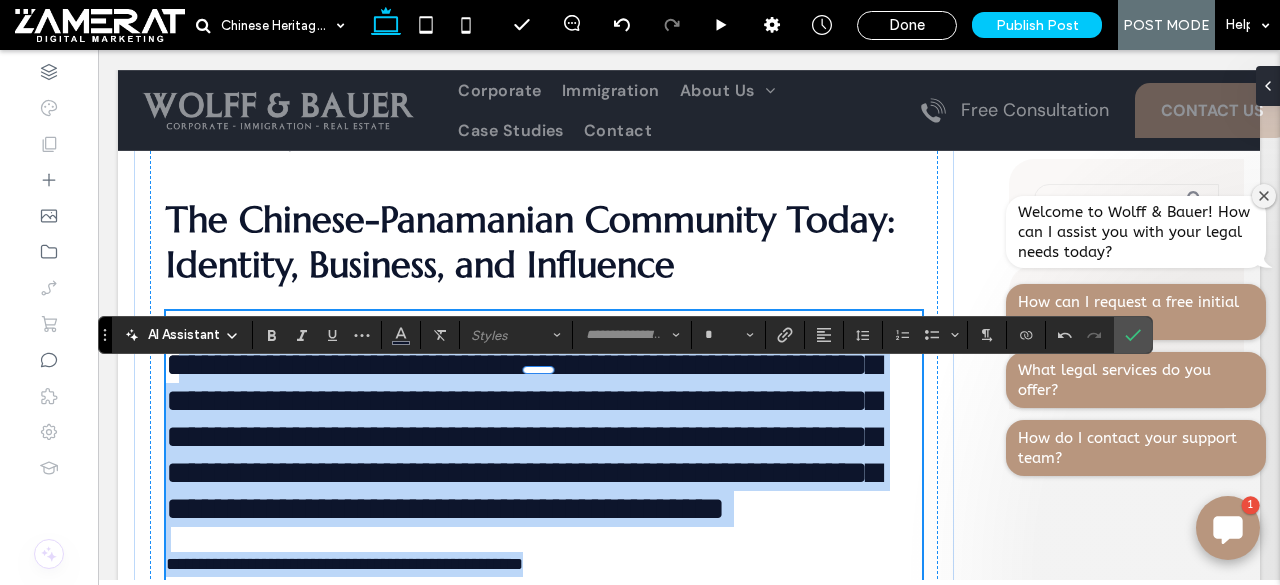 click on "**********" at bounding box center (523, 418) 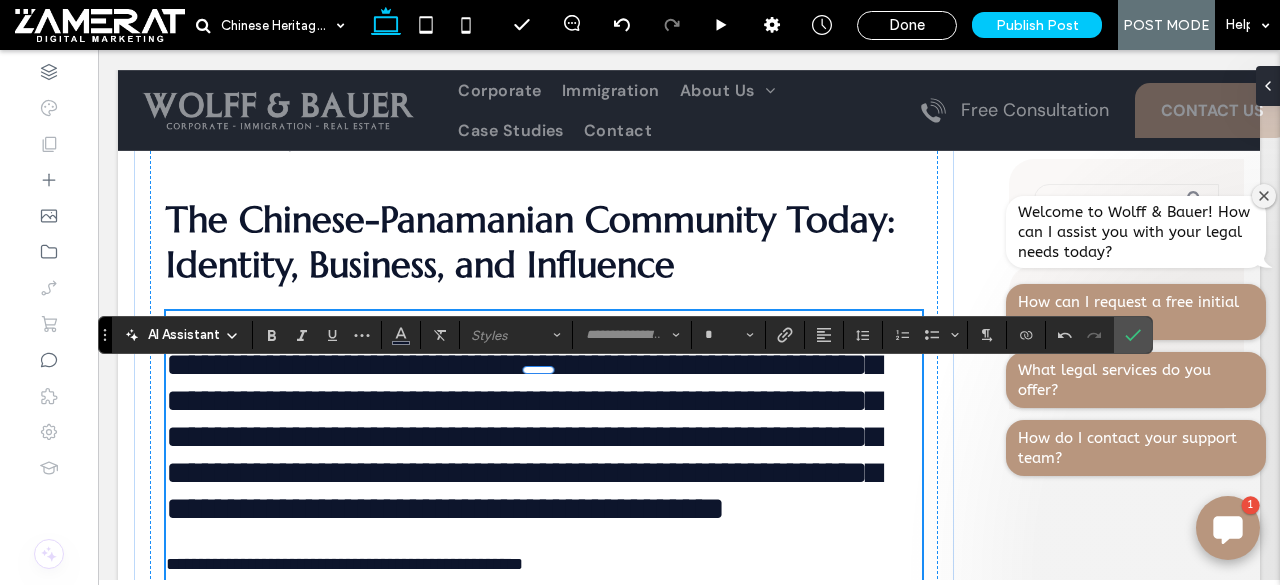 type on "*********" 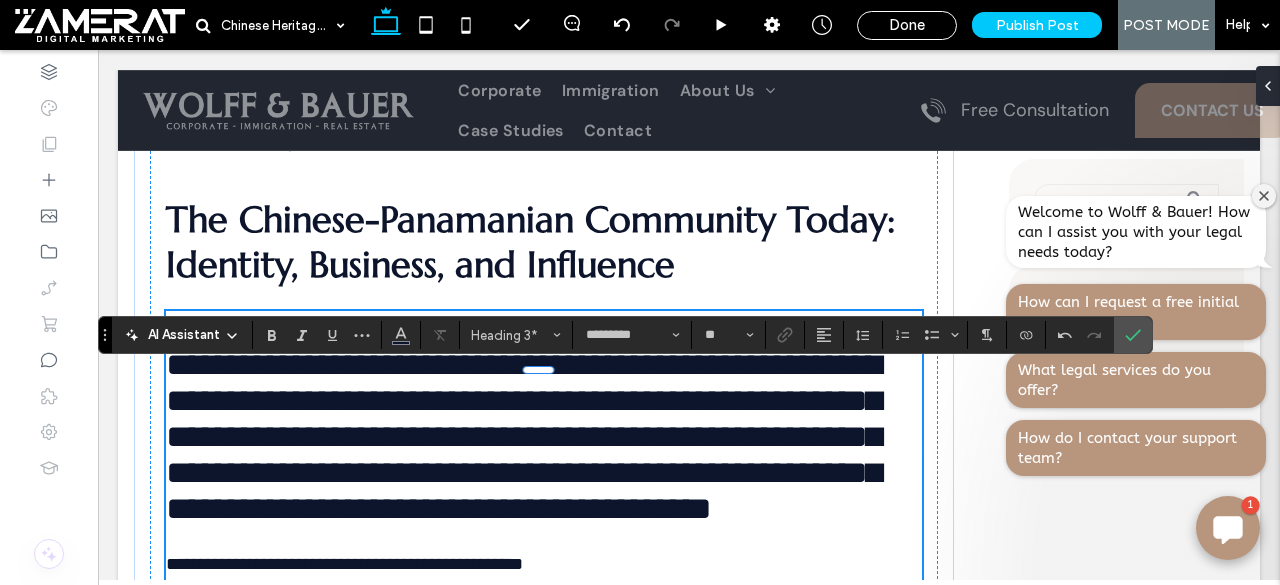 click on "**********" at bounding box center [523, 436] 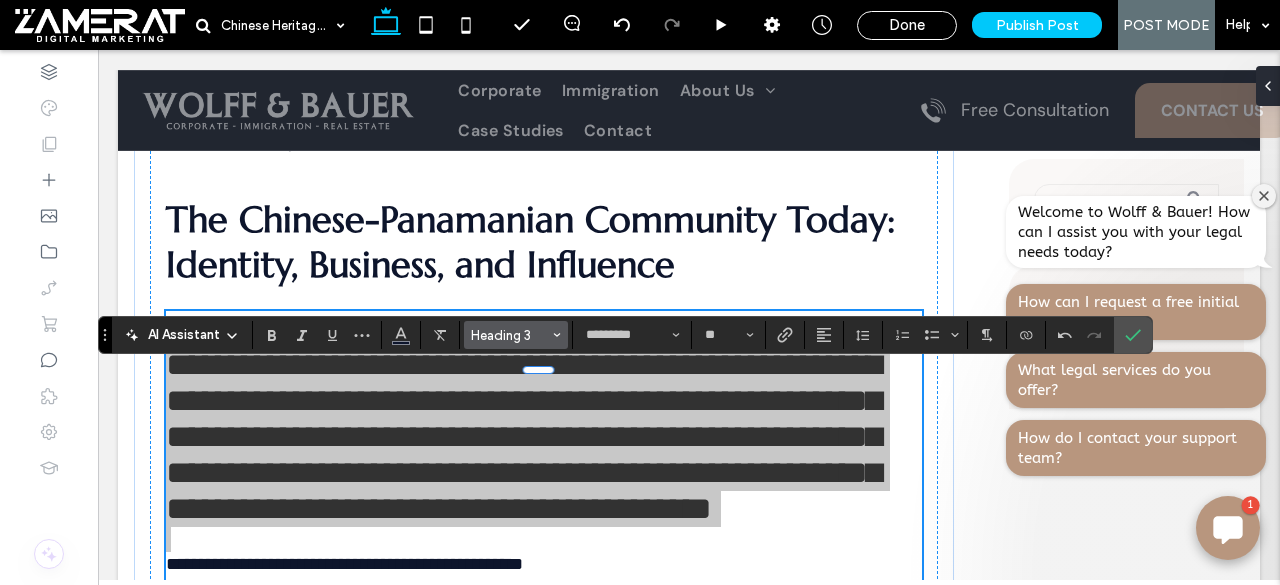 click on "Heading 3" at bounding box center (510, 335) 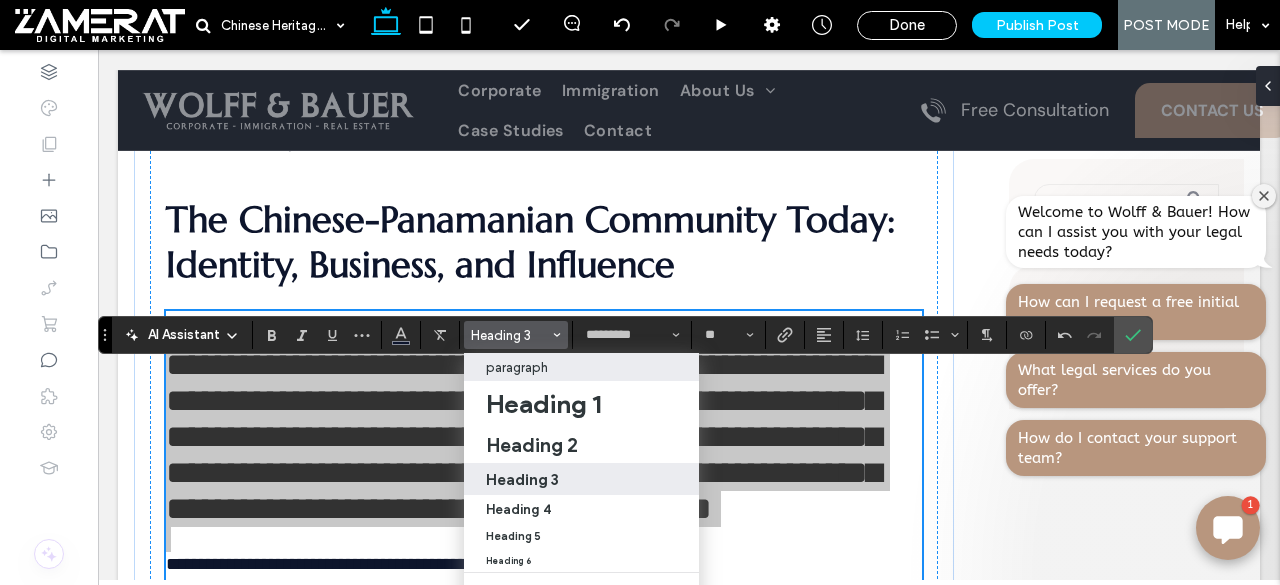 click on "paragraph" at bounding box center (581, 367) 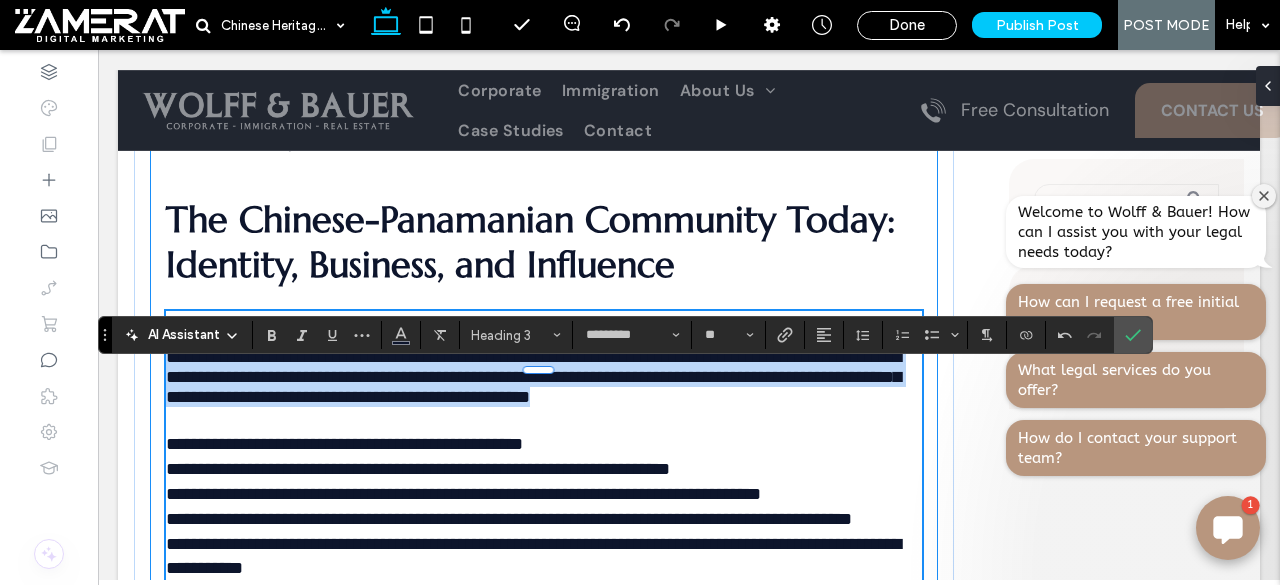 type on "*******" 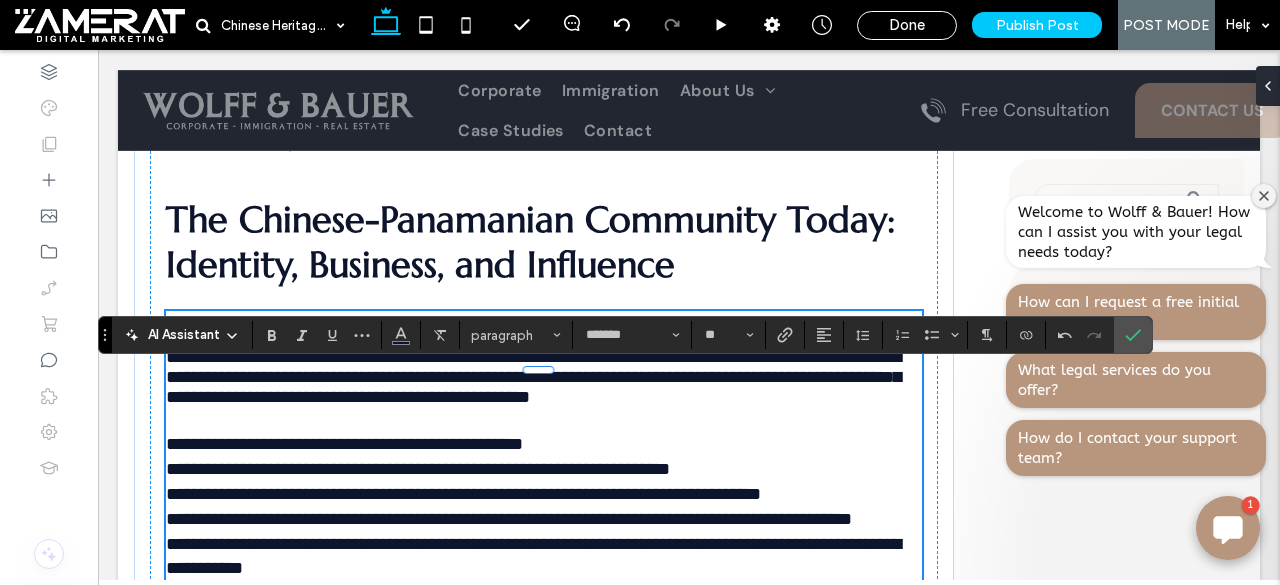 click on "**********" at bounding box center [530, 328] 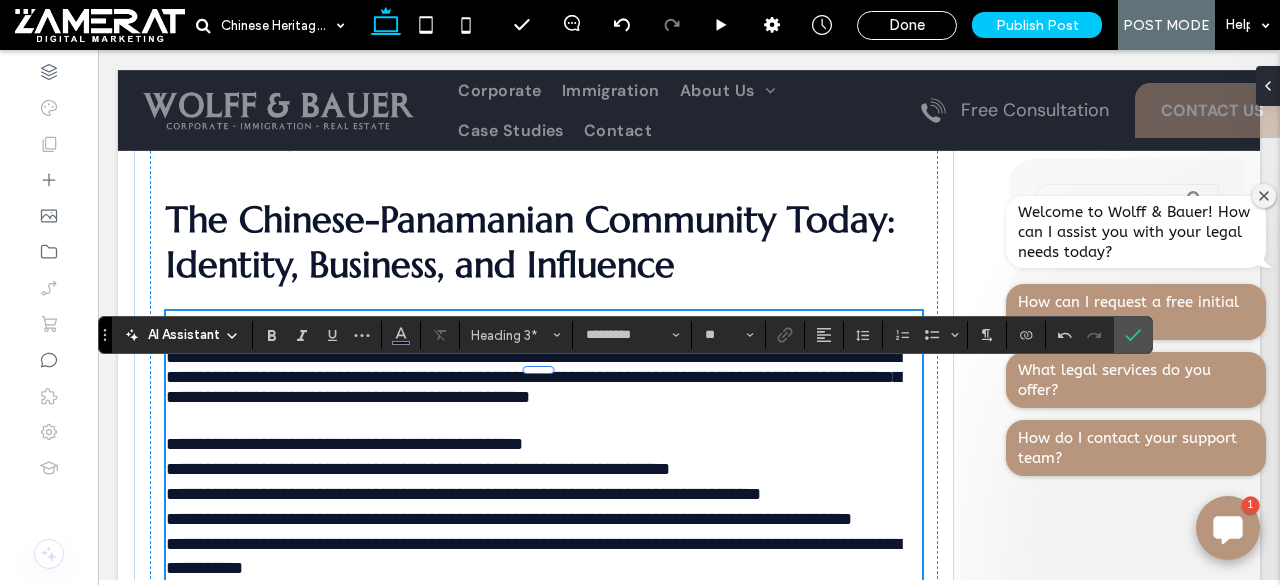 click on "**********" at bounding box center (530, 328) 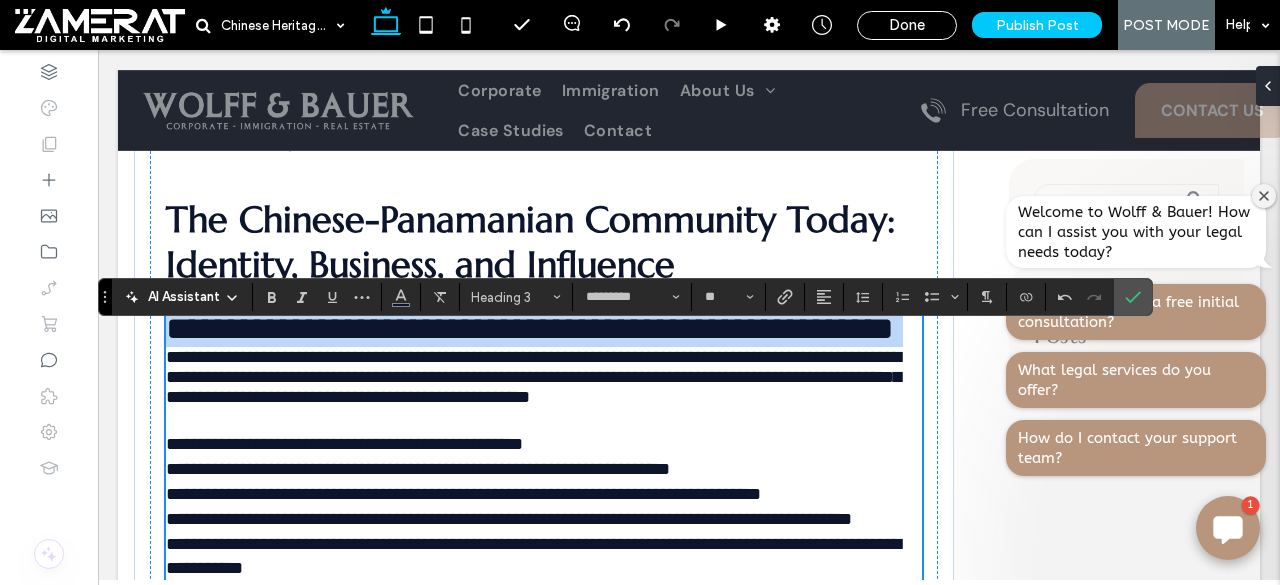 scroll, scrollTop: 2984, scrollLeft: 0, axis: vertical 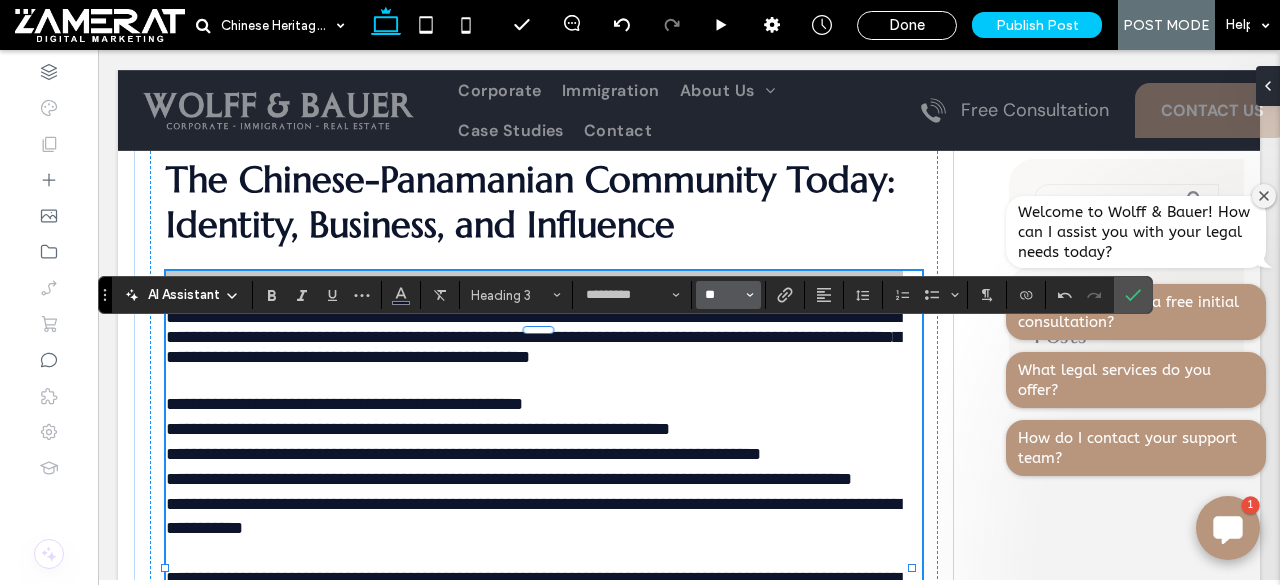 click on "**" at bounding box center [722, 295] 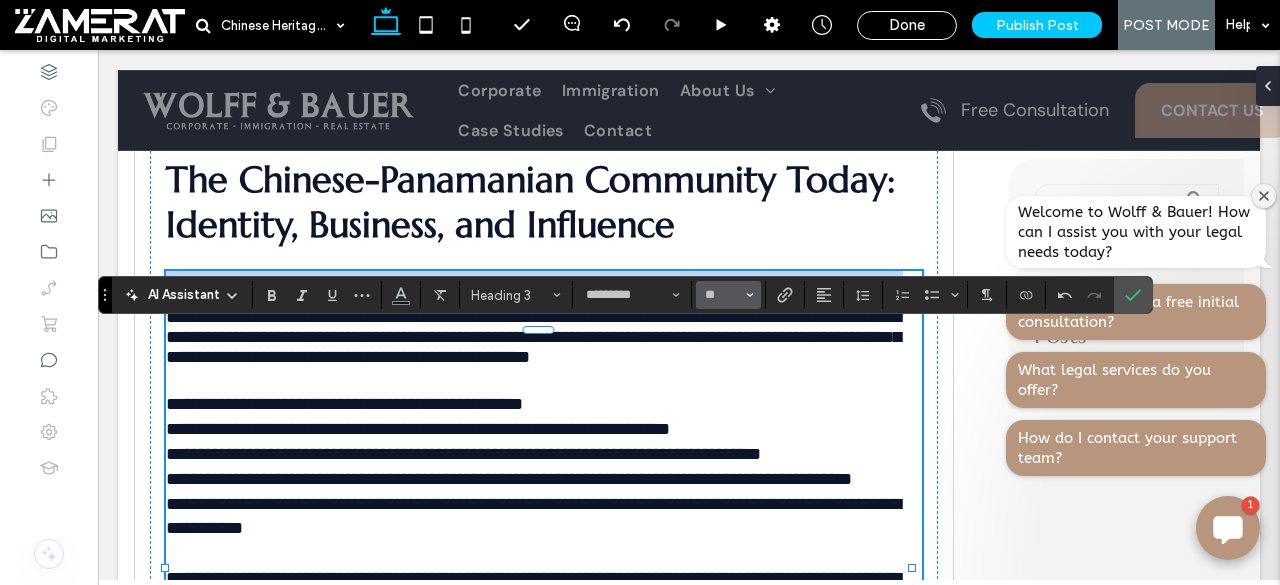 type on "**" 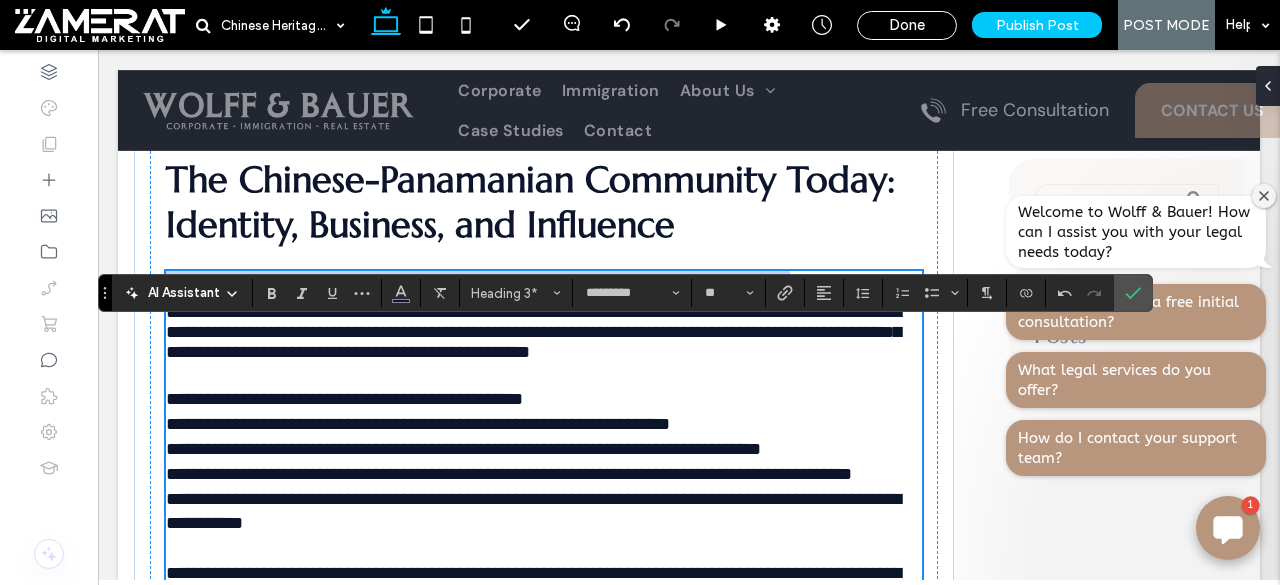 scroll, scrollTop: 3124, scrollLeft: 0, axis: vertical 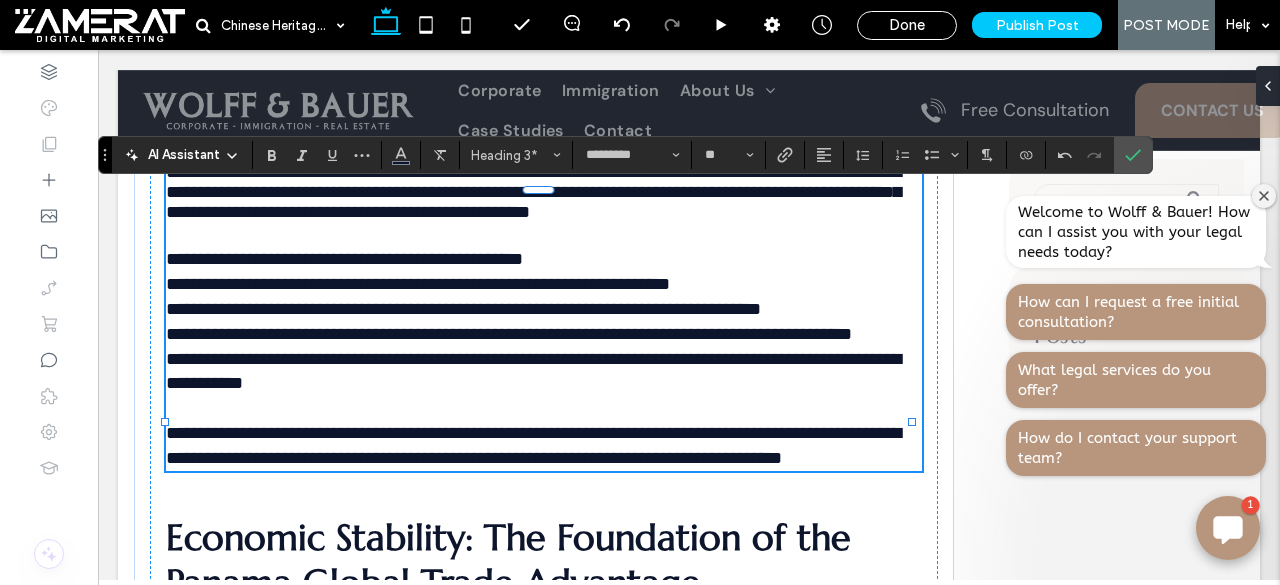 type on "*******" 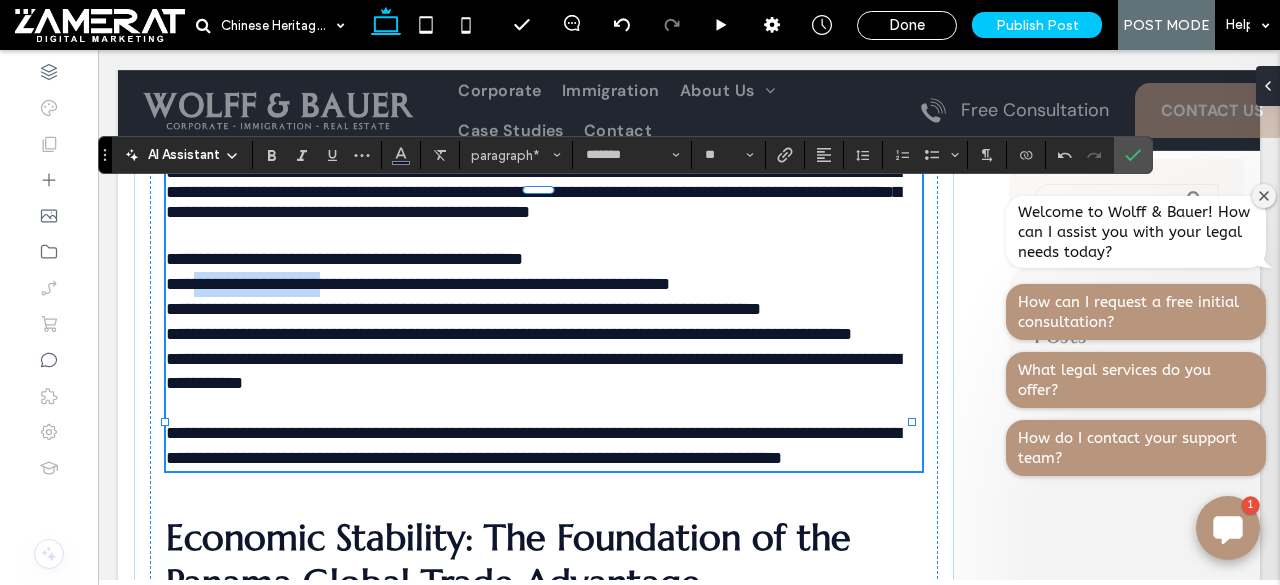drag, startPoint x: 201, startPoint y: 412, endPoint x: 364, endPoint y: 409, distance: 163.0276 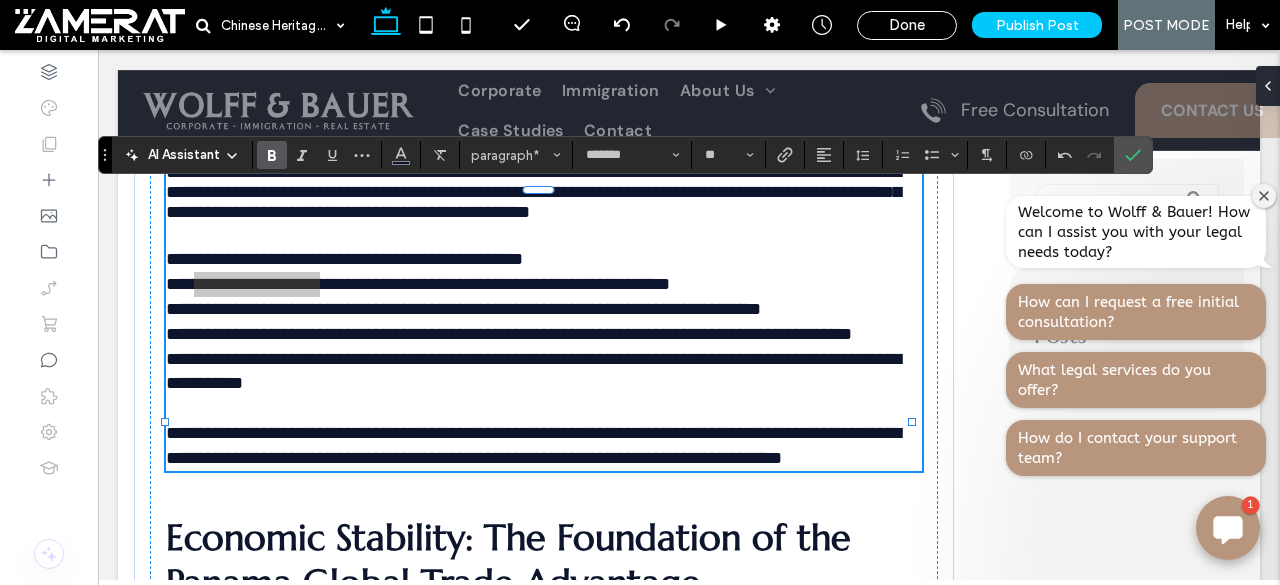click 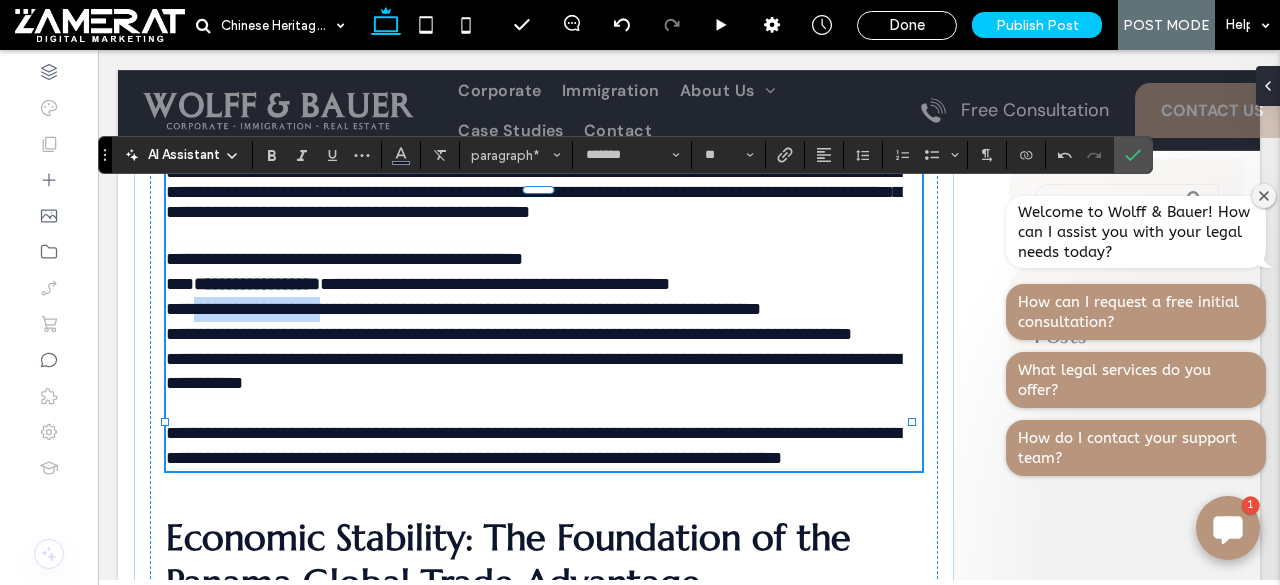 drag, startPoint x: 201, startPoint y: 444, endPoint x: 344, endPoint y: 439, distance: 143.08739 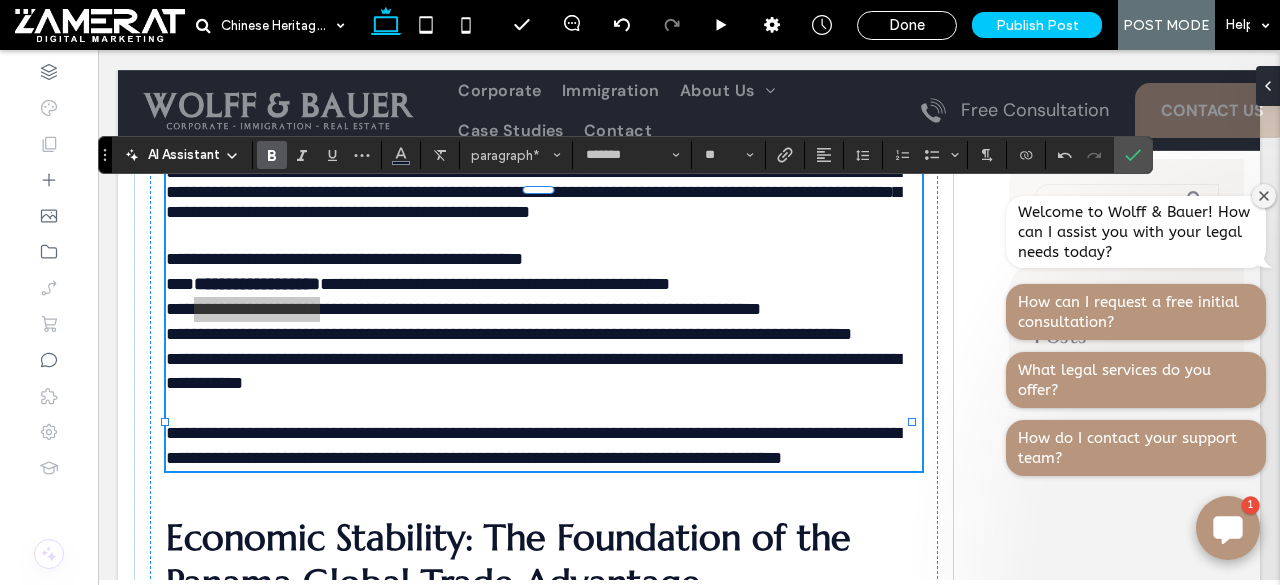 click 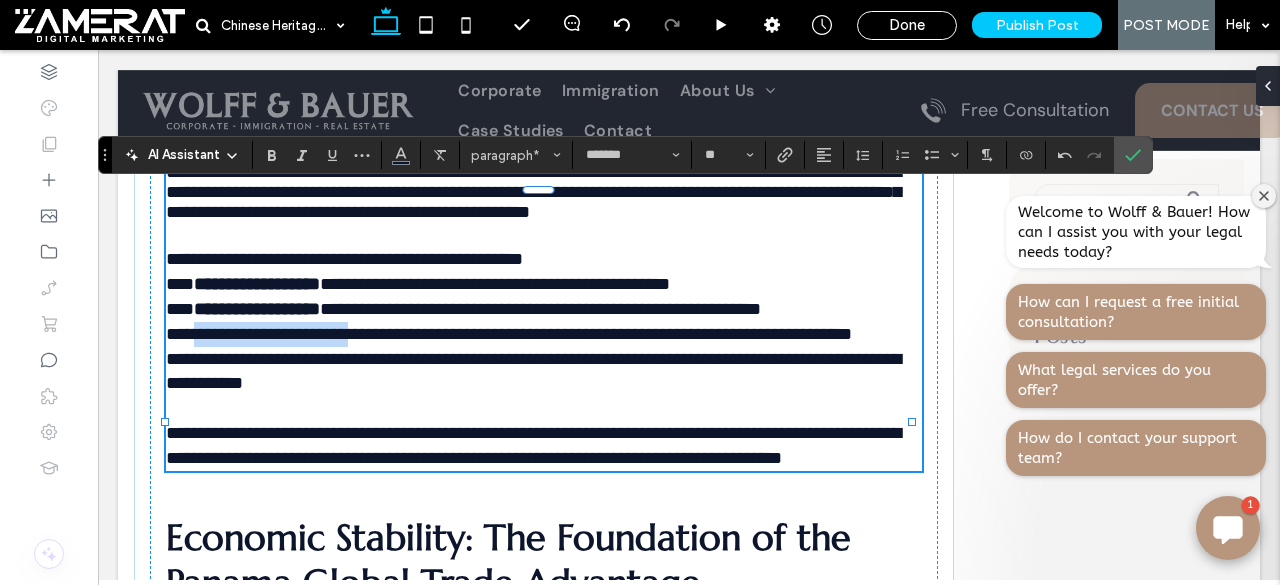drag, startPoint x: 202, startPoint y: 465, endPoint x: 405, endPoint y: 459, distance: 203.08865 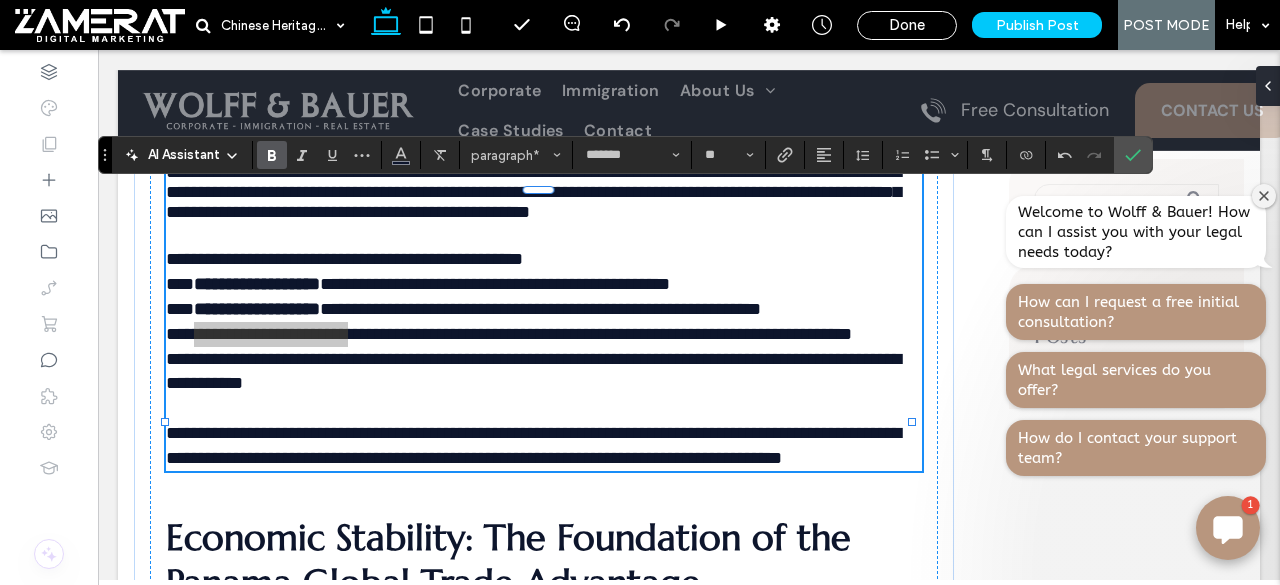 click at bounding box center (272, 155) 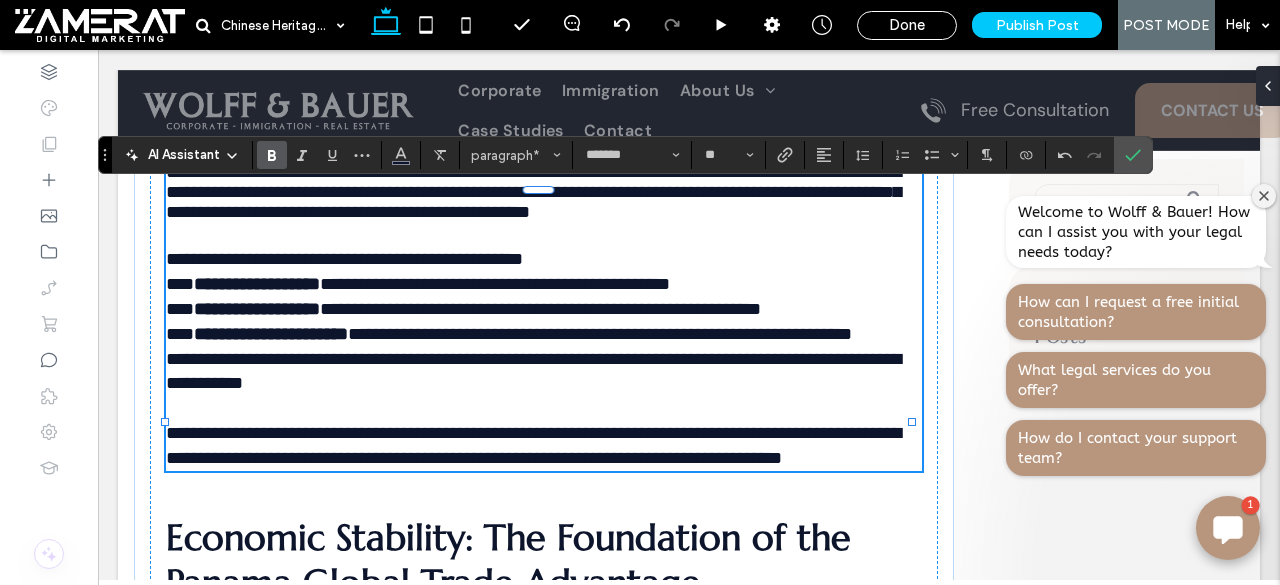 click on "**********" at bounding box center [533, 371] 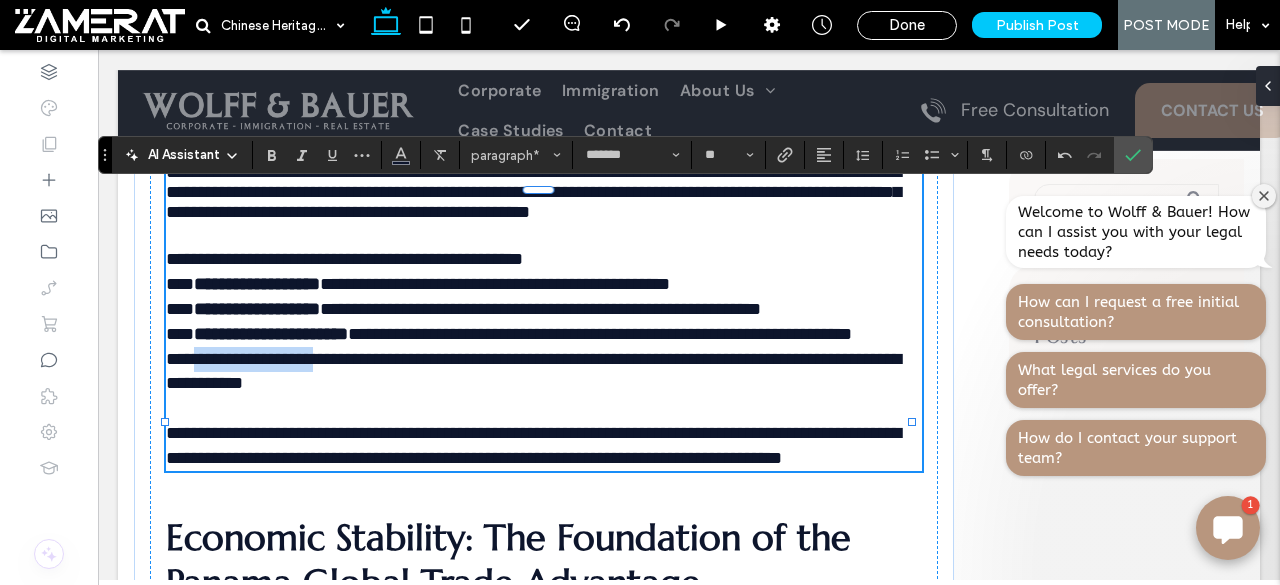 drag, startPoint x: 200, startPoint y: 513, endPoint x: 351, endPoint y: 513, distance: 151 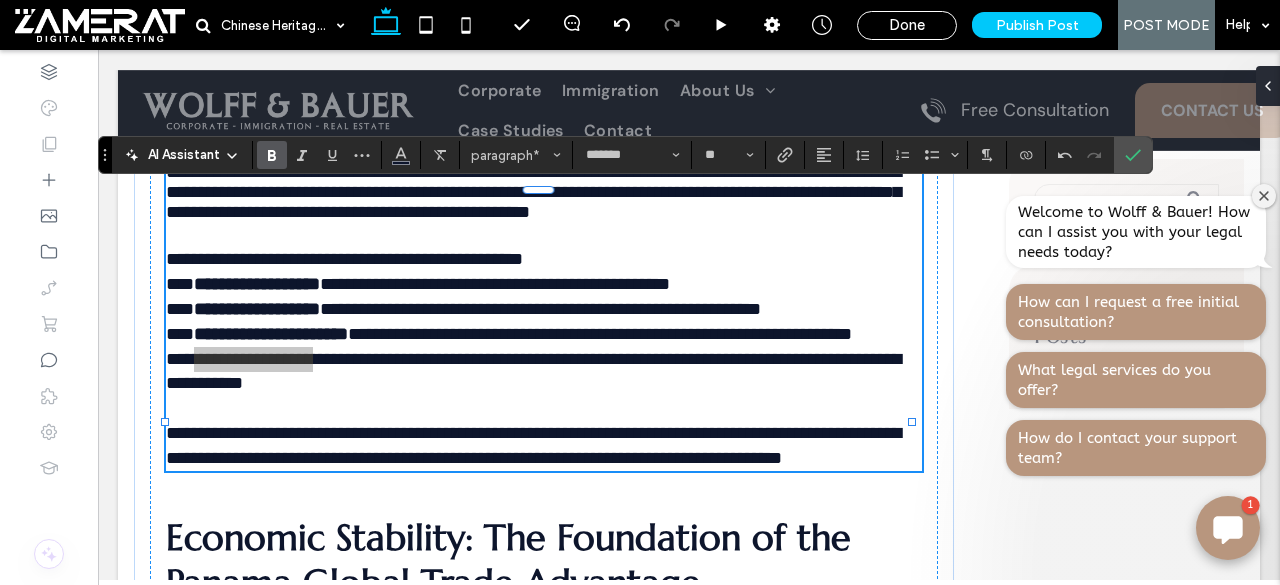 click at bounding box center [268, 155] 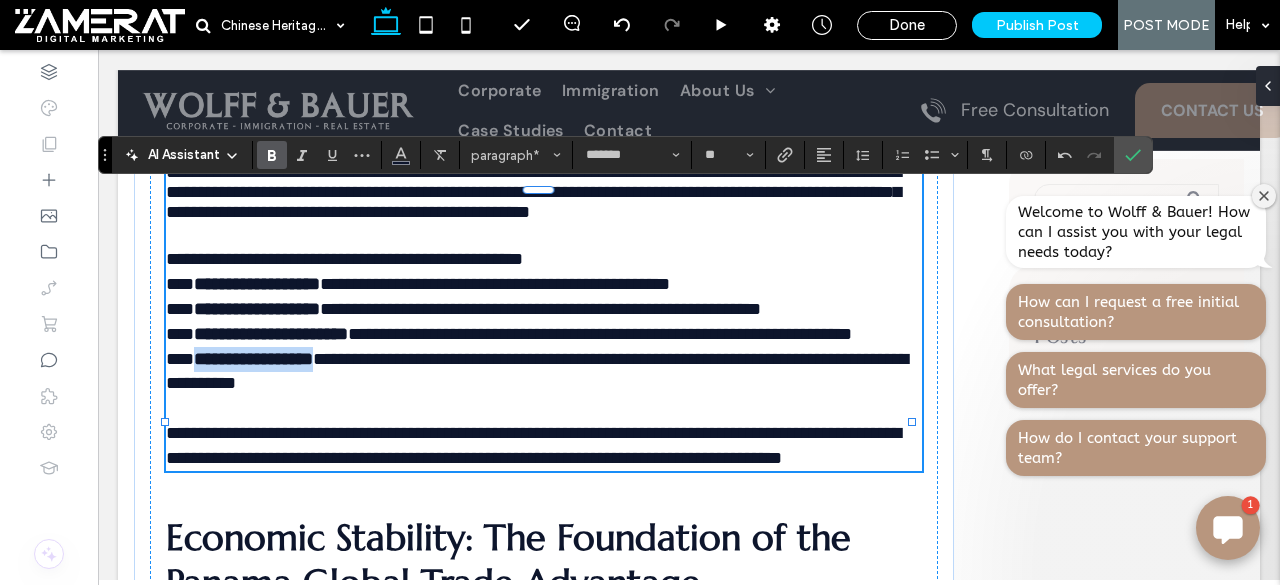 click on "****" at bounding box center [180, 284] 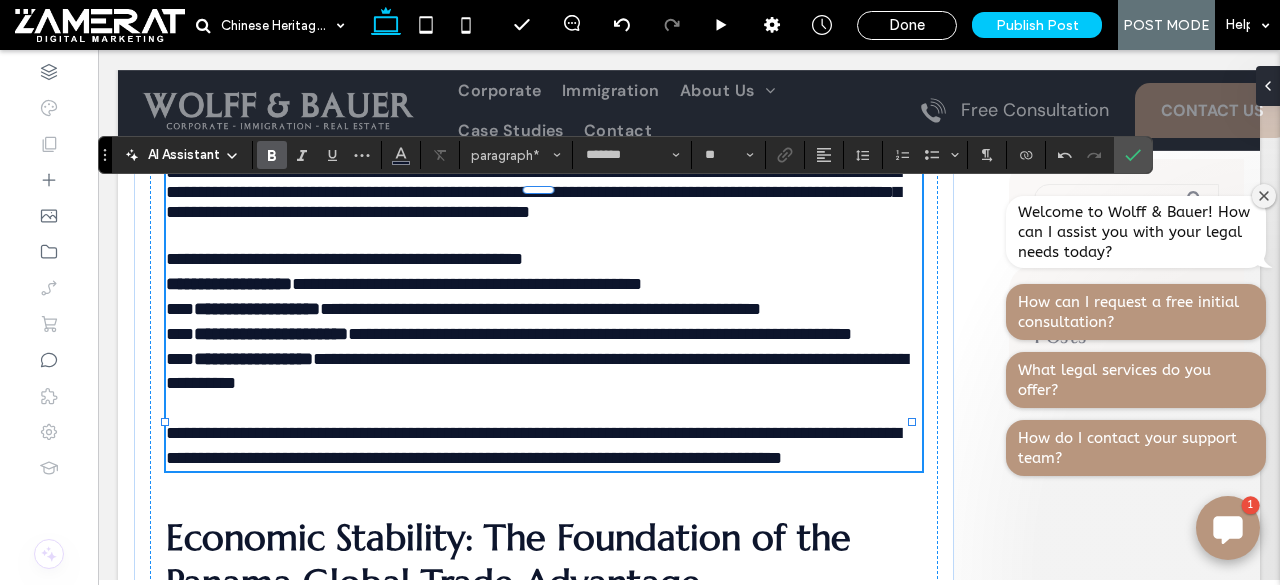 click on "**********" at bounding box center [467, 284] 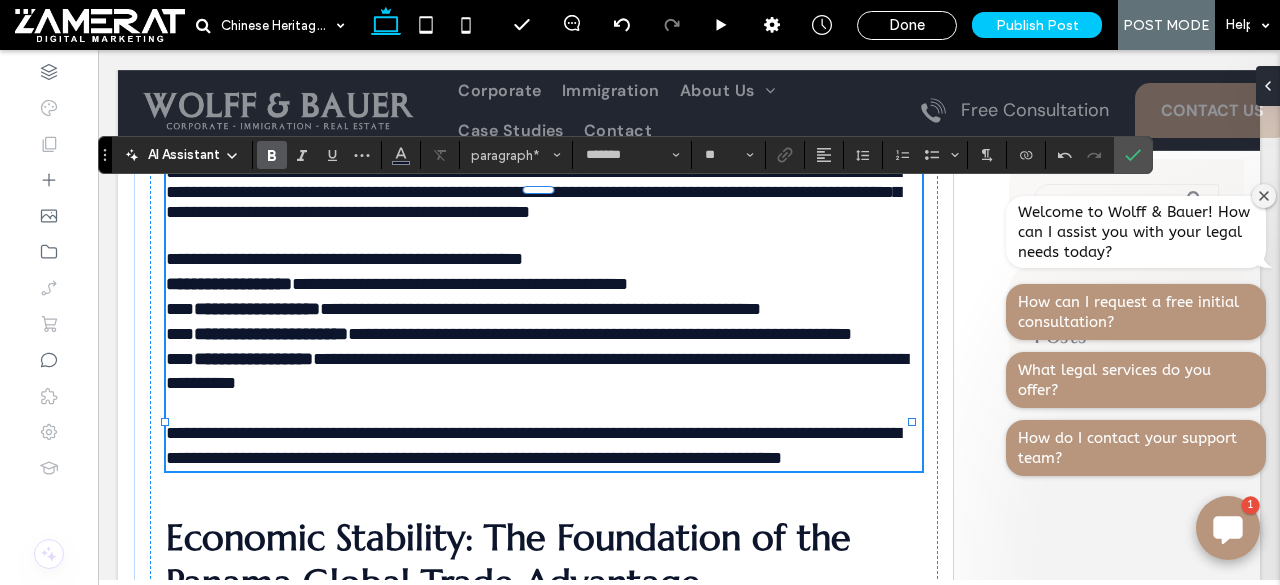 click on "****" at bounding box center [180, 309] 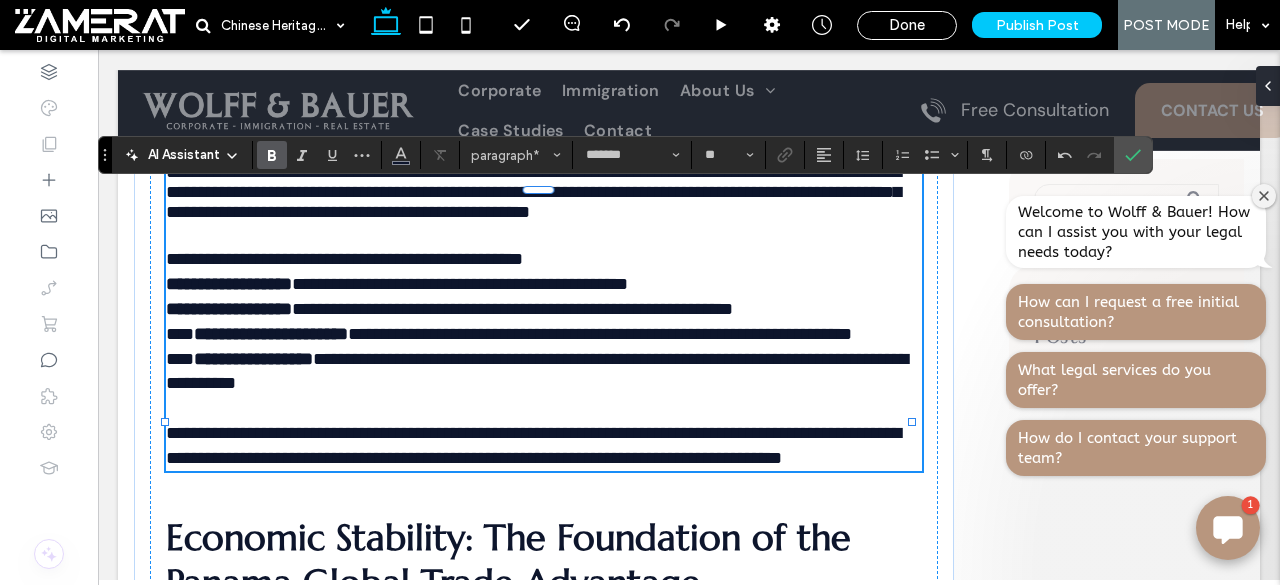 click on "**********" at bounding box center (512, 309) 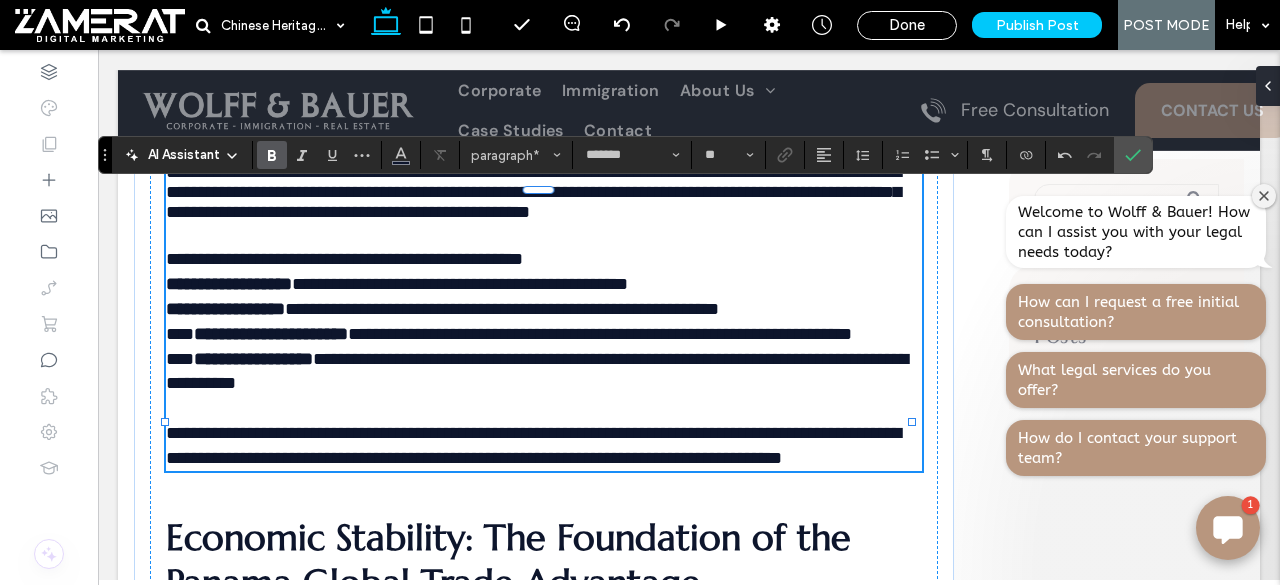 click on "****" at bounding box center (180, 334) 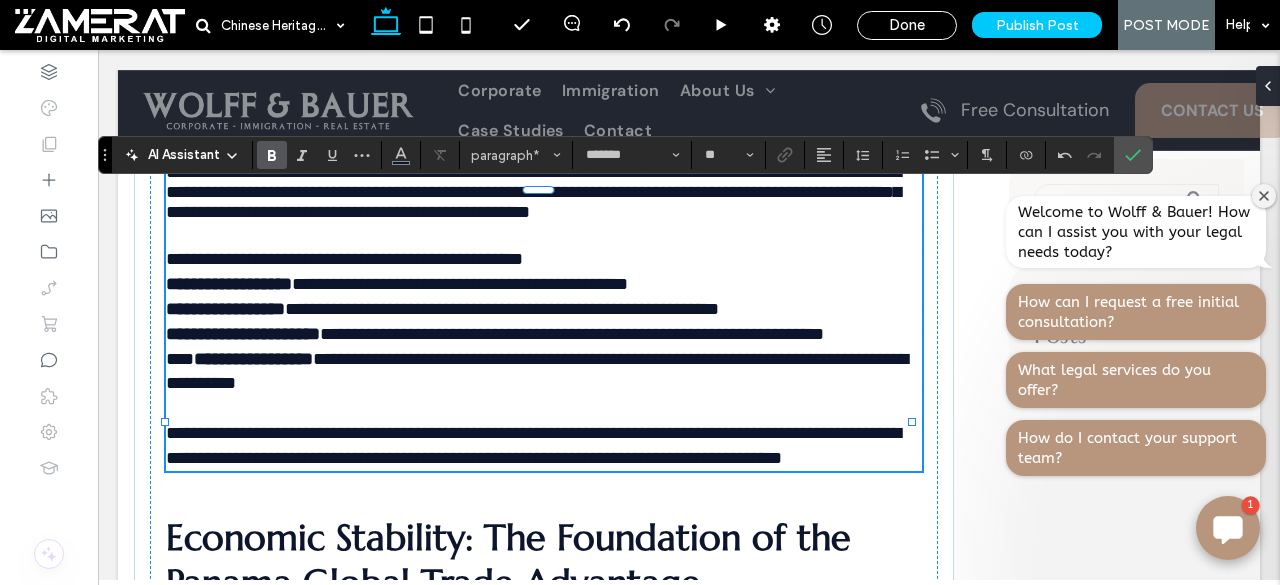 click on "**********" at bounding box center (572, 334) 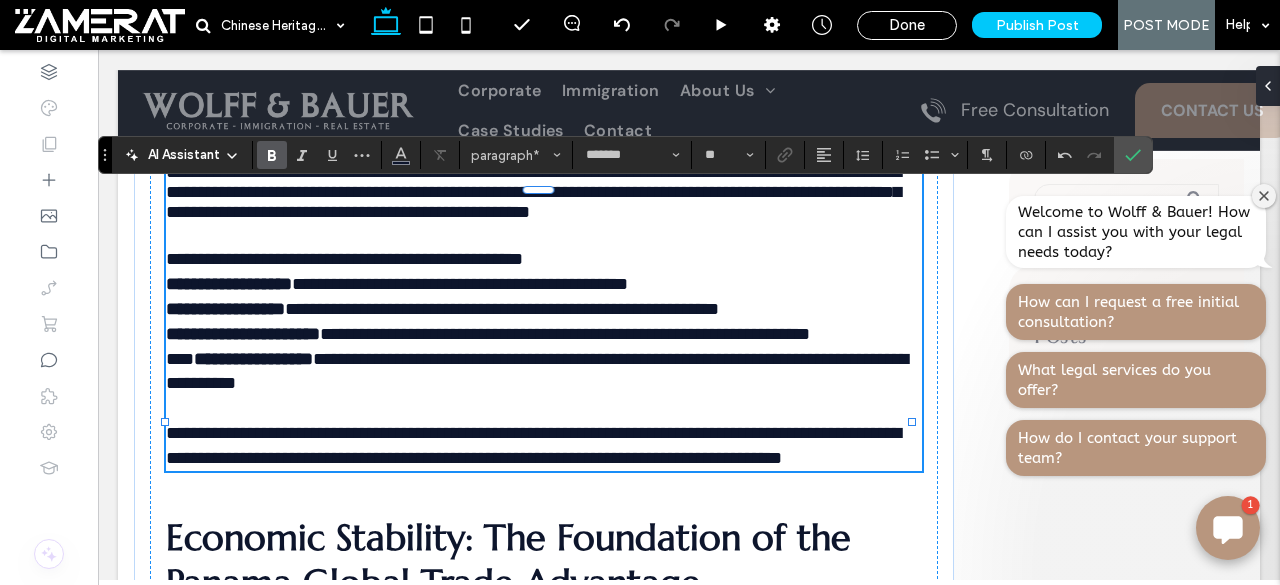 click on "****" at bounding box center [180, 359] 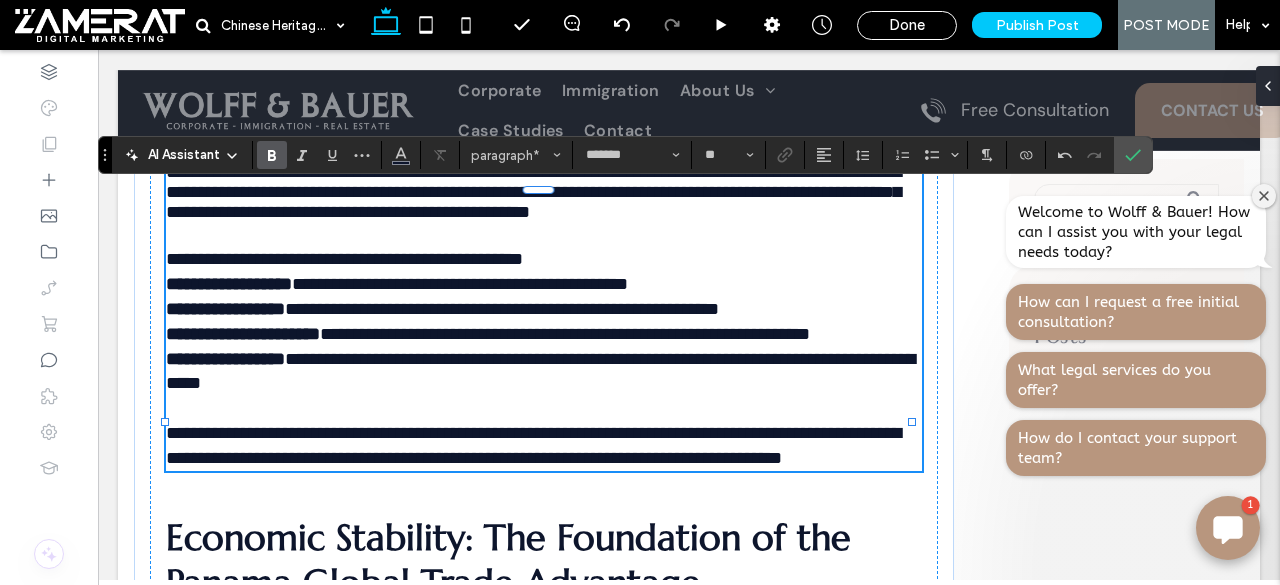 click on "**********" at bounding box center [540, 371] 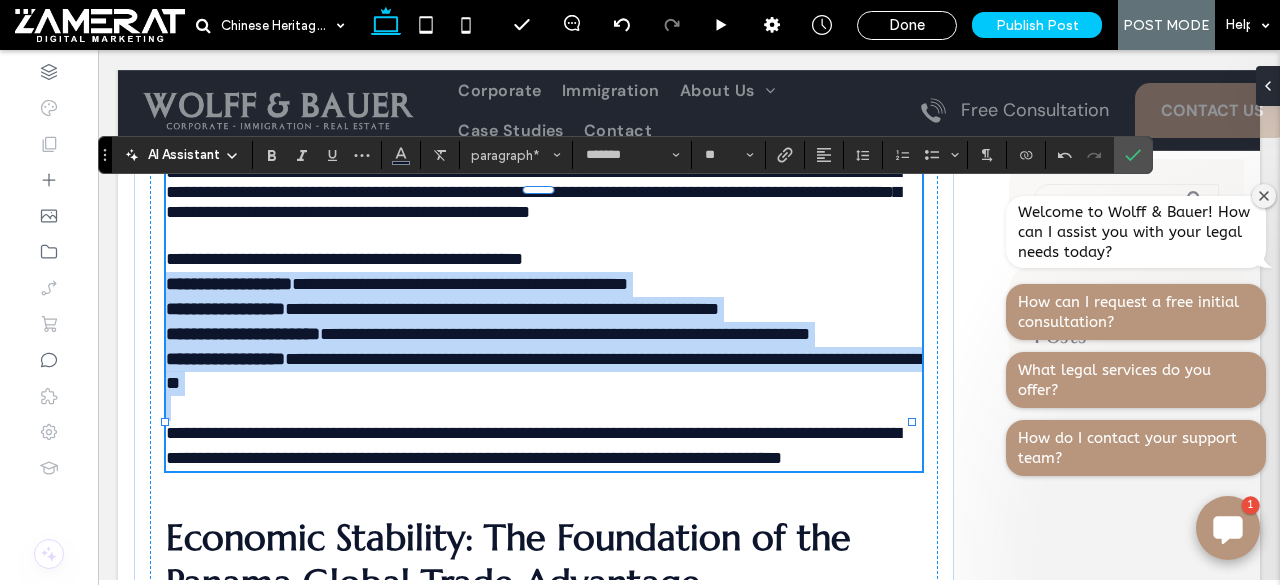 drag, startPoint x: 171, startPoint y: 413, endPoint x: 504, endPoint y: 557, distance: 362.8016 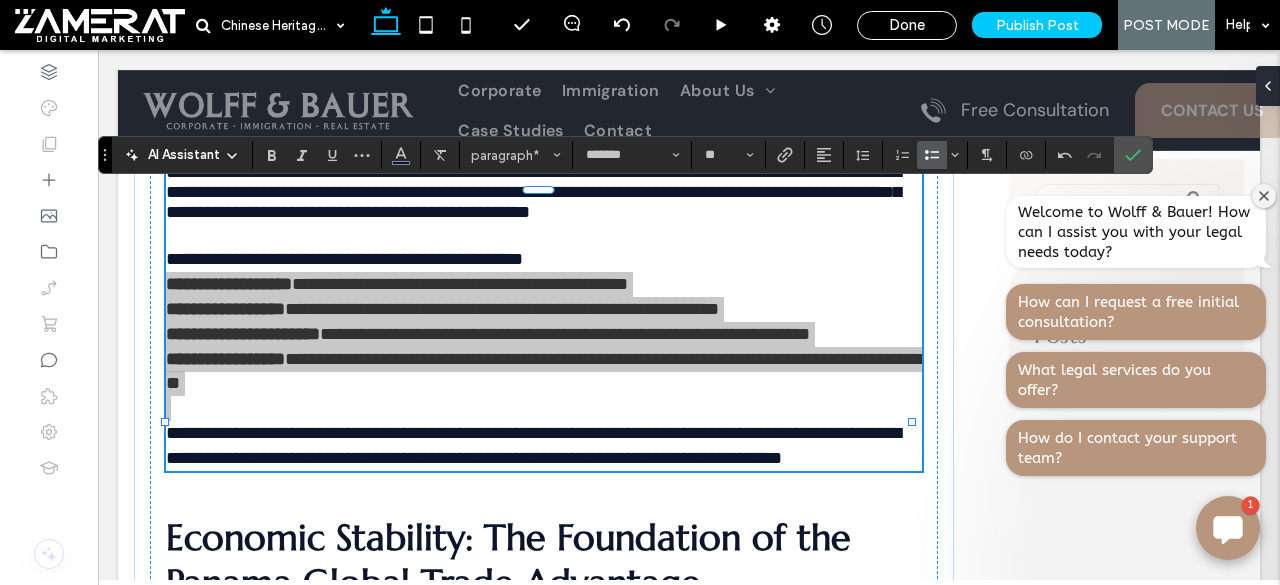 click 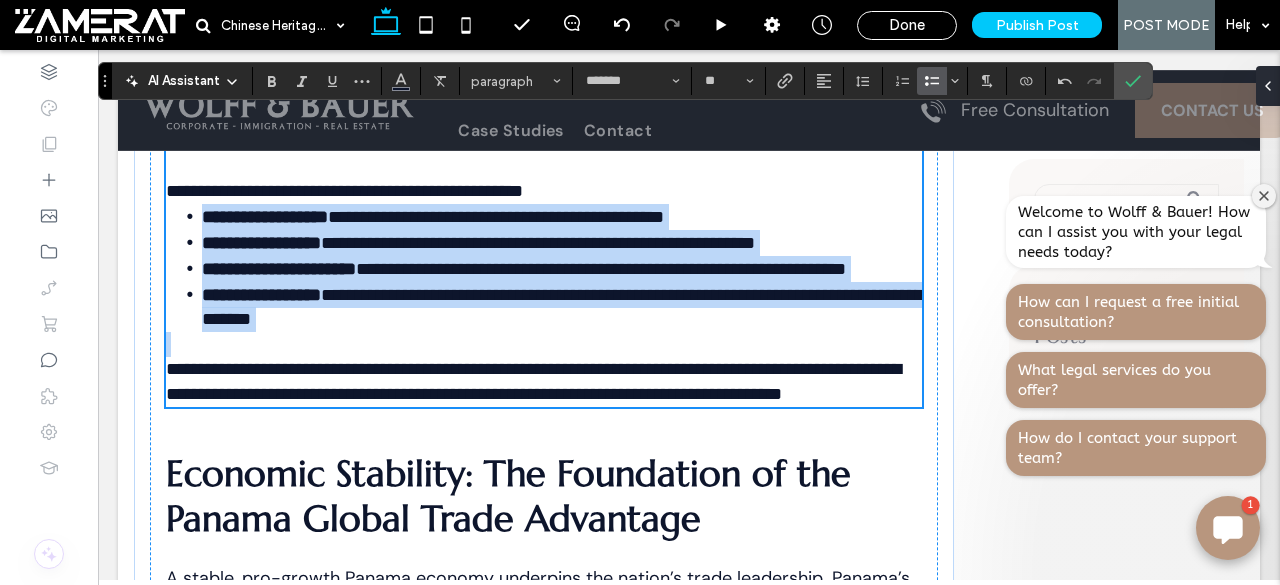 scroll, scrollTop: 3356, scrollLeft: 0, axis: vertical 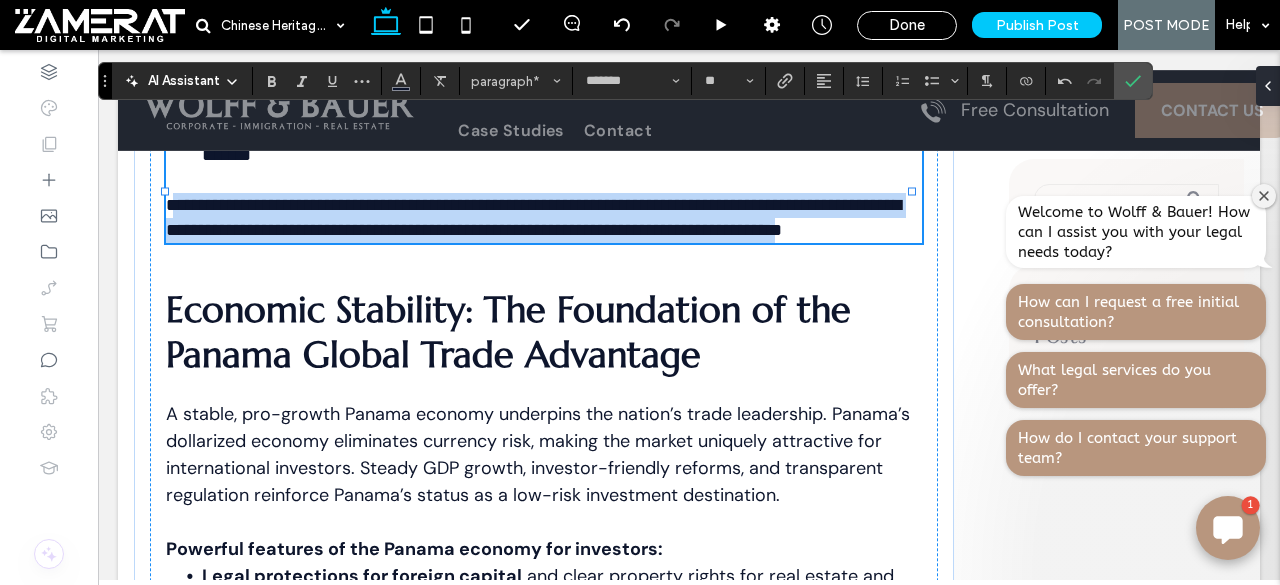drag, startPoint x: 177, startPoint y: 357, endPoint x: 368, endPoint y: 401, distance: 196.00255 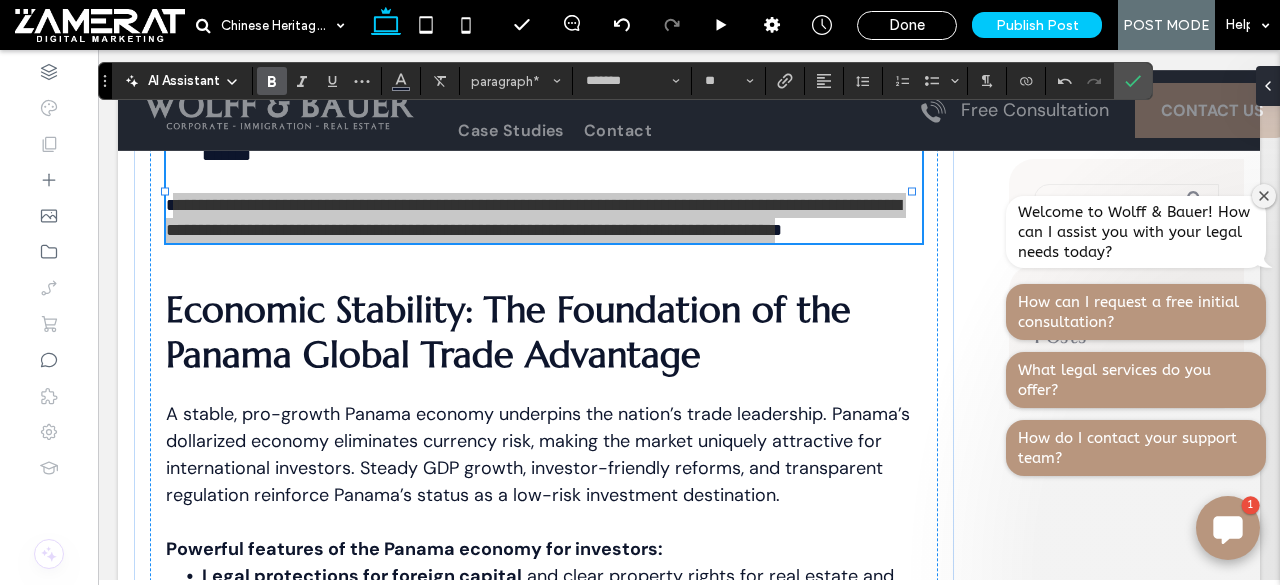 click 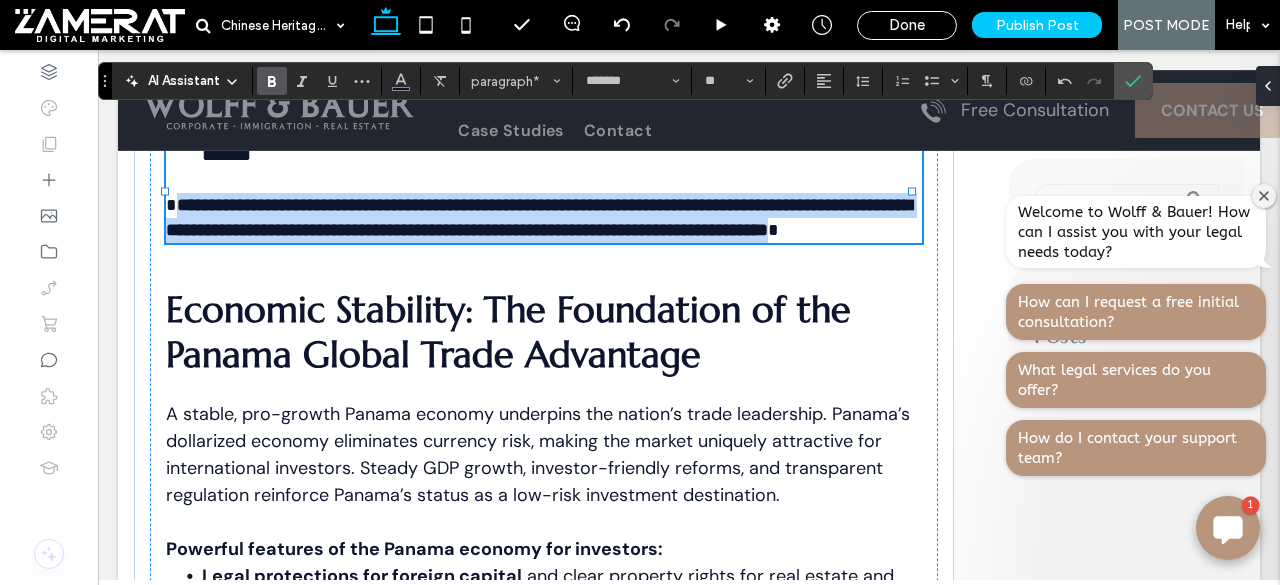 click on "**********" at bounding box center [539, 217] 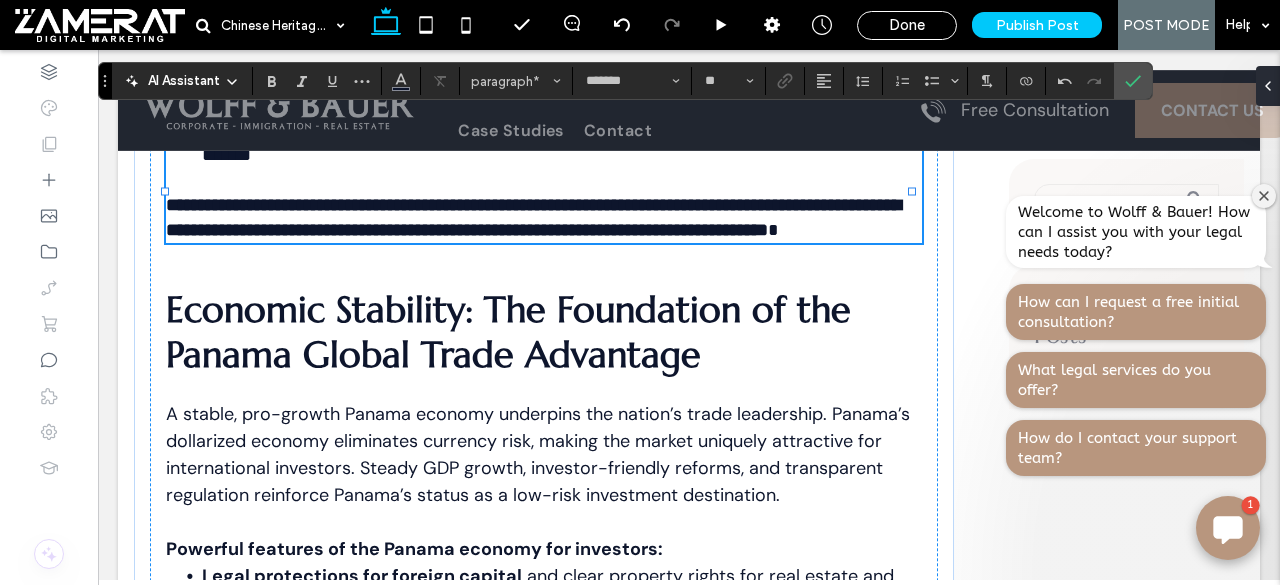 click on "**********" at bounding box center (544, 205) 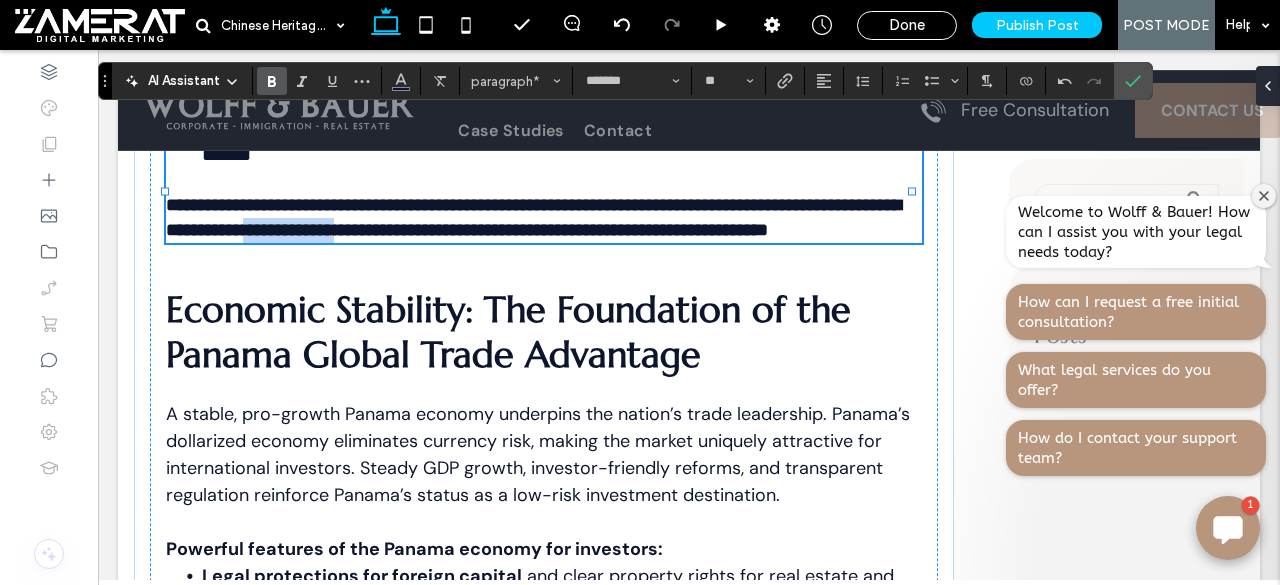 drag, startPoint x: 503, startPoint y: 383, endPoint x: 620, endPoint y: 380, distance: 117.03845 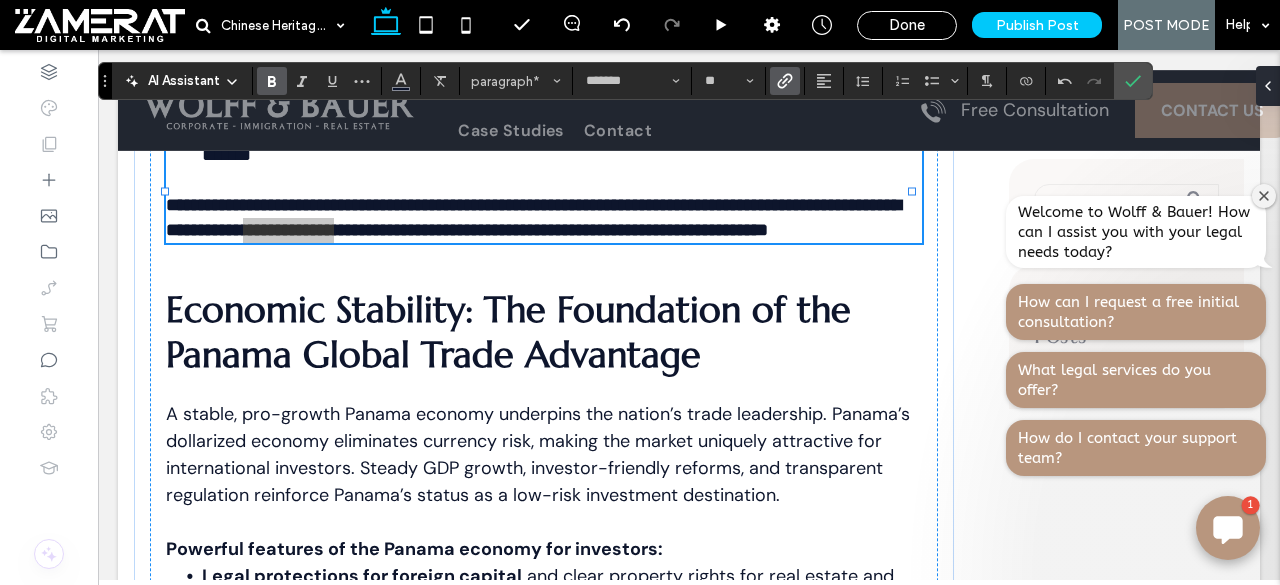 click 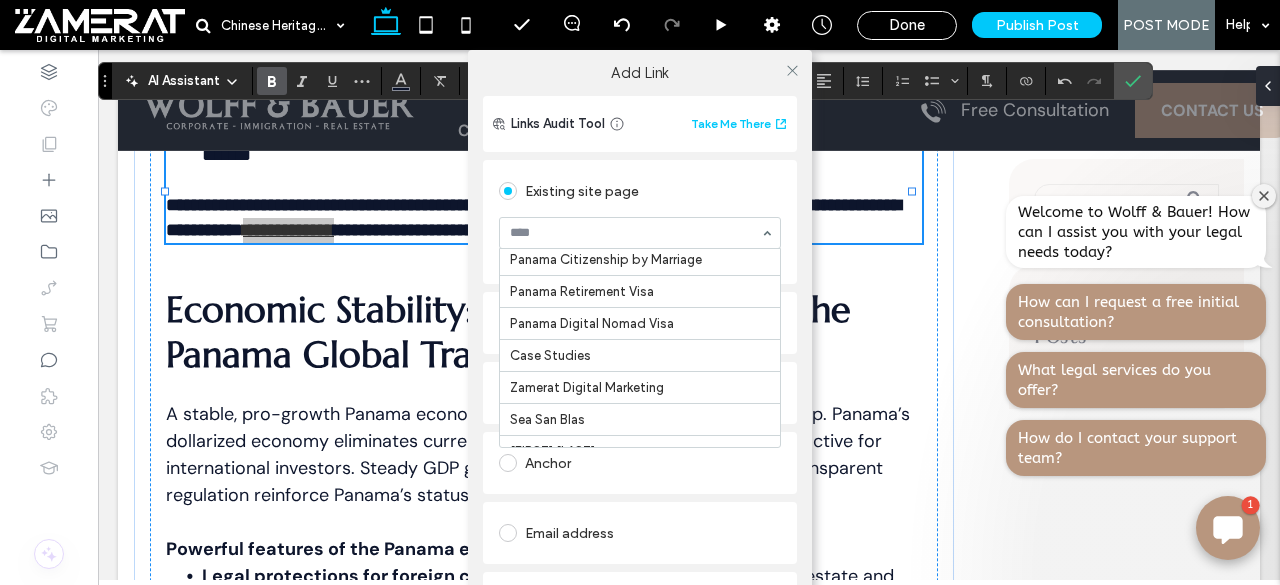 scroll, scrollTop: 748, scrollLeft: 0, axis: vertical 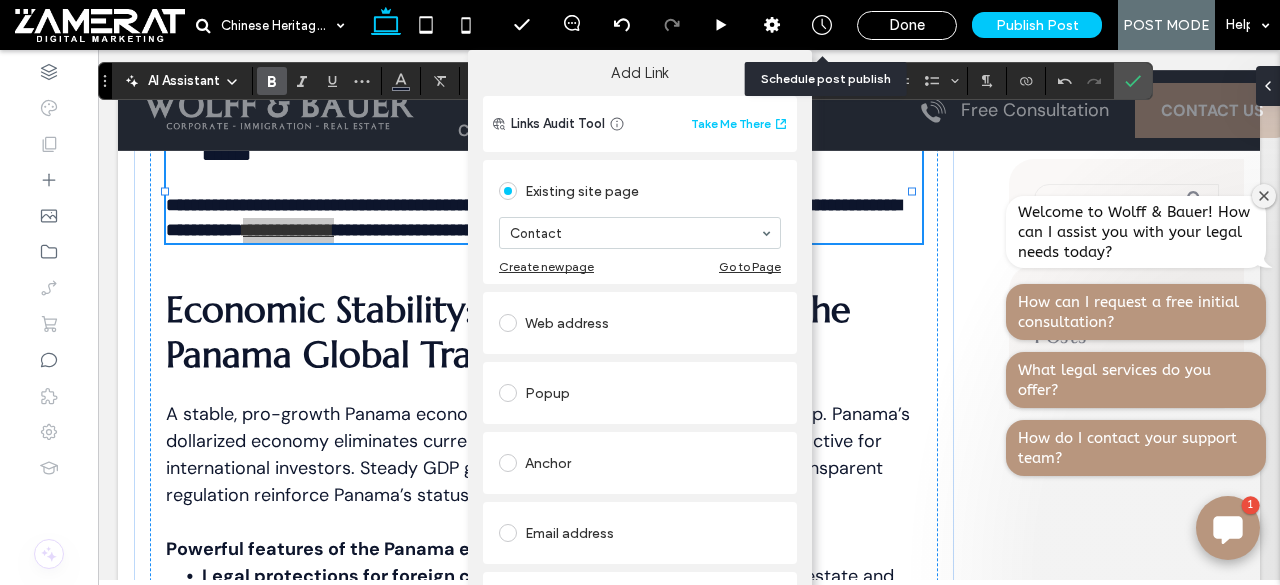 click on "Schedule post publish" at bounding box center [826, 79] 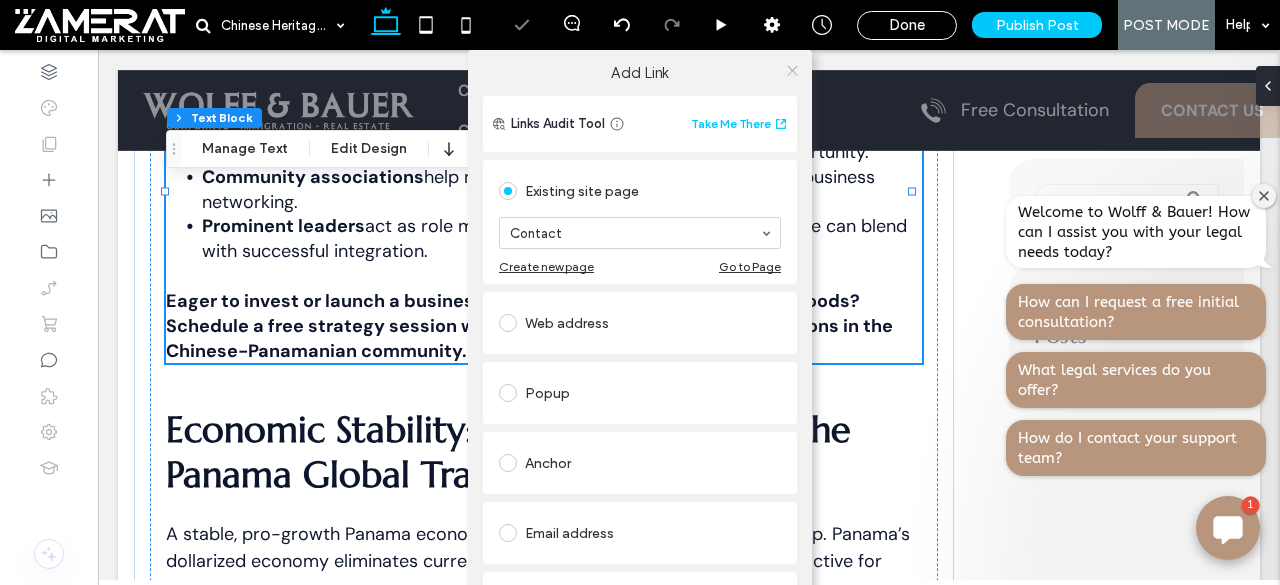 click at bounding box center (792, 70) 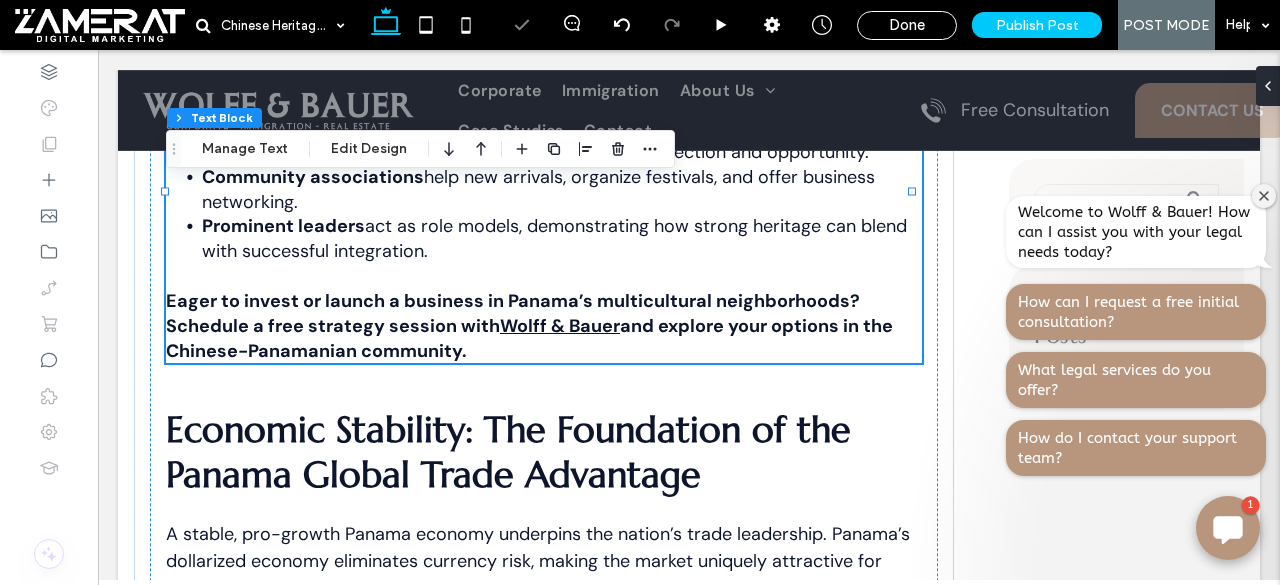scroll, scrollTop: 3186, scrollLeft: 0, axis: vertical 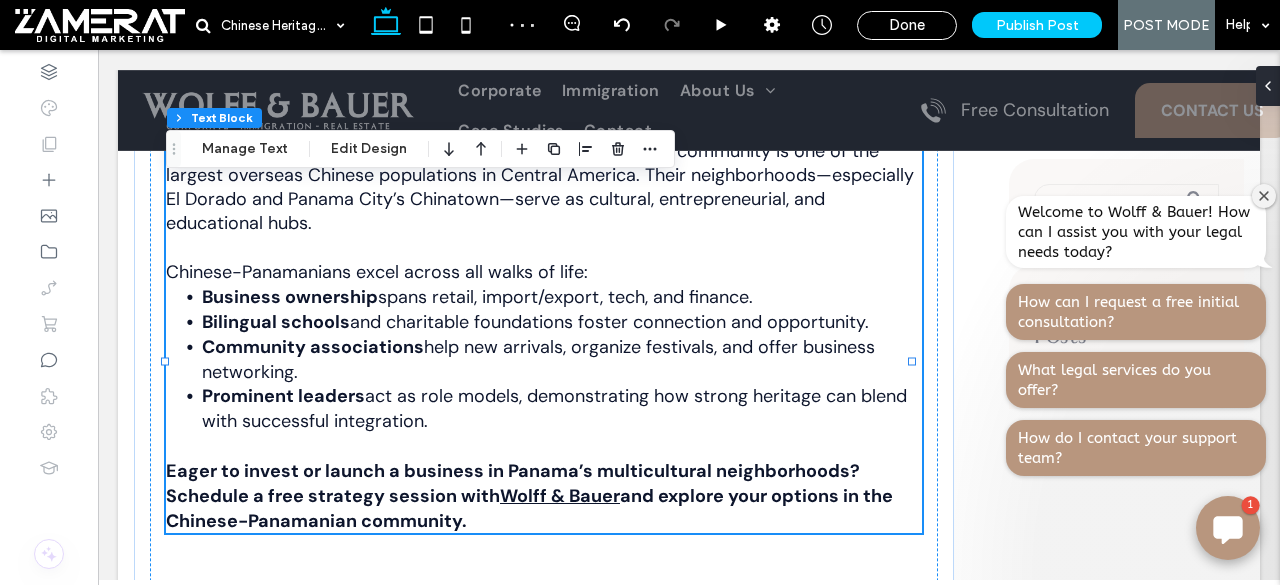 click on "With more than 200,000 members, the Chinese-Panamanian community is one of the largest overseas Chinese populations in Central America. Their neighborhoods—especially El Dorado and Panama City’s Chinatown—serve as cultural, entrepreneurial, and educational hubs." at bounding box center [540, 187] 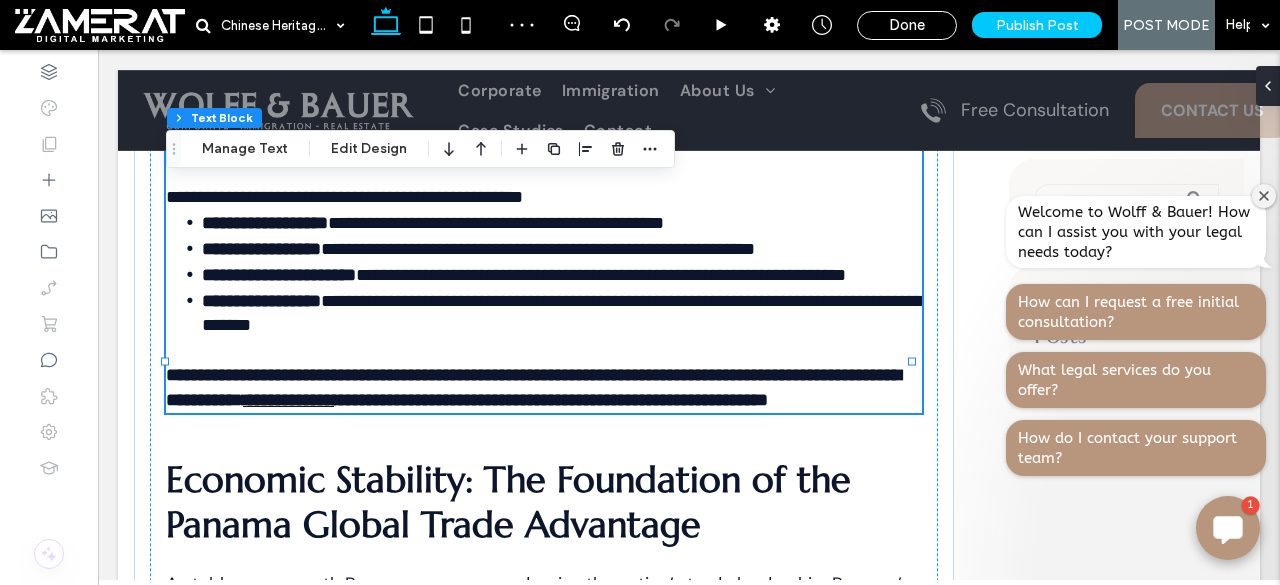 type on "*******" 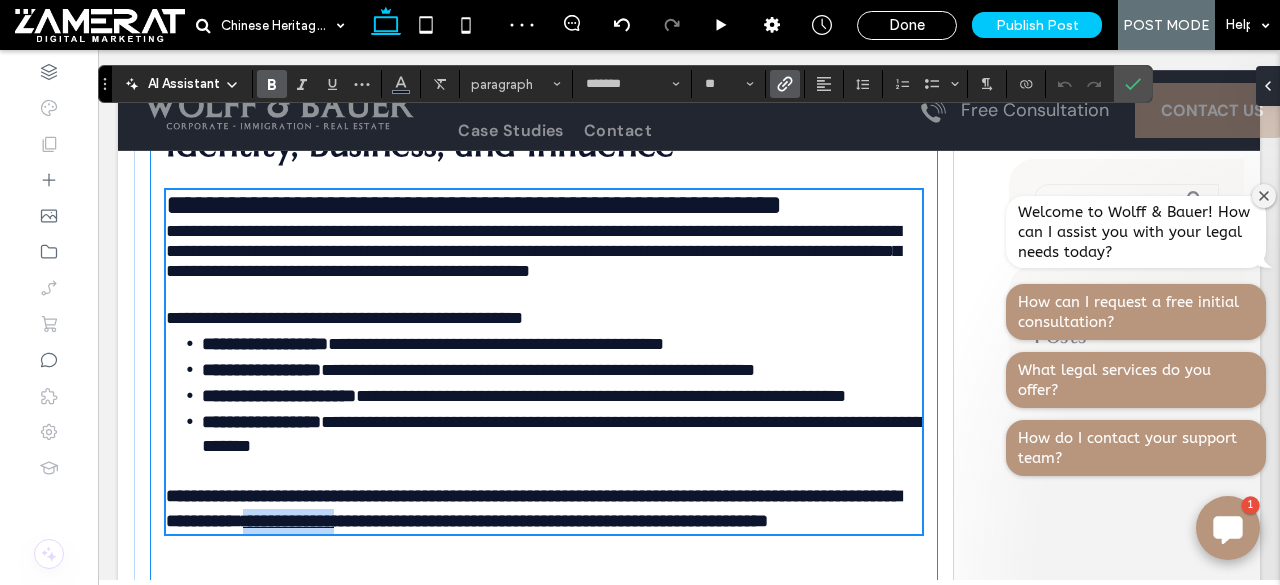 scroll, scrollTop: 3058, scrollLeft: 0, axis: vertical 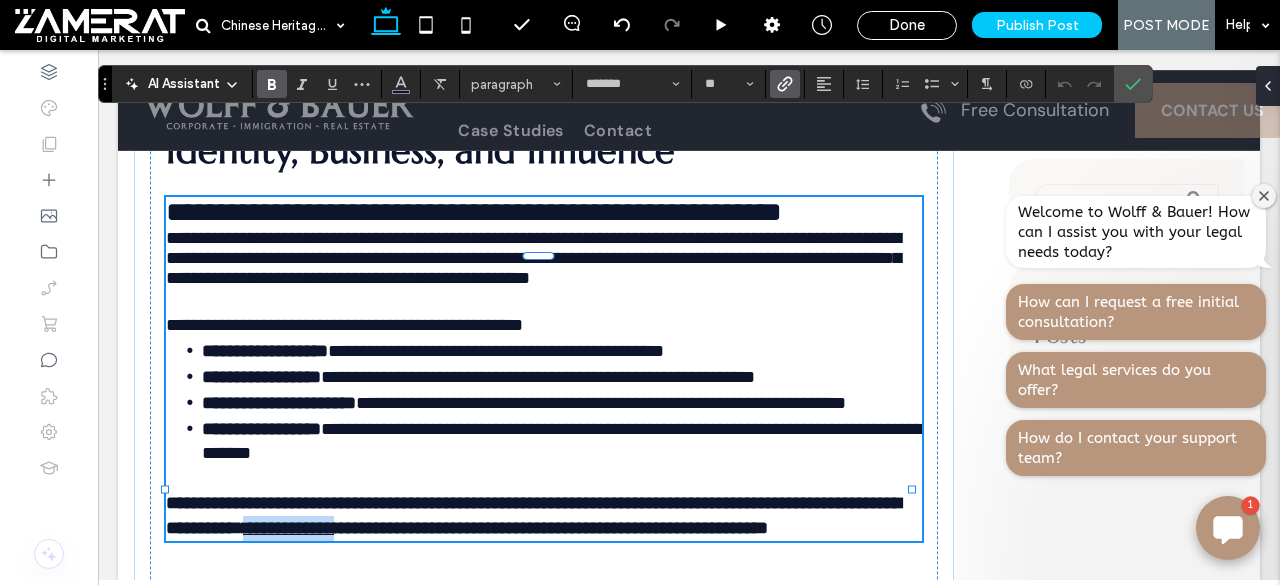 type on "*********" 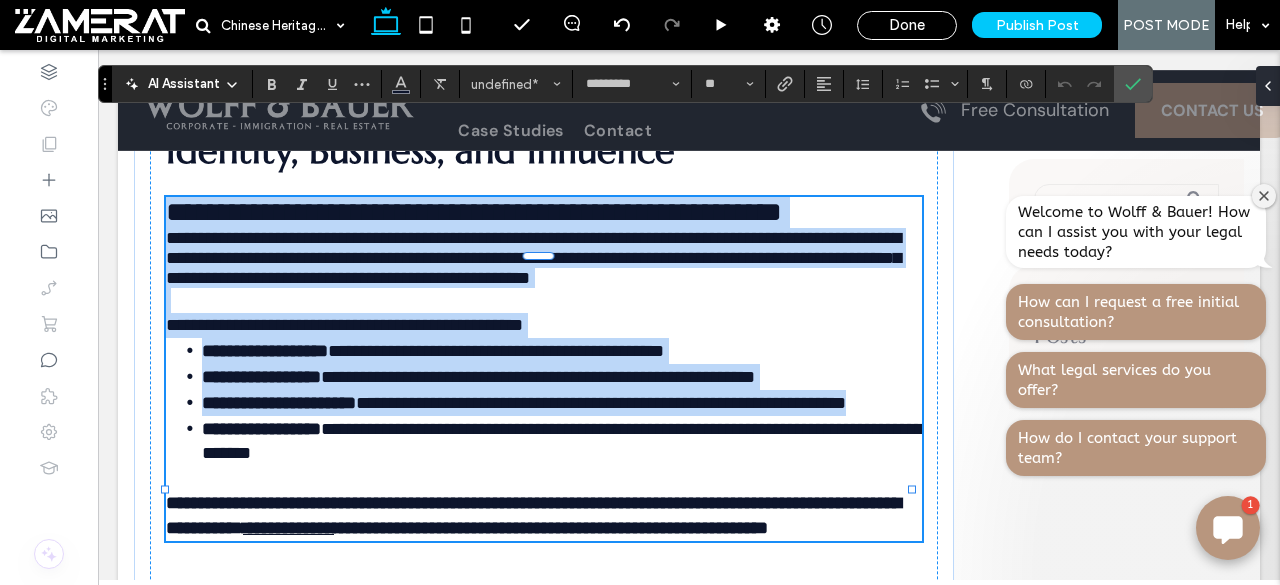 type 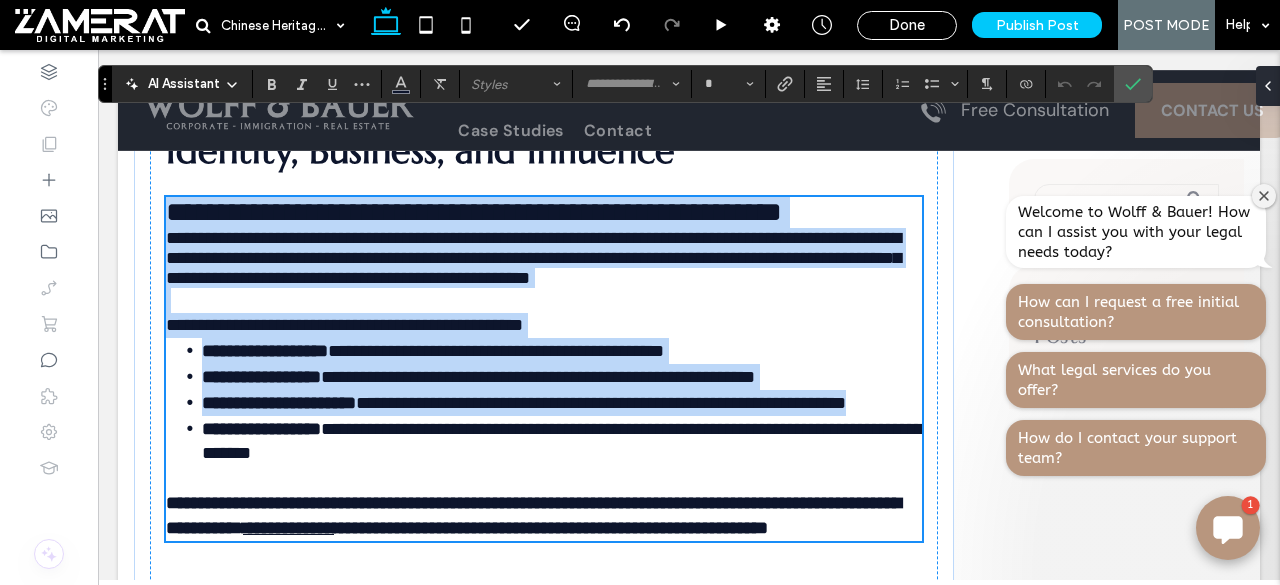 scroll, scrollTop: 3314, scrollLeft: 0, axis: vertical 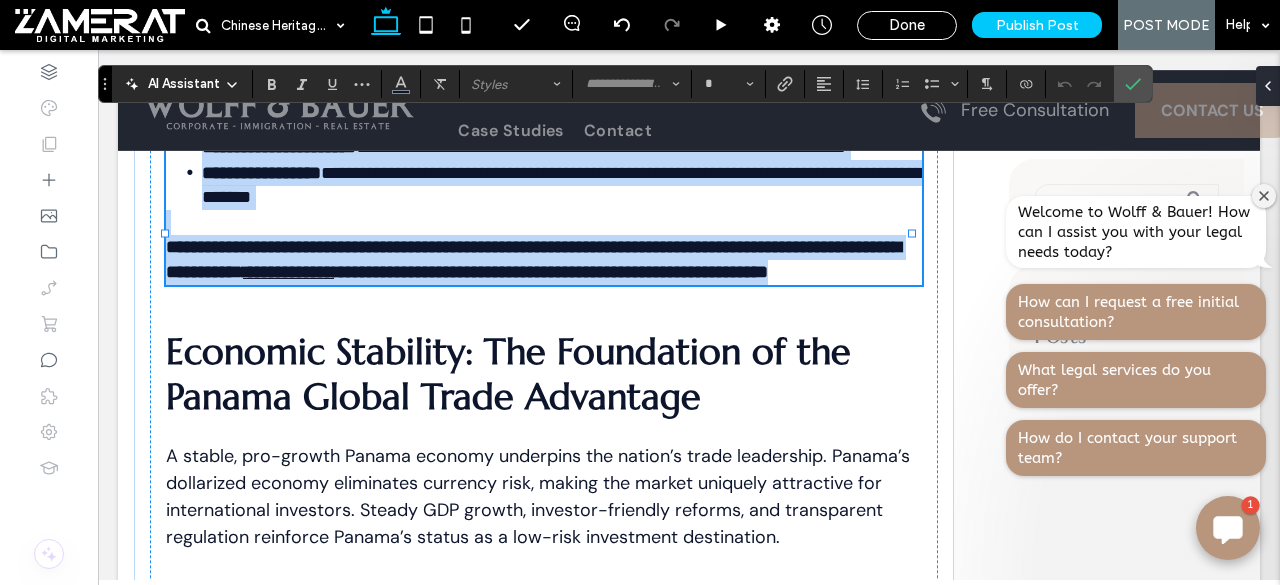 drag, startPoint x: 178, startPoint y: 271, endPoint x: 792, endPoint y: 456, distance: 641.26514 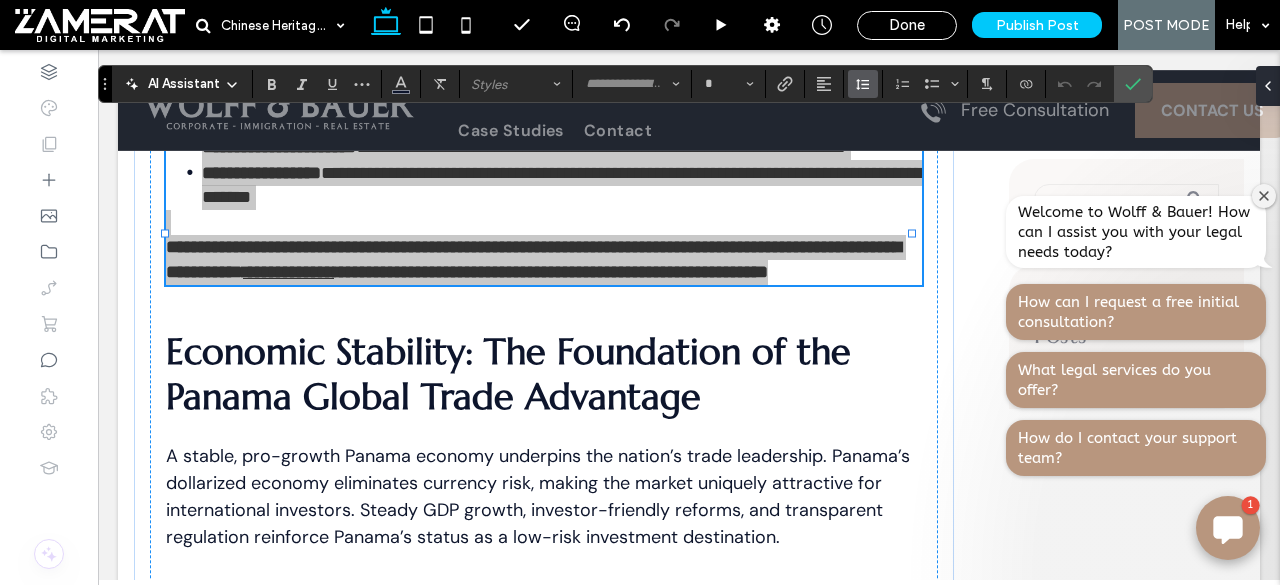 click 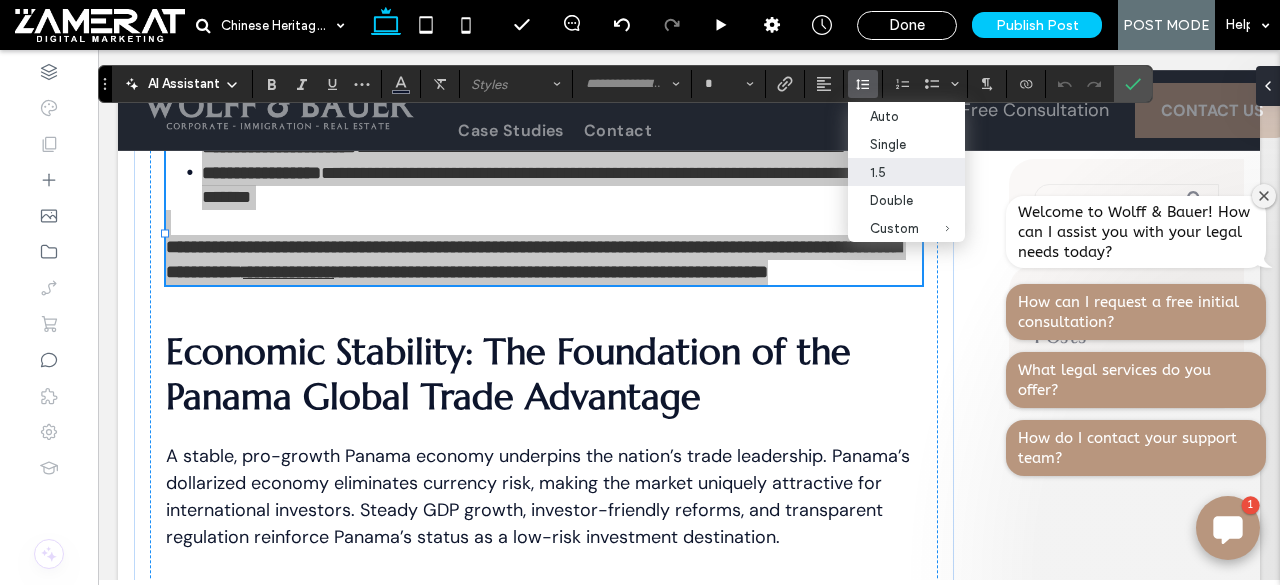 click on "1.5" at bounding box center (894, 172) 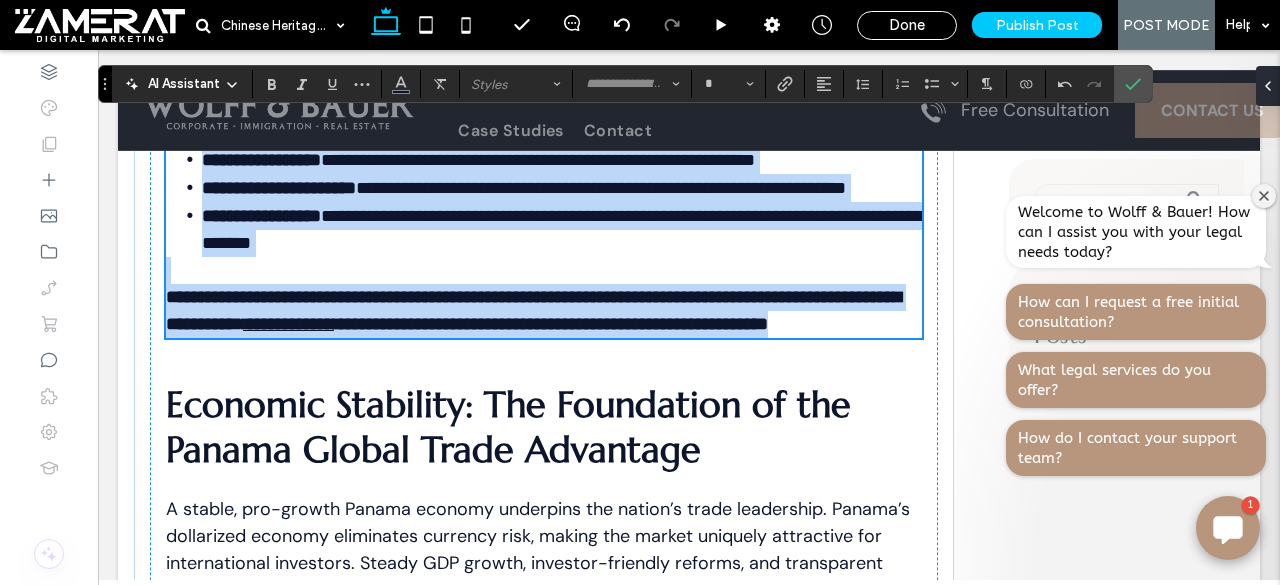 scroll, scrollTop: 3176, scrollLeft: 0, axis: vertical 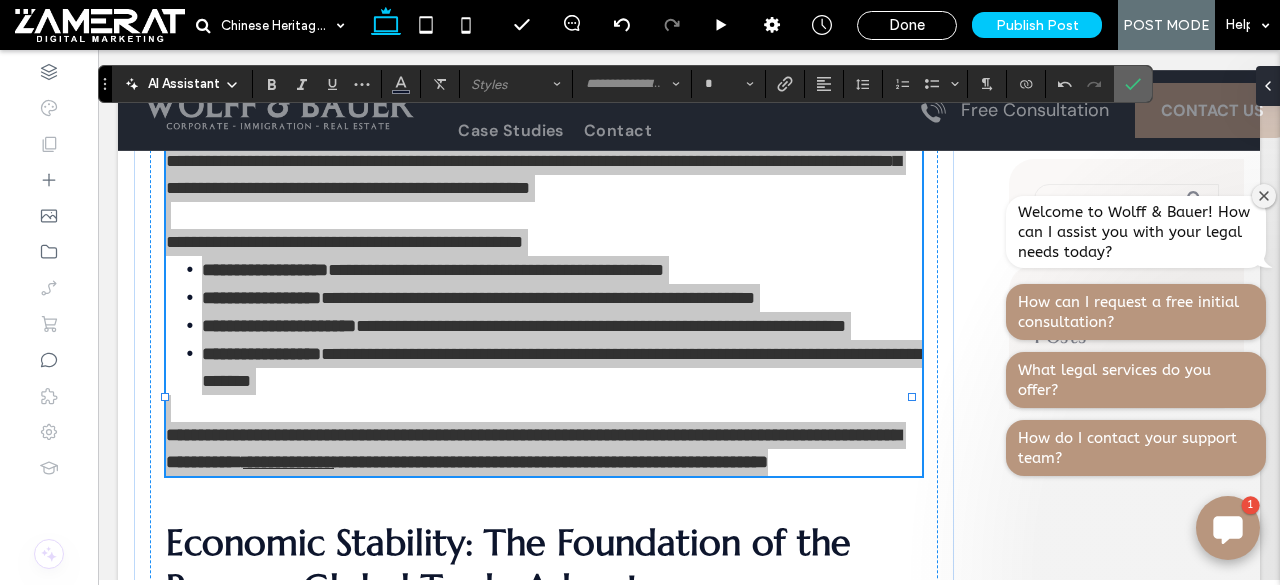 click at bounding box center [1129, 84] 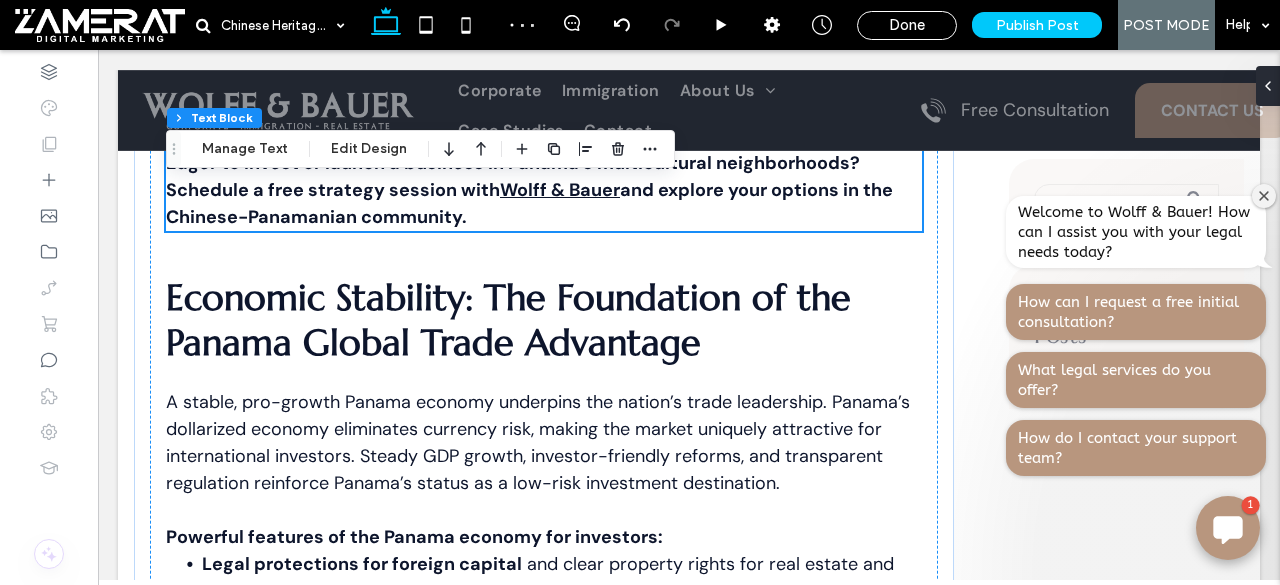 scroll, scrollTop: 3560, scrollLeft: 0, axis: vertical 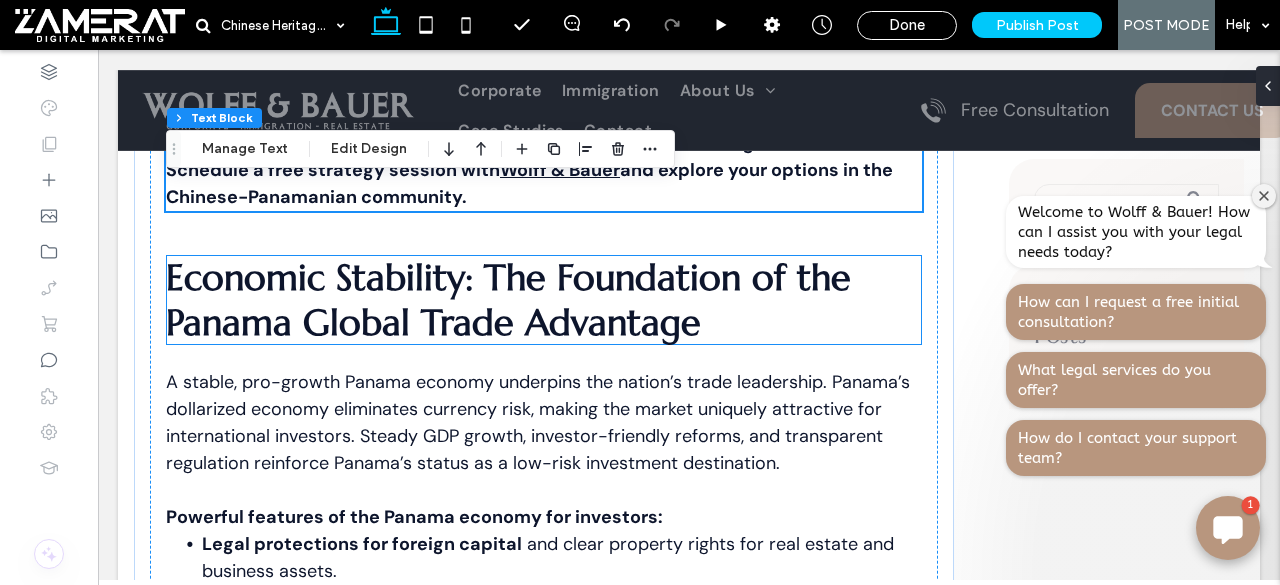 click on "Economic Stability: The Foundation of the Panama Global Trade Advantage" at bounding box center [508, 300] 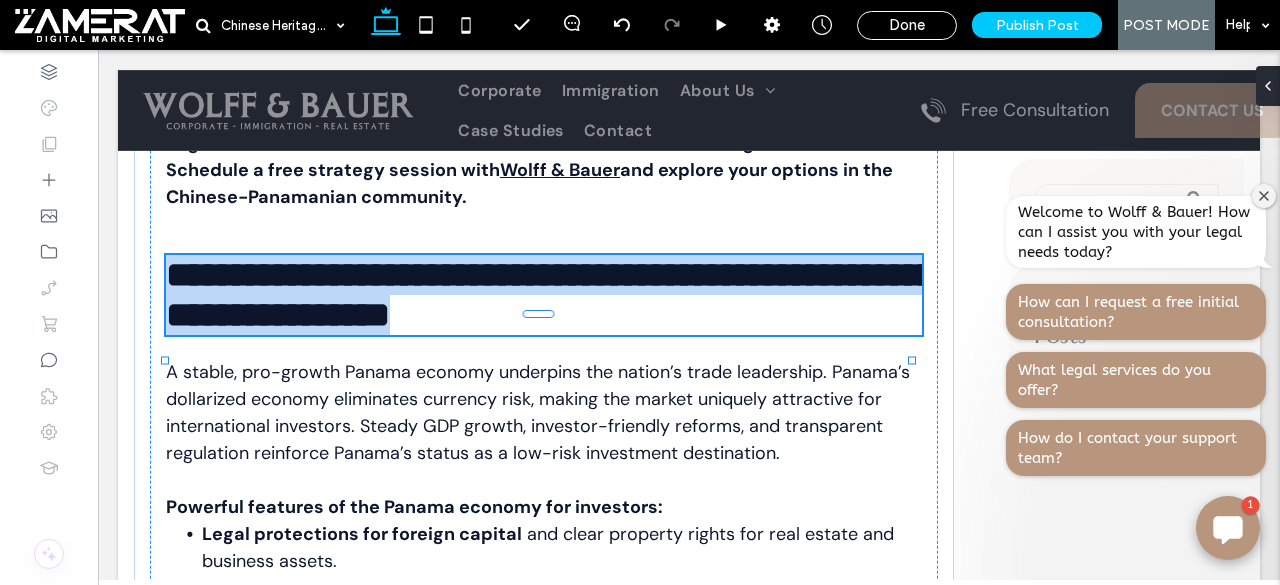 type on "*********" 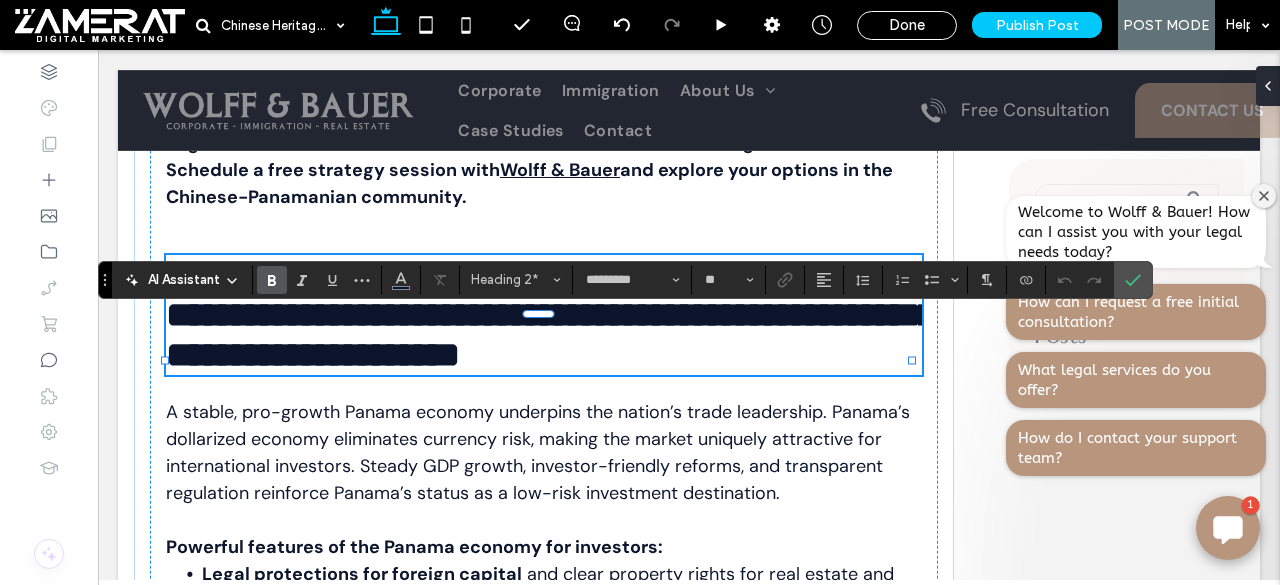 type on "*******" 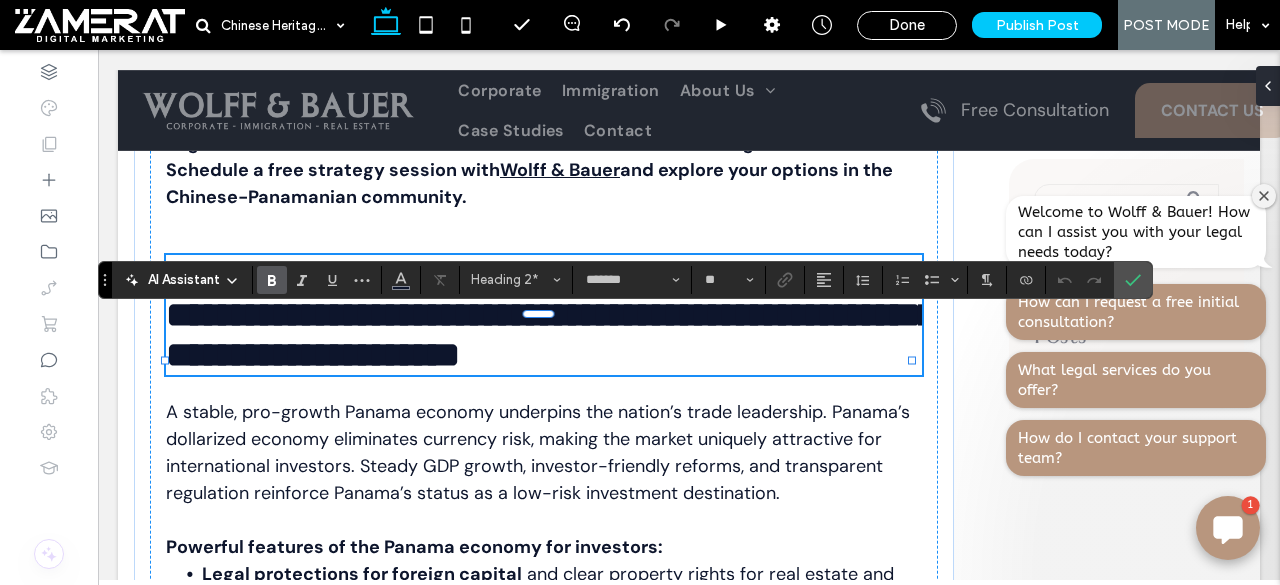 type on "**" 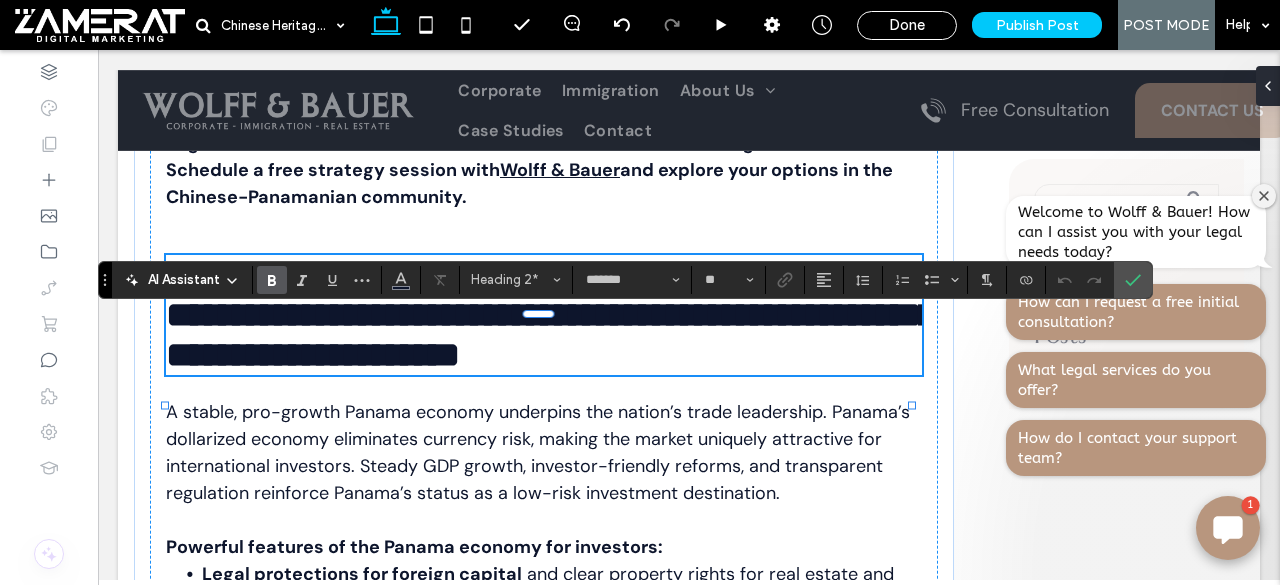 scroll, scrollTop: 0, scrollLeft: 0, axis: both 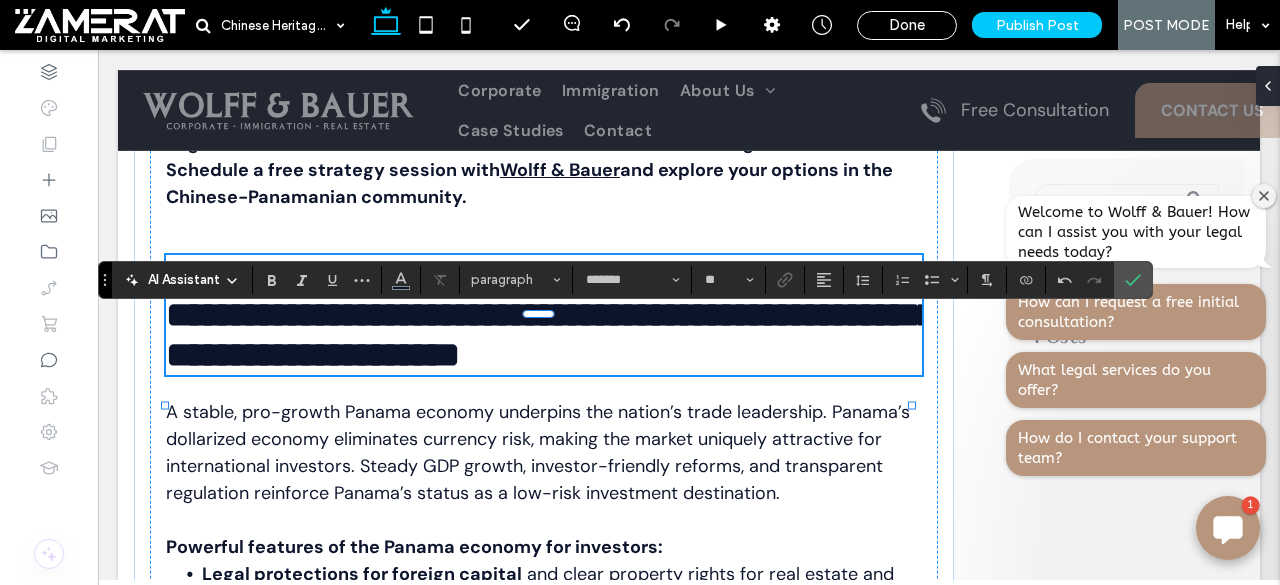 type on "*********" 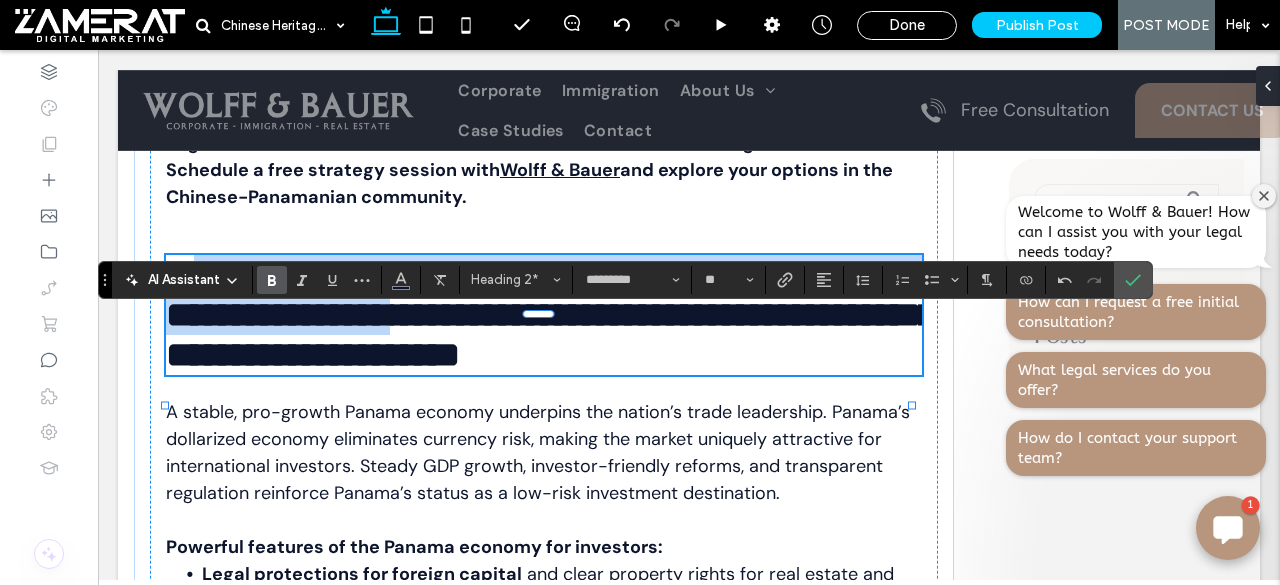 drag, startPoint x: 700, startPoint y: 380, endPoint x: 200, endPoint y: 341, distance: 501.5187 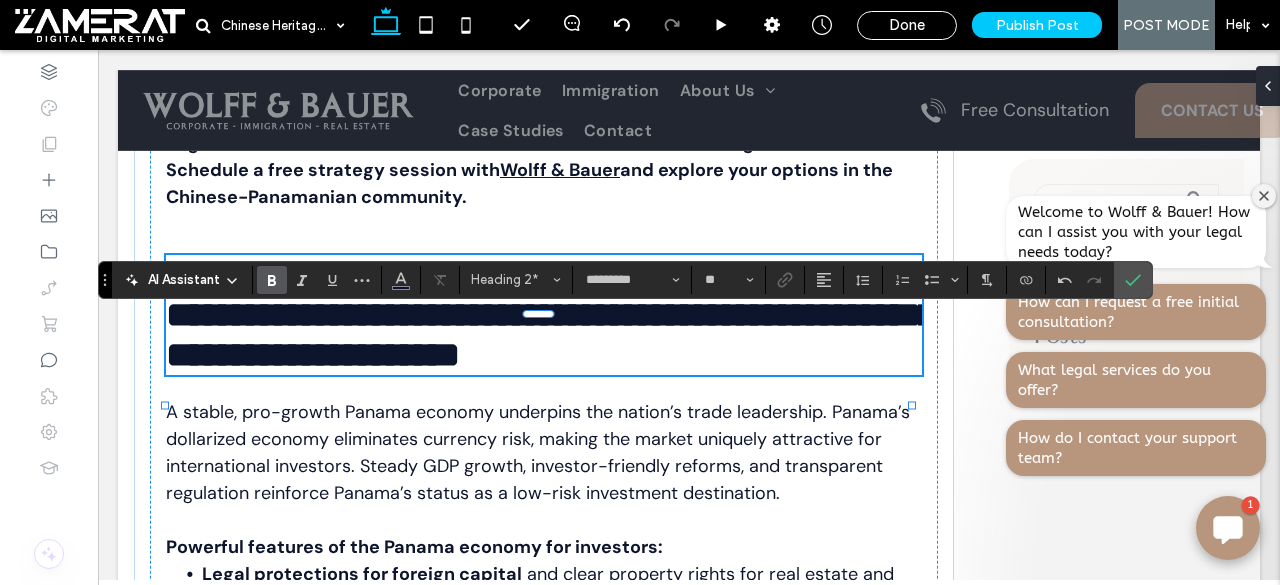 type 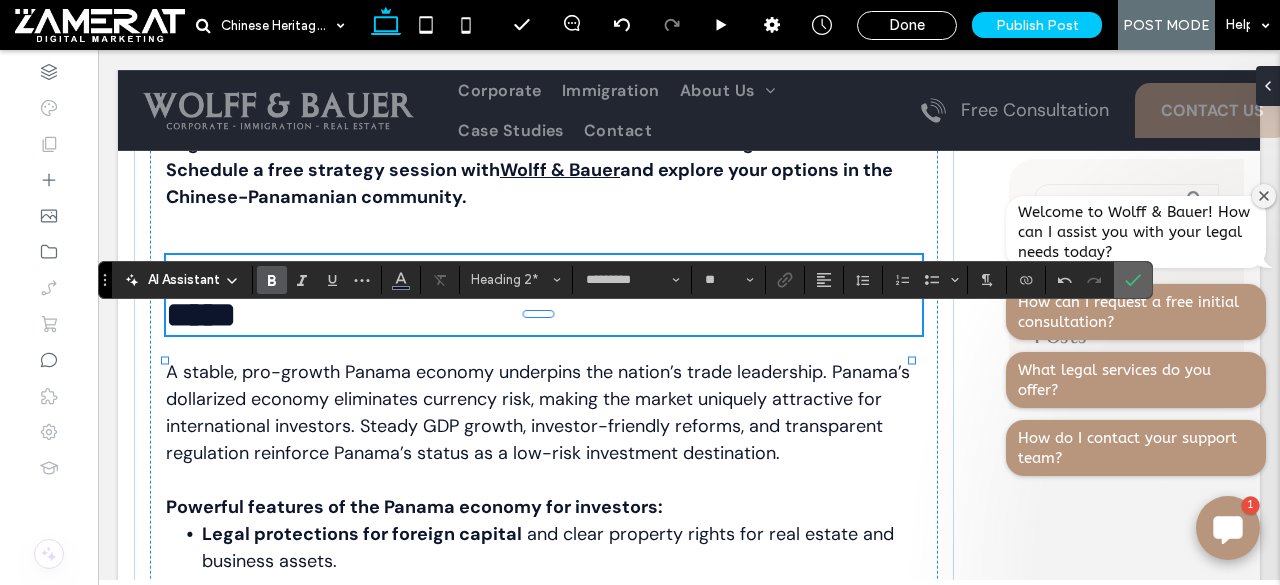 click 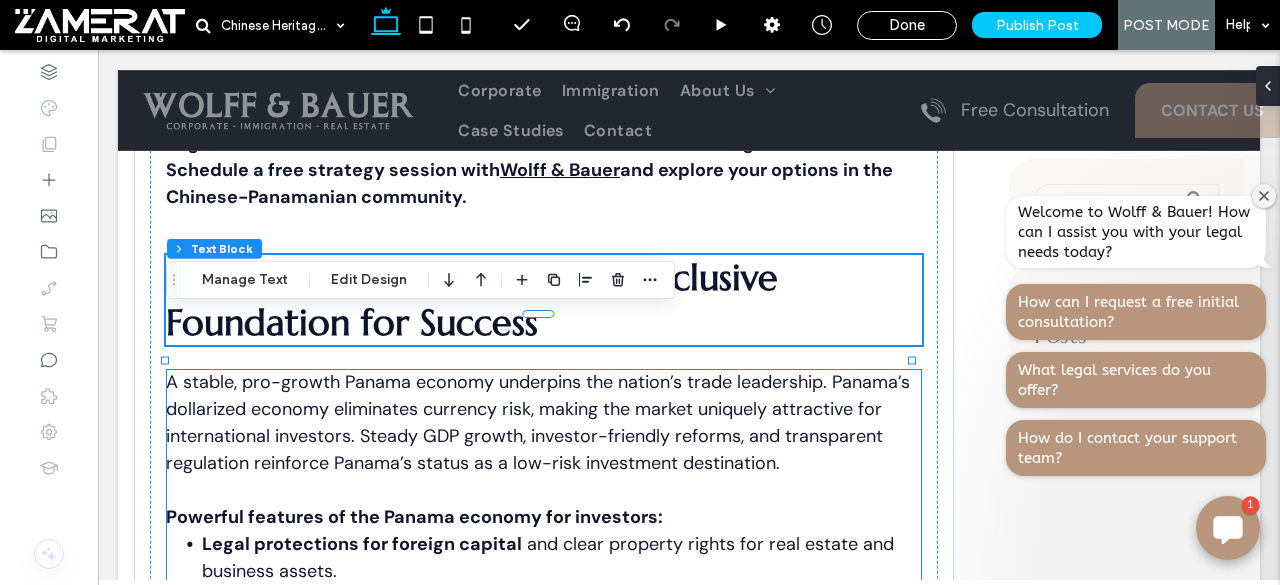 click on "A stable, pro-growth Panama economy underpins the nation’s trade leadership. Panama’s dollarized economy eliminates currency risk, making the market uniquely attractive for international investors. Steady GDP growth, investor-friendly reforms, and transparent regulation reinforce Panama’s status as a low-risk investment destination." at bounding box center [538, 422] 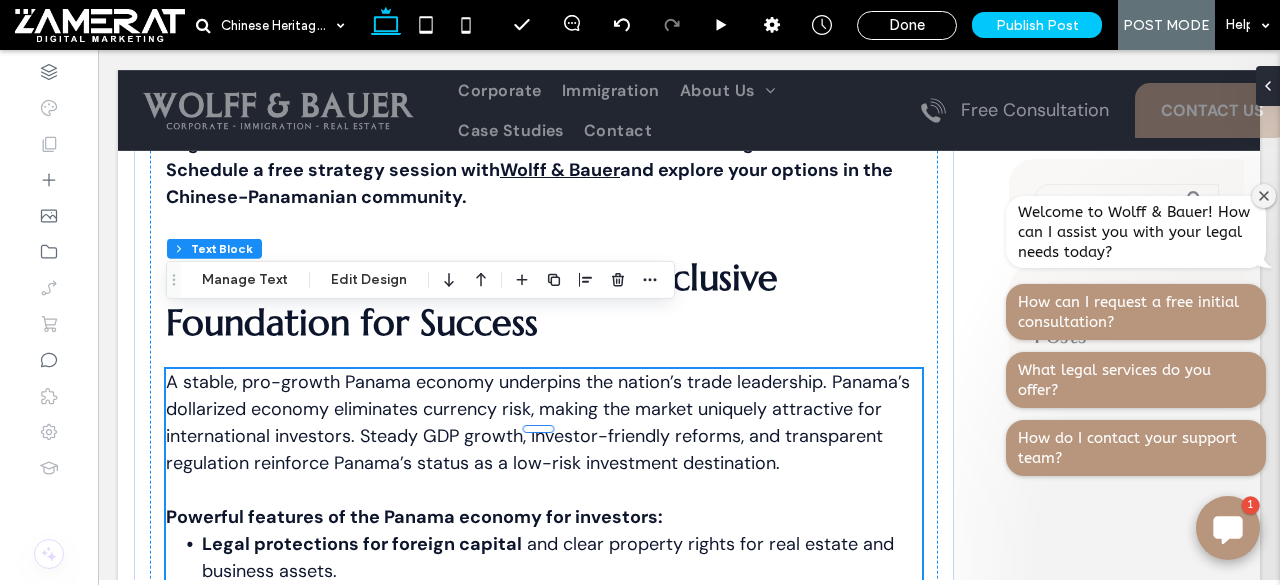 click on "A stable, pro-growth Panama economy underpins the nation’s trade leadership. Panama’s dollarized economy eliminates currency risk, making the market uniquely attractive for international investors. Steady GDP growth, investor-friendly reforms, and transparent regulation reinforce Panama’s status as a low-risk investment destination. Powerful features of the Panama economy for investors:   Legal protections for foreign capital   and clear property rights for real estate and business assets. Strong political stability   with a long-standing, open business environment. Expedited immigration and residency programs   for investors, entrepreneurs, and professionals. Dynamic, regulated financial industry   with a global track record of facilitating investment and growth.
Investments in Panama real estate, logistics, infrastructure, and export-driven industries consistently yield reliable returns. For those considering their next business move, Panama offers a resilient economy with global market access." at bounding box center [544, 639] 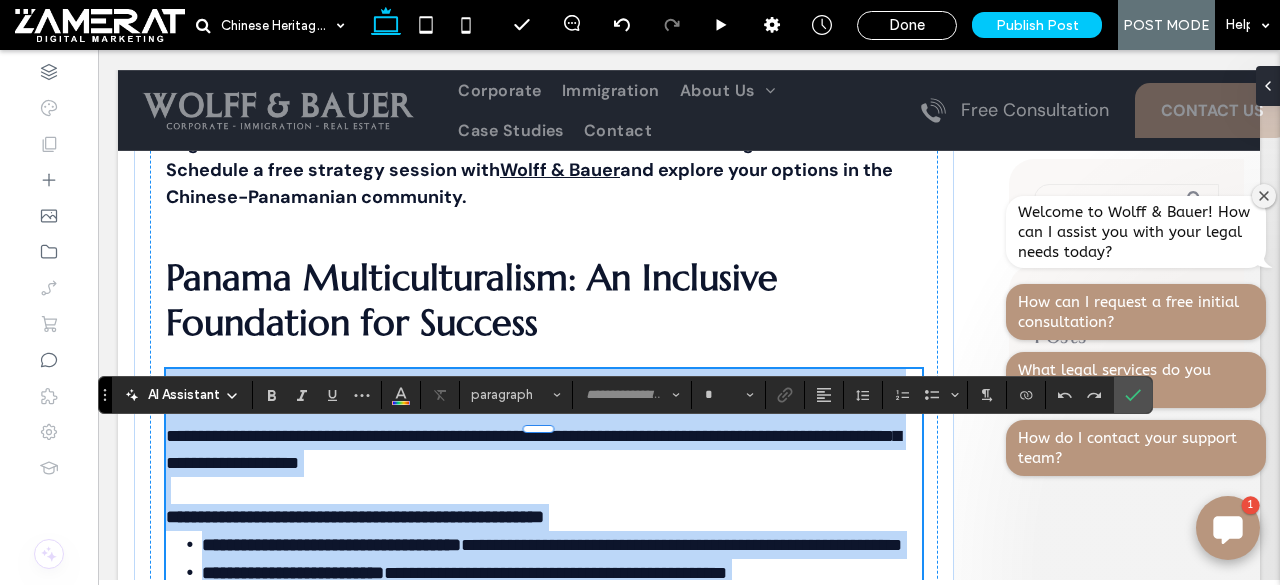 type on "*******" 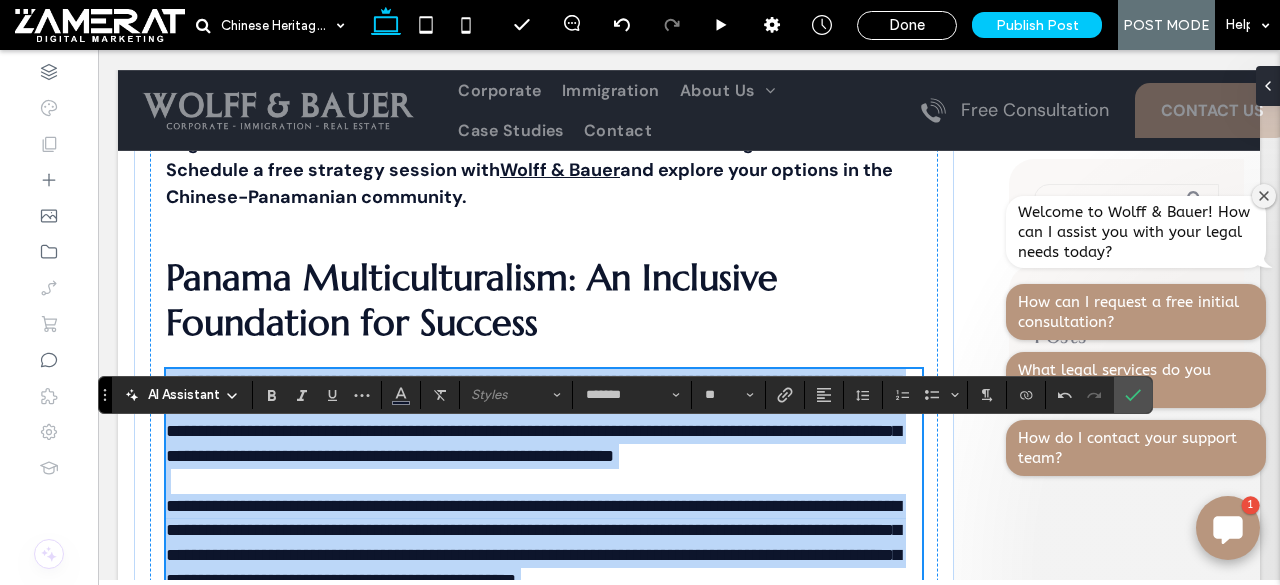 scroll, scrollTop: 4130, scrollLeft: 0, axis: vertical 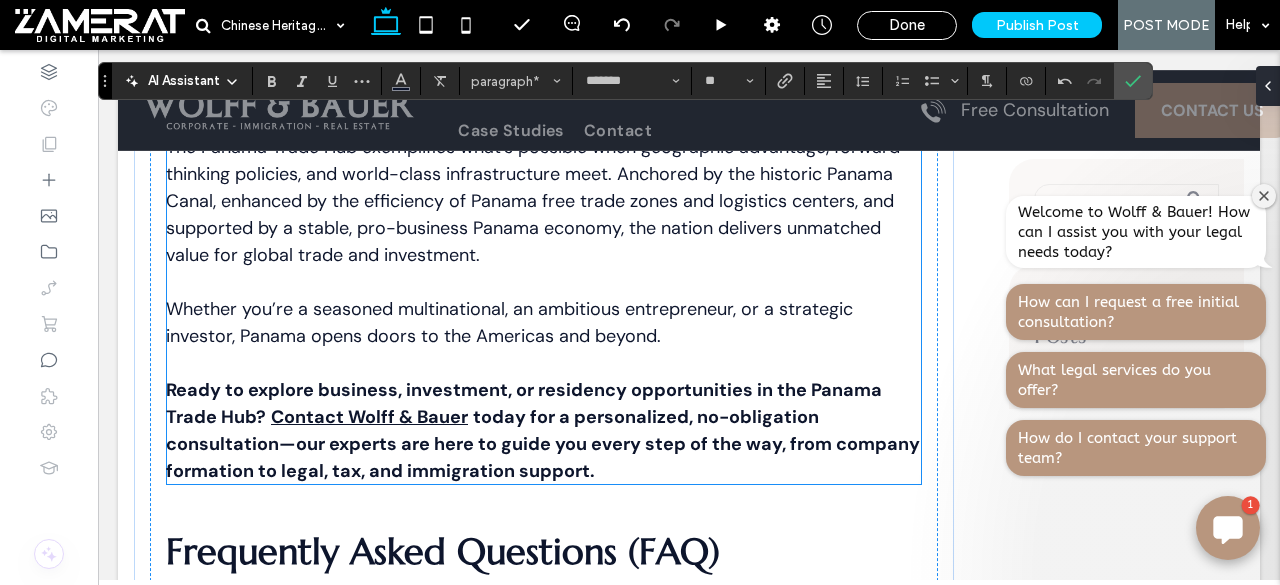 drag, startPoint x: 168, startPoint y: 221, endPoint x: 800, endPoint y: 435, distance: 667.2481 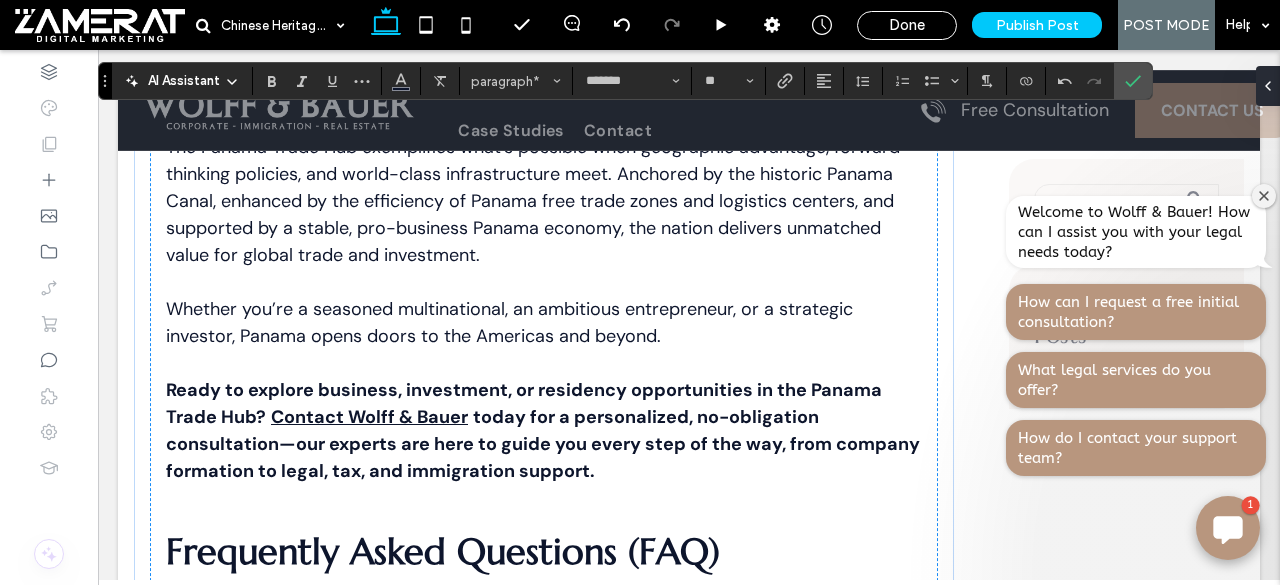 scroll, scrollTop: 3903, scrollLeft: 0, axis: vertical 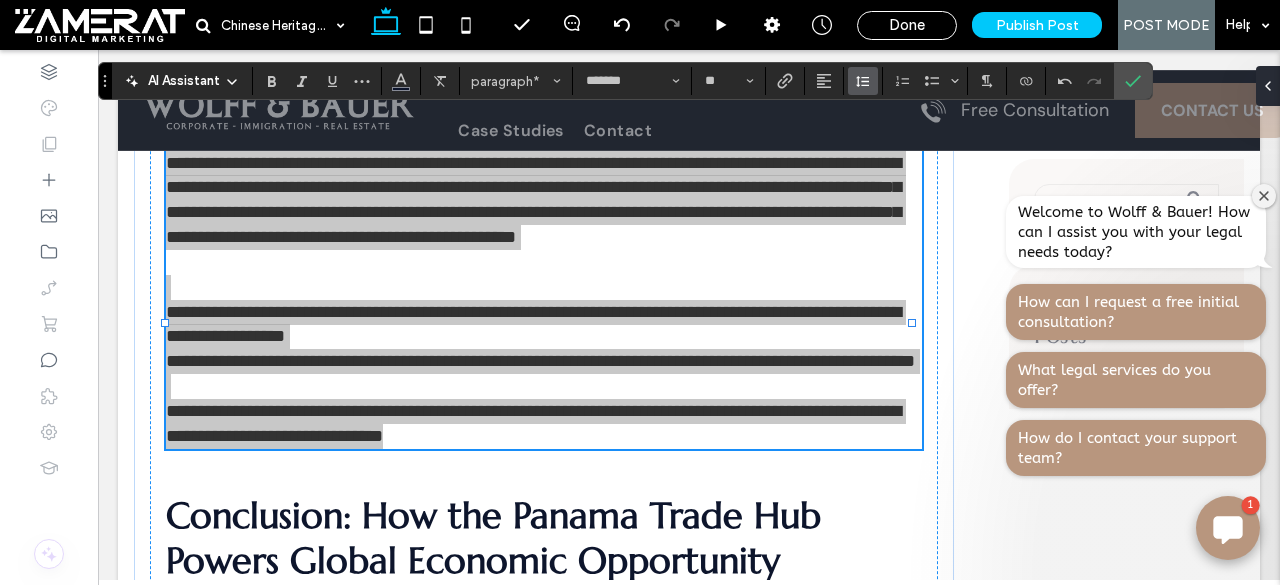 click 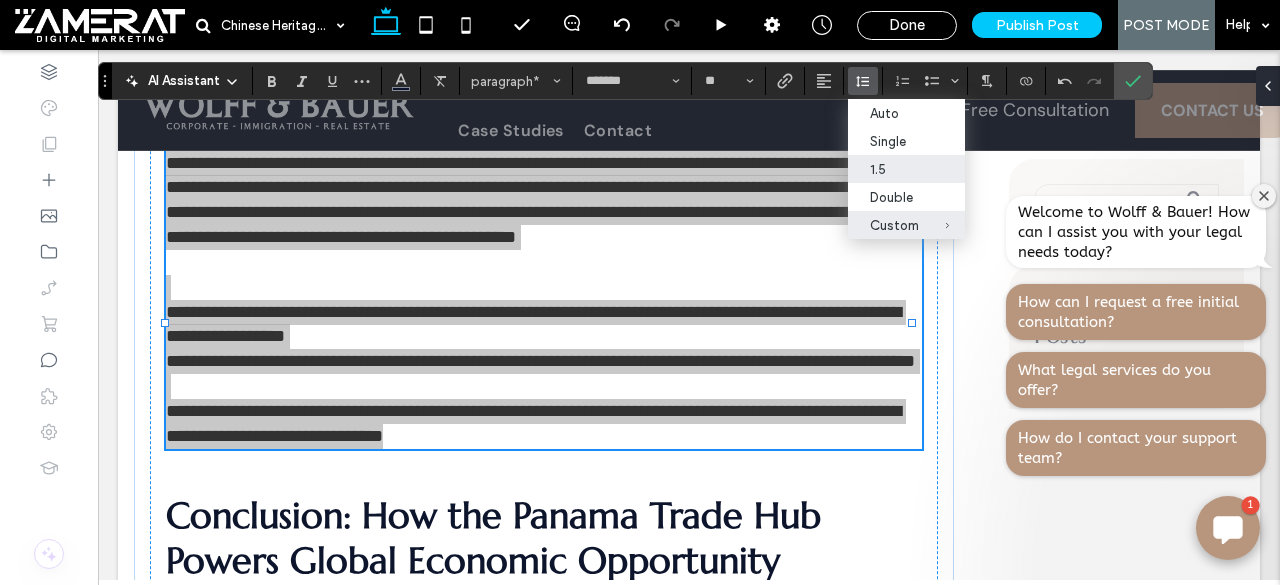 click on "1.5" at bounding box center (894, 169) 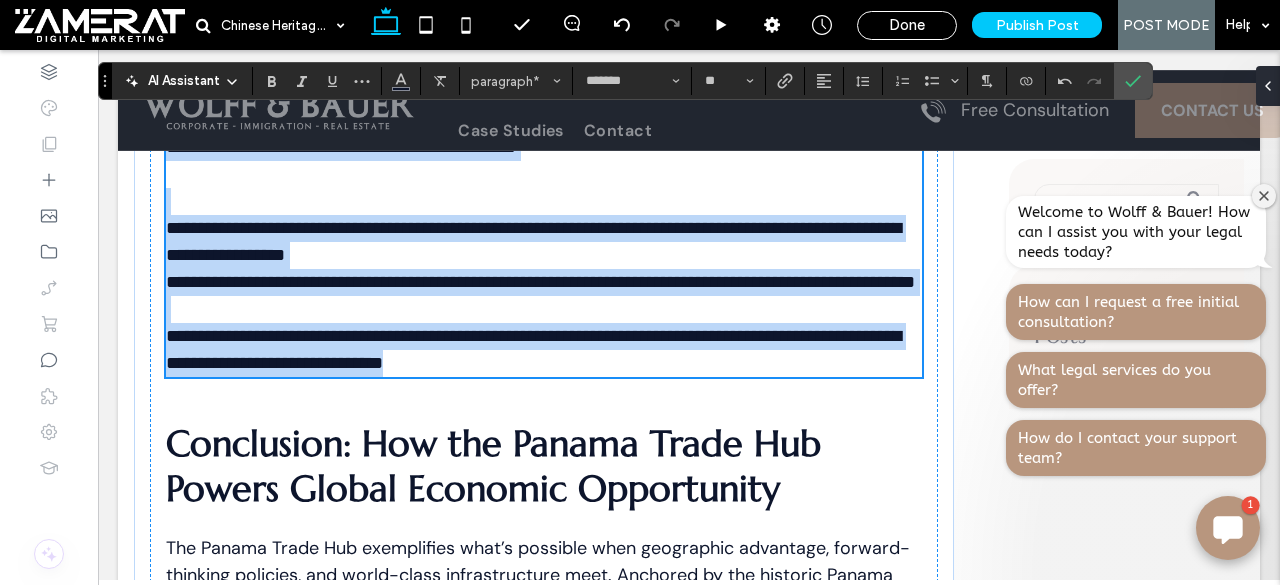 scroll, scrollTop: 3941, scrollLeft: 0, axis: vertical 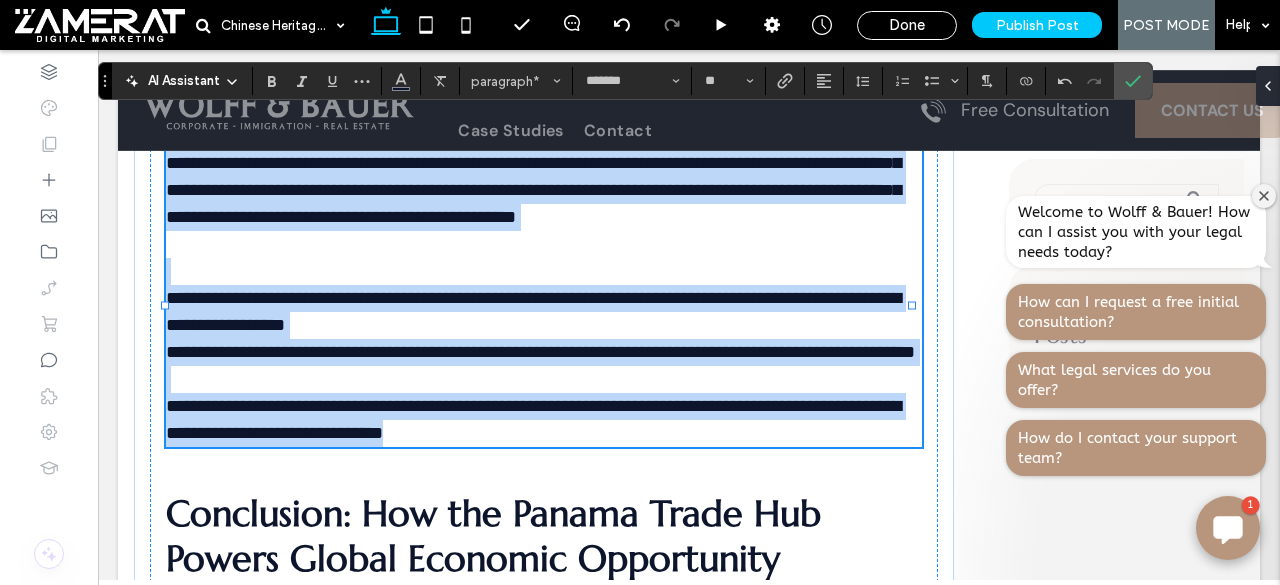 click on "**********" at bounding box center (533, 311) 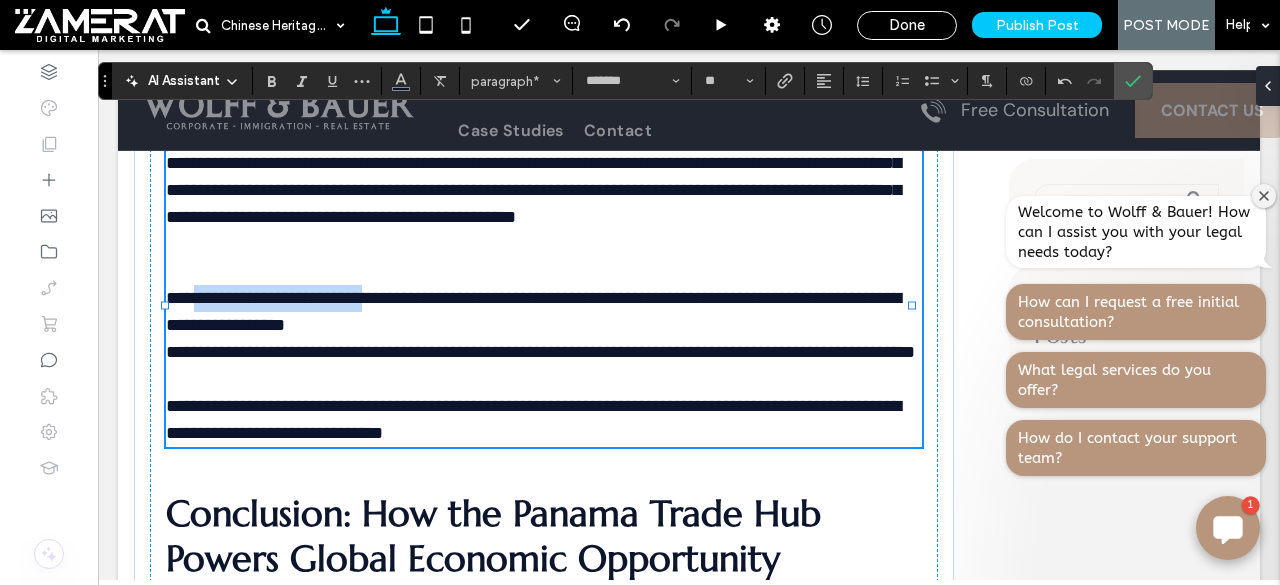 drag, startPoint x: 406, startPoint y: 390, endPoint x: 194, endPoint y: 383, distance: 212.11554 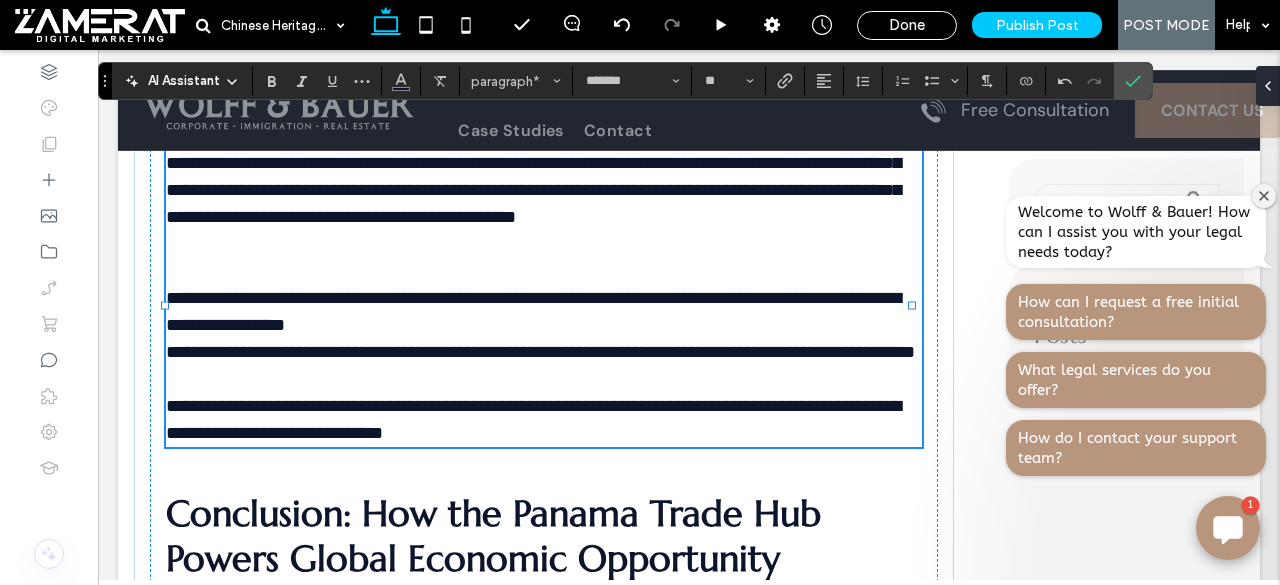 click on "Mon – Fri: 9.00 am – 5.00pm
info@example.com
[STREET], [CITY]
Section
Corporate
Immigration
About Us
Who We Are
Our History
FAQ
Case Studies
Contact
Free Consultation
CONTACT US
Section
Advanced Header
Section
Home
About Us
Who We Are
Our History
FAQ
Corporate
Immigration
Case Studies" at bounding box center [689, -729] 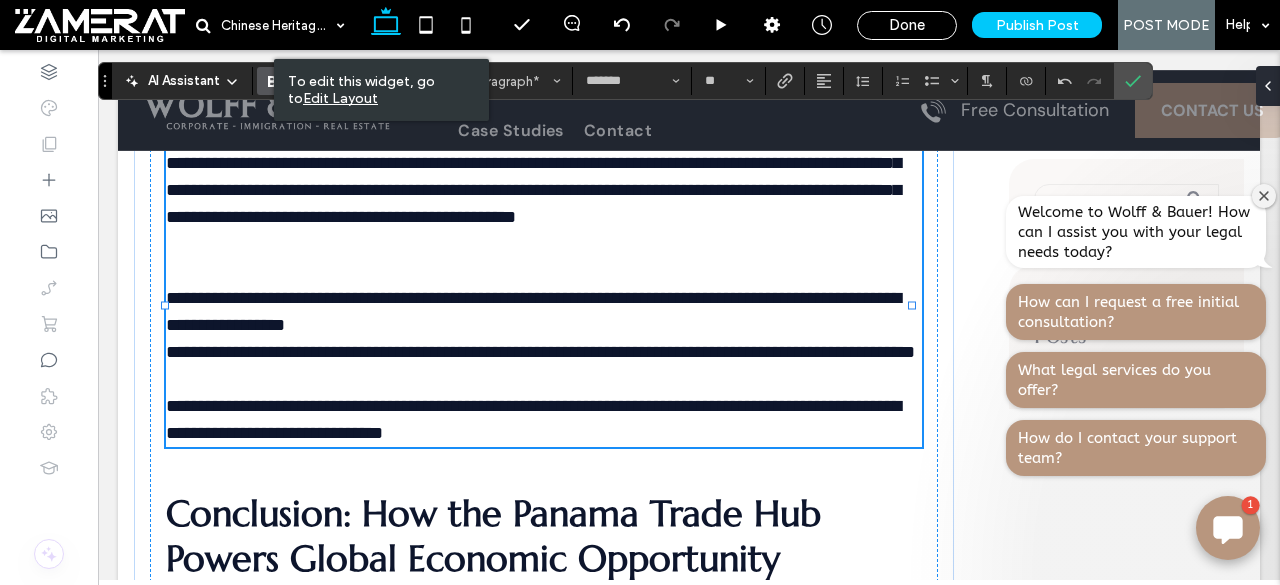 click at bounding box center (272, 81) 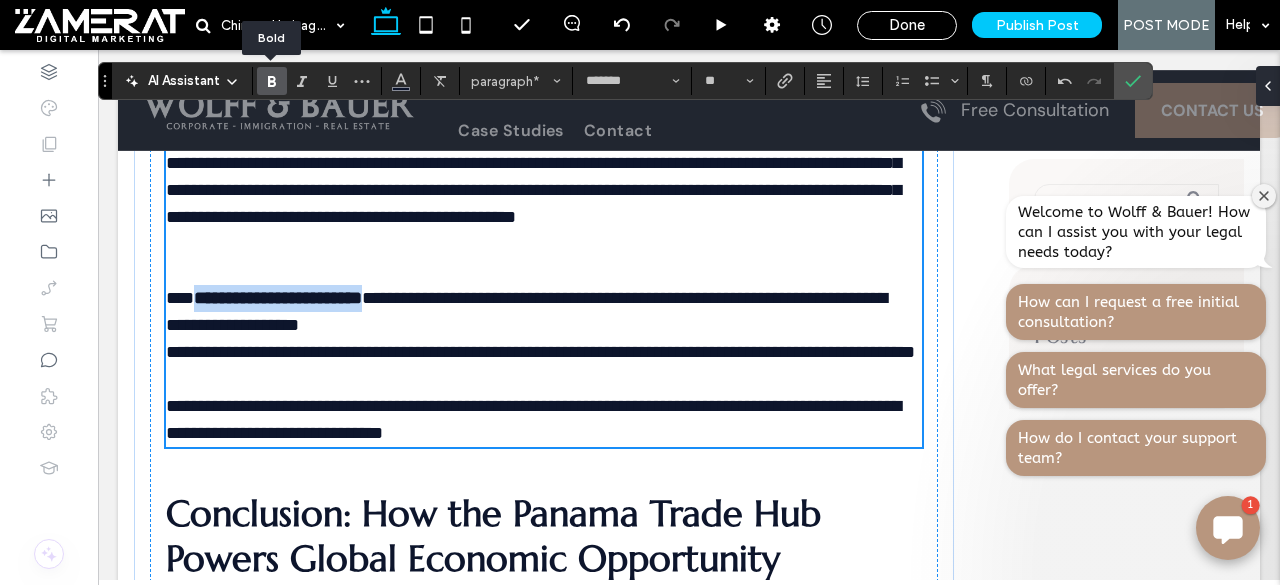 scroll, scrollTop: 3939, scrollLeft: 0, axis: vertical 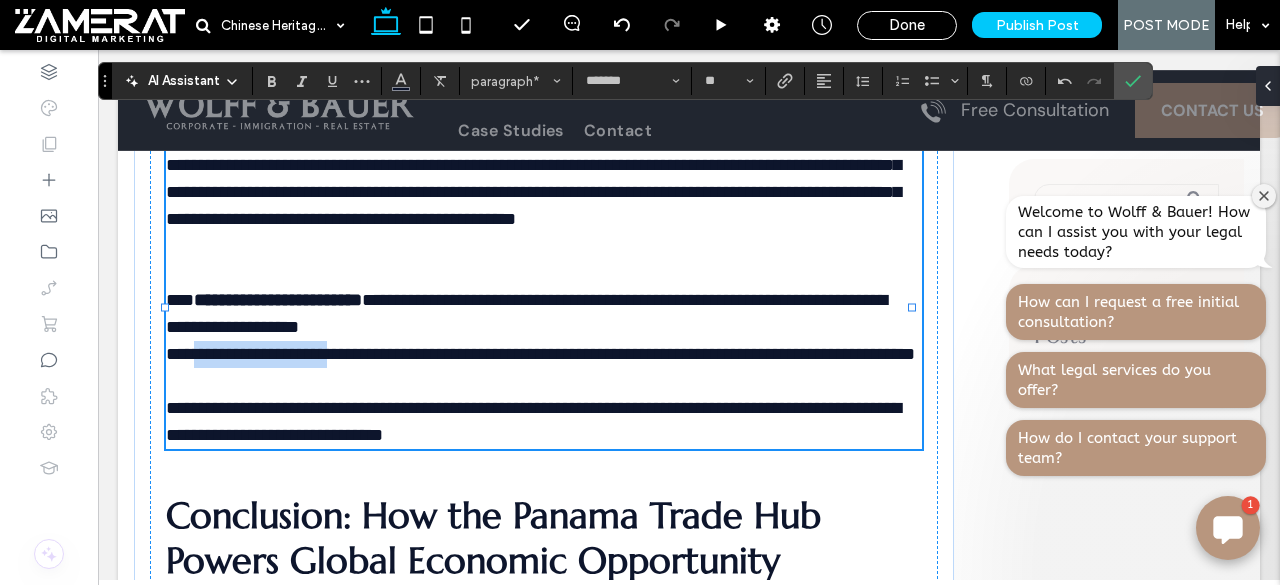 drag, startPoint x: 353, startPoint y: 447, endPoint x: 197, endPoint y: 444, distance: 156.02884 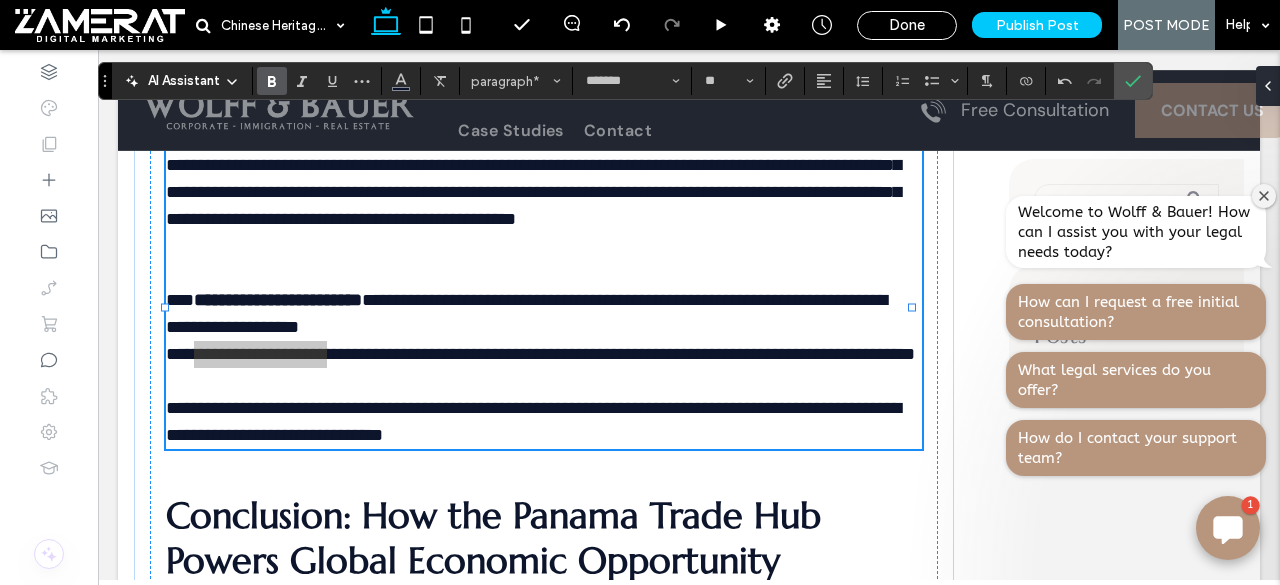 click 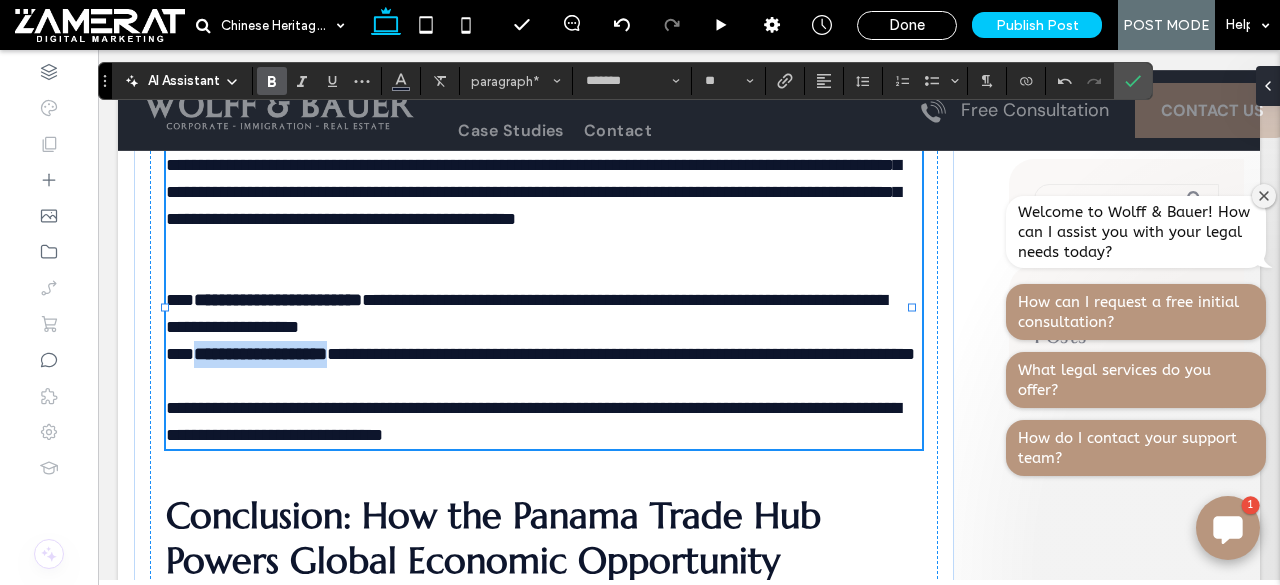 click on "**********" at bounding box center [278, 300] 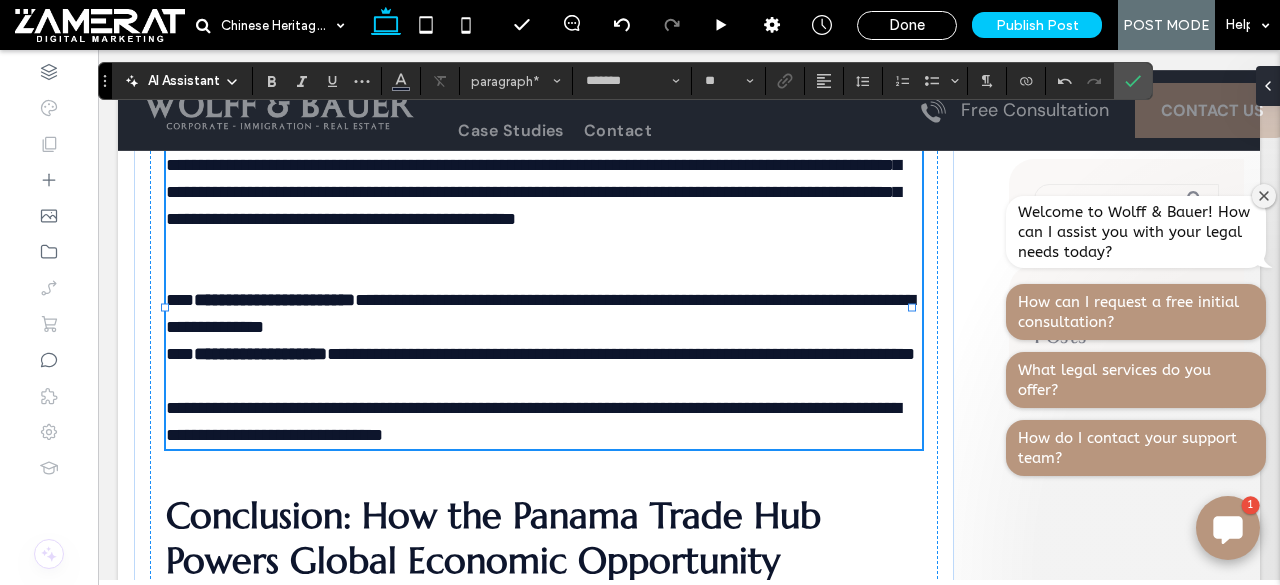 type 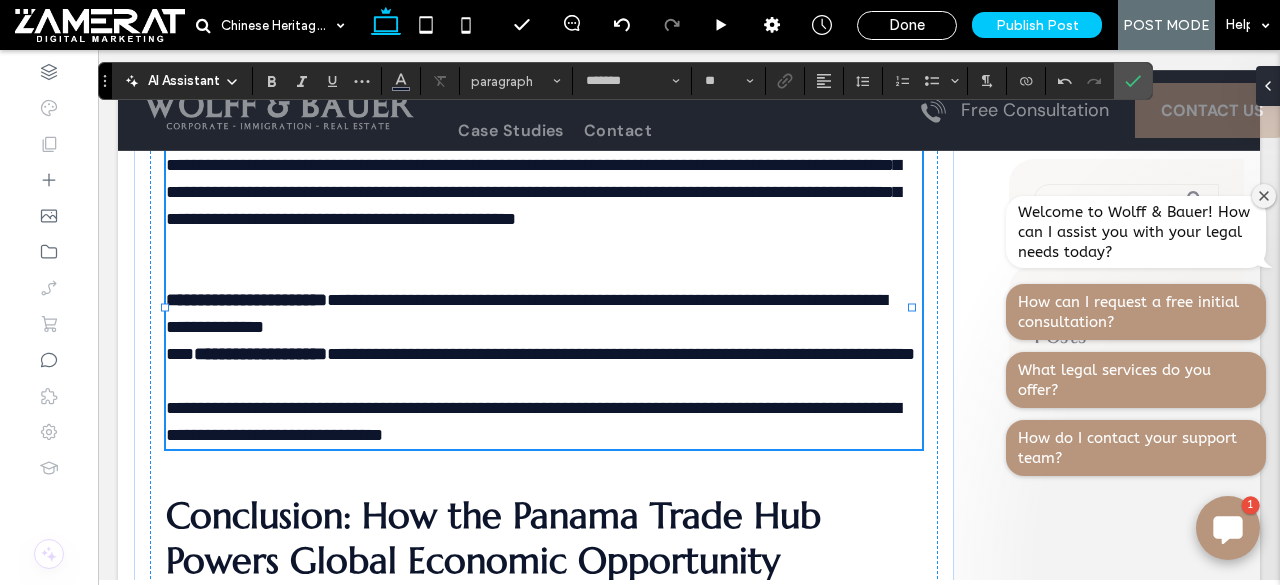 click on "**********" at bounding box center [246, 300] 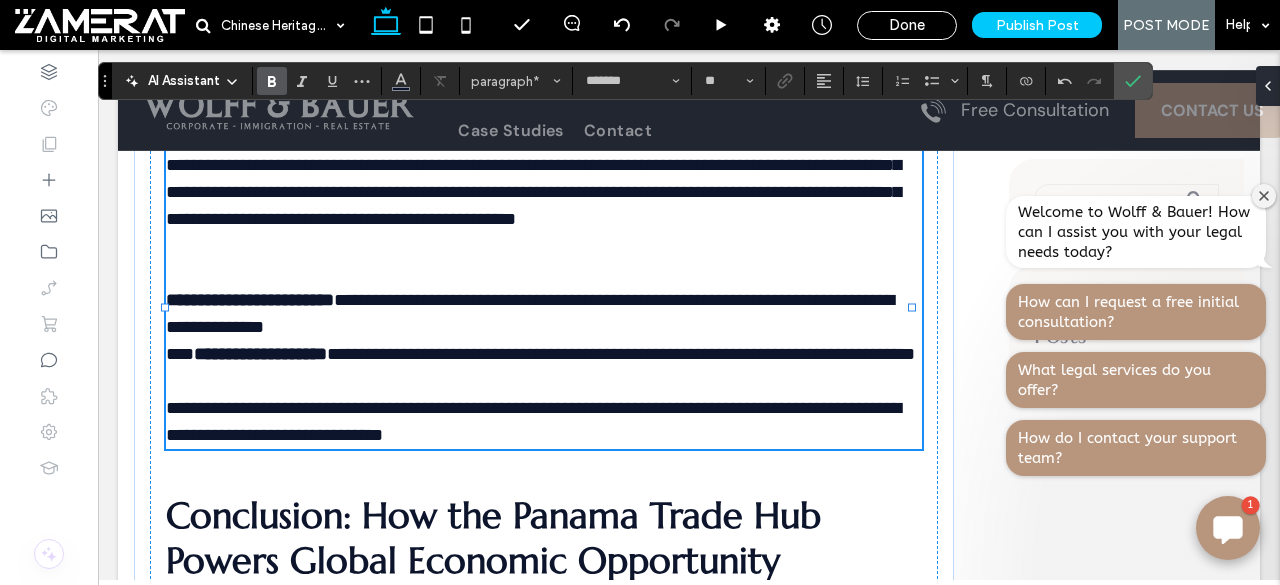 click on "**********" at bounding box center (530, 313) 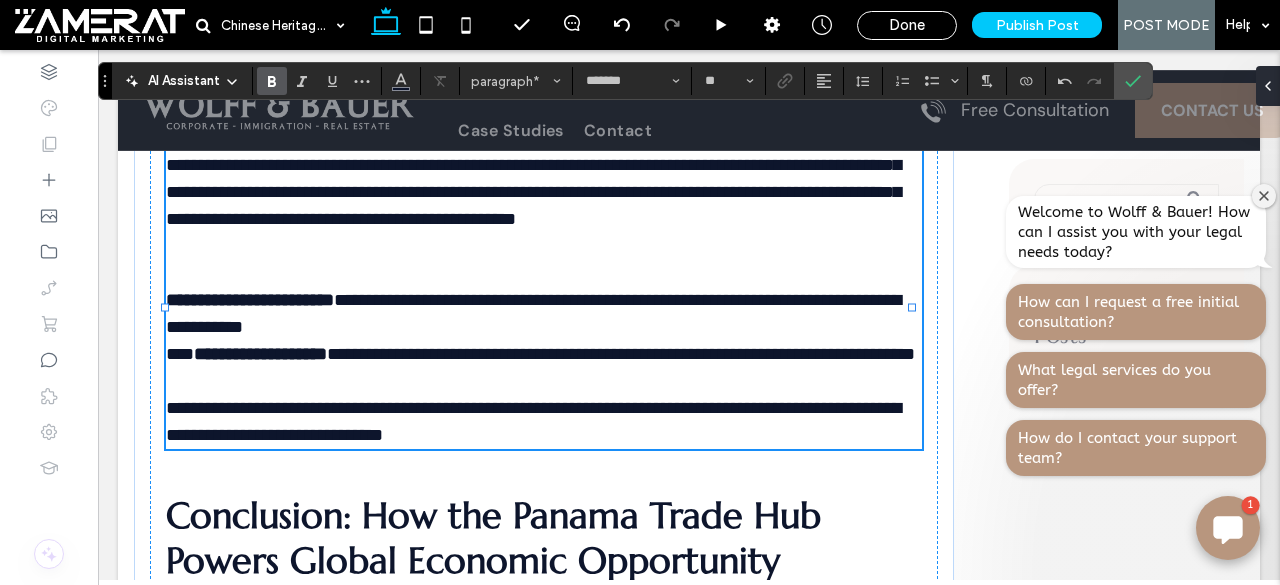 click on "**********" at bounding box center (260, 354) 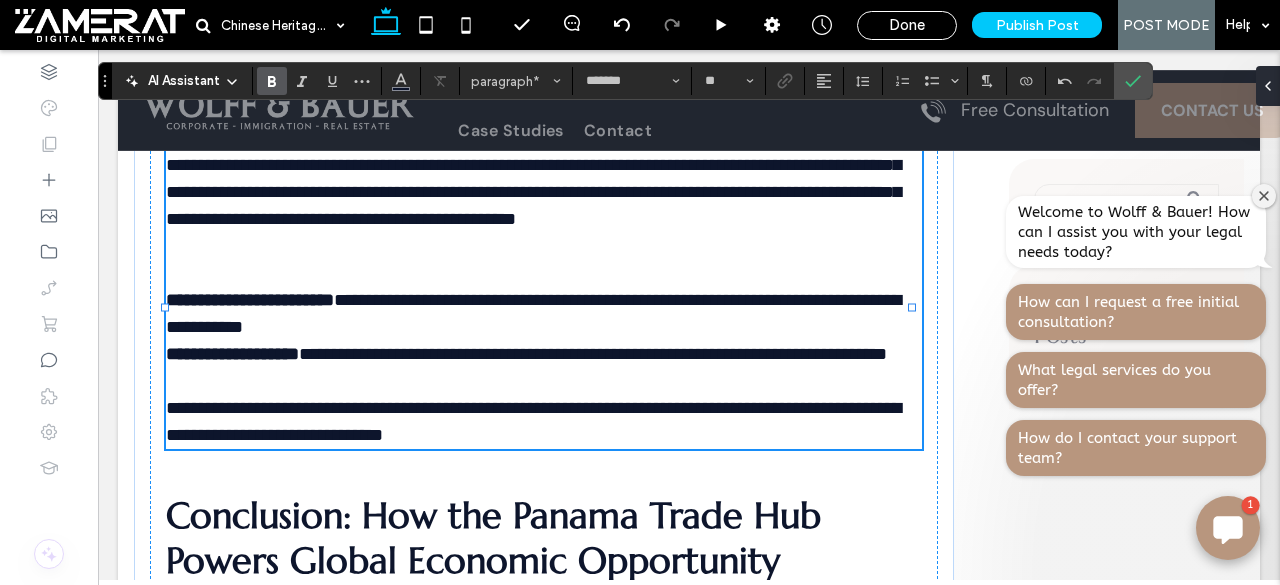 click on "**********" at bounding box center [593, 354] 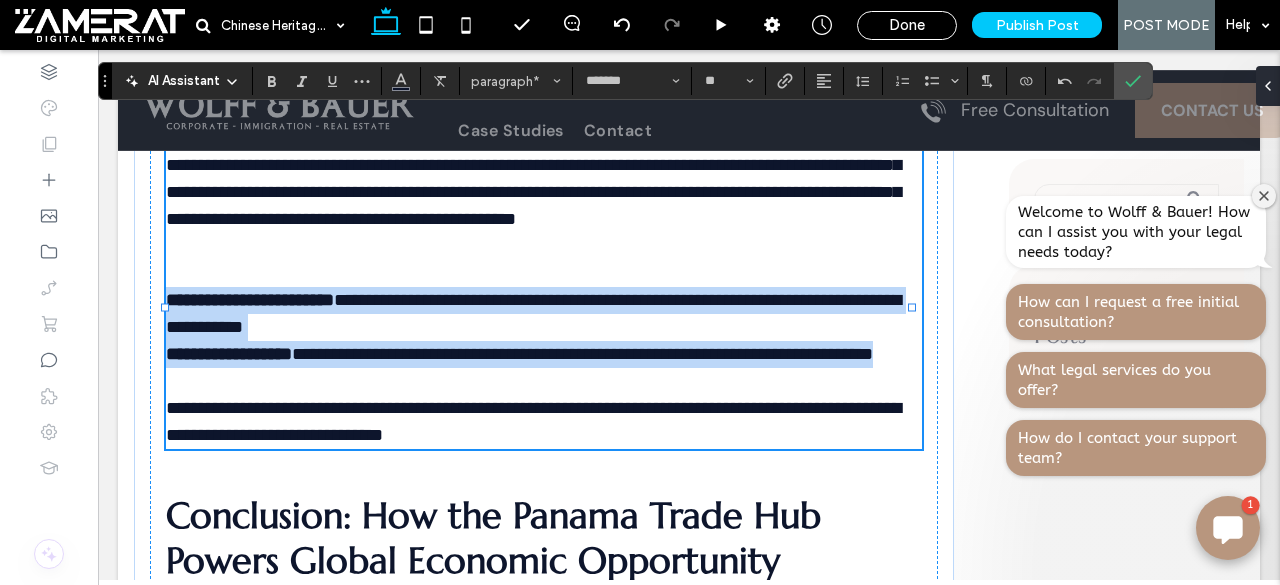 drag, startPoint x: 168, startPoint y: 387, endPoint x: 354, endPoint y: 463, distance: 200.92784 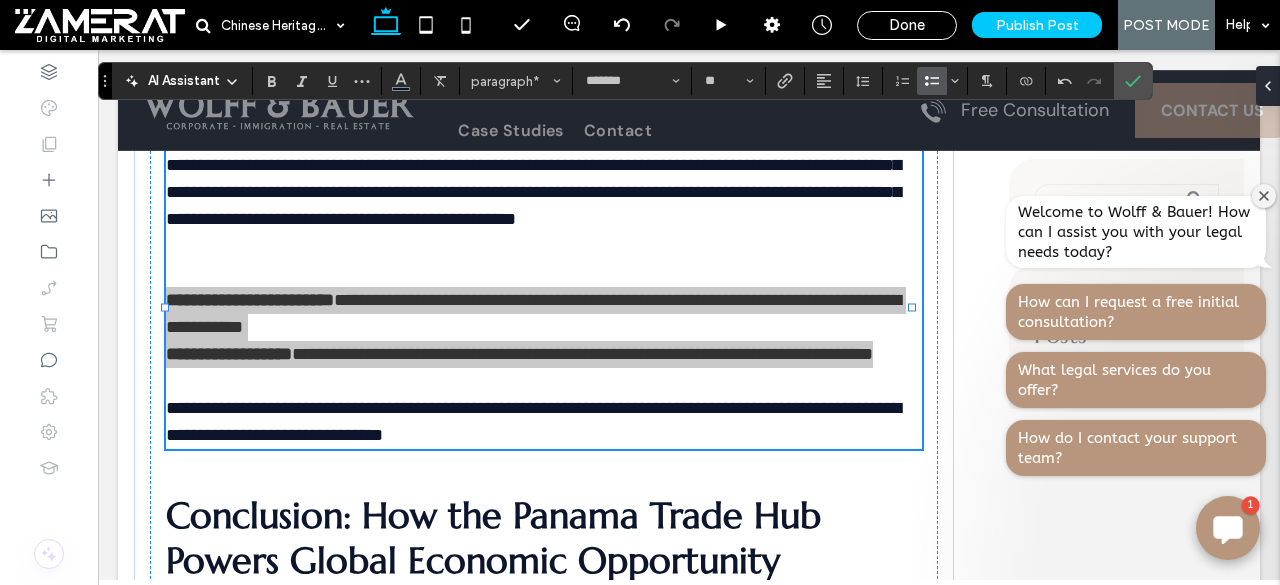 click 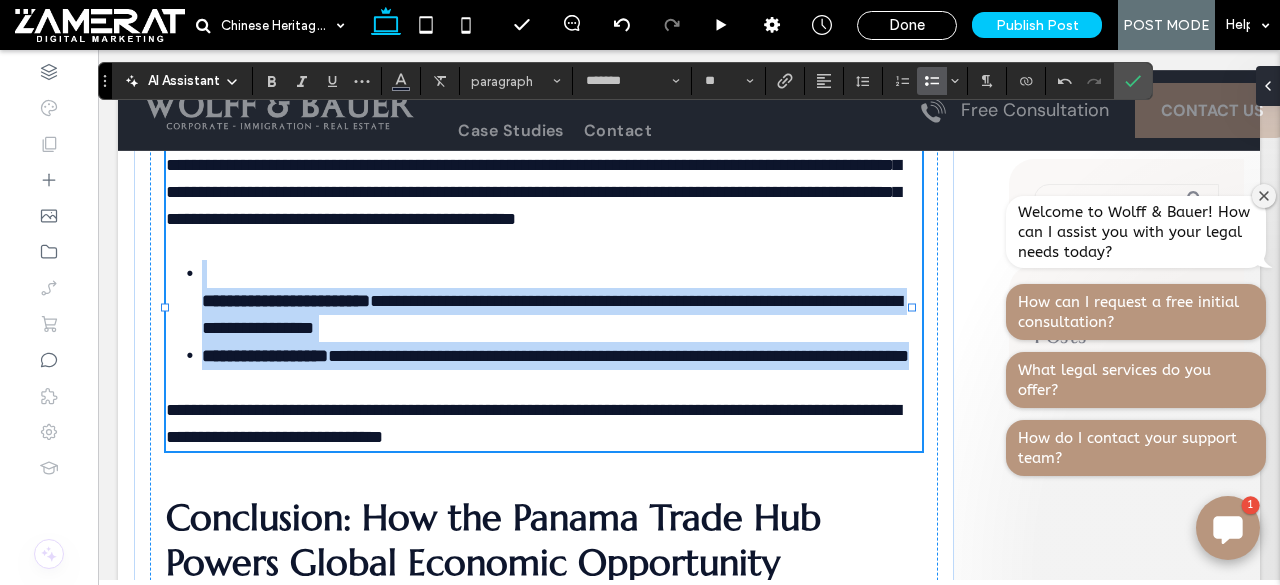 click on "**********" at bounding box center [544, 315] 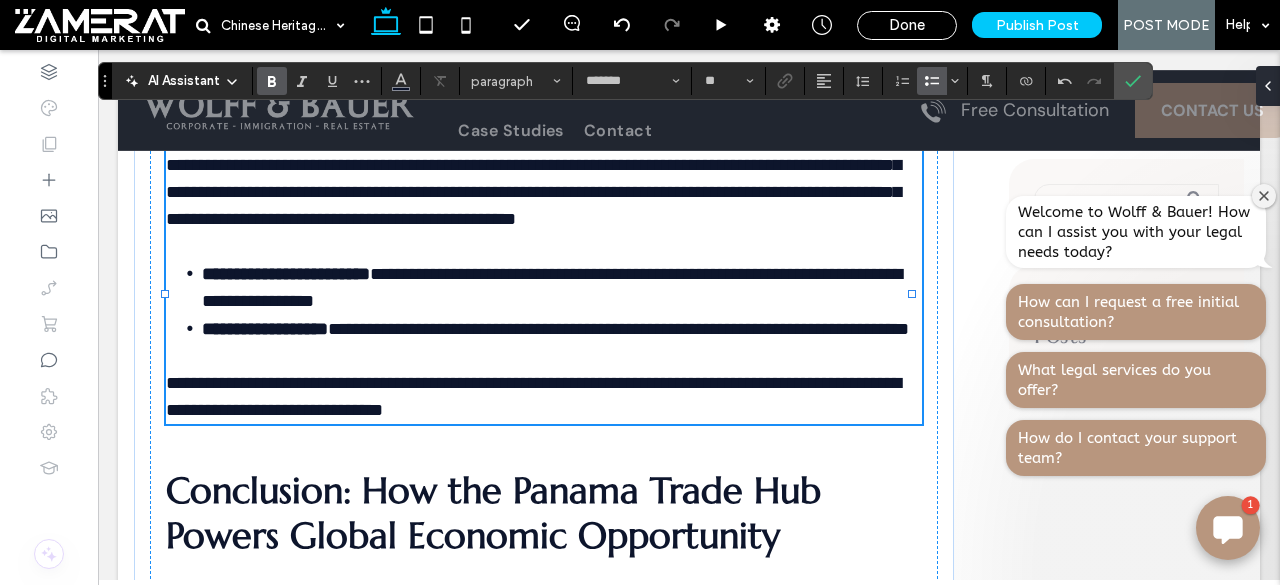 click on "**********" at bounding box center (538, 179) 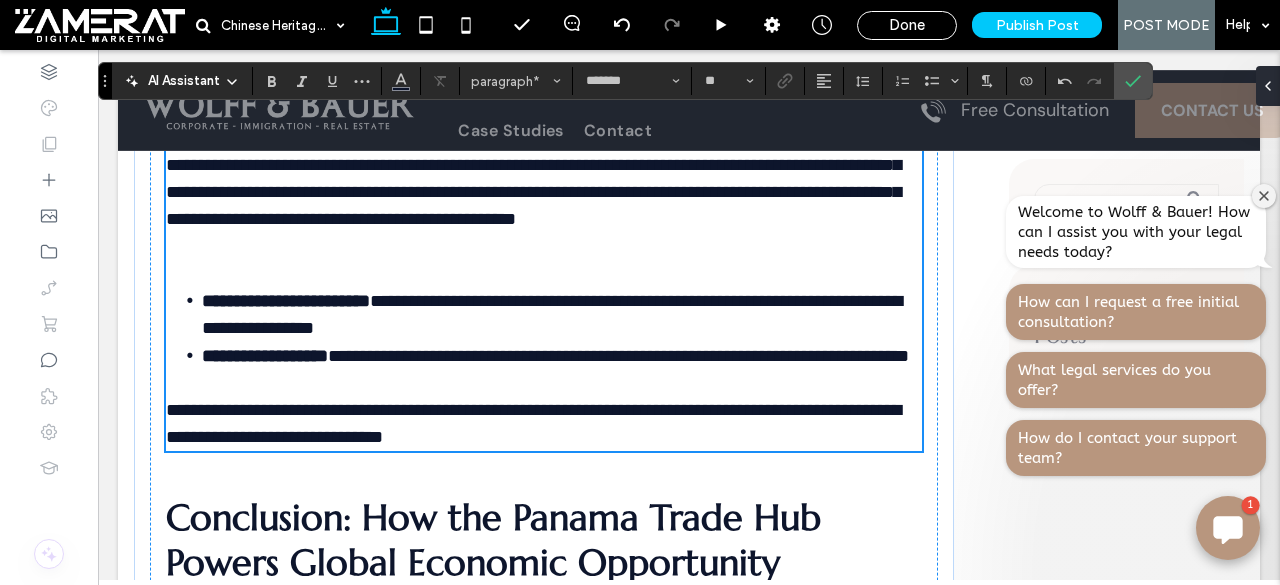 scroll, scrollTop: 4053, scrollLeft: 0, axis: vertical 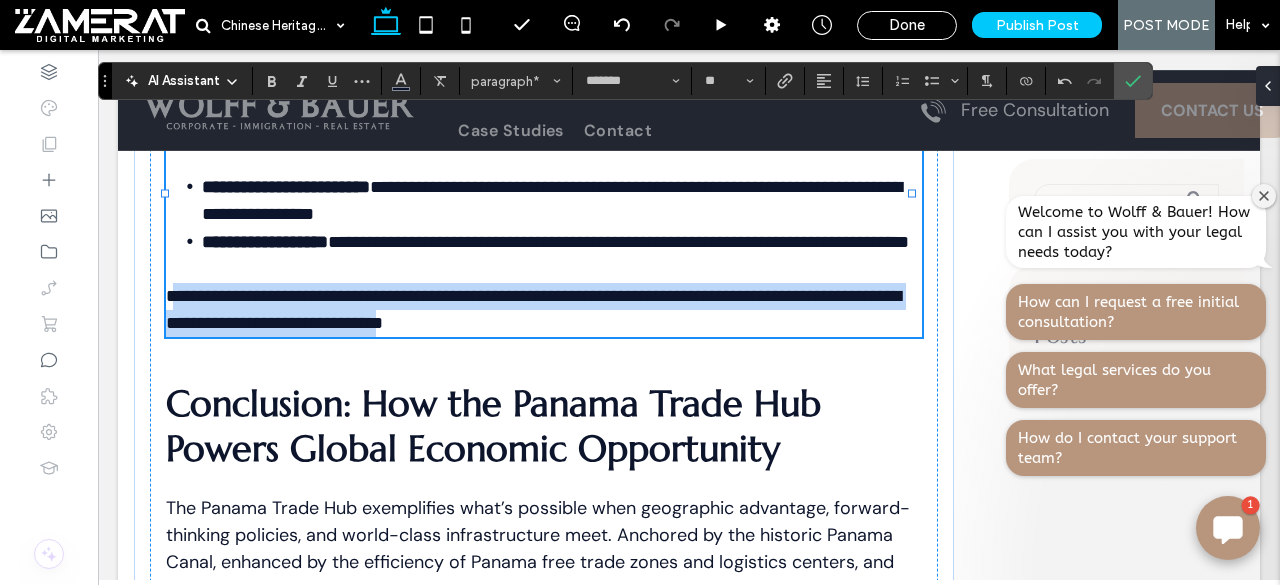 drag, startPoint x: 363, startPoint y: 443, endPoint x: 547, endPoint y: 431, distance: 184.39088 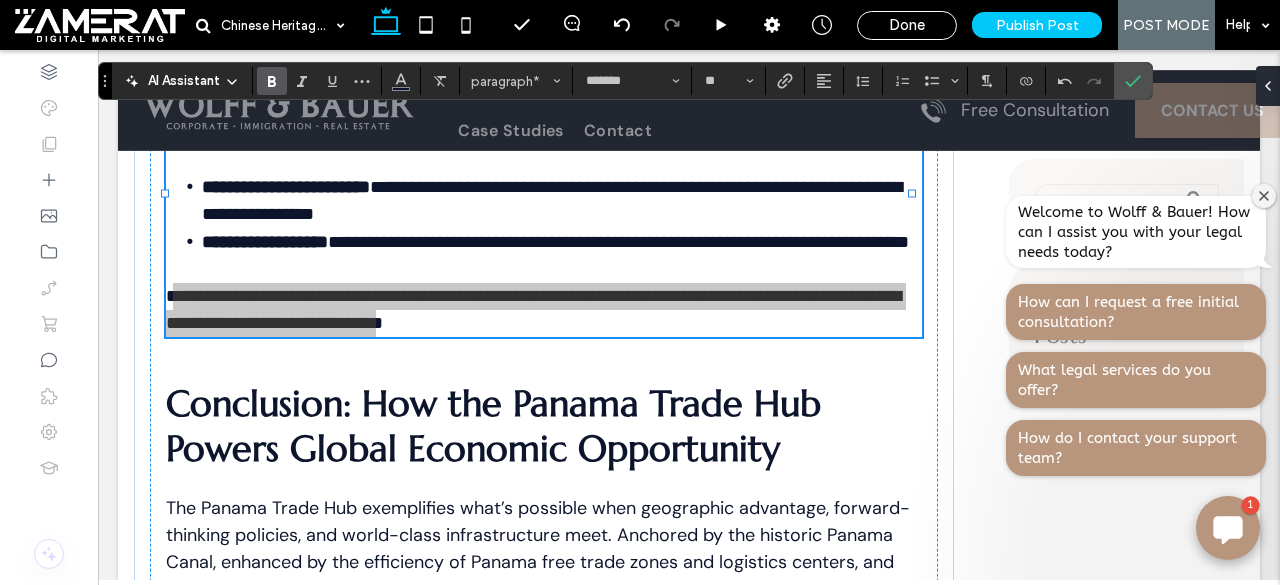 click at bounding box center (268, 81) 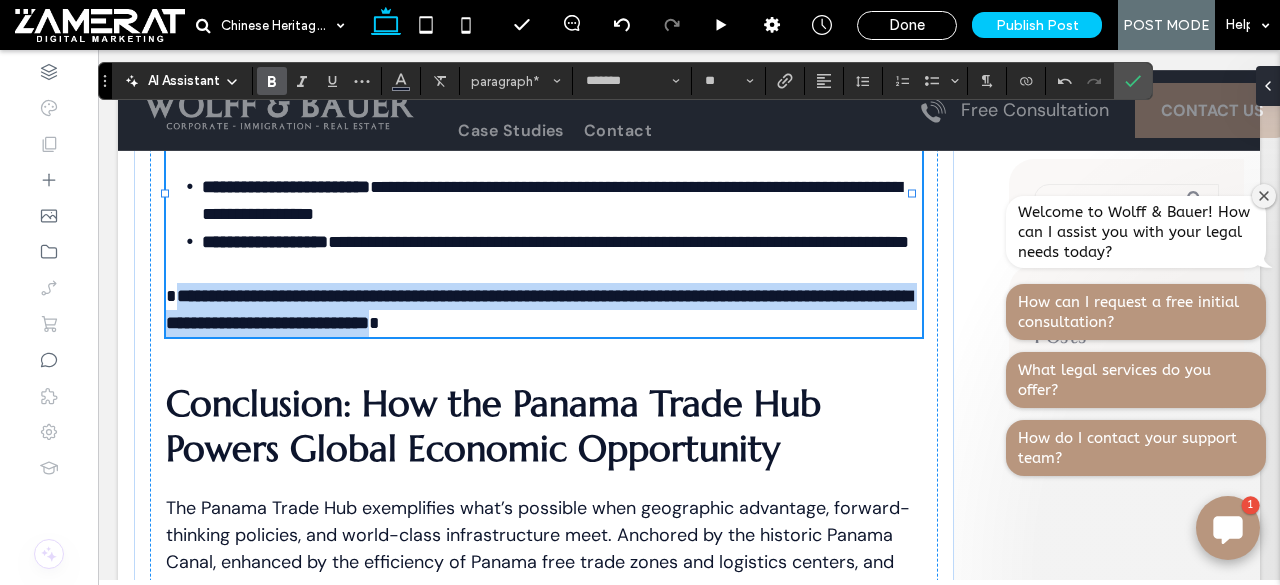 click on "**********" at bounding box center (539, 309) 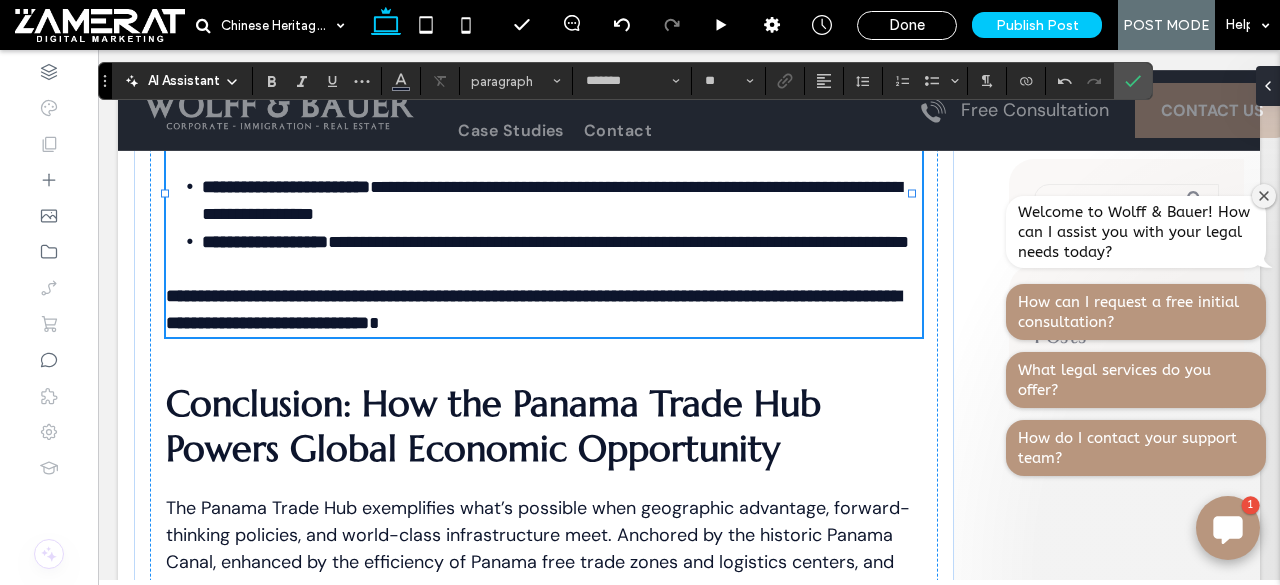 click on "**********" at bounding box center [544, 296] 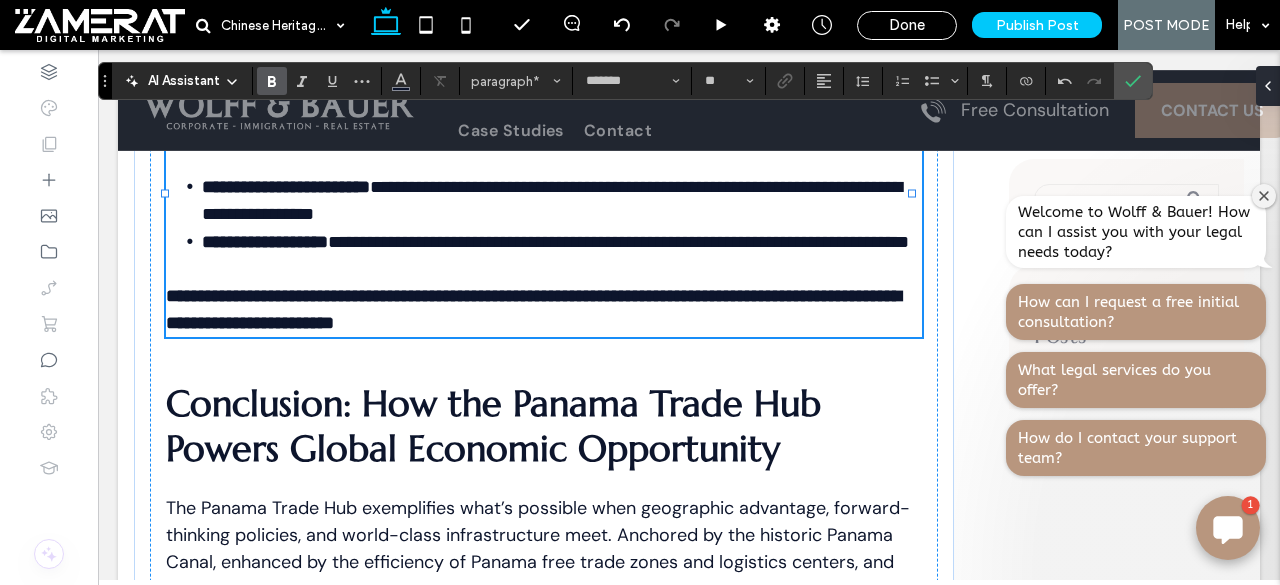 click on "**********" at bounding box center (533, 309) 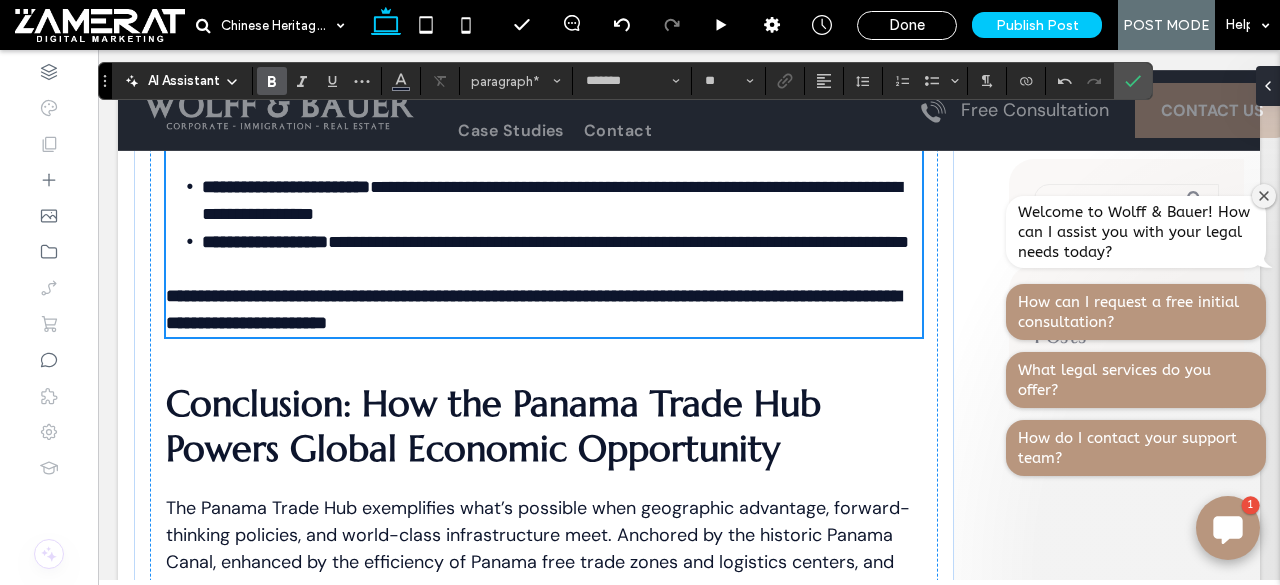 scroll, scrollTop: 3932, scrollLeft: 0, axis: vertical 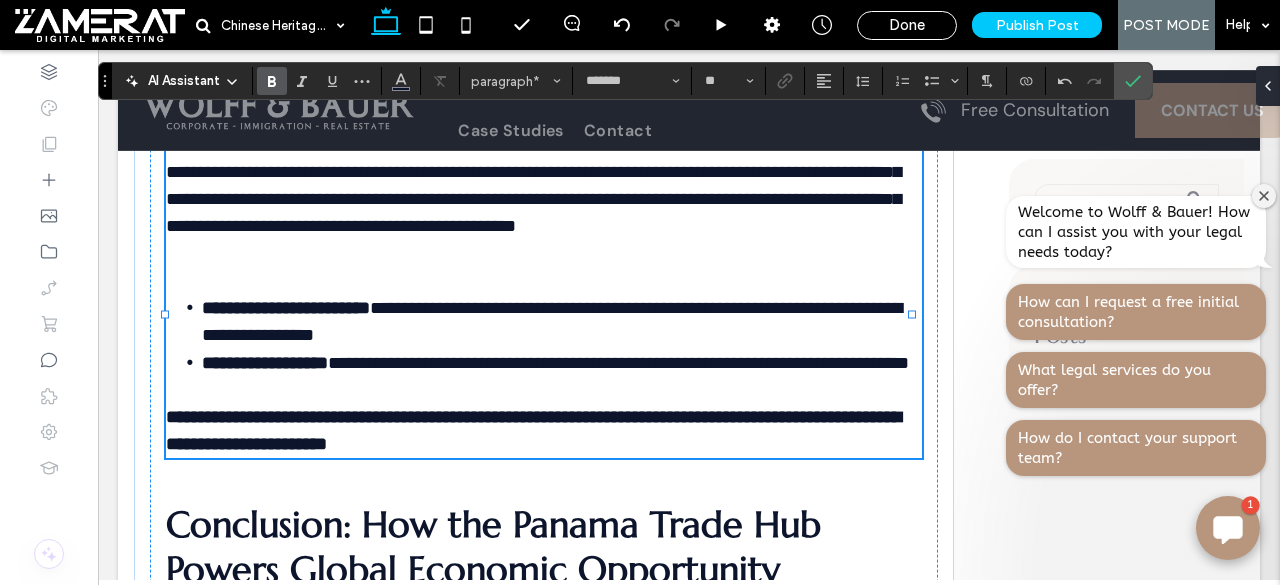 click on "**********" at bounding box center (533, 185) 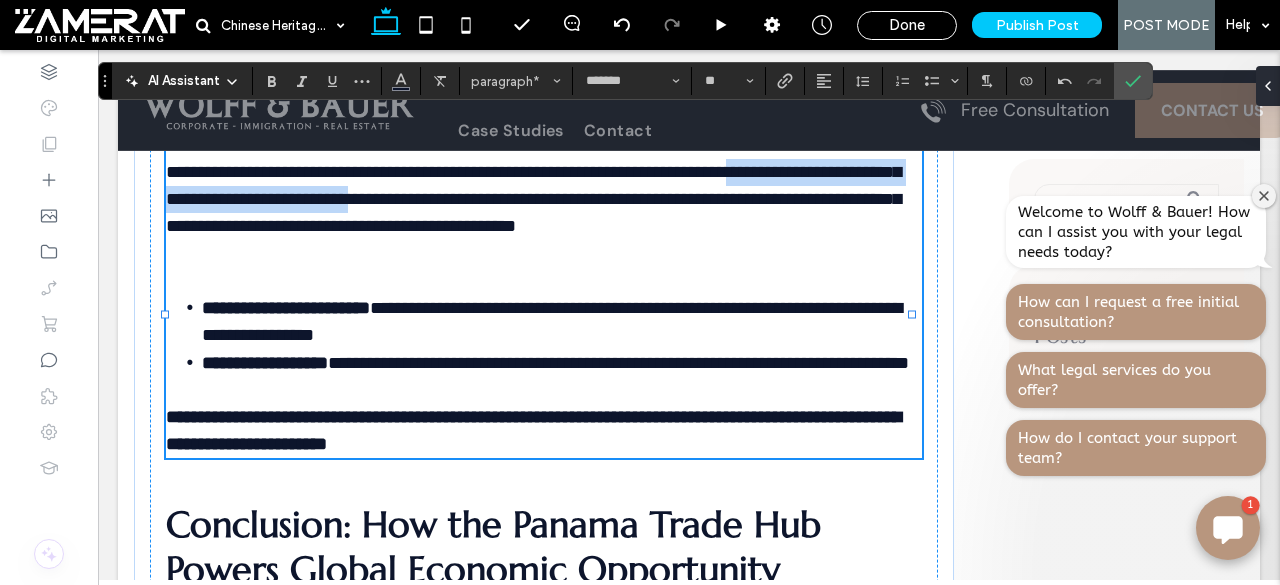 drag, startPoint x: 256, startPoint y: 285, endPoint x: 704, endPoint y: 283, distance: 448.00446 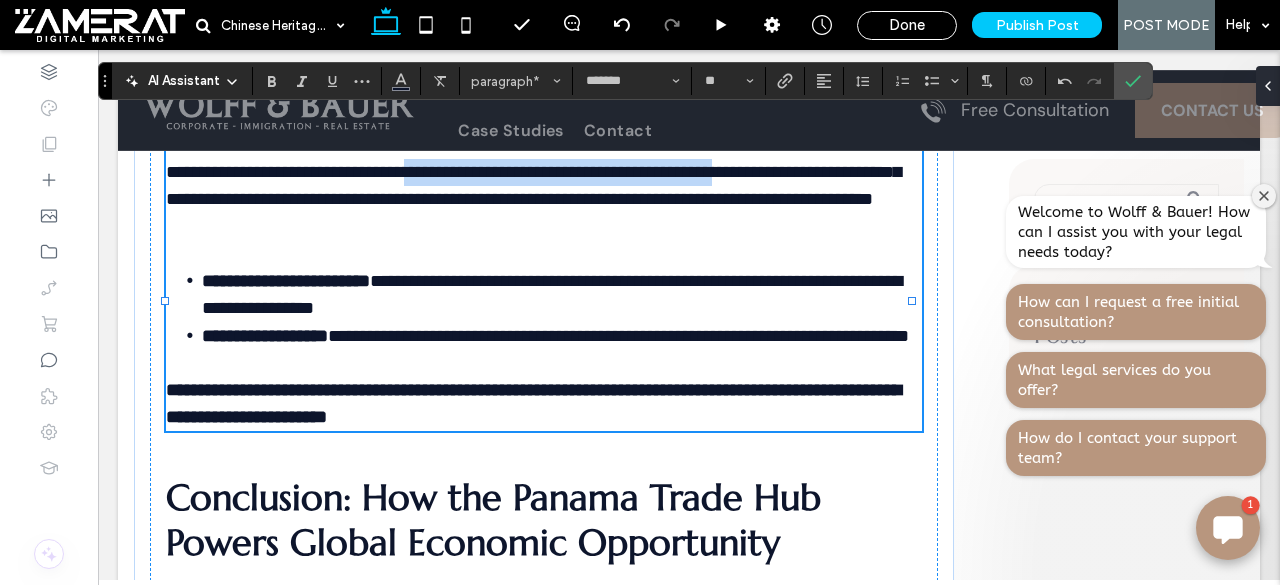 drag, startPoint x: 608, startPoint y: 261, endPoint x: 244, endPoint y: 289, distance: 365.07535 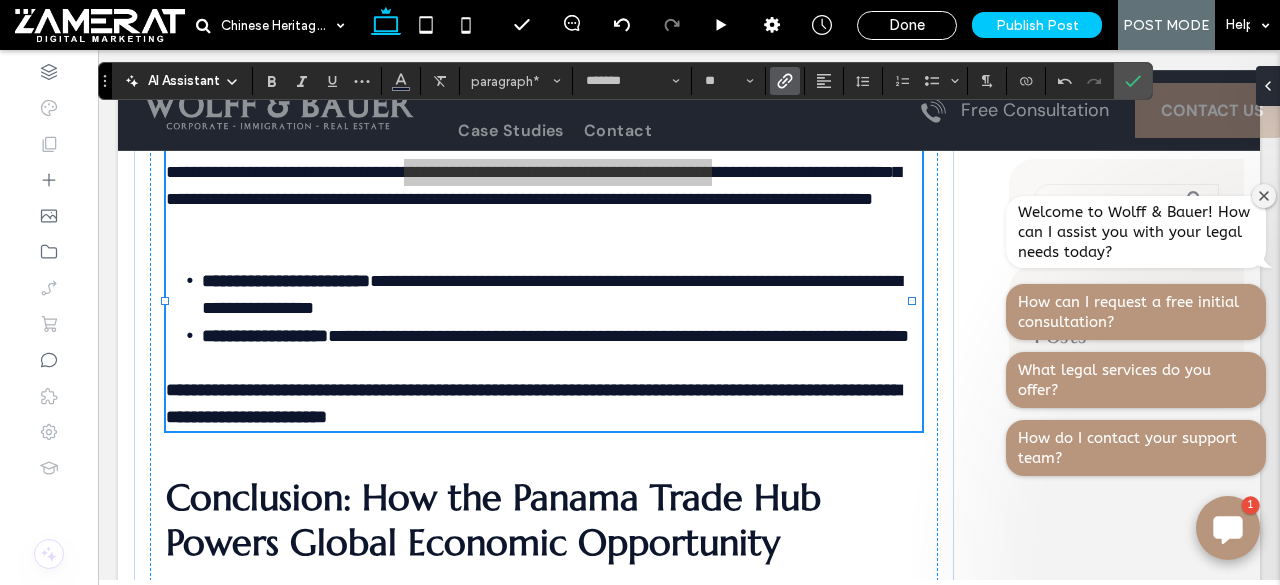 click 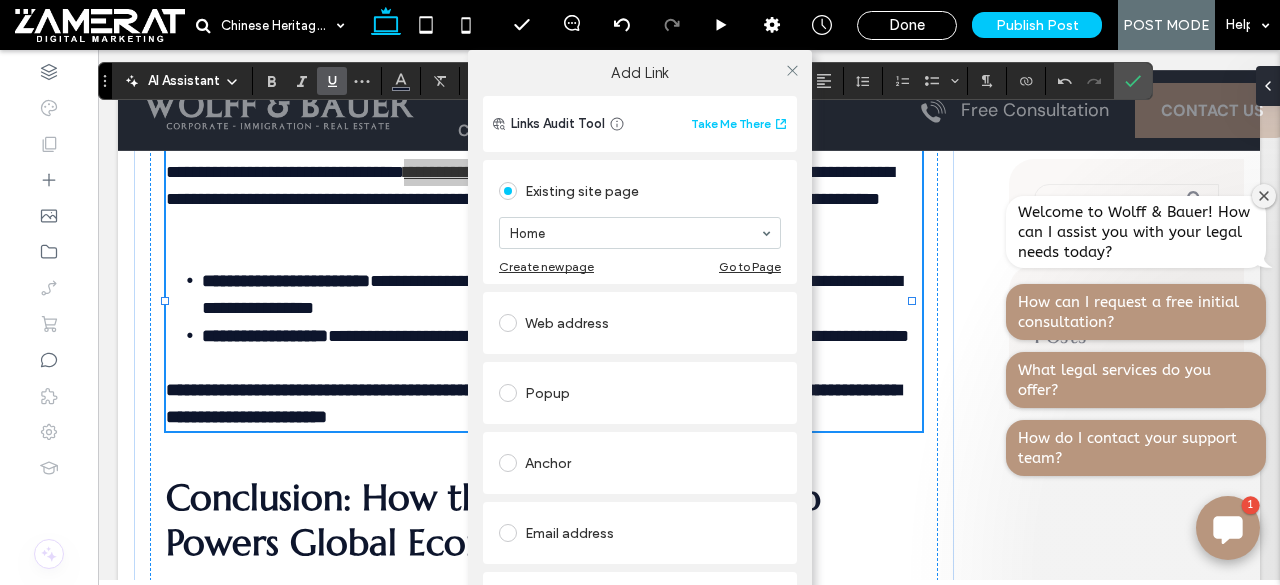 click on "Web address" at bounding box center (640, 323) 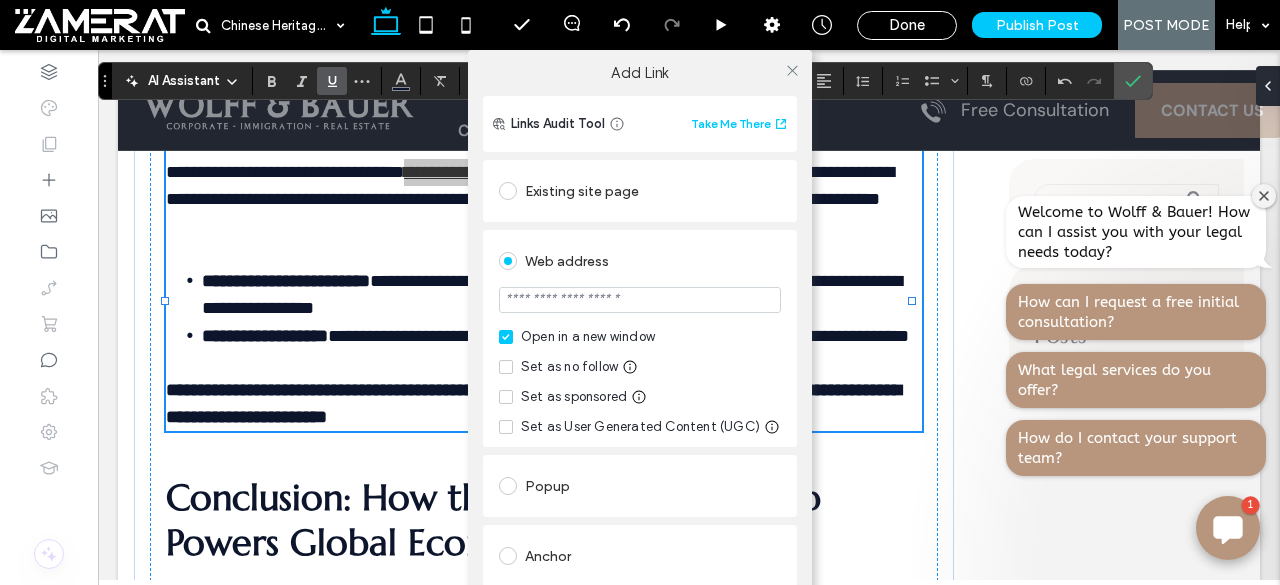 click at bounding box center [640, 300] 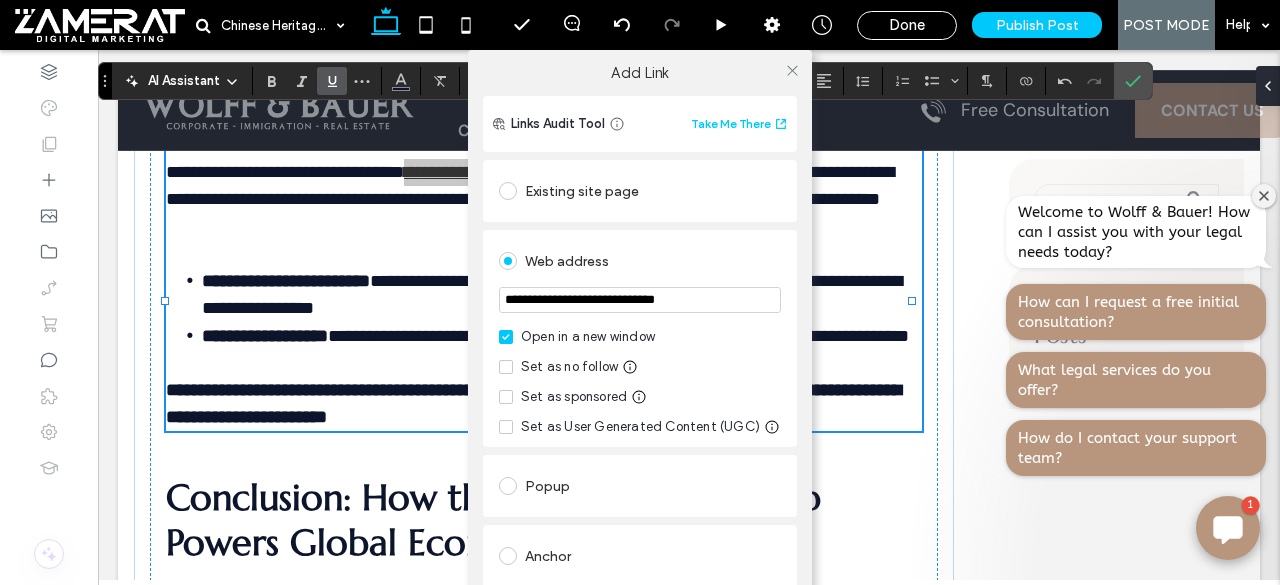 type on "**********" 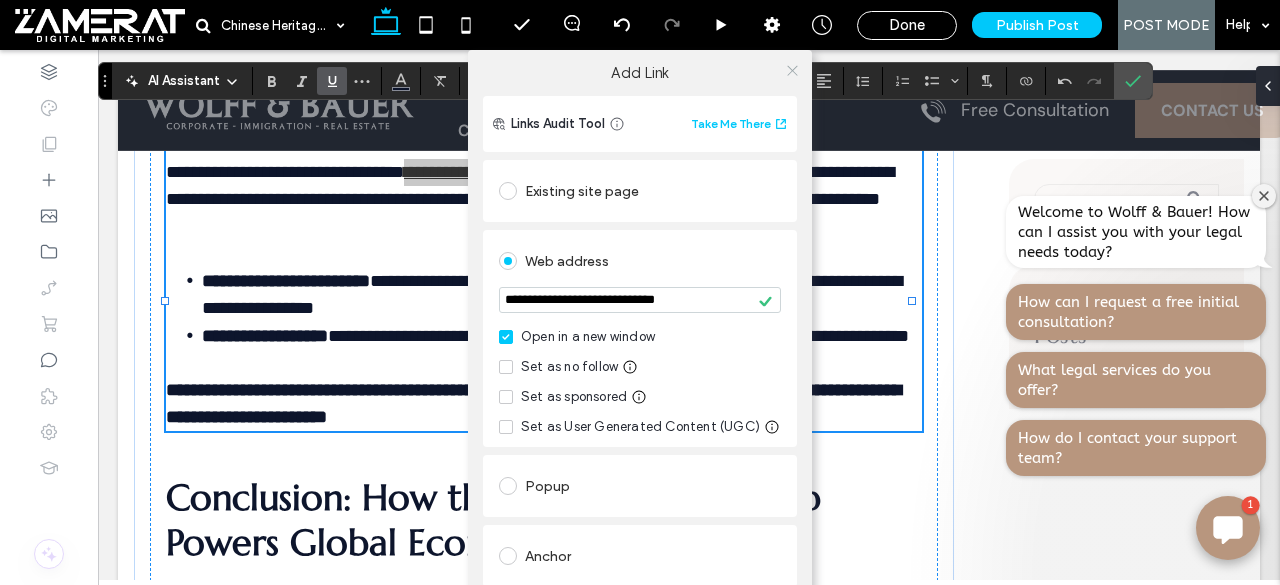 click 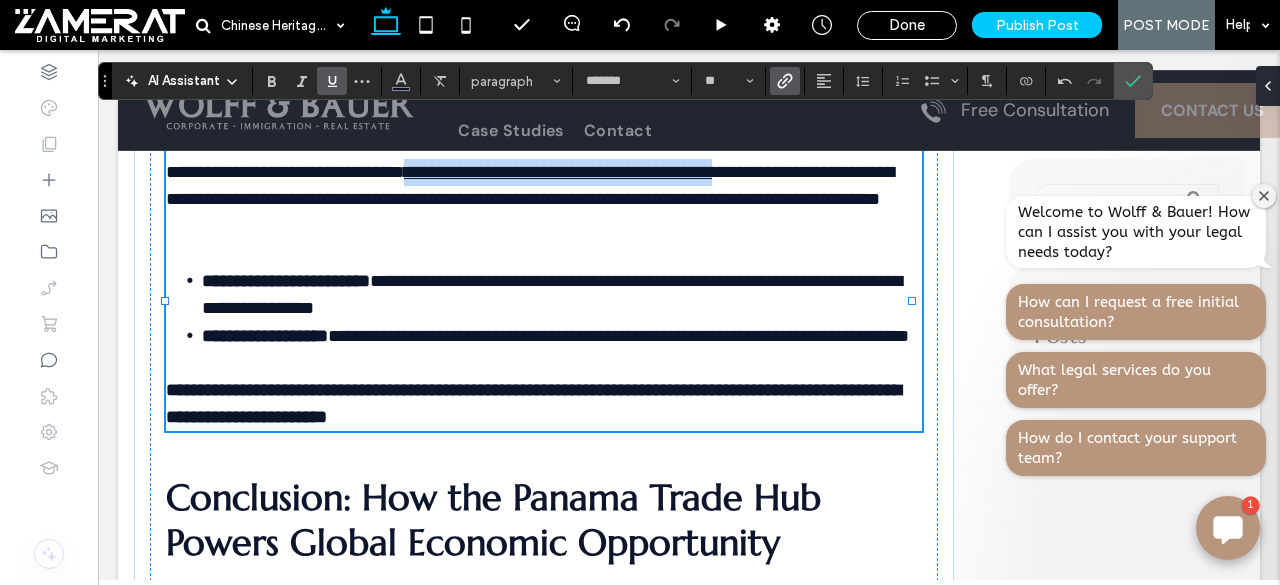 click on "**********" at bounding box center (533, 158) 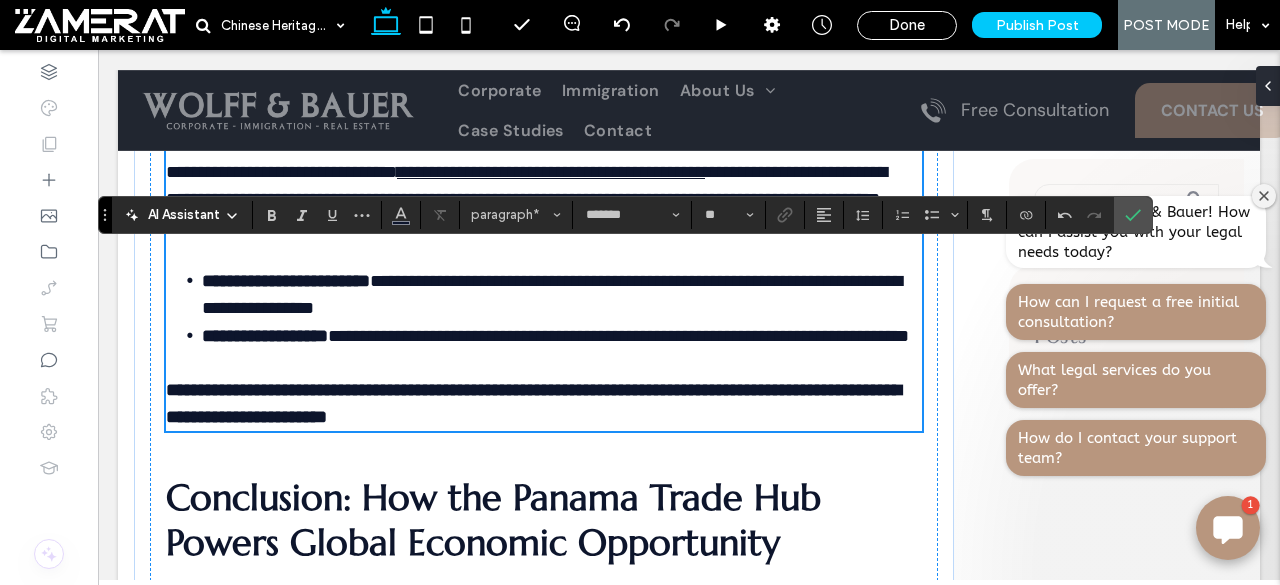 scroll, scrollTop: 3740, scrollLeft: 0, axis: vertical 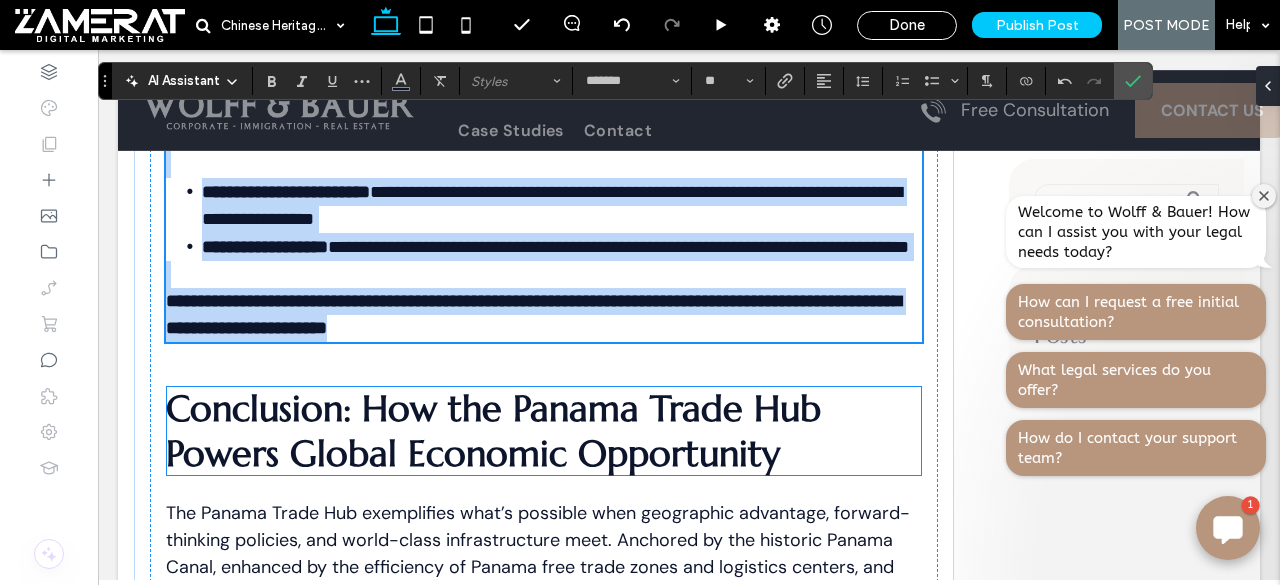 drag, startPoint x: 170, startPoint y: 261, endPoint x: 843, endPoint y: 535, distance: 726.6395 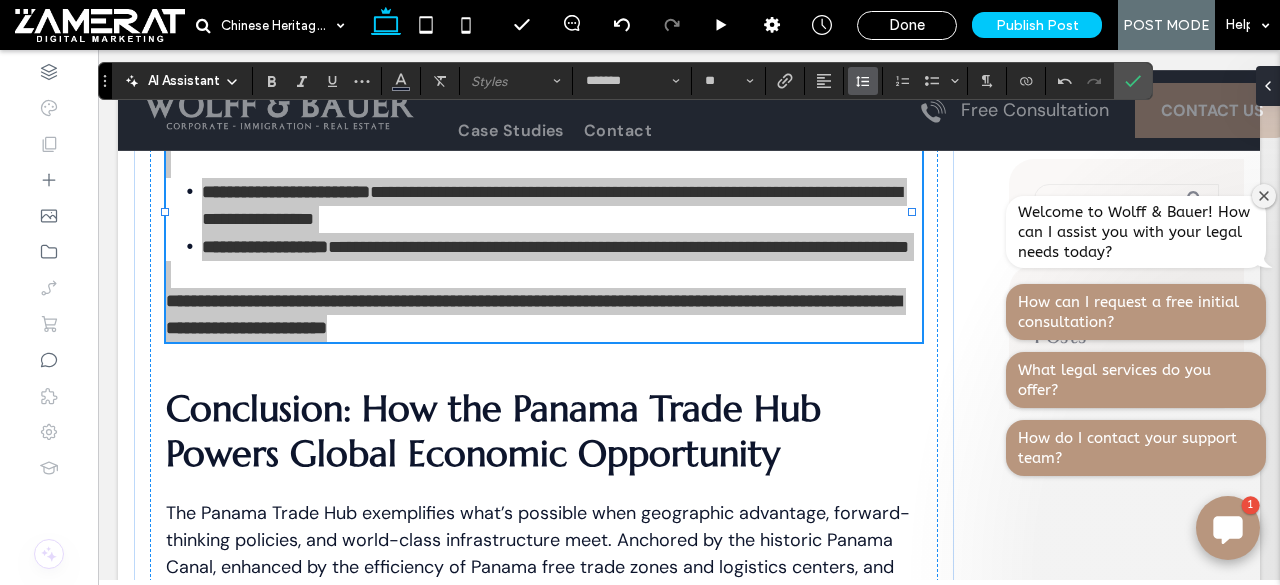 click 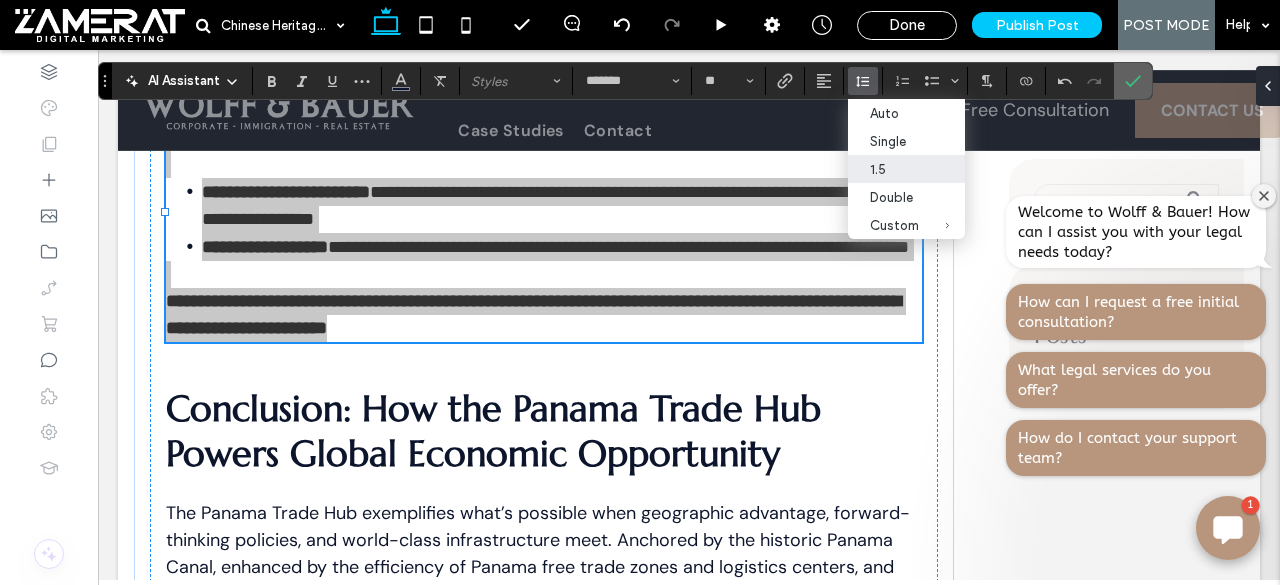 click 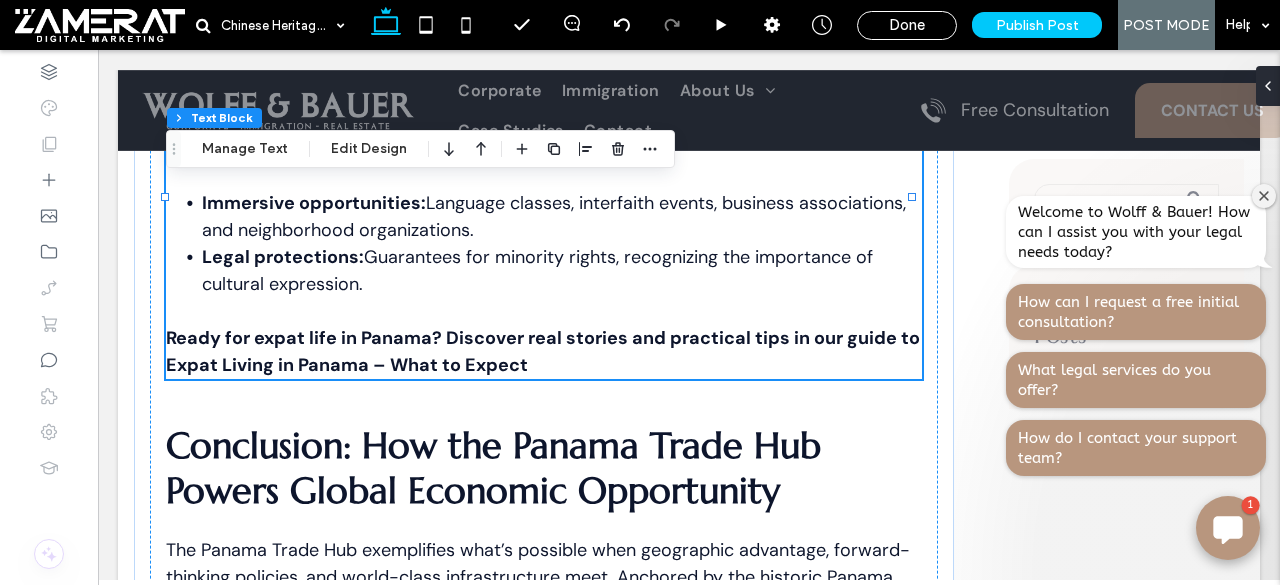 scroll, scrollTop: 4243, scrollLeft: 0, axis: vertical 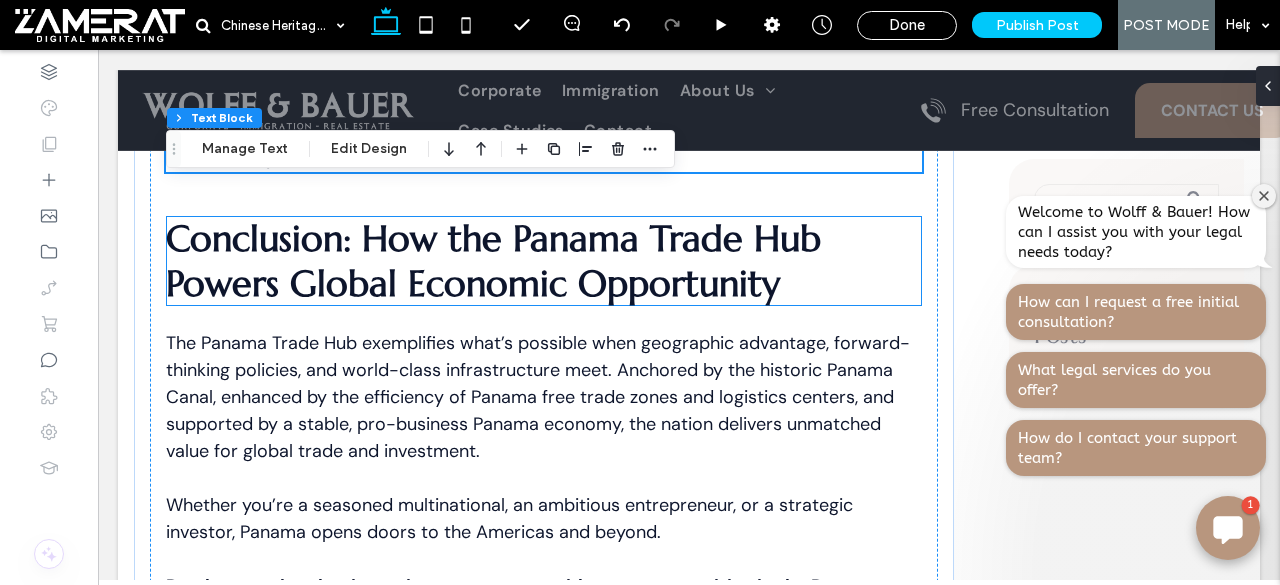 click on "Conclusion: How the Panama Trade Hub Powers Global Economic Opportunity" at bounding box center [493, 261] 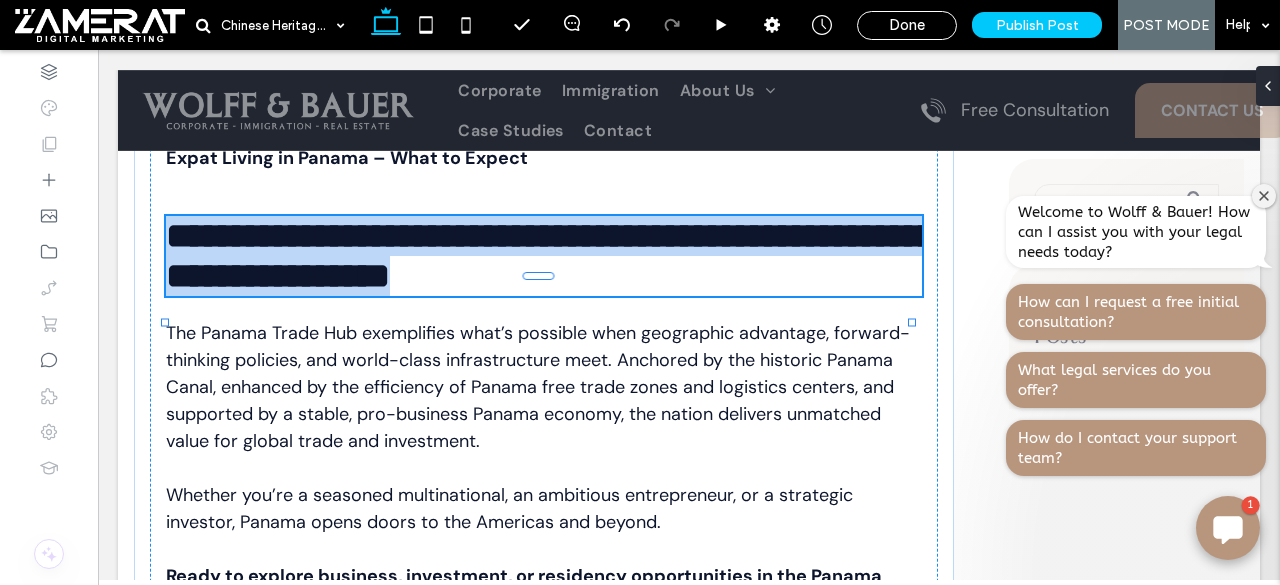 type on "*********" 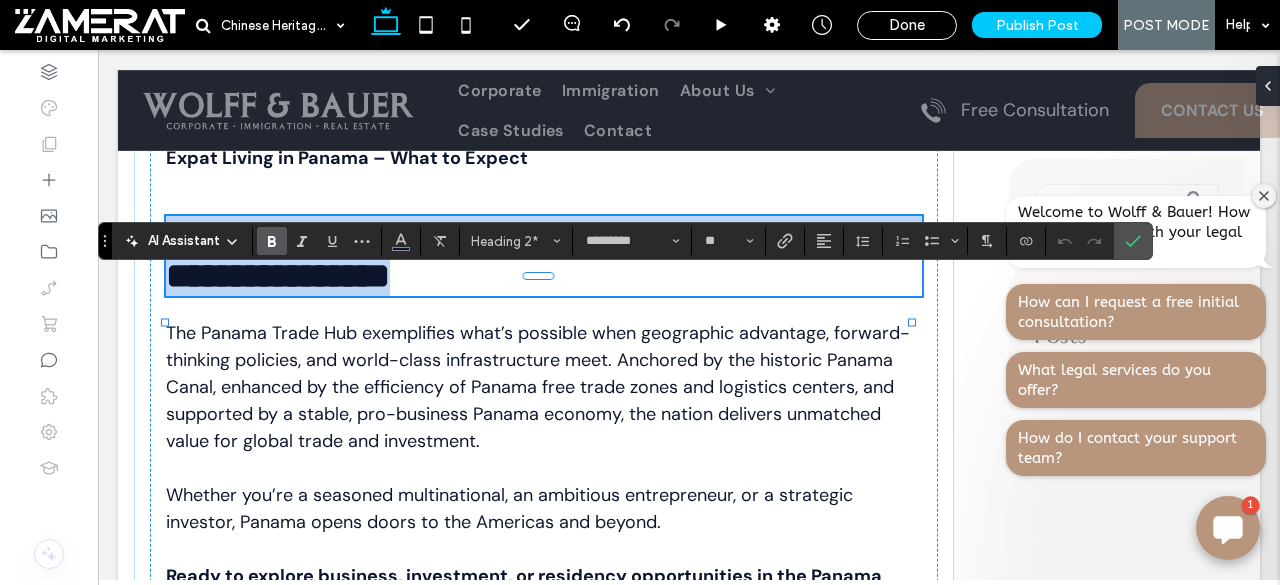 click on "**********" at bounding box center [544, 256] 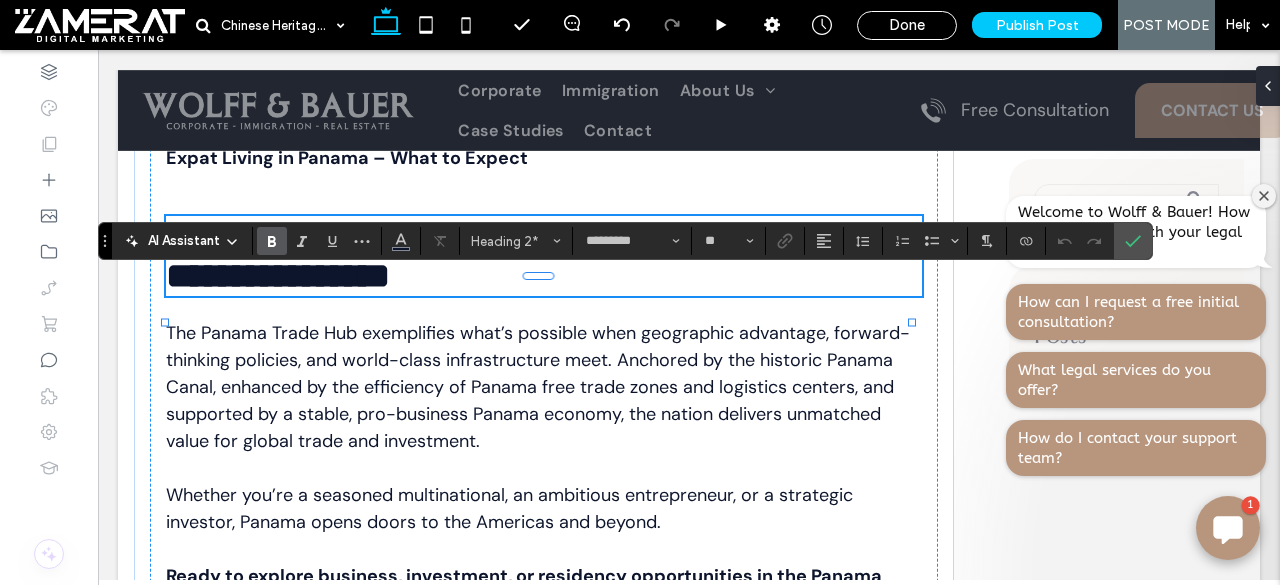 paste 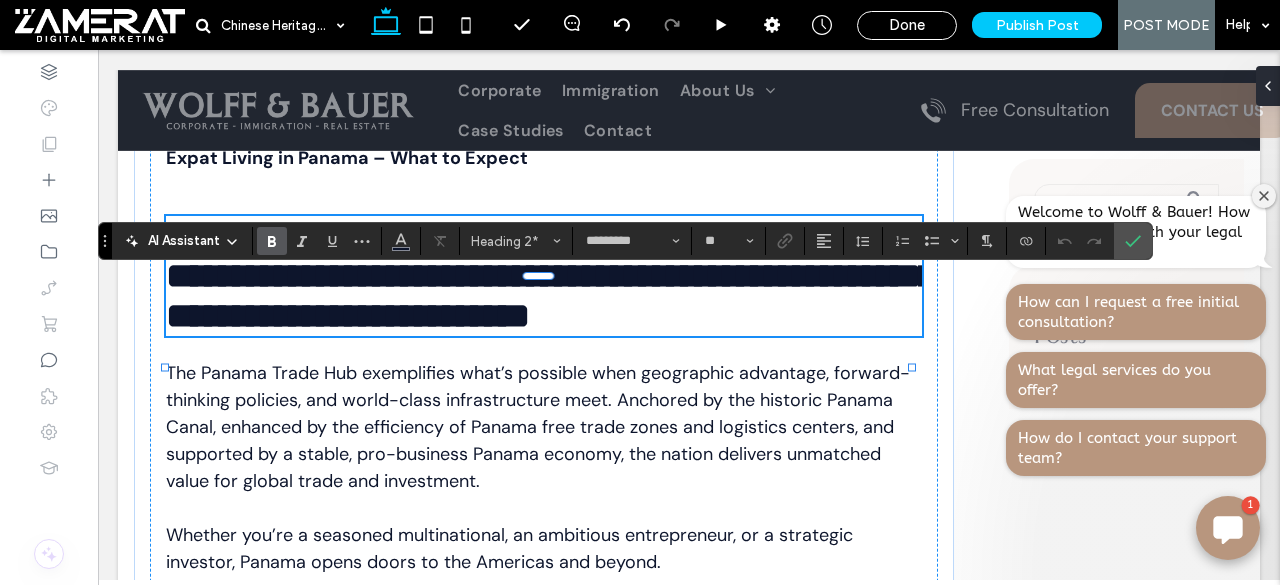type on "*******" 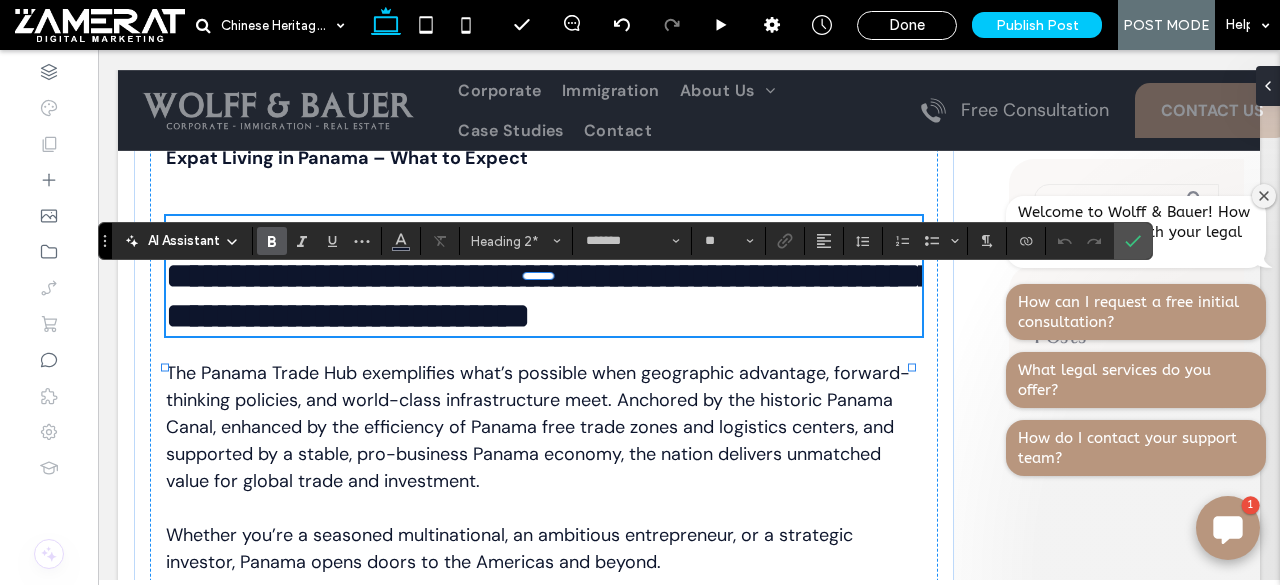 type on "**" 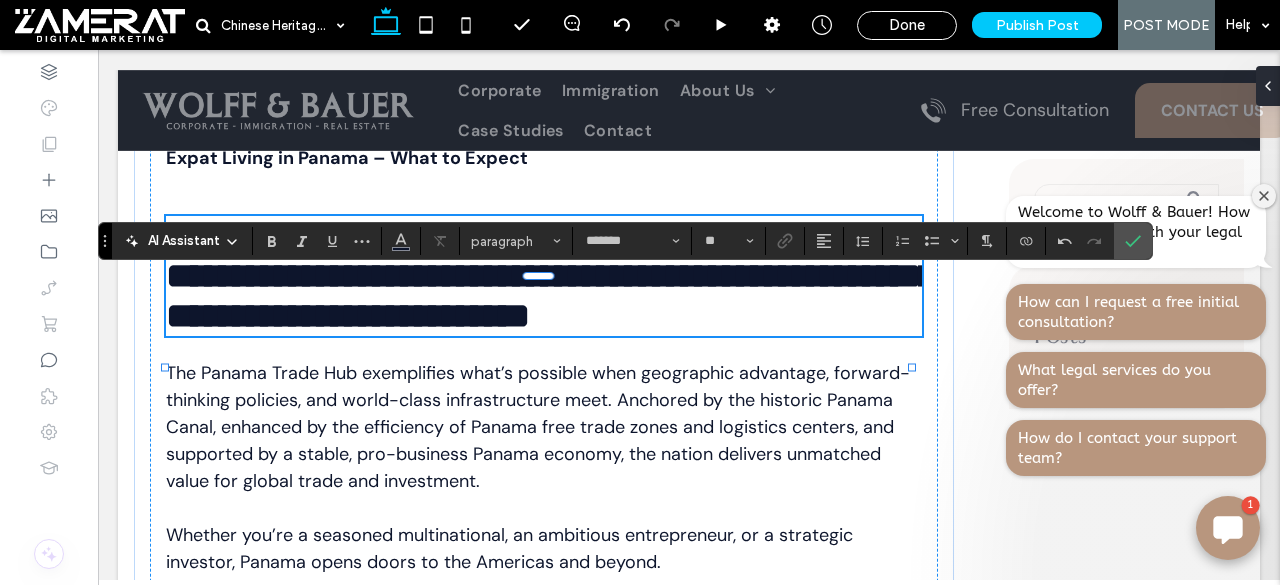 type on "*********" 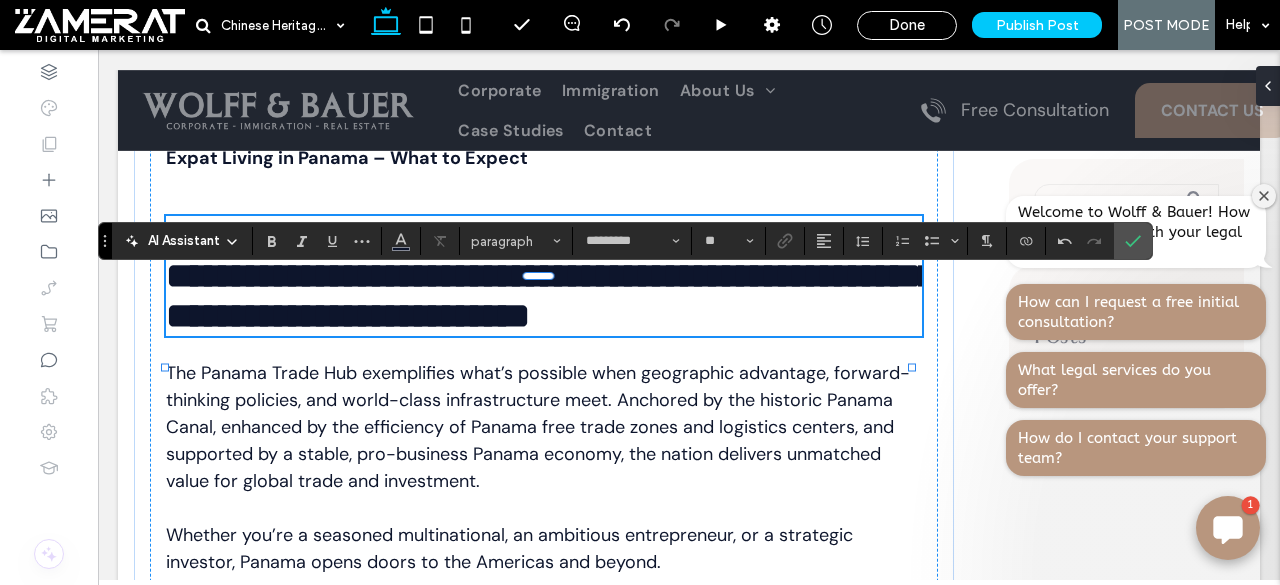 type on "**" 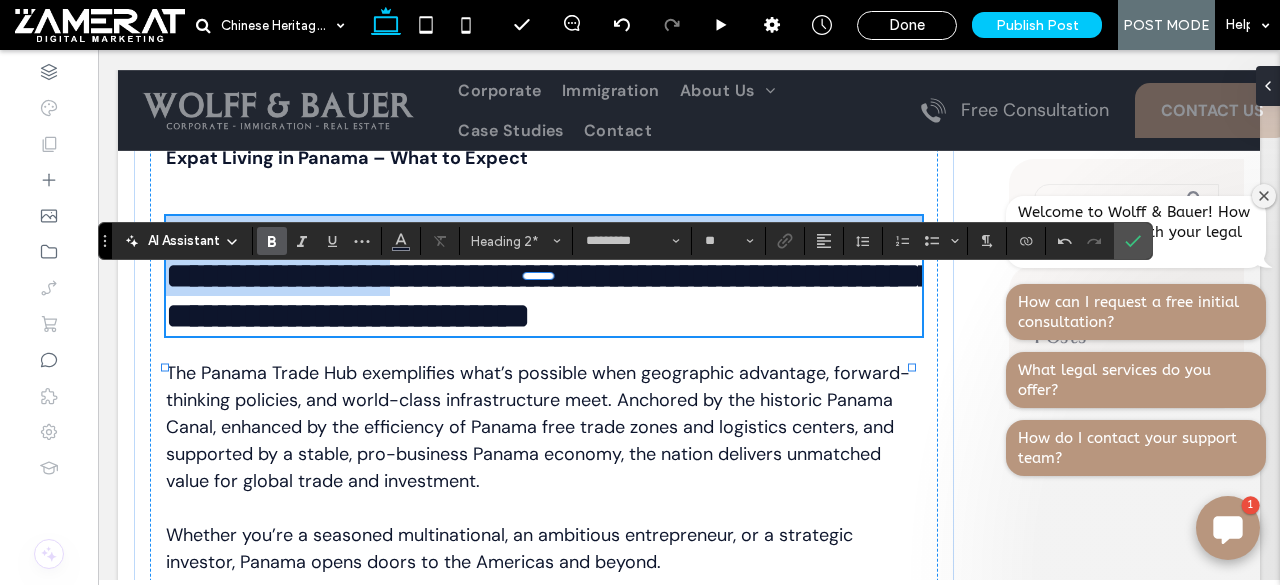 drag, startPoint x: 251, startPoint y: 353, endPoint x: 168, endPoint y: 304, distance: 96.38464 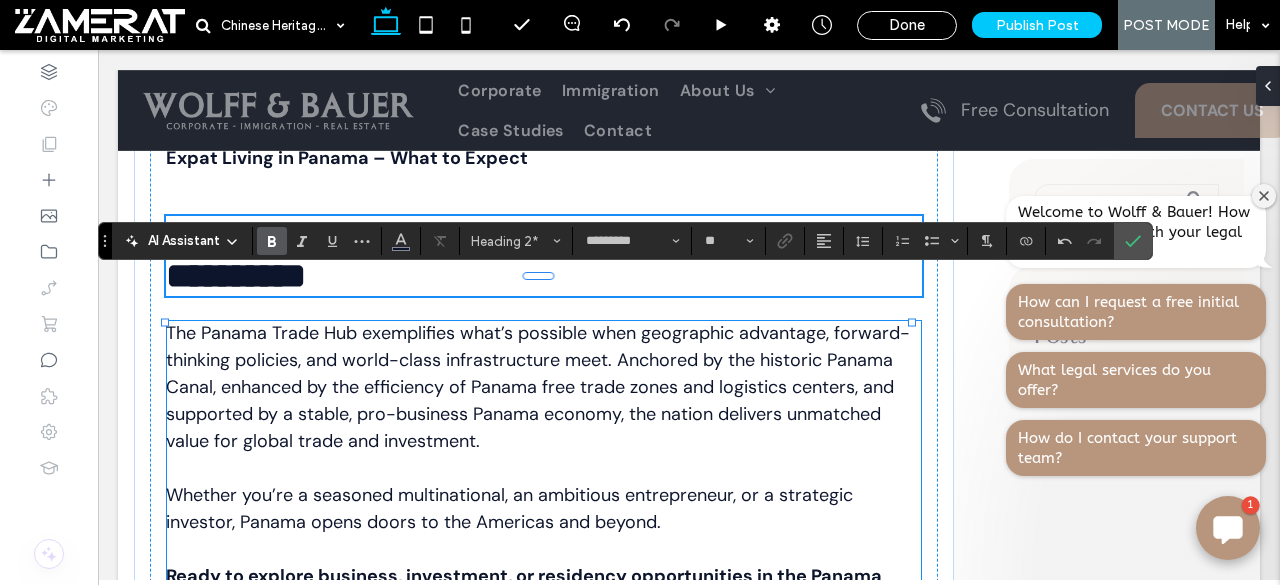 click on "The Panama Trade Hub exemplifies what’s possible when geographic advantage, forward-thinking policies, and world-class infrastructure meet. Anchored by the historic Panama Canal, enhanced by the efficiency of Panama free trade zones and logistics centers, and supported by a stable, pro-business Panama economy, the nation delivers unmatched value for global trade and investment." at bounding box center [538, 387] 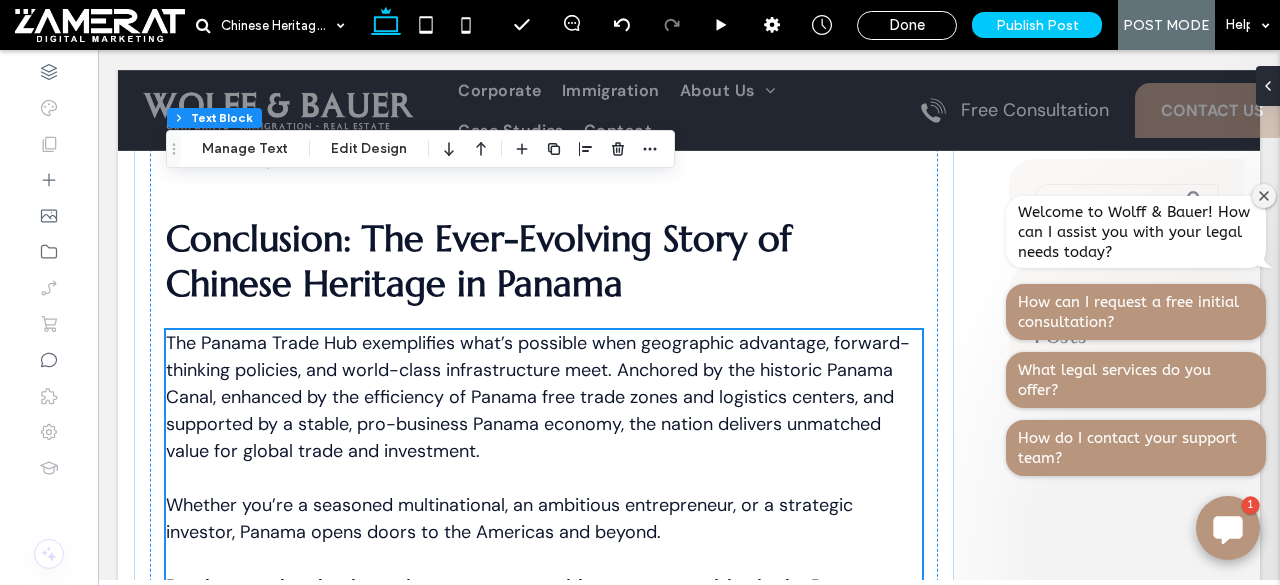 scroll, scrollTop: 4493, scrollLeft: 0, axis: vertical 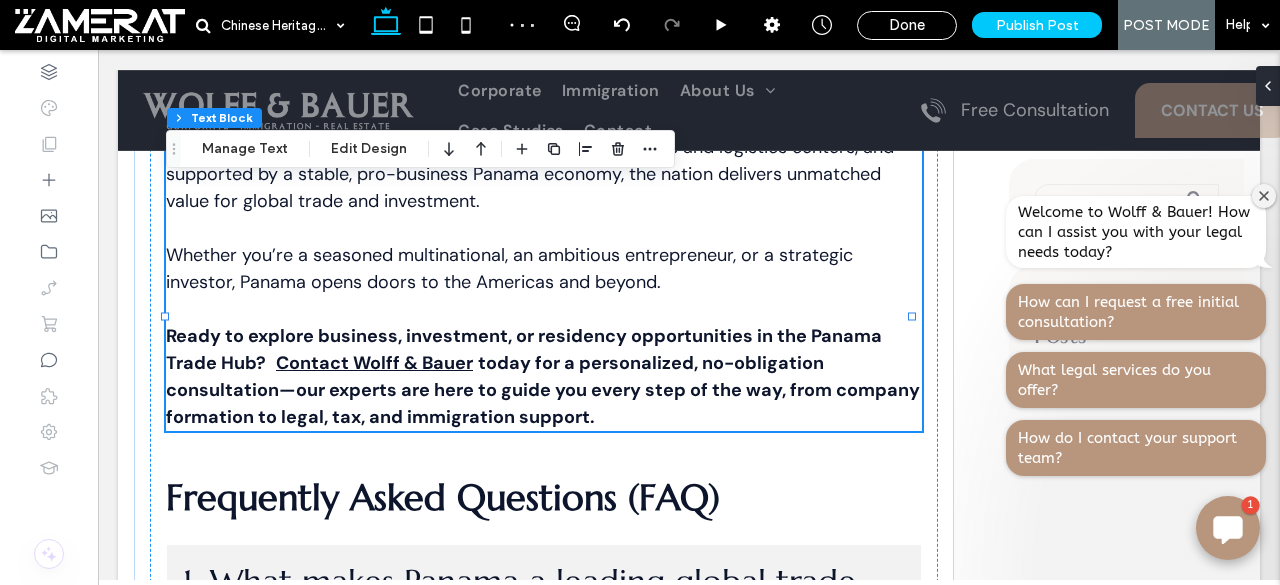 click on "Whether you’re a seasoned multinational, an ambitious entrepreneur, or a strategic investor, Panama opens doors to the Americas and beyond." at bounding box center [509, 268] 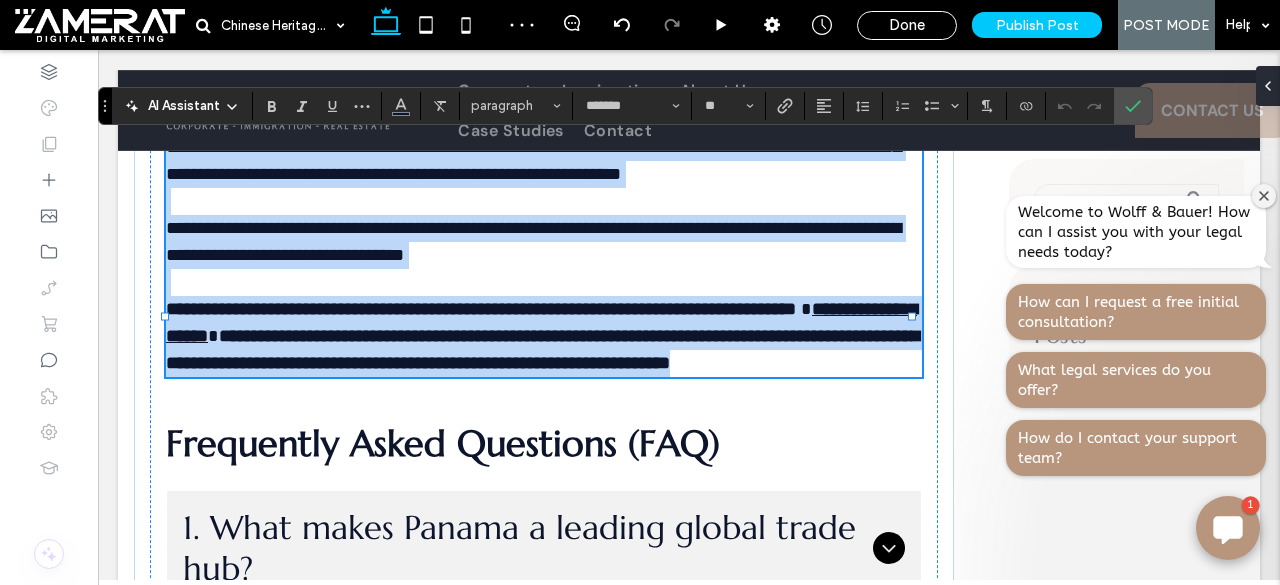type on "*******" 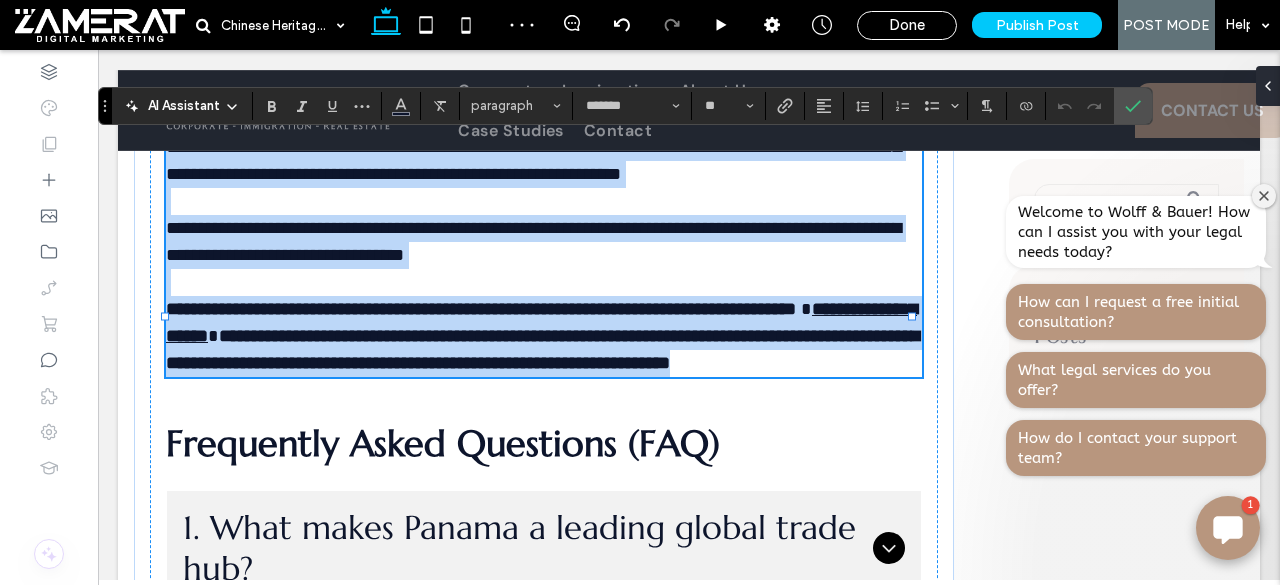 type on "**" 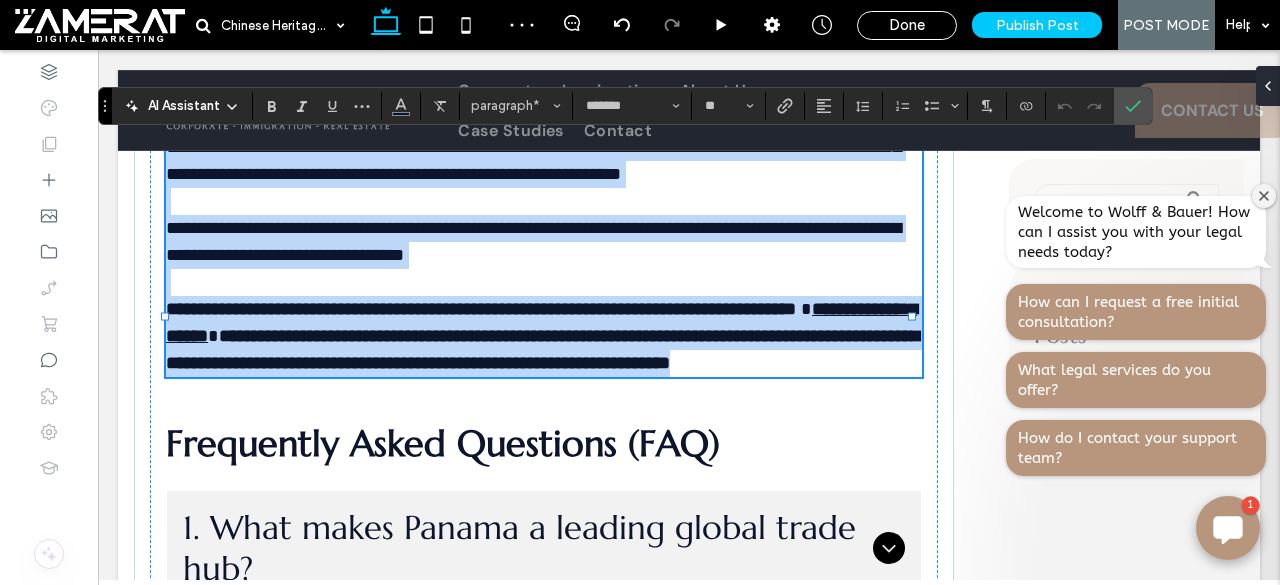 paste 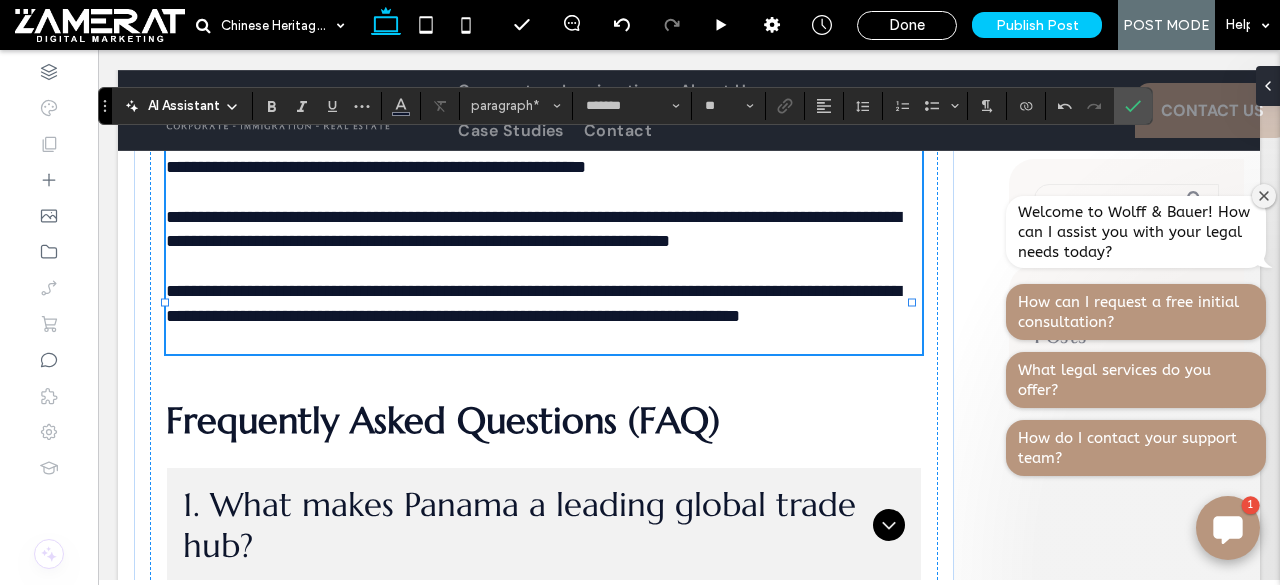 scroll, scrollTop: 0, scrollLeft: 0, axis: both 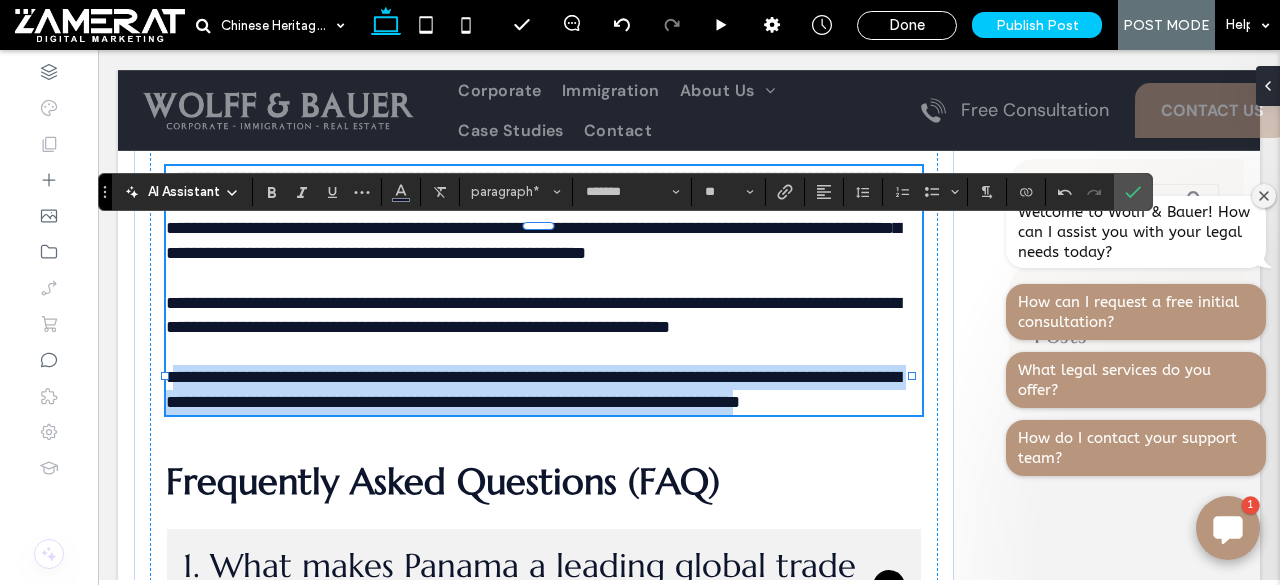 drag, startPoint x: 174, startPoint y: 458, endPoint x: 449, endPoint y: 513, distance: 280.44608 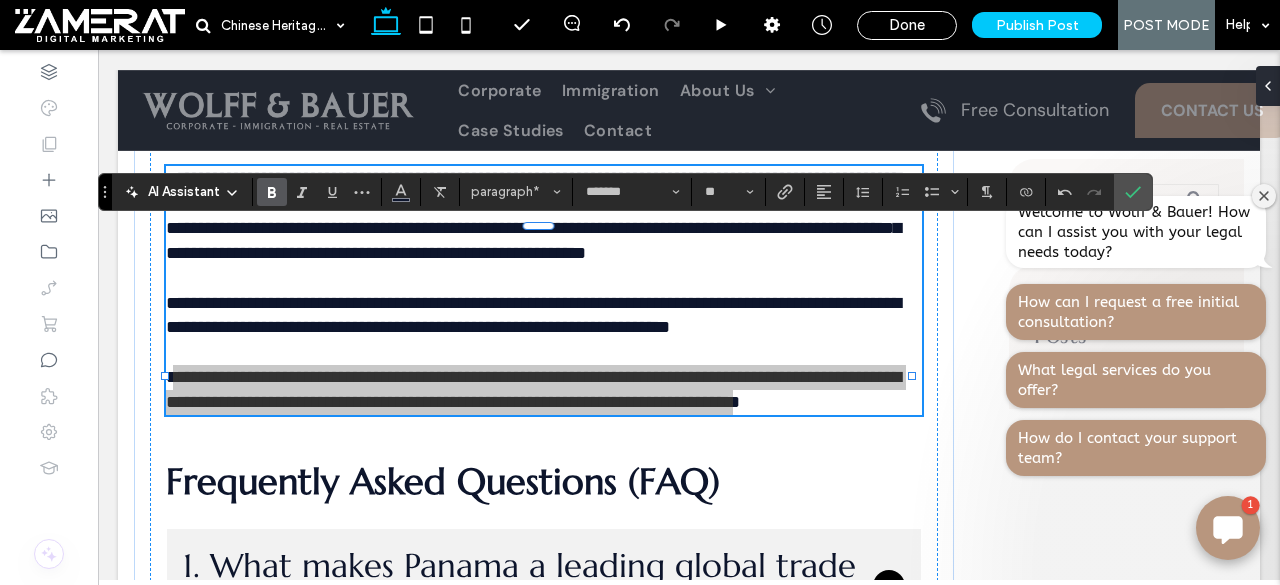 click 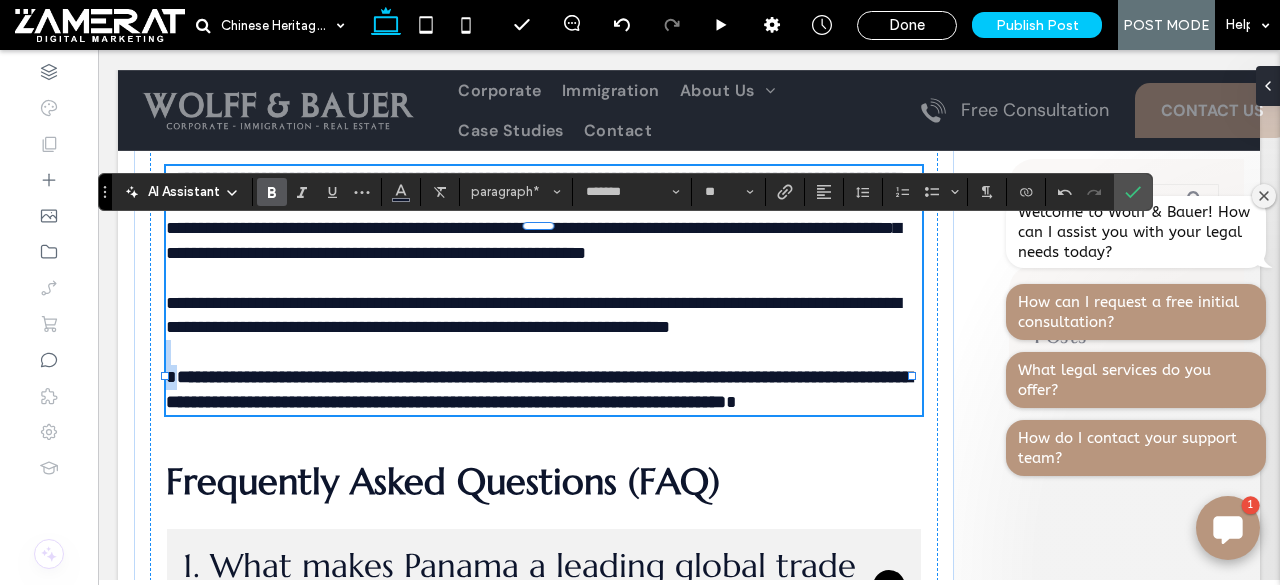 click on "**********" at bounding box center (544, 377) 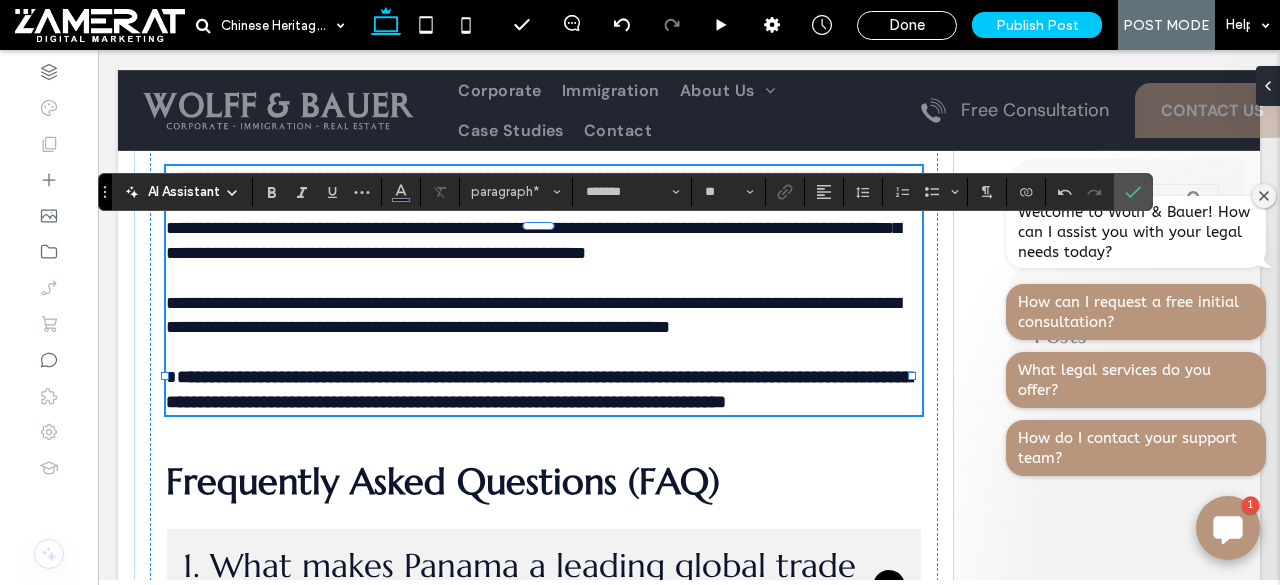 click on "**********" at bounding box center (539, 389) 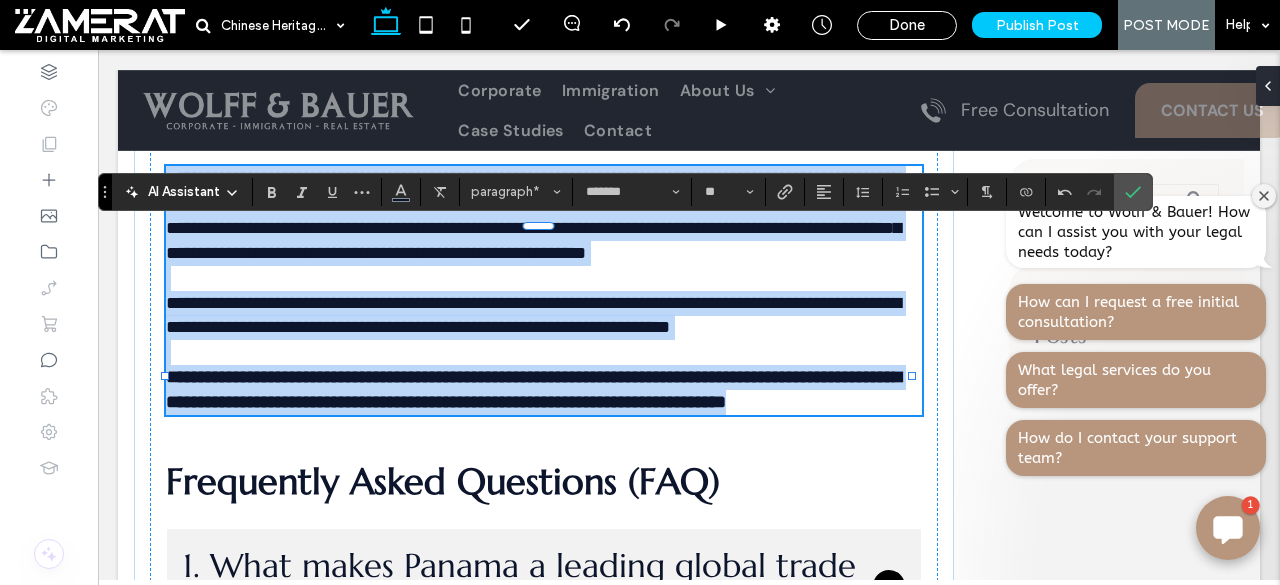 drag, startPoint x: 168, startPoint y: 235, endPoint x: 594, endPoint y: 573, distance: 543.80145 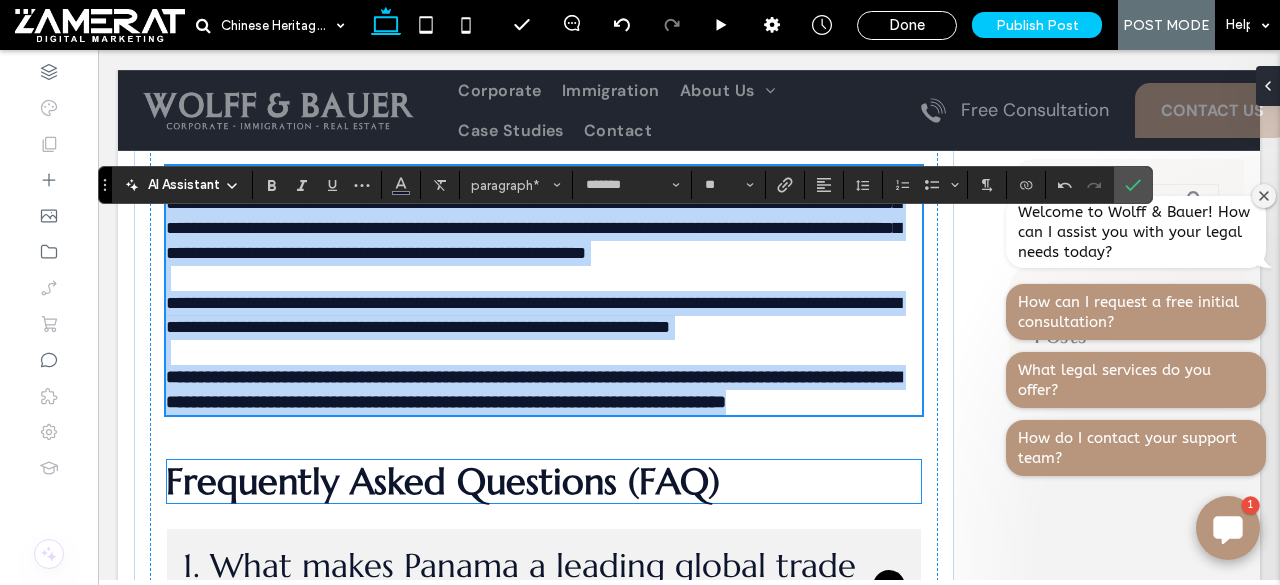 scroll, scrollTop: 4414, scrollLeft: 0, axis: vertical 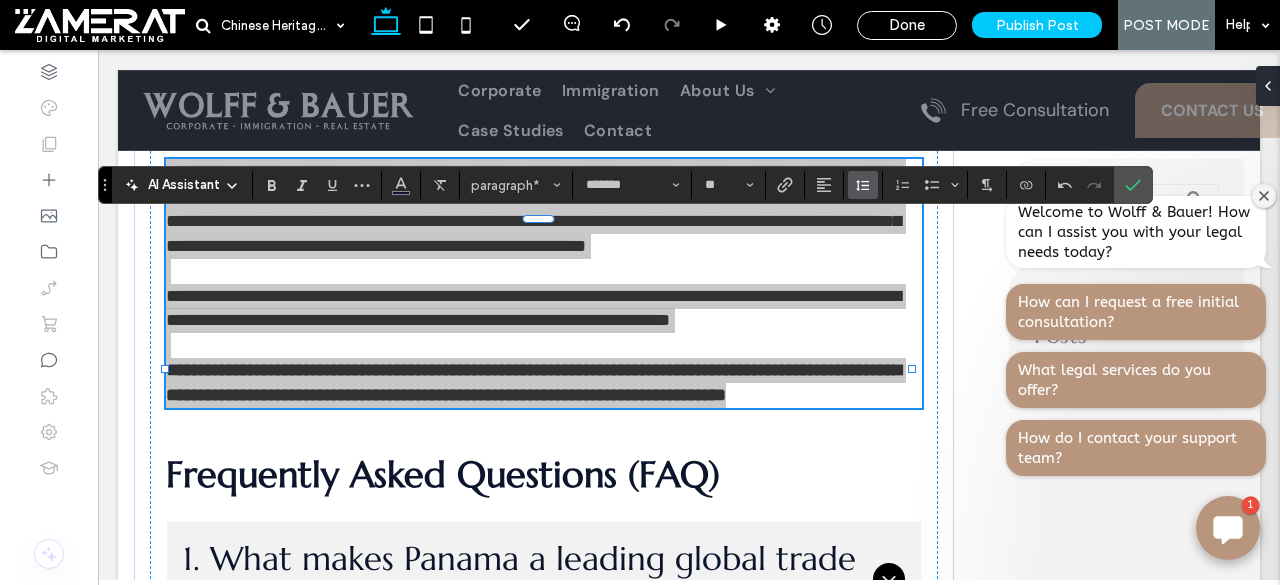 click 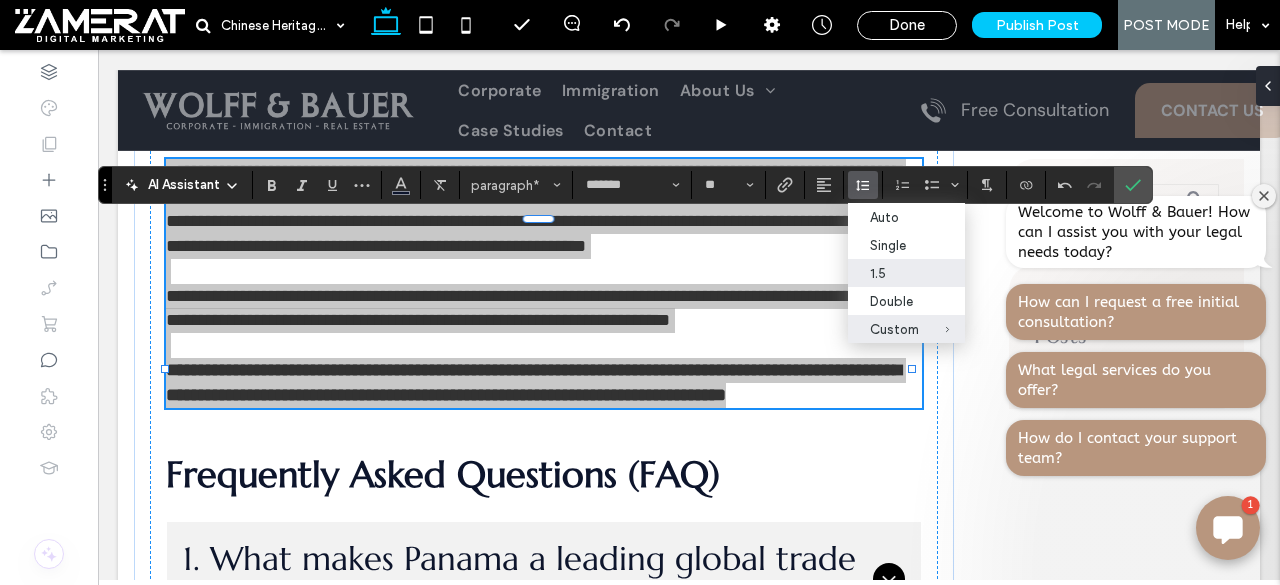 click on "1.5" at bounding box center [894, 273] 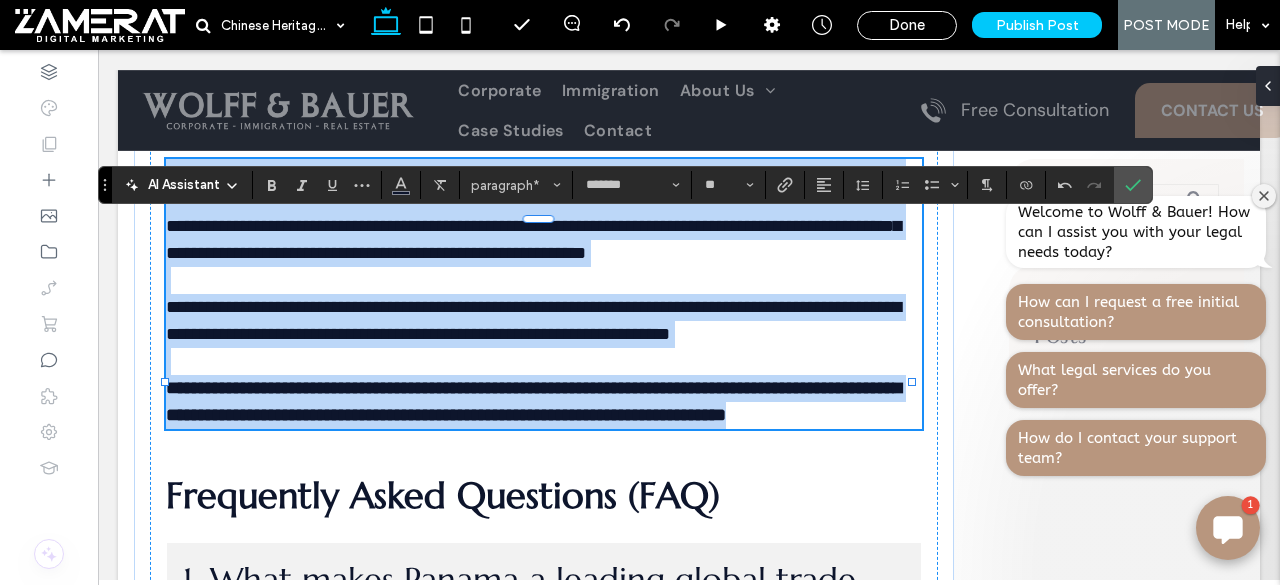 click on "**********" at bounding box center [533, 401] 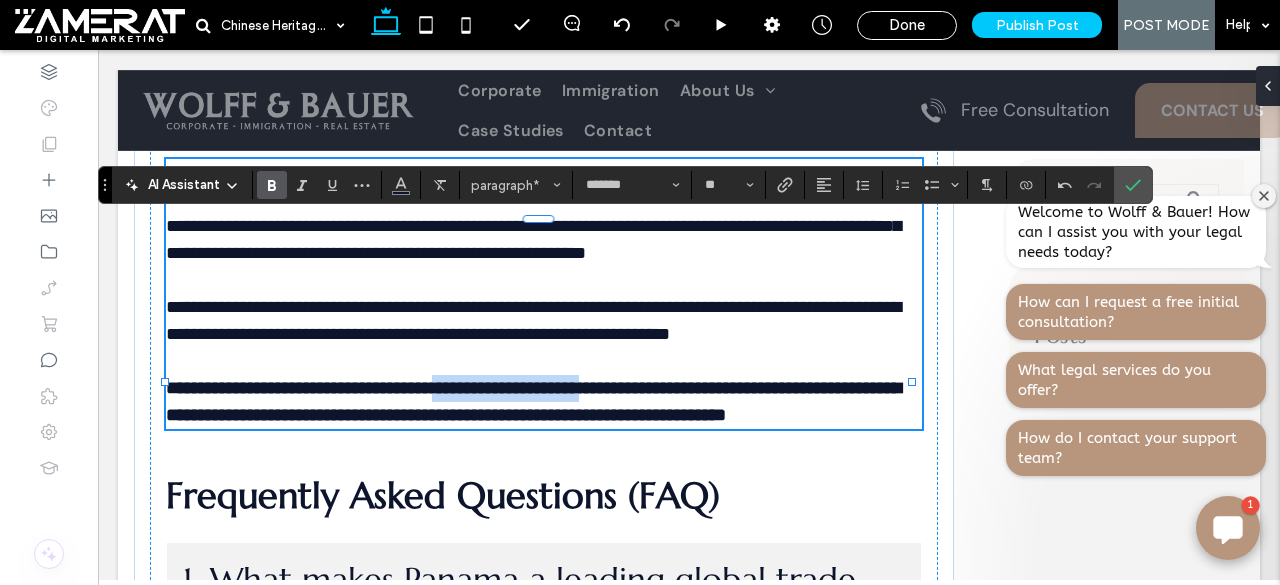drag, startPoint x: 520, startPoint y: 475, endPoint x: 714, endPoint y: 473, distance: 194.01031 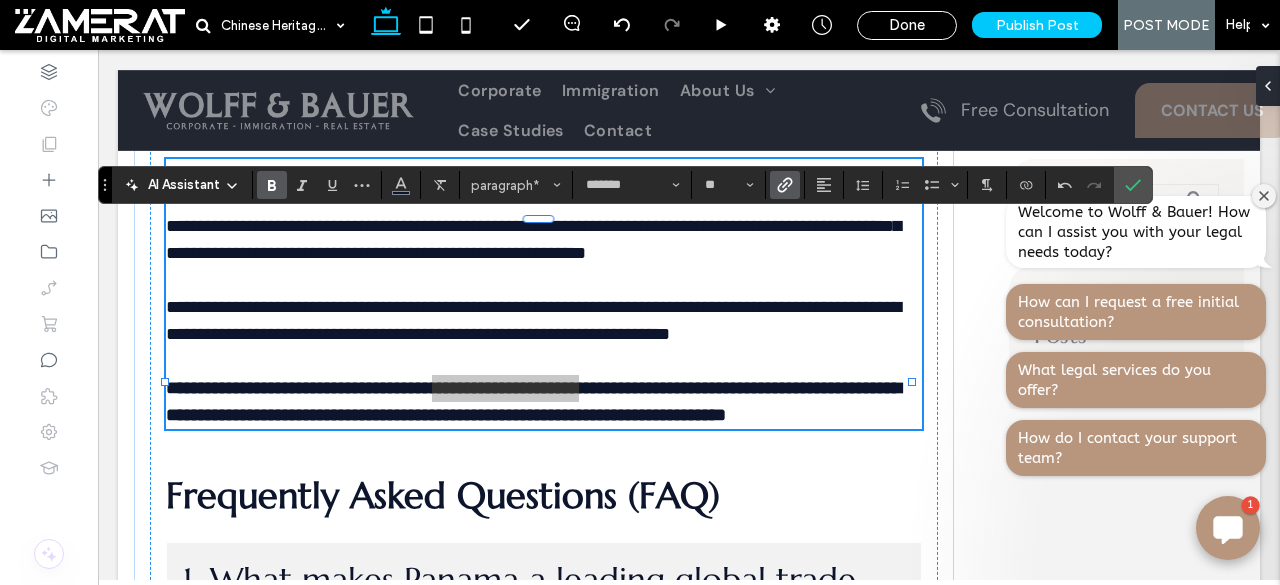 click 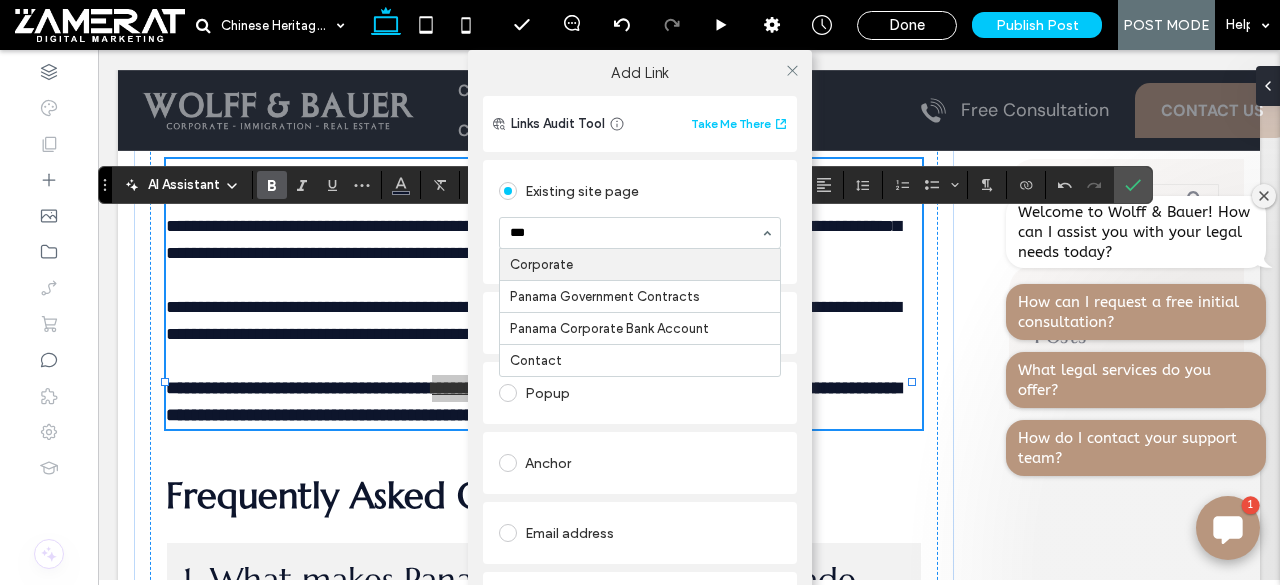 type on "****" 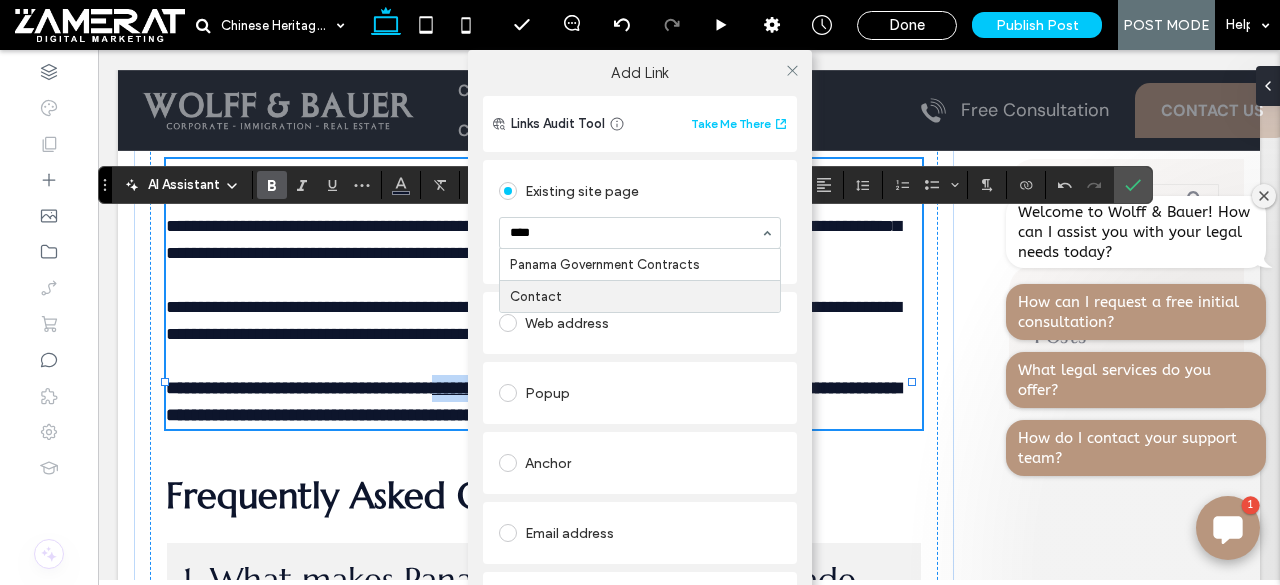 type 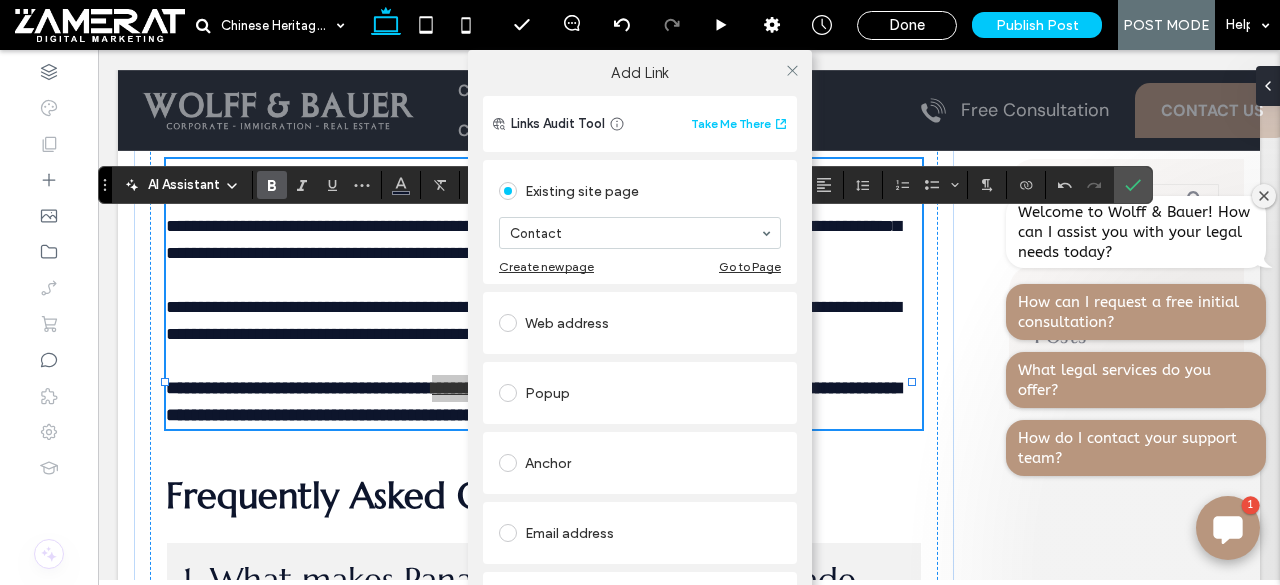 click at bounding box center (792, 70) 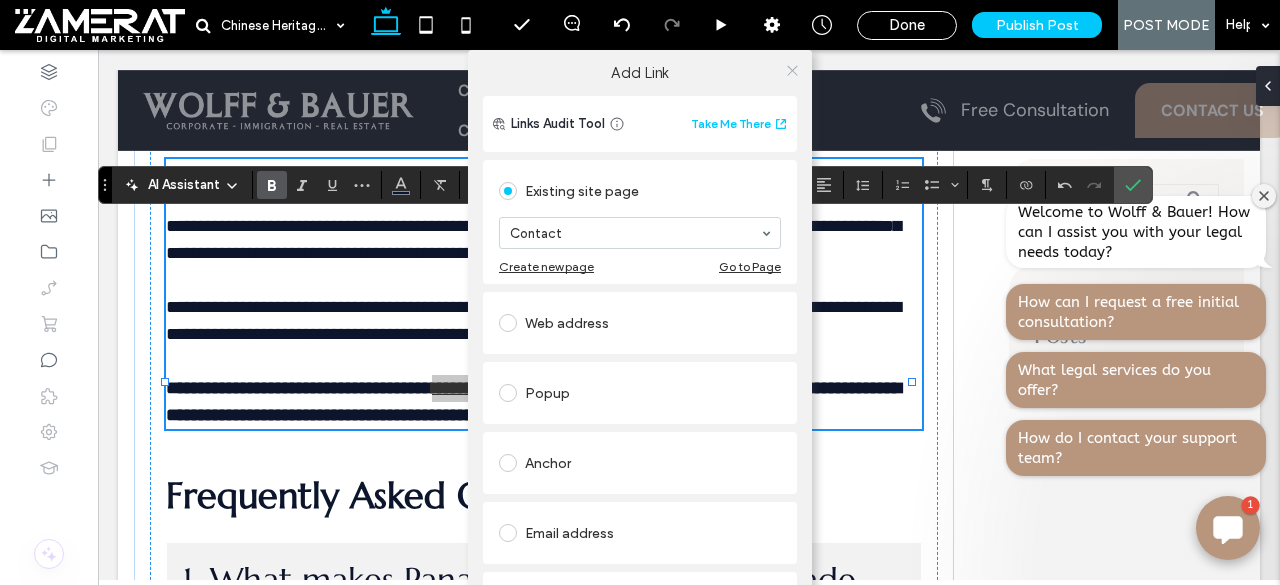 click 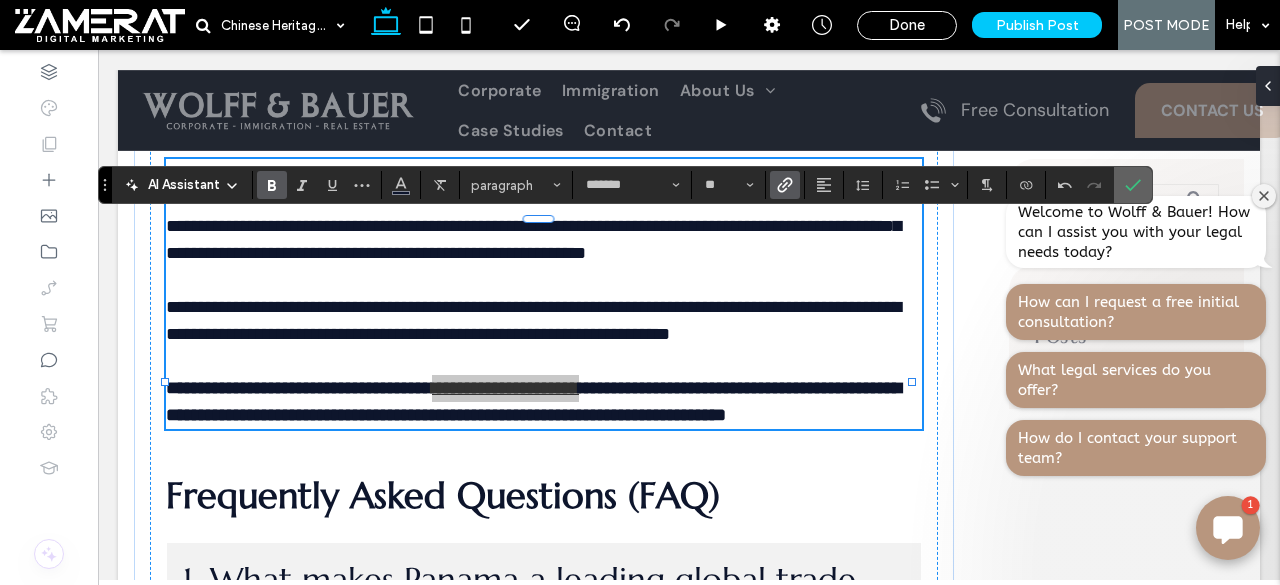 click at bounding box center [1133, 185] 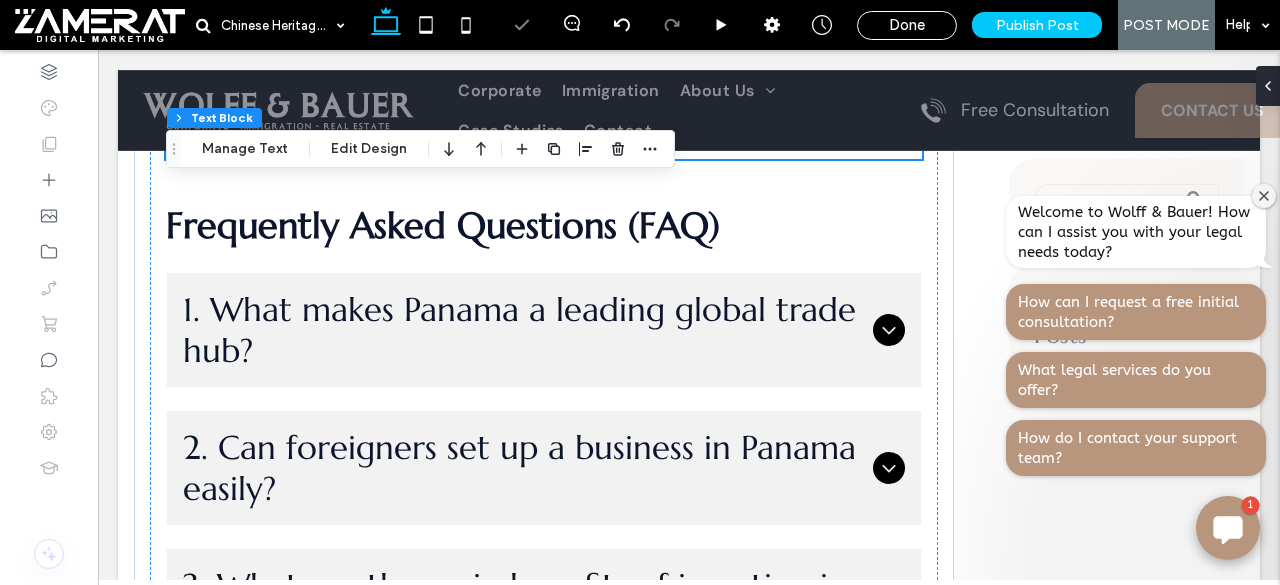 scroll, scrollTop: 4741, scrollLeft: 0, axis: vertical 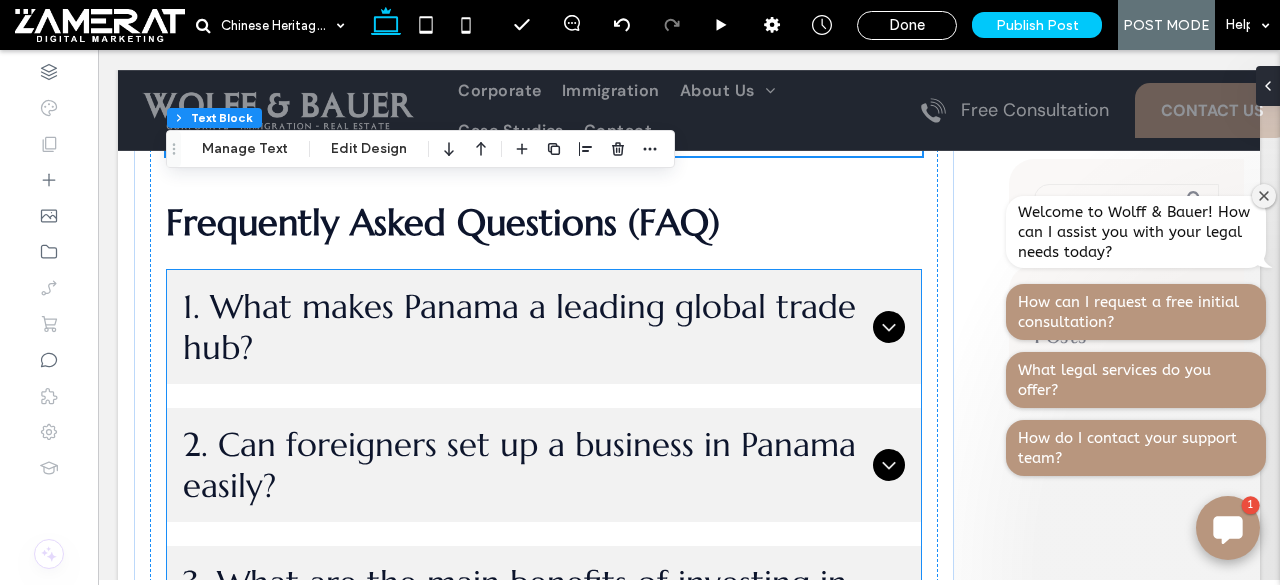 click on "1. What makes Panama a leading global trade hub?" at bounding box center [524, 327] 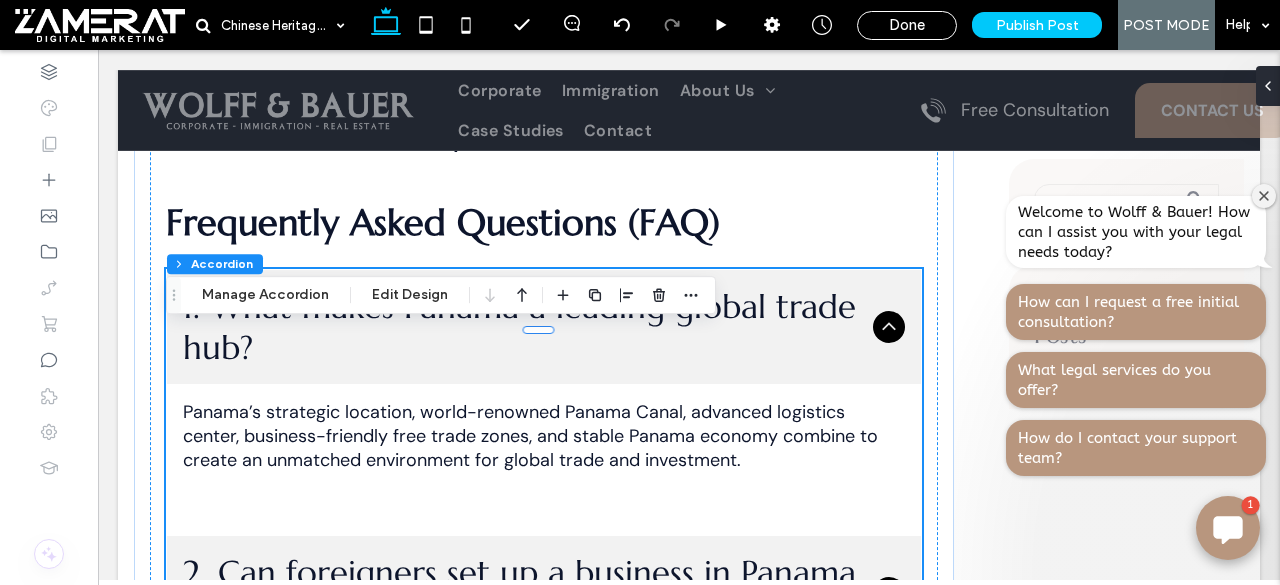 click on "1. What makes Panama a leading global trade hub?" at bounding box center [524, 327] 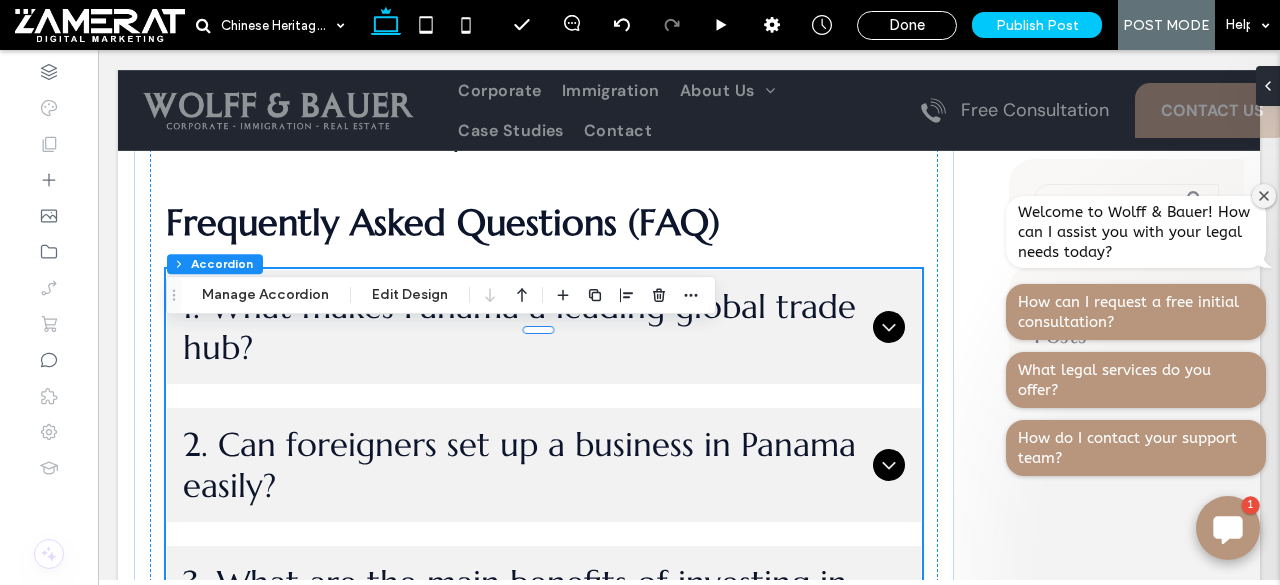 click on "1. What makes Panama a leading global trade hub?" at bounding box center (524, 327) 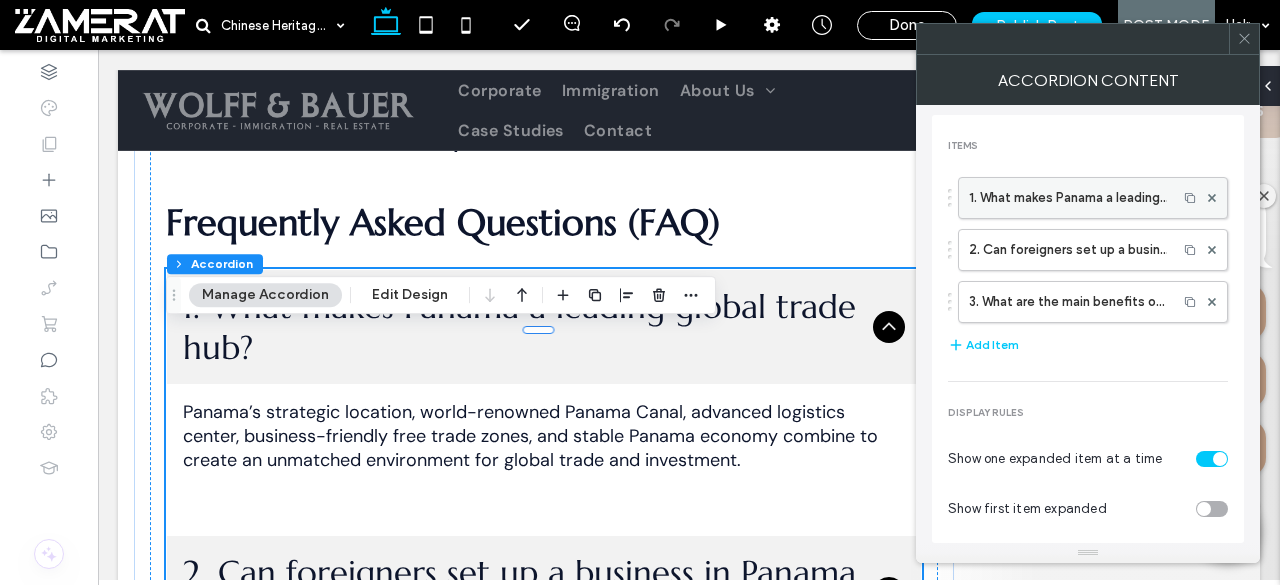 click on "1. What makes Panama a leading global trade hub?" at bounding box center [1068, 198] 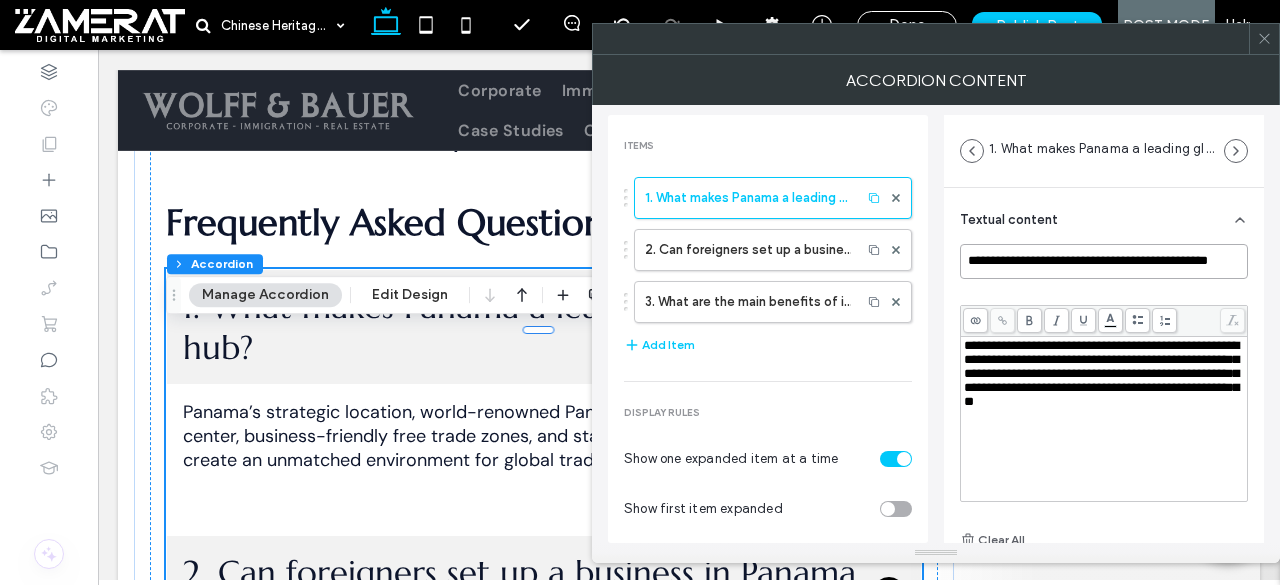 click on "**********" at bounding box center (1104, 261) 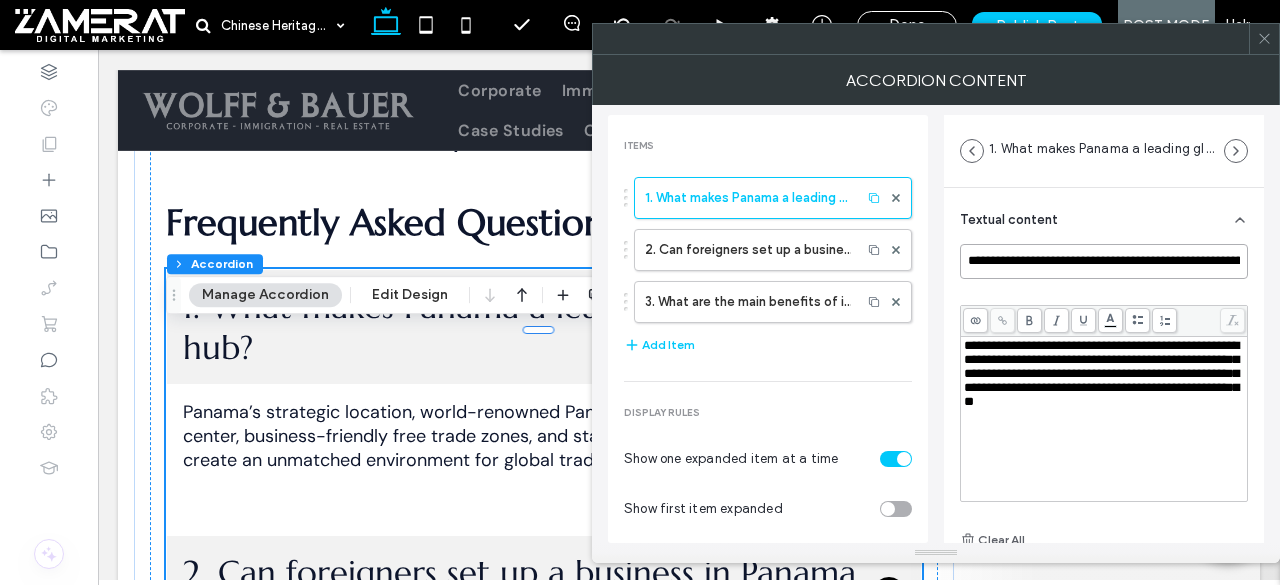 scroll, scrollTop: 0, scrollLeft: 97, axis: horizontal 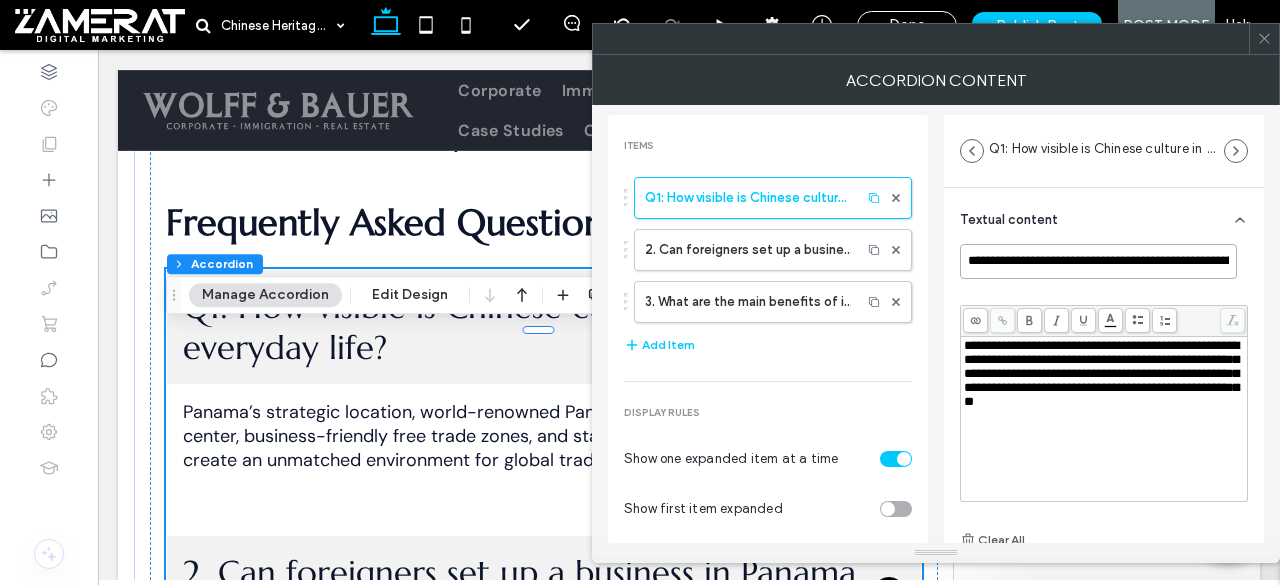 click on "**********" at bounding box center [1098, 261] 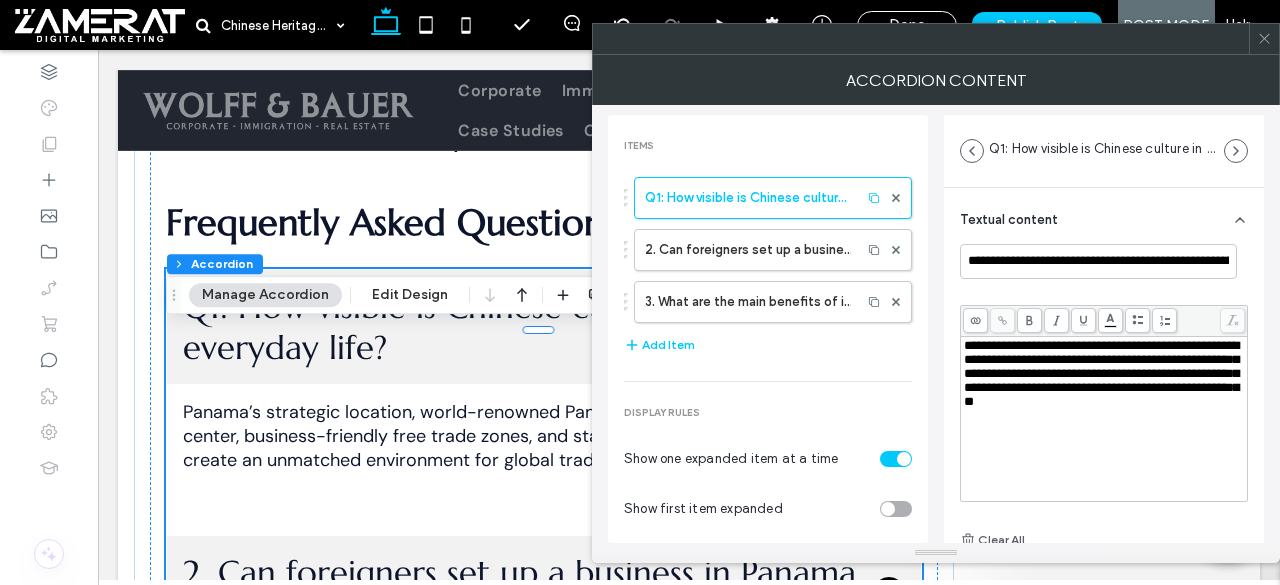 click on "**********" at bounding box center (1101, 373) 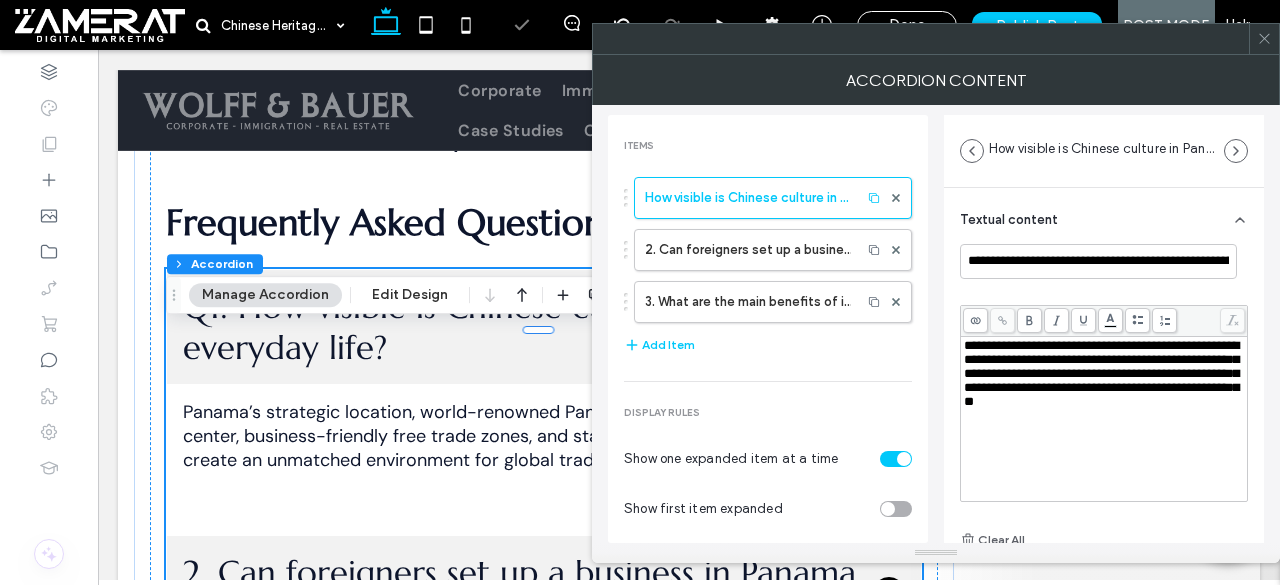 click on "**********" at bounding box center [1101, 373] 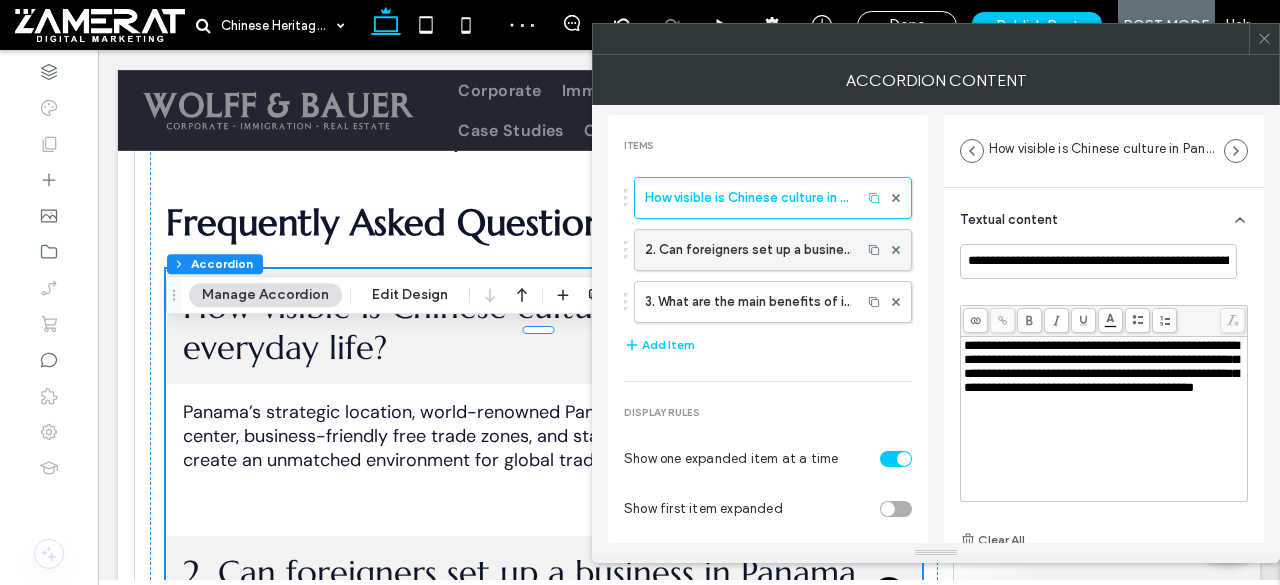 click on "2. Can foreigners set up a business in Panama easily?" at bounding box center [748, 250] 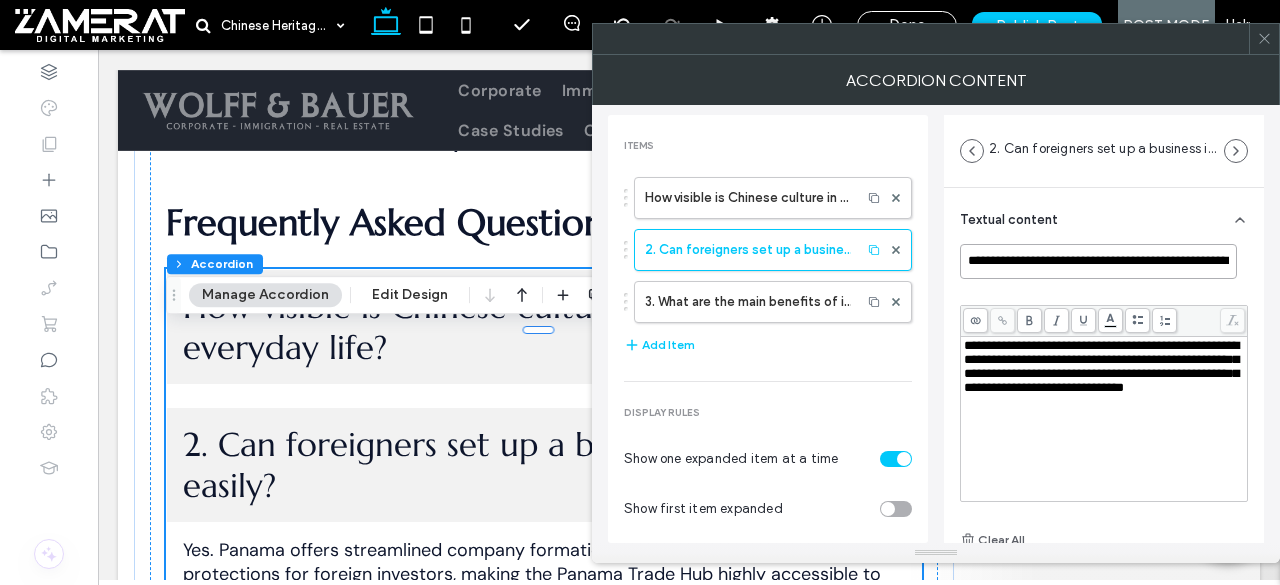 click on "**********" at bounding box center [1098, 261] 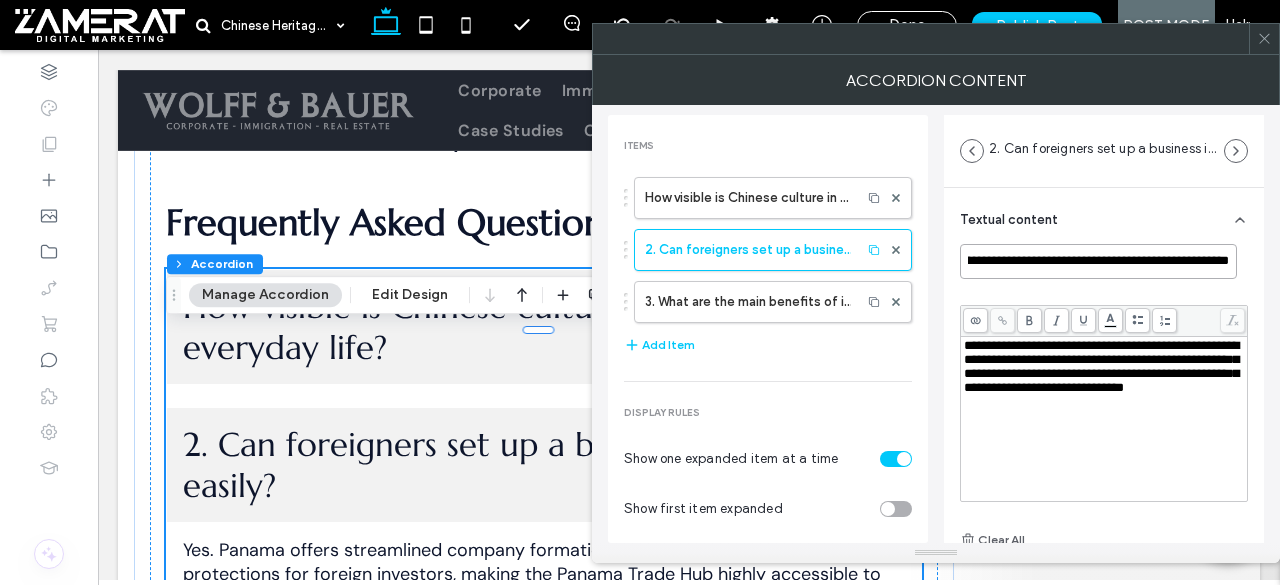 scroll, scrollTop: 0, scrollLeft: 197, axis: horizontal 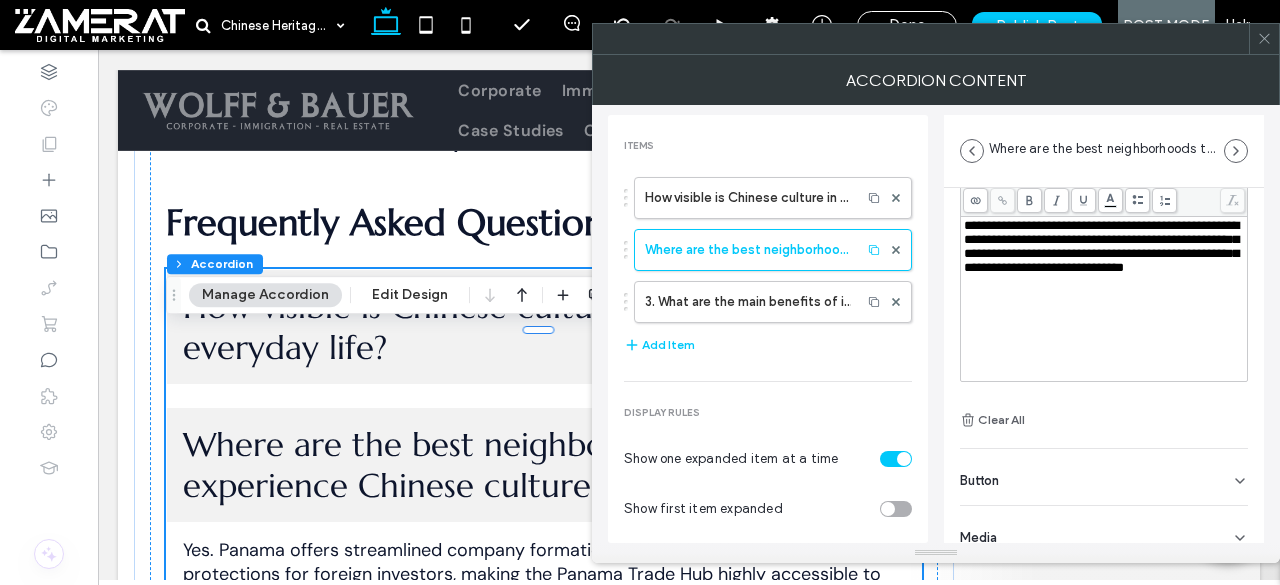 click on "**********" at bounding box center (1101, 246) 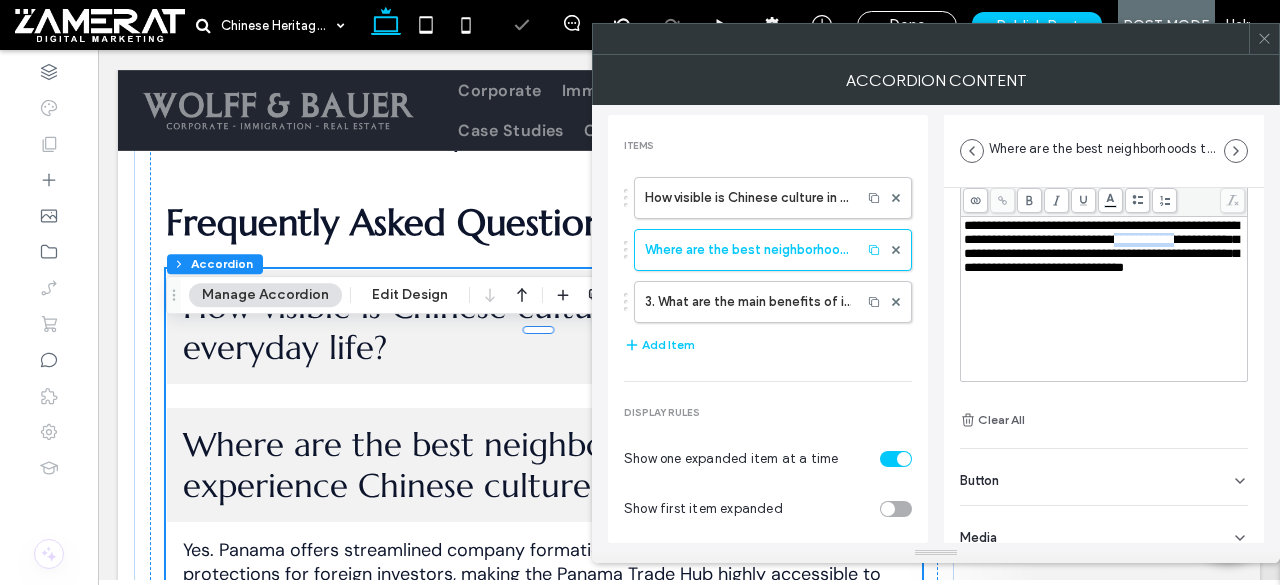 click on "**********" at bounding box center (1101, 246) 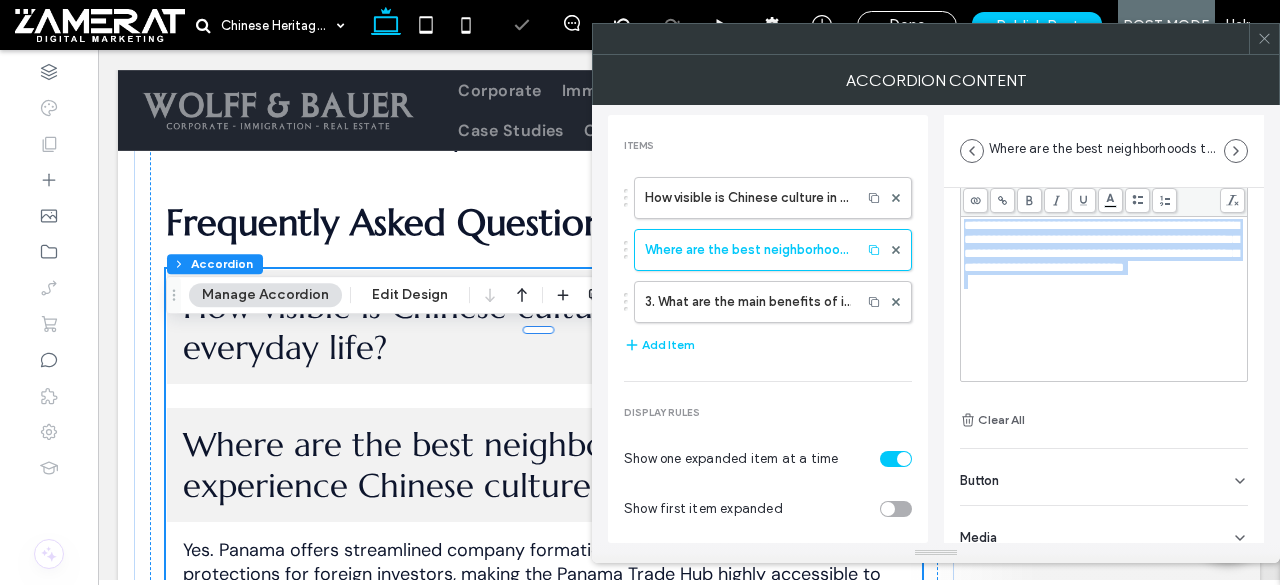 click on "**********" at bounding box center [1101, 246] 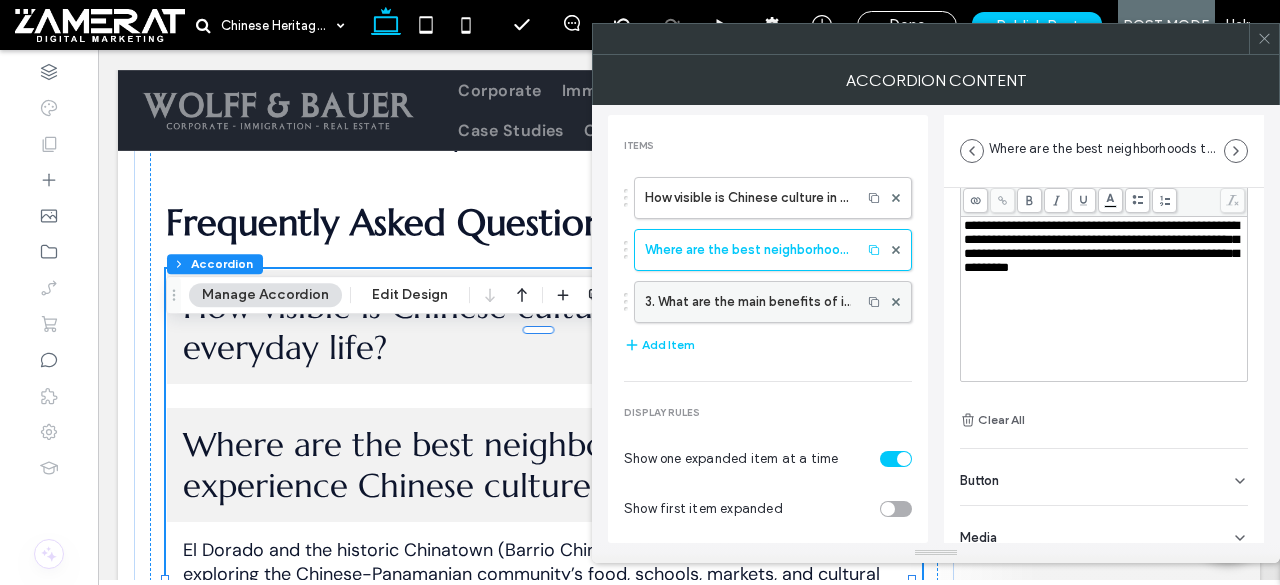 click on "3. What are the main benefits of investing in the Panama economy or real estate?" at bounding box center [748, 302] 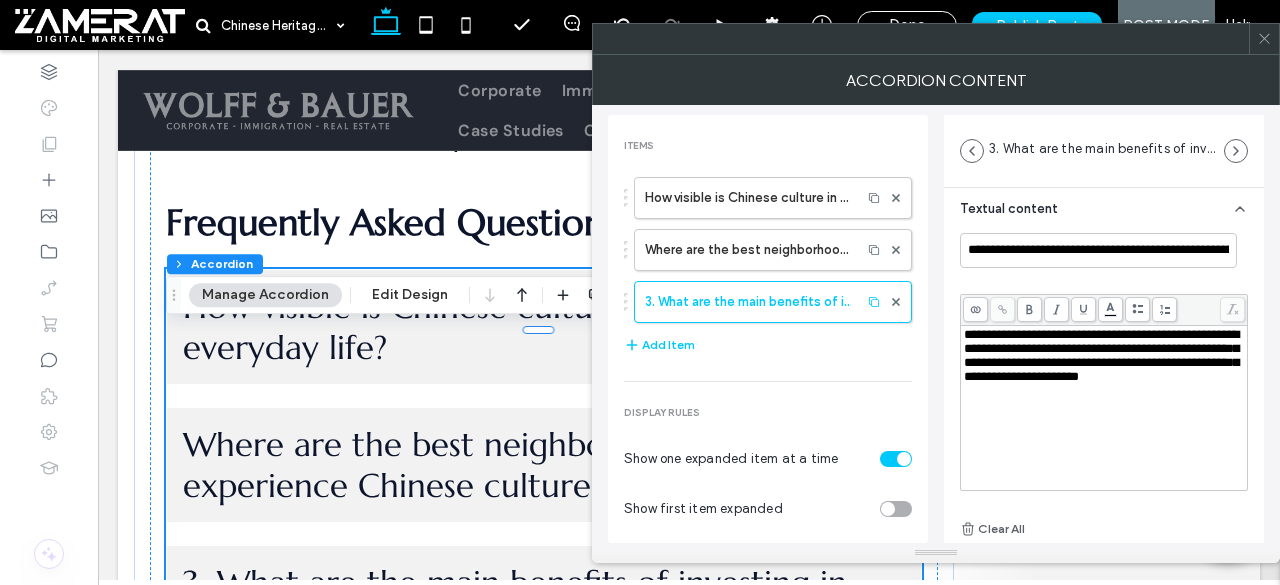 scroll, scrollTop: 8, scrollLeft: 0, axis: vertical 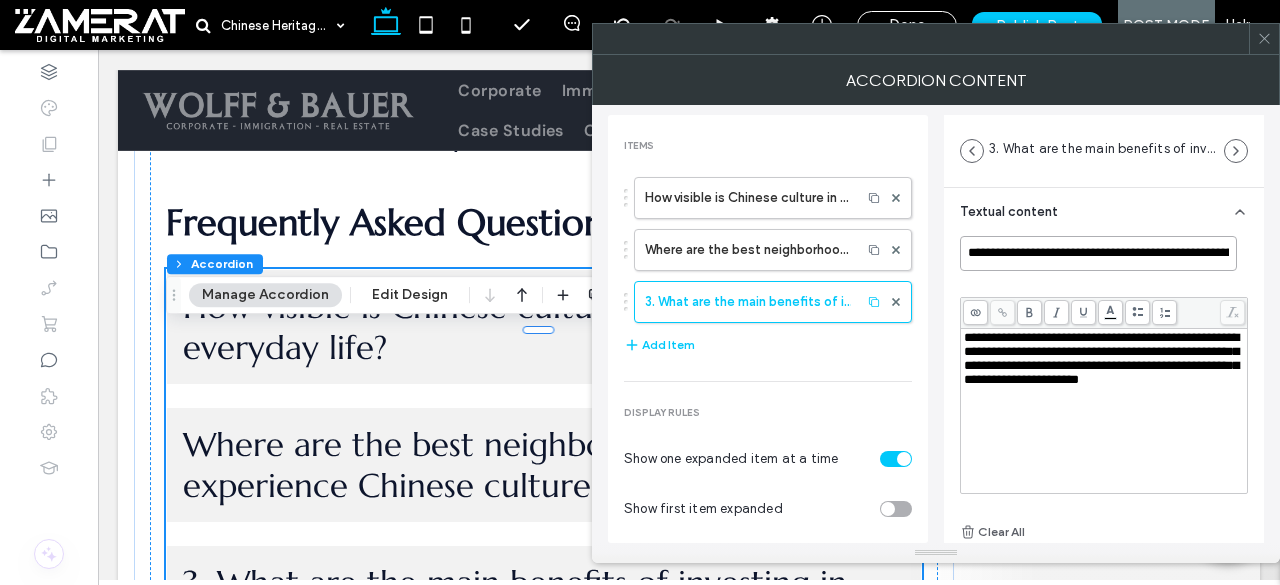 click on "**********" at bounding box center (1098, 253) 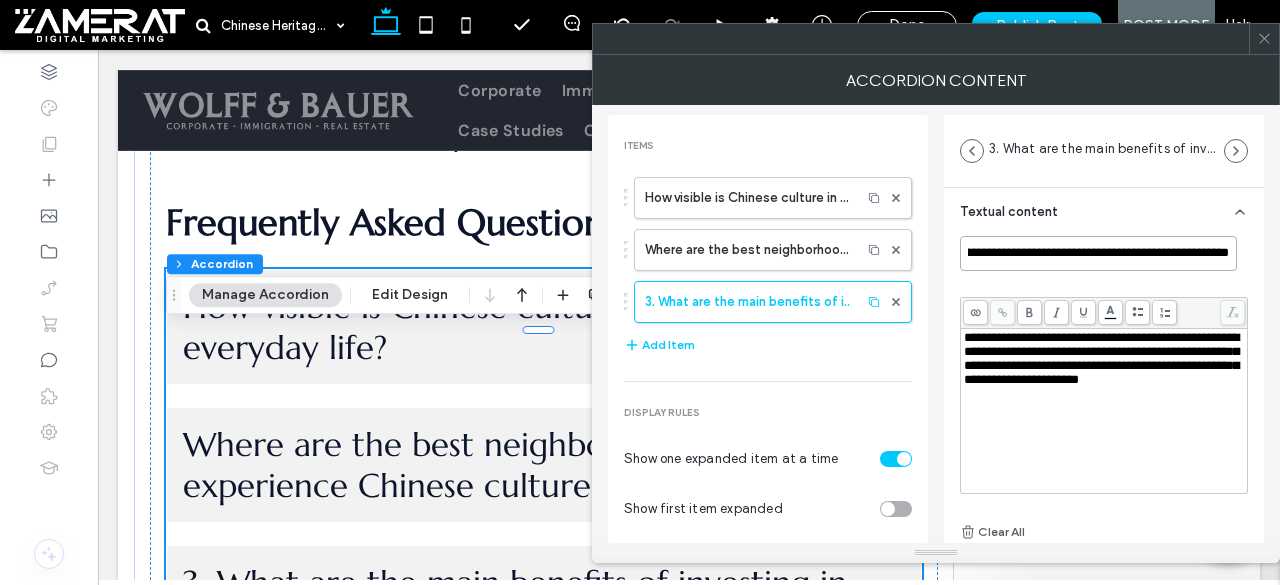 scroll, scrollTop: 0, scrollLeft: 128, axis: horizontal 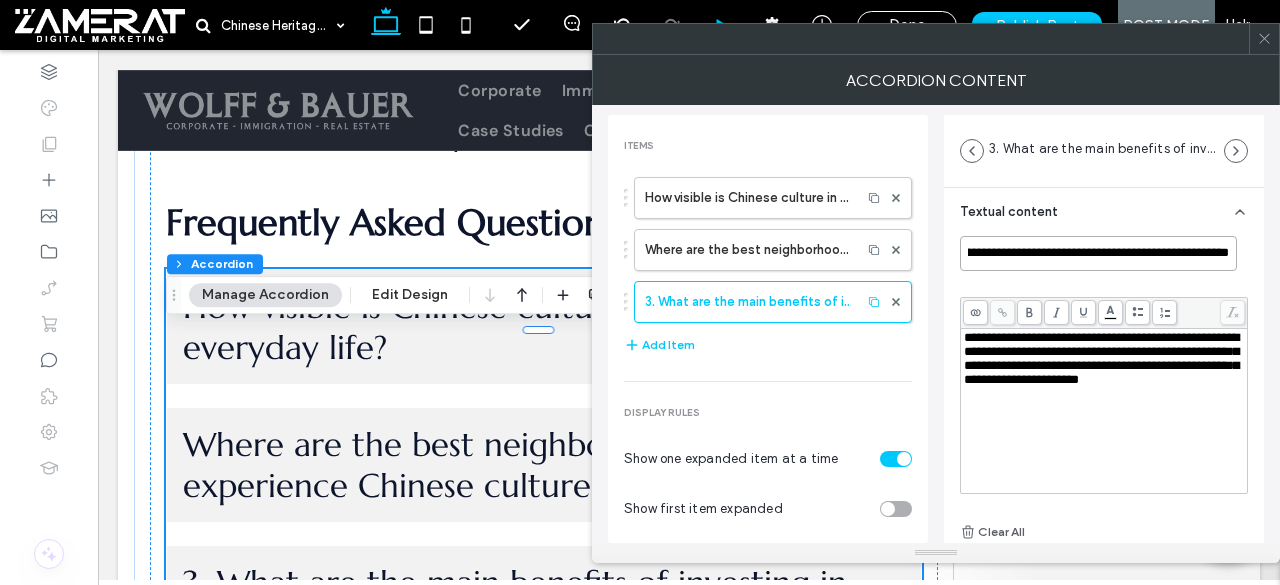 type on "**********" 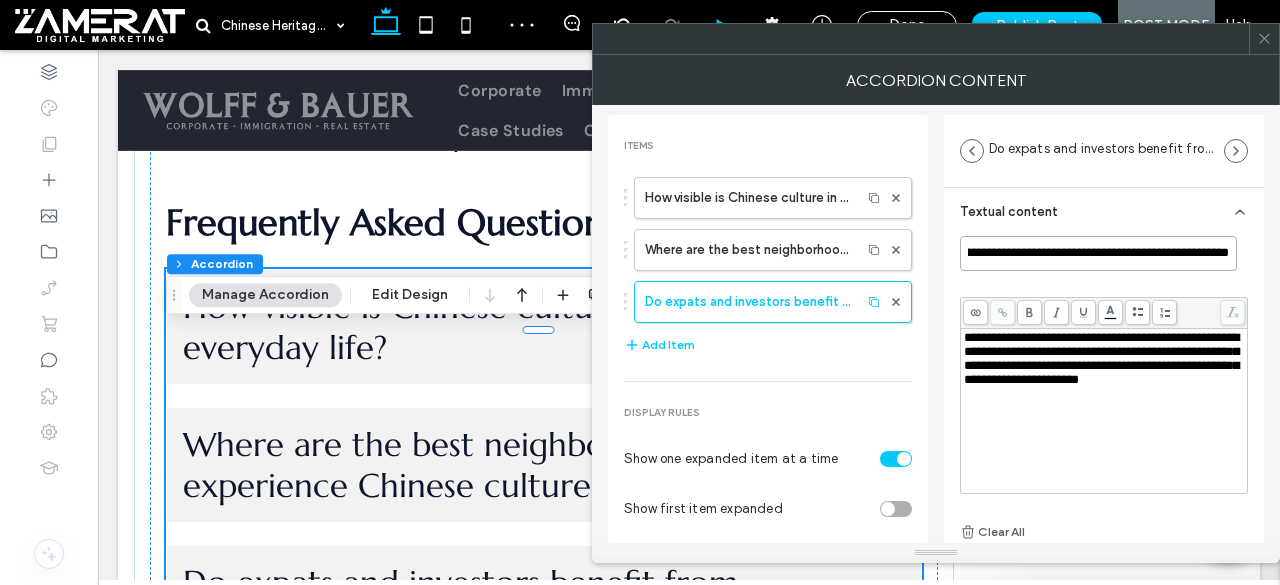 scroll, scrollTop: 0, scrollLeft: 0, axis: both 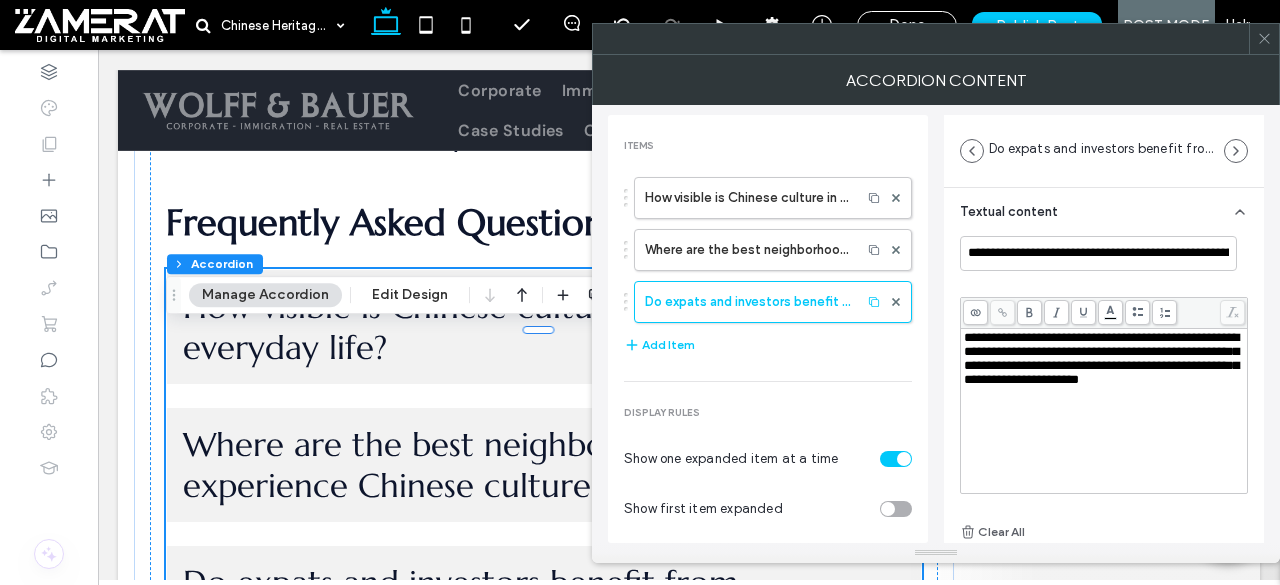 click on "**********" at bounding box center (1101, 358) 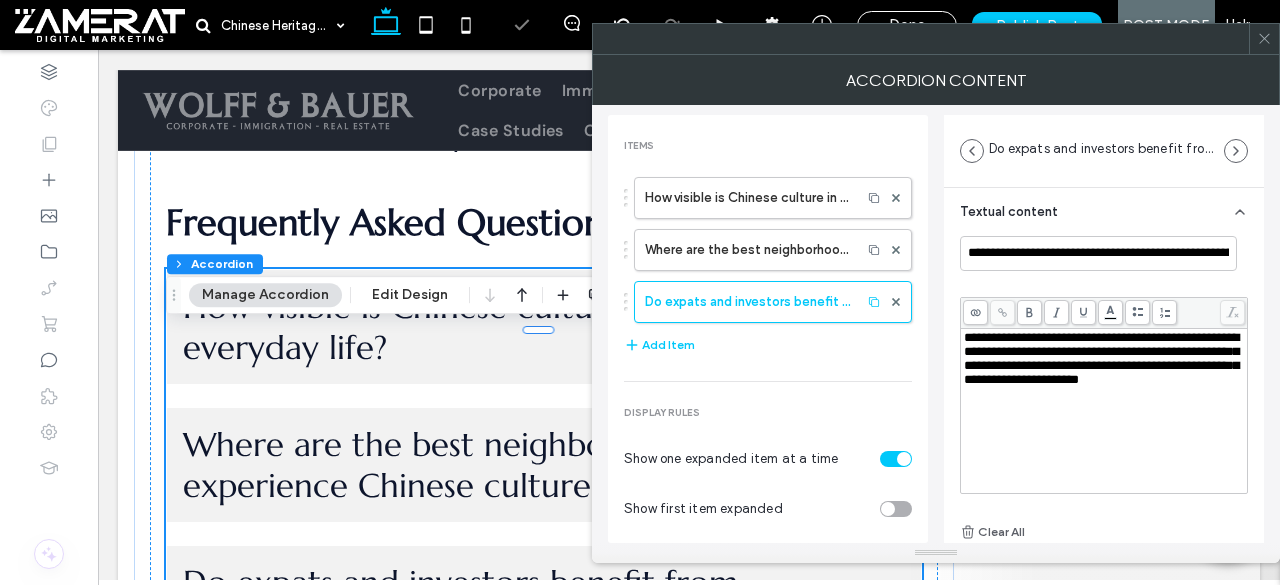 click on "**********" at bounding box center (1101, 358) 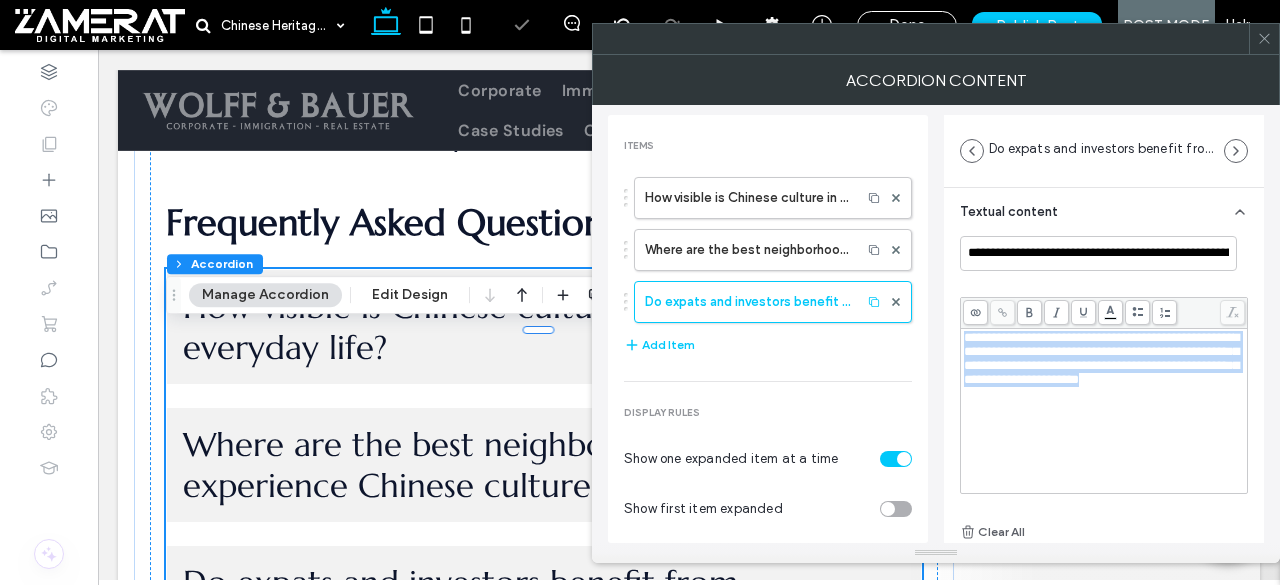 click on "**********" at bounding box center (1101, 358) 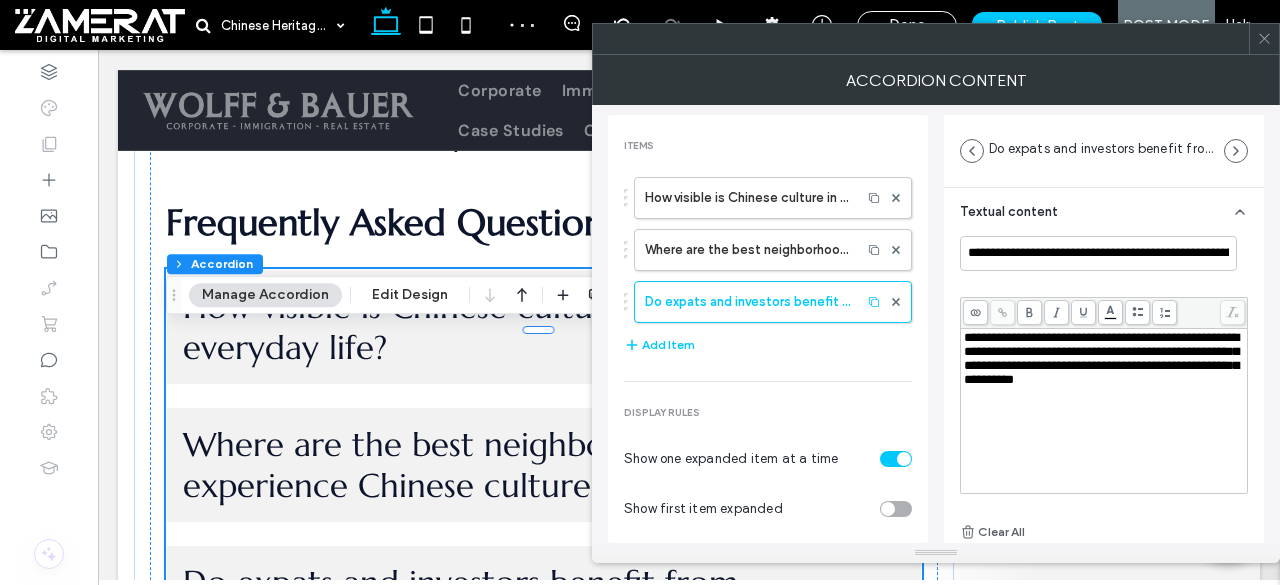 click 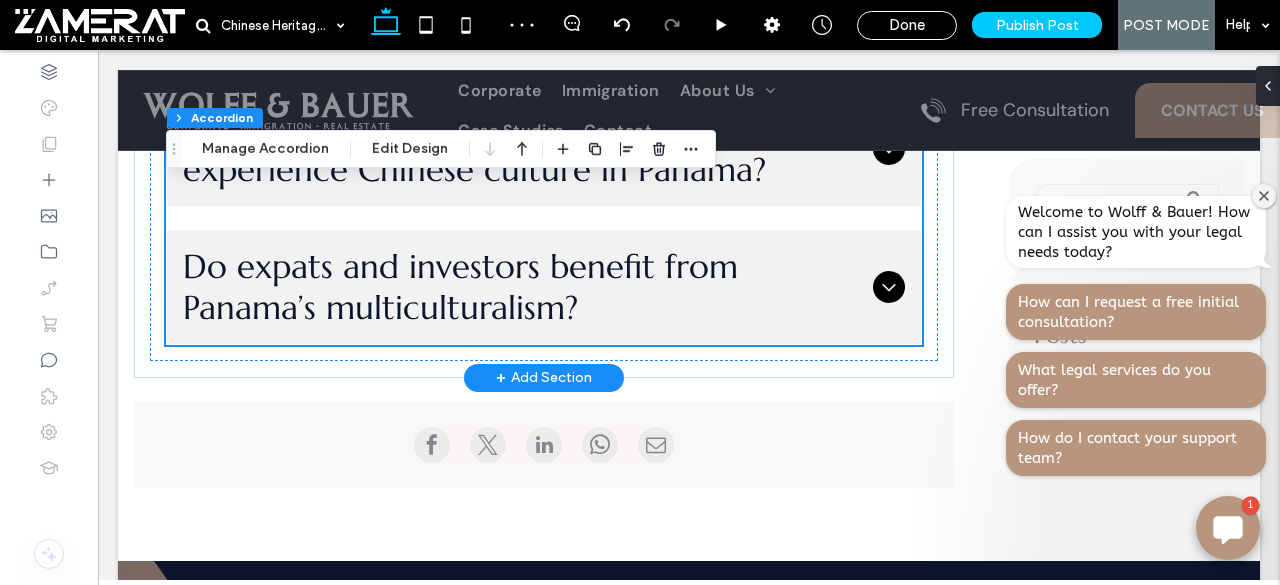 scroll, scrollTop: 5183, scrollLeft: 0, axis: vertical 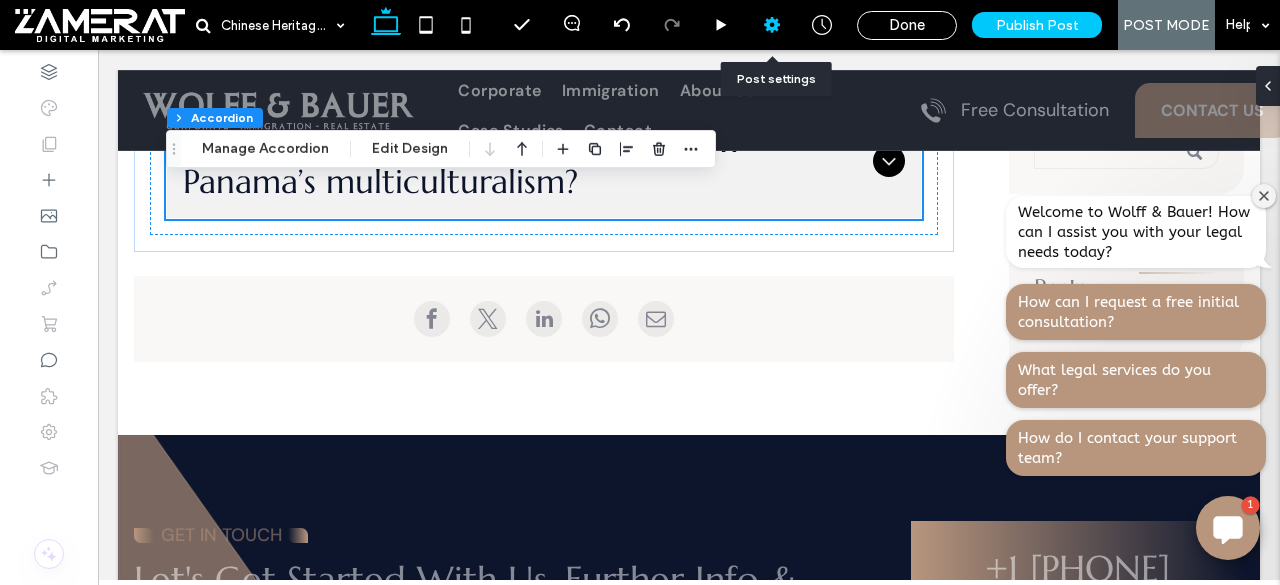 click 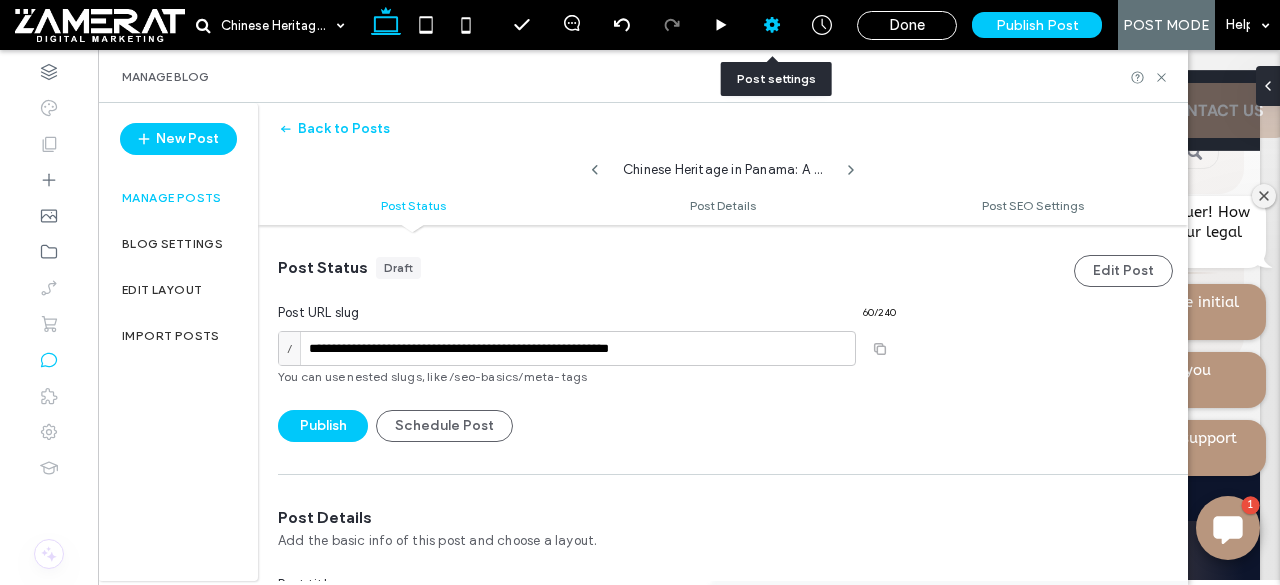 scroll, scrollTop: 1, scrollLeft: 0, axis: vertical 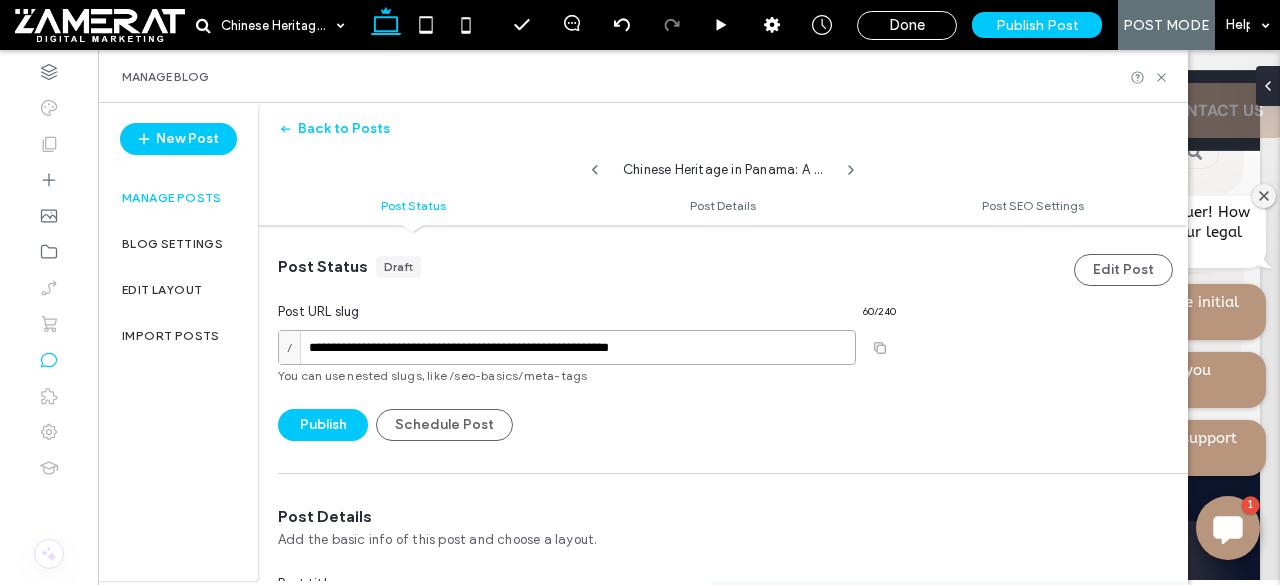 click on "**********" at bounding box center (567, 347) 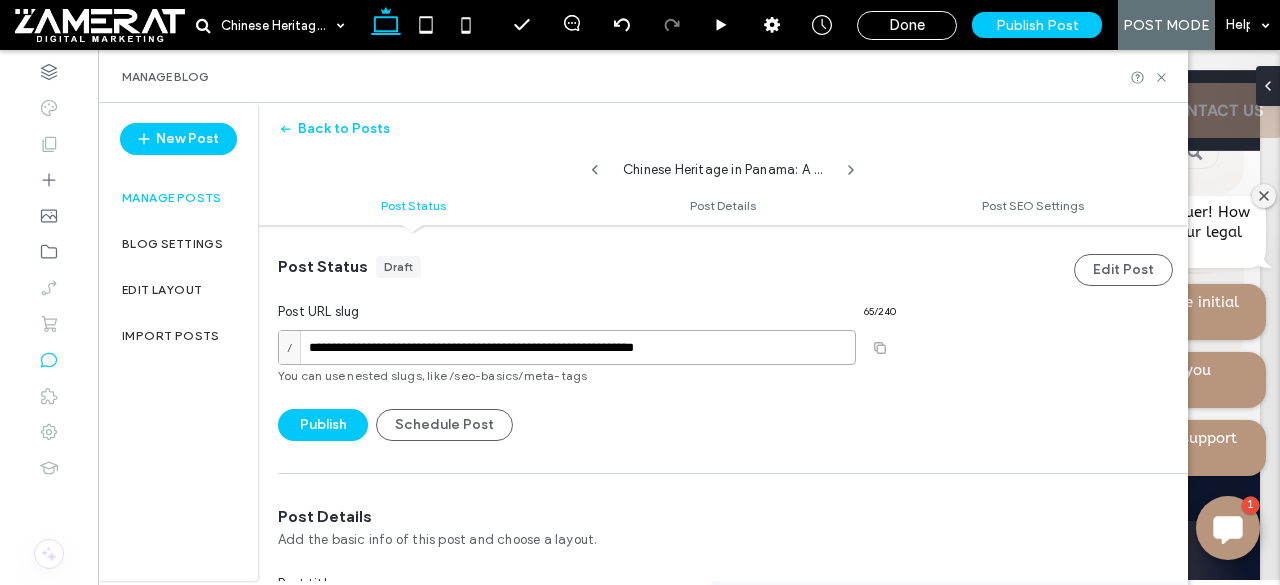 type on "**********" 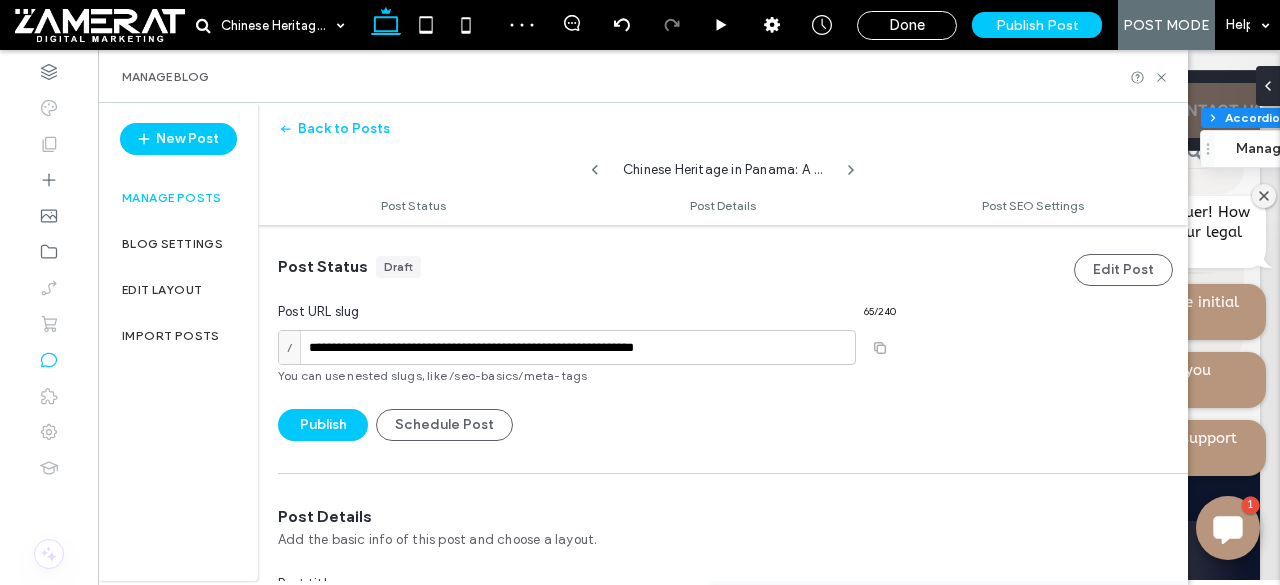 click on "**********" at bounding box center [587, 1317] 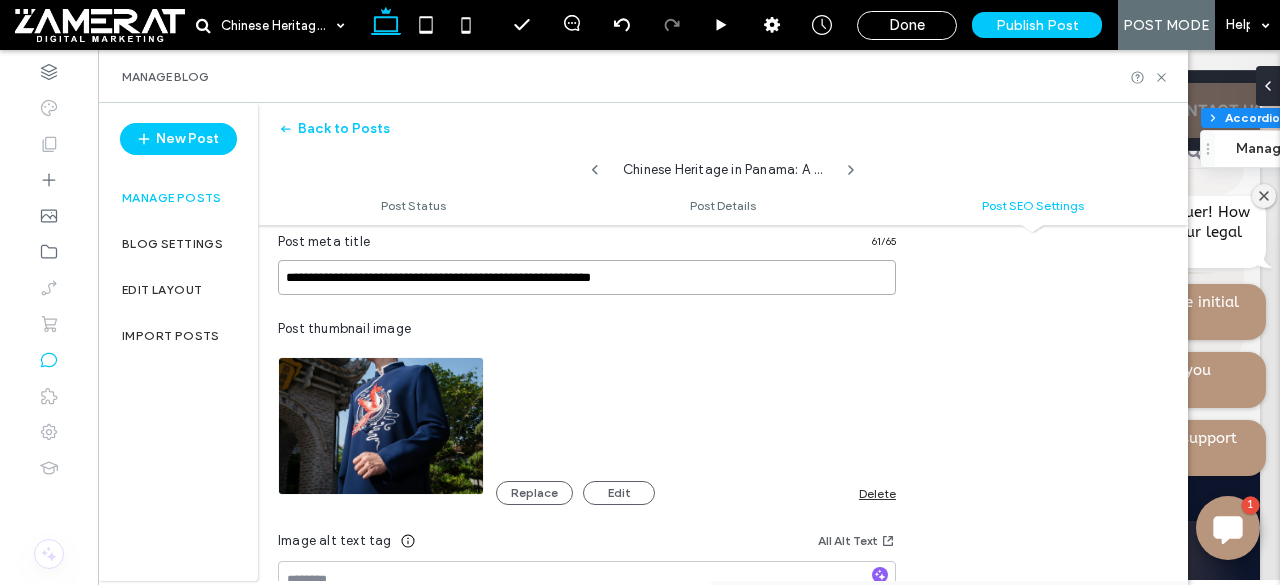 click on "**********" at bounding box center (587, 277) 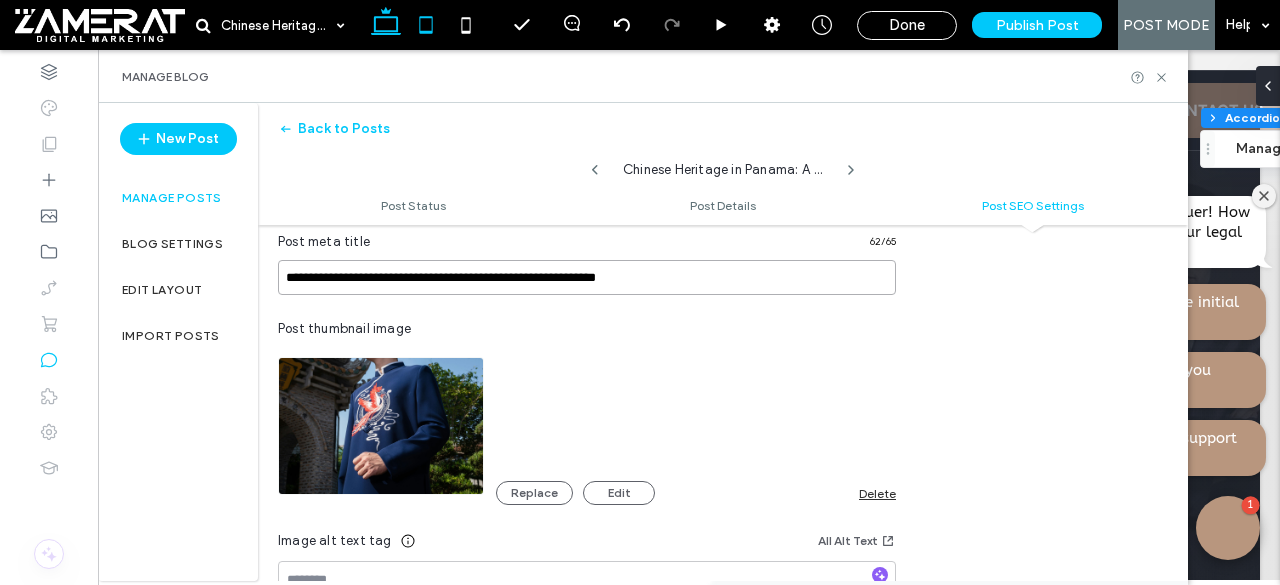 type on "**********" 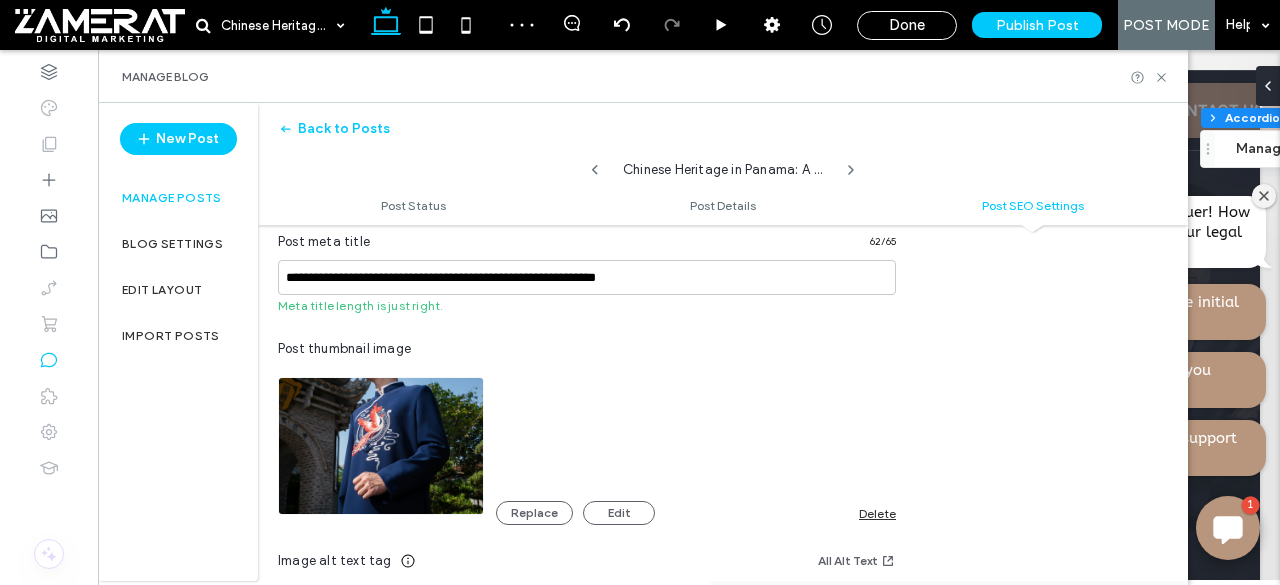 click at bounding box center (587, 759) 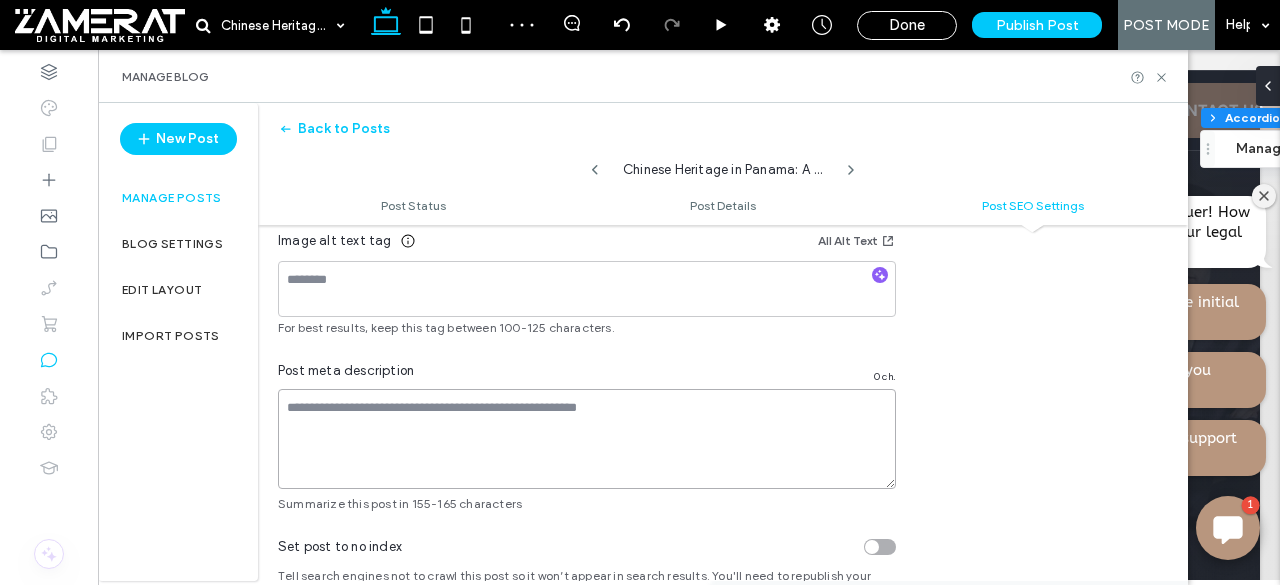 click at bounding box center [587, 439] 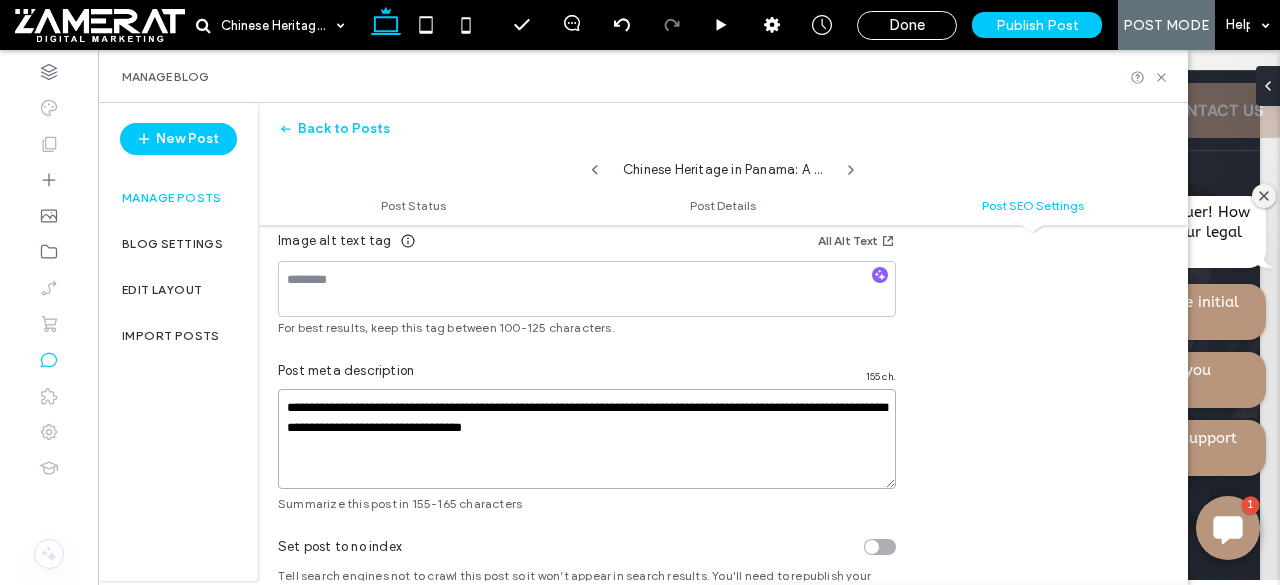 click on "**********" at bounding box center (587, 439) 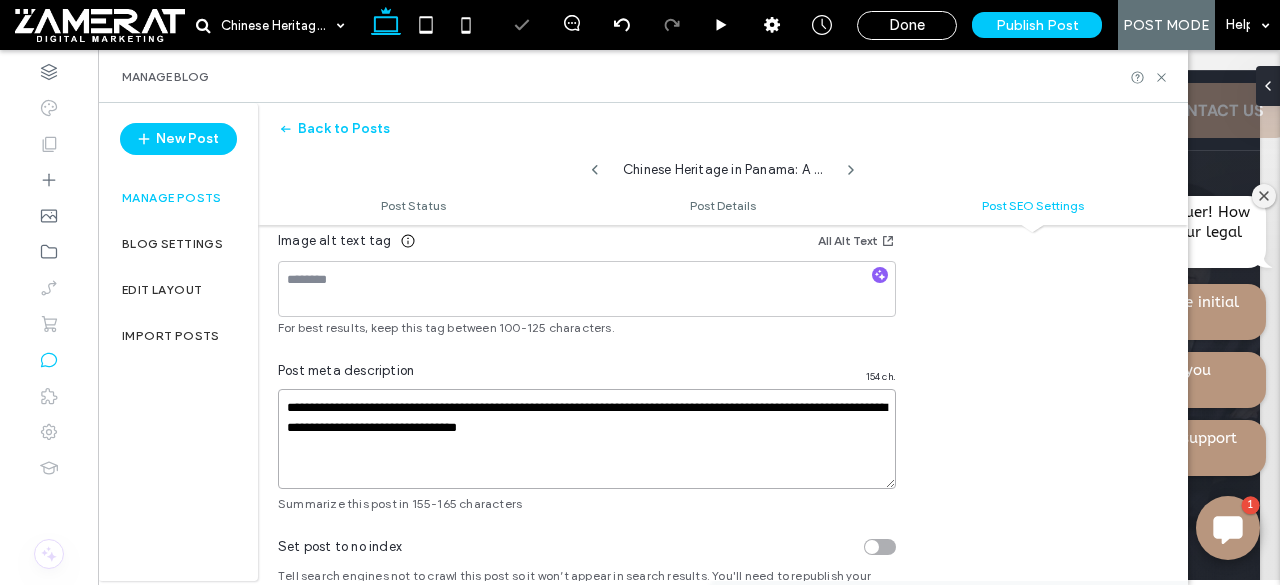 type on "**********" 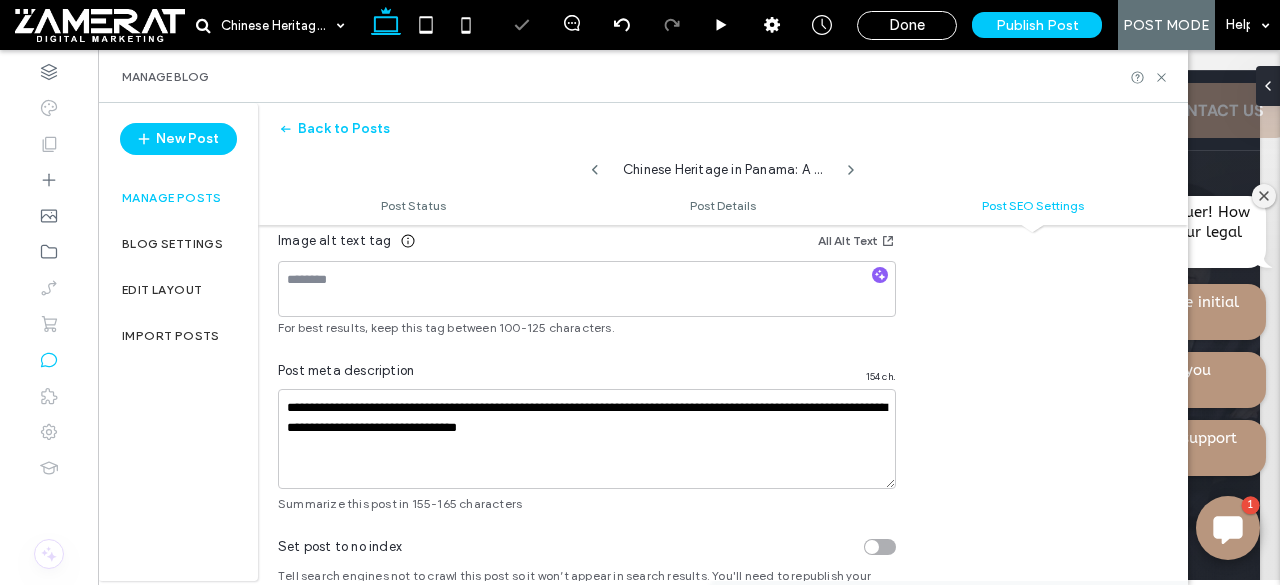 click on "For best results, keep this tag between 100-125 characters." at bounding box center (587, 328) 